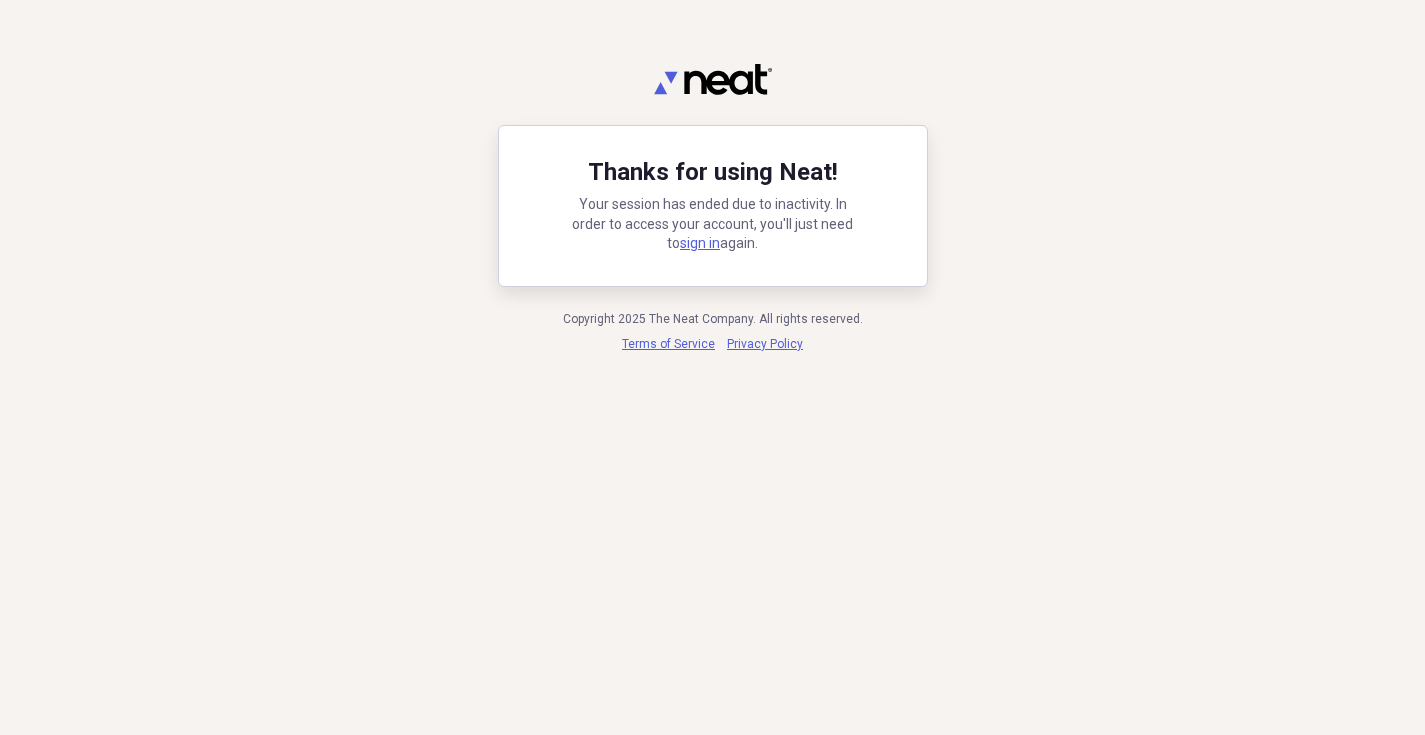 scroll, scrollTop: 0, scrollLeft: 0, axis: both 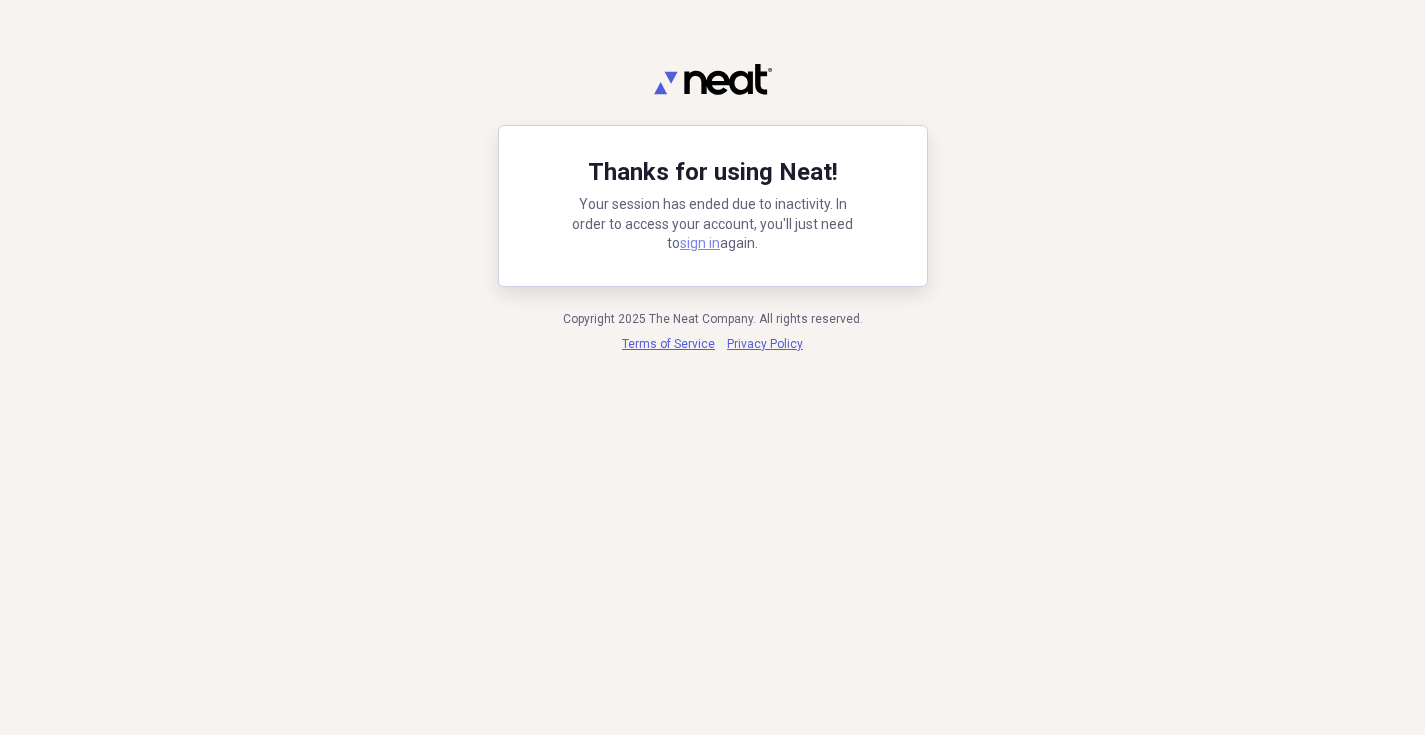 click on "sign in" at bounding box center (700, 243) 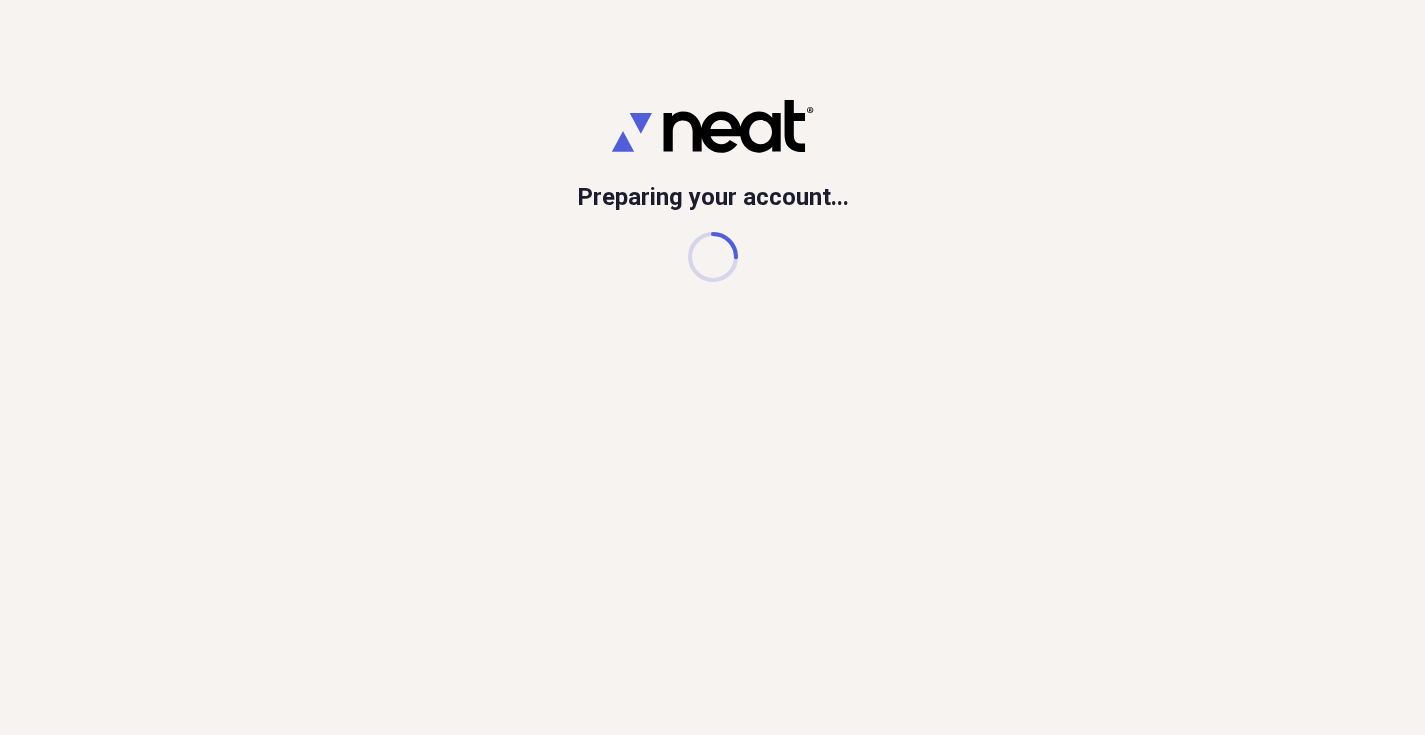 scroll, scrollTop: 0, scrollLeft: 0, axis: both 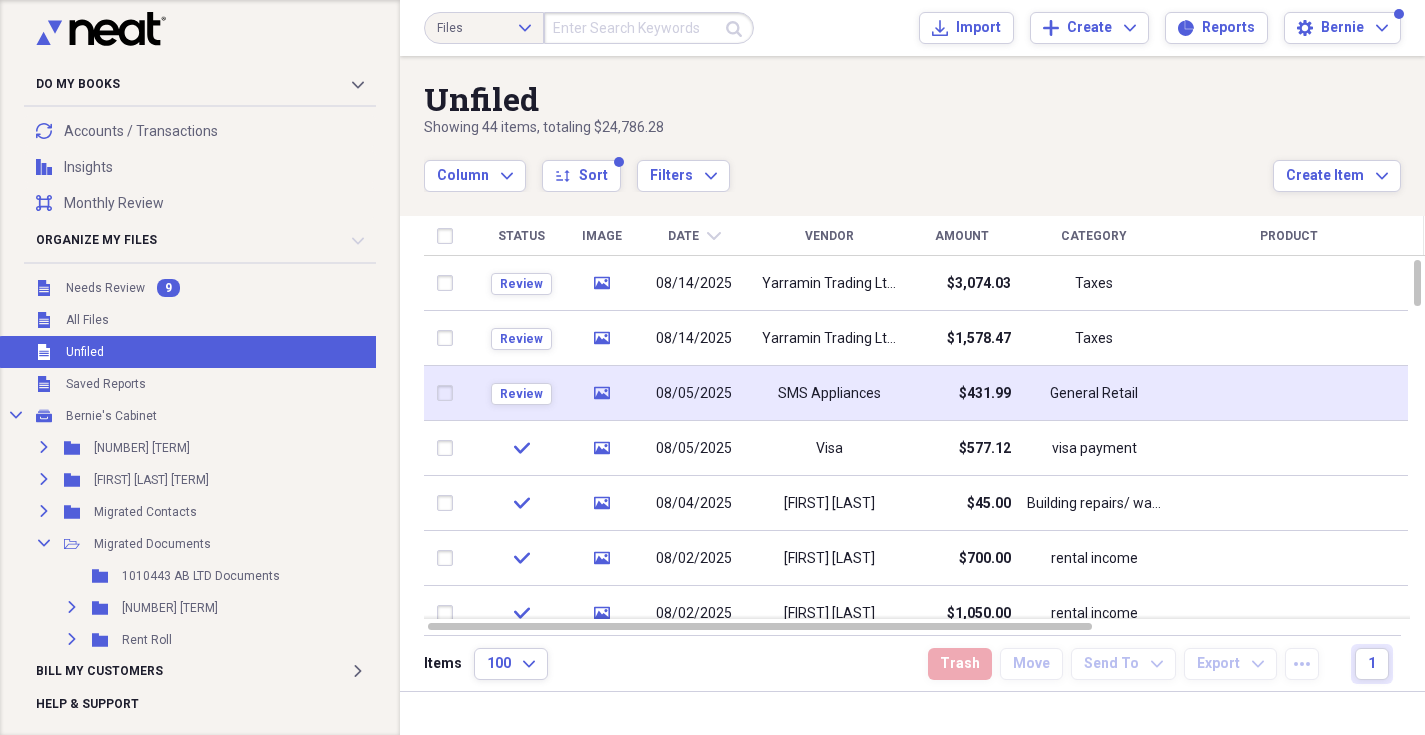 click on "08/05/2025" at bounding box center [694, 394] 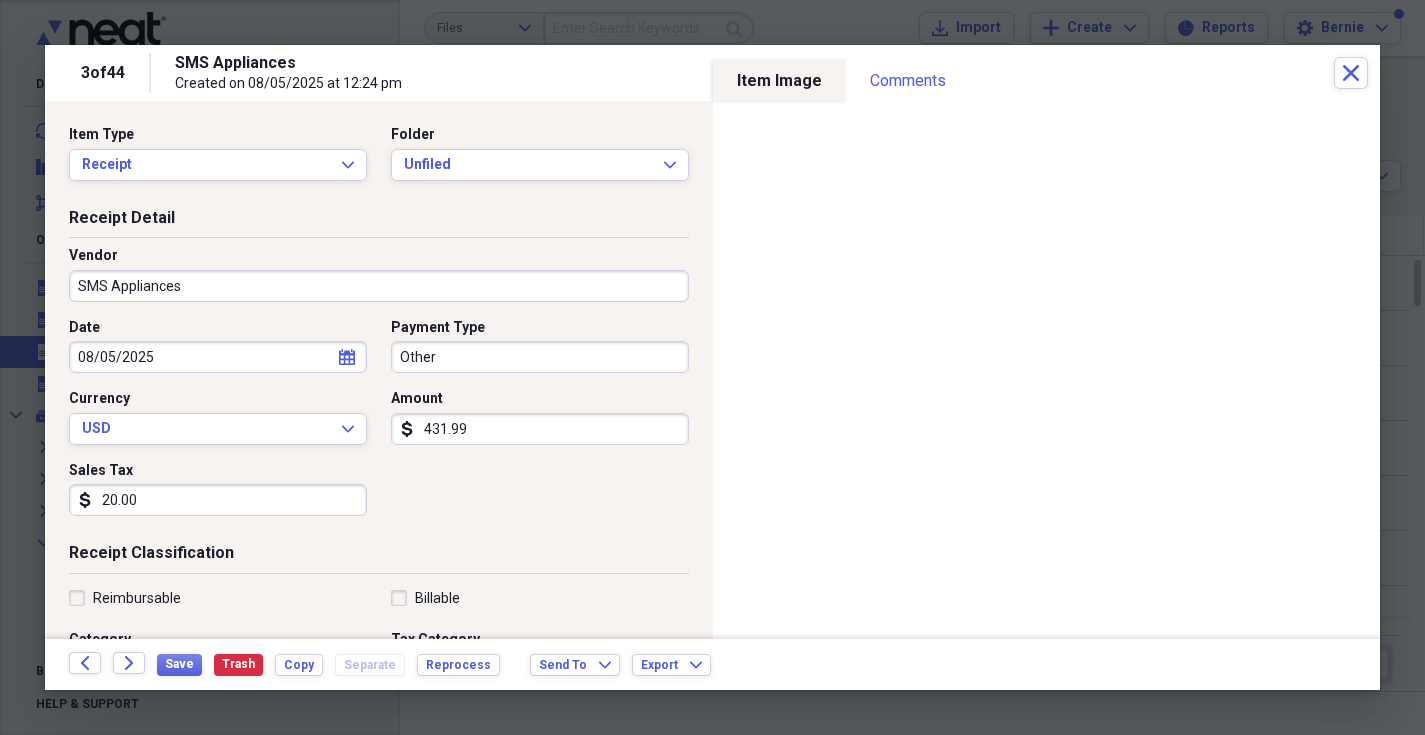 click on "Other" at bounding box center [540, 357] 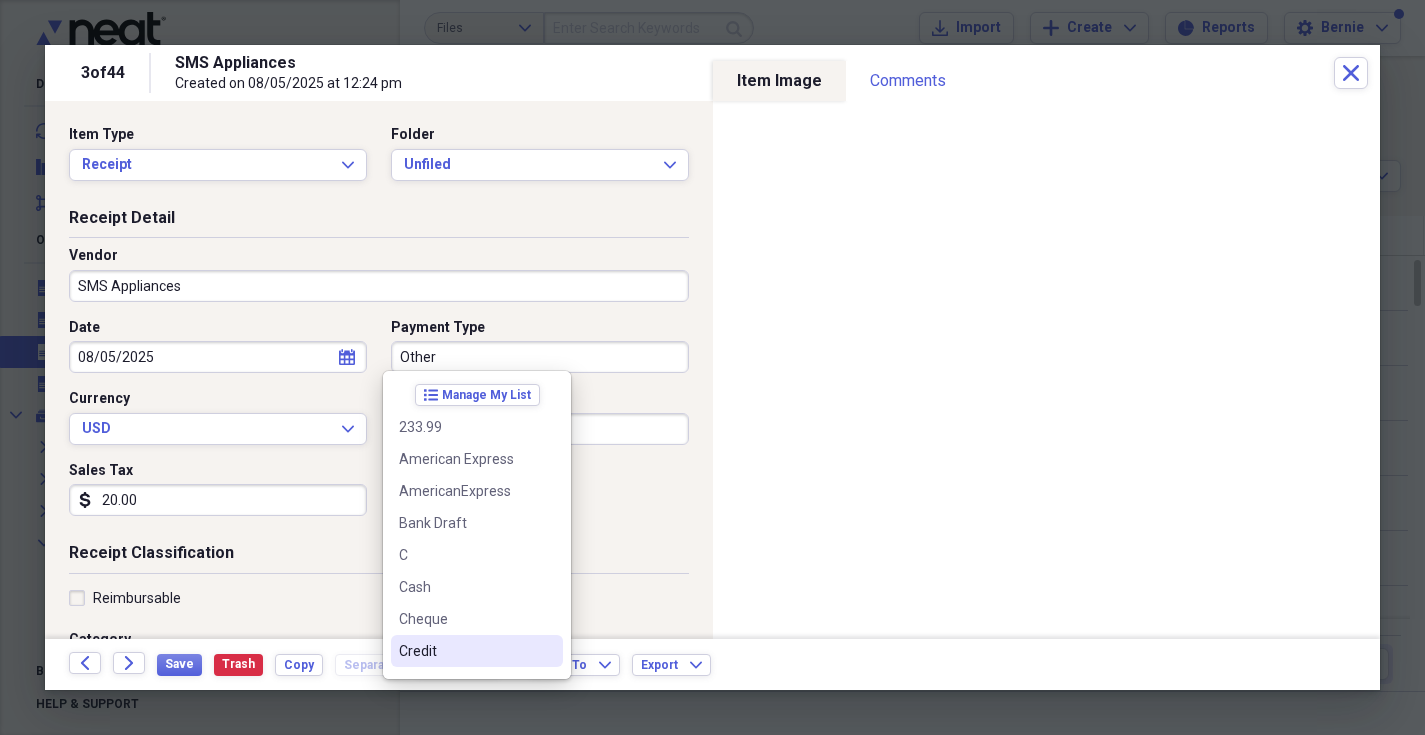 click on "Credit" at bounding box center [465, 651] 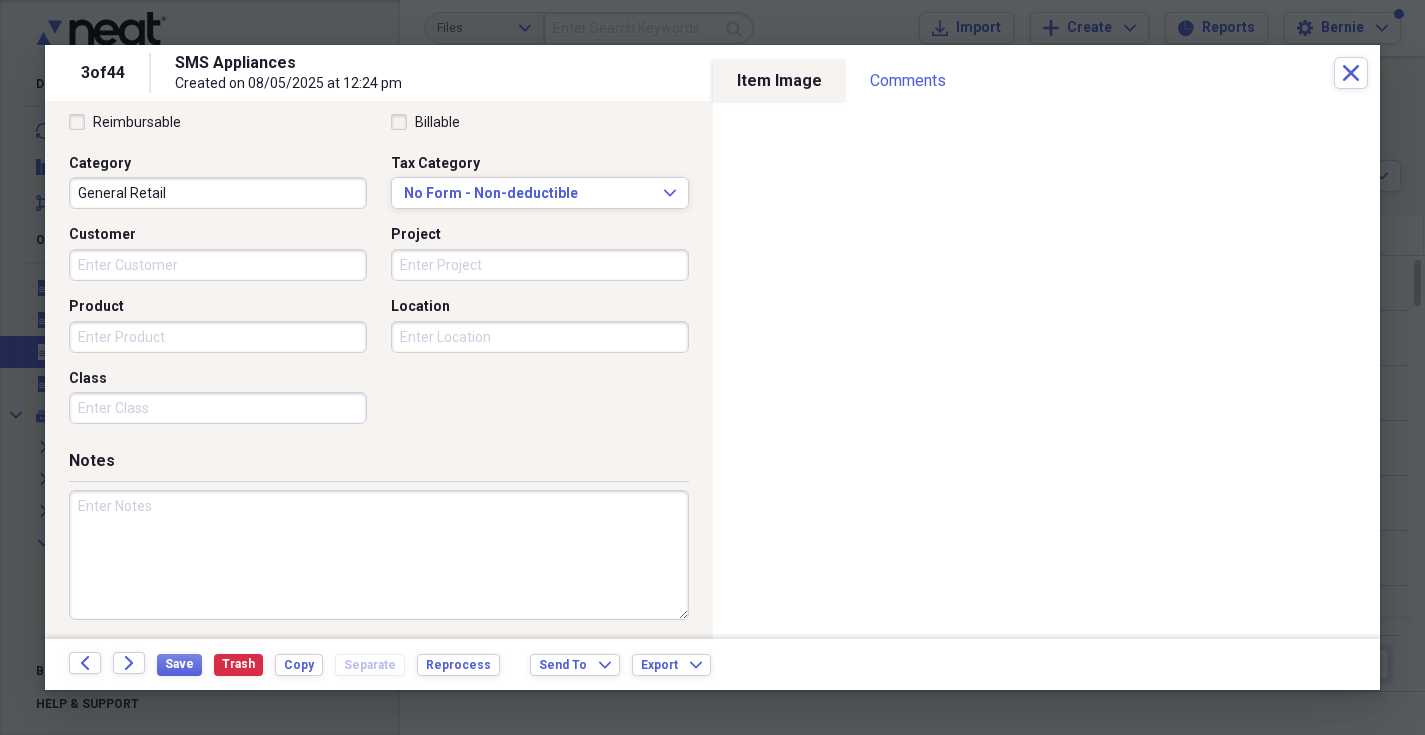scroll, scrollTop: 180, scrollLeft: 0, axis: vertical 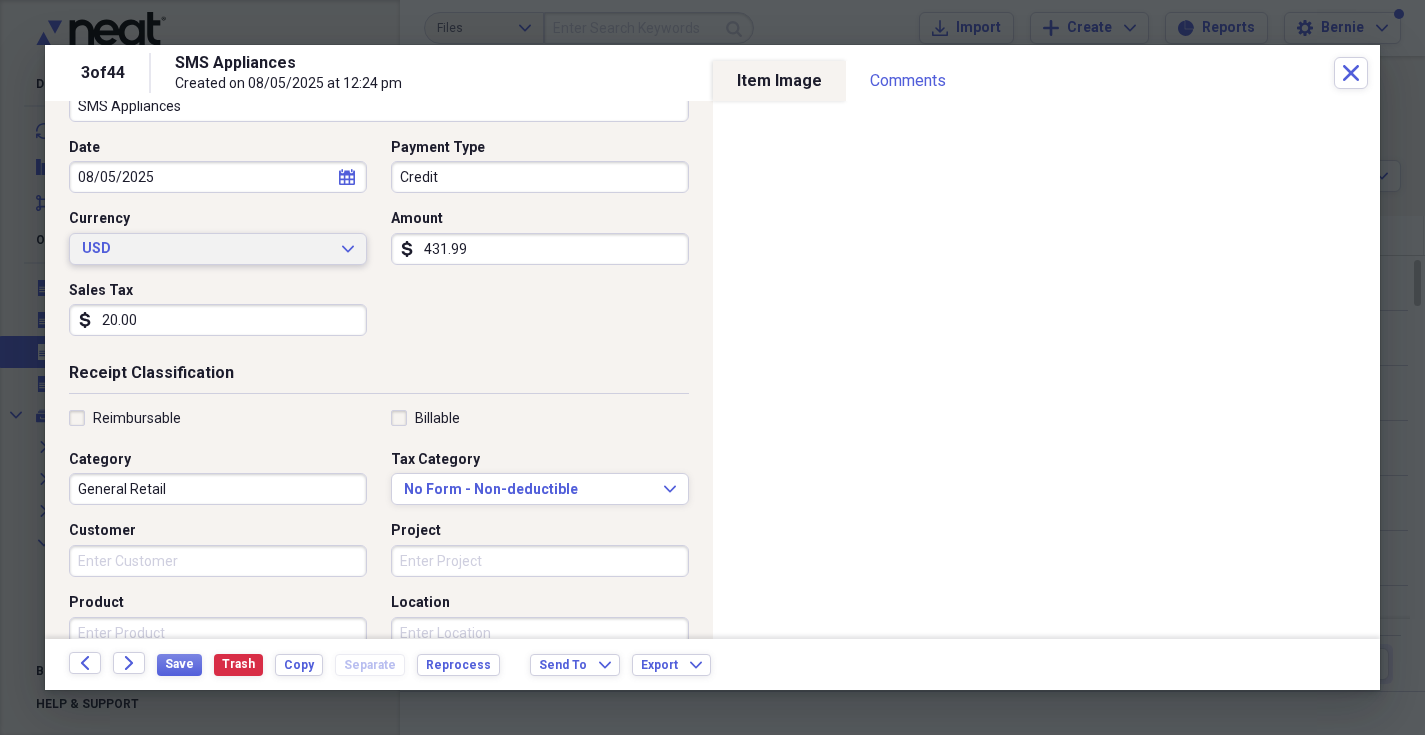 click 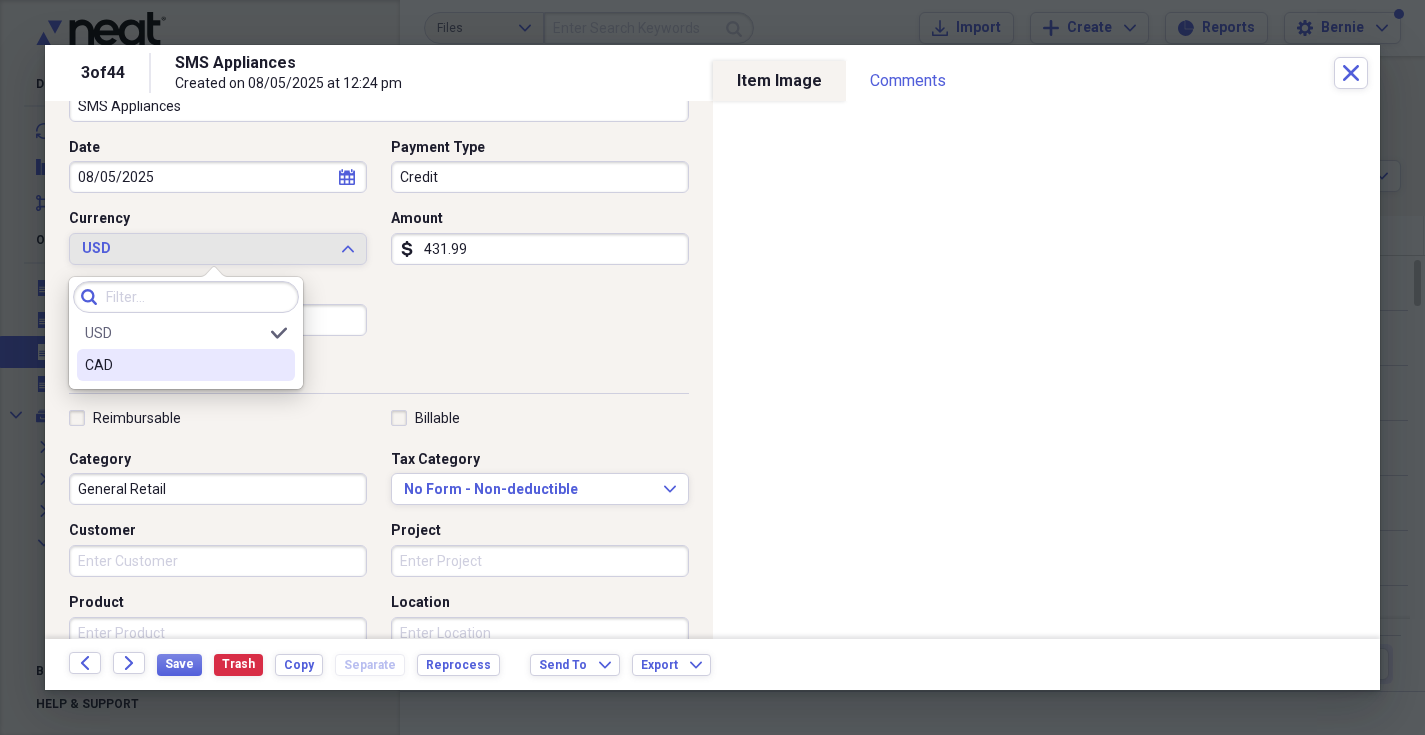 click on "CAD" at bounding box center [174, 365] 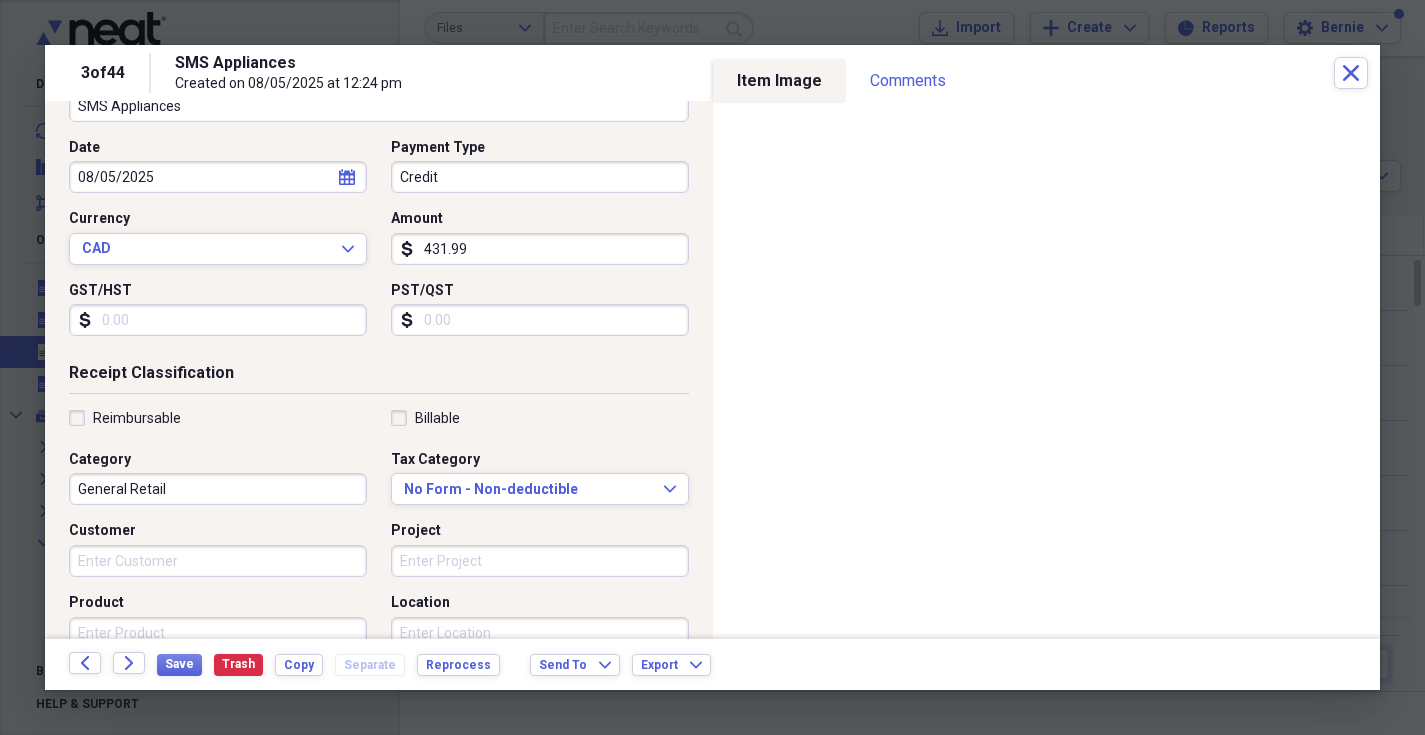 click on "General Retail" at bounding box center (218, 489) 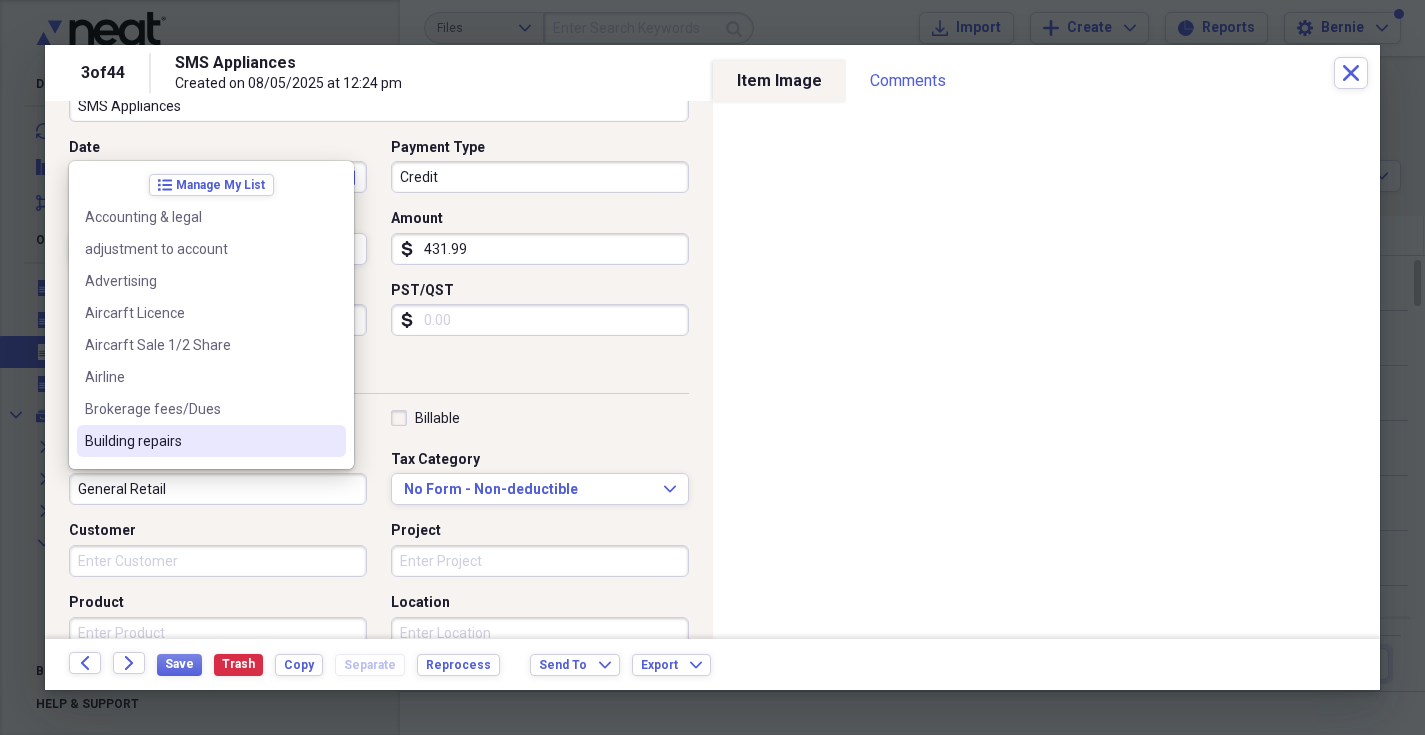 click on "Building repairs" at bounding box center [199, 441] 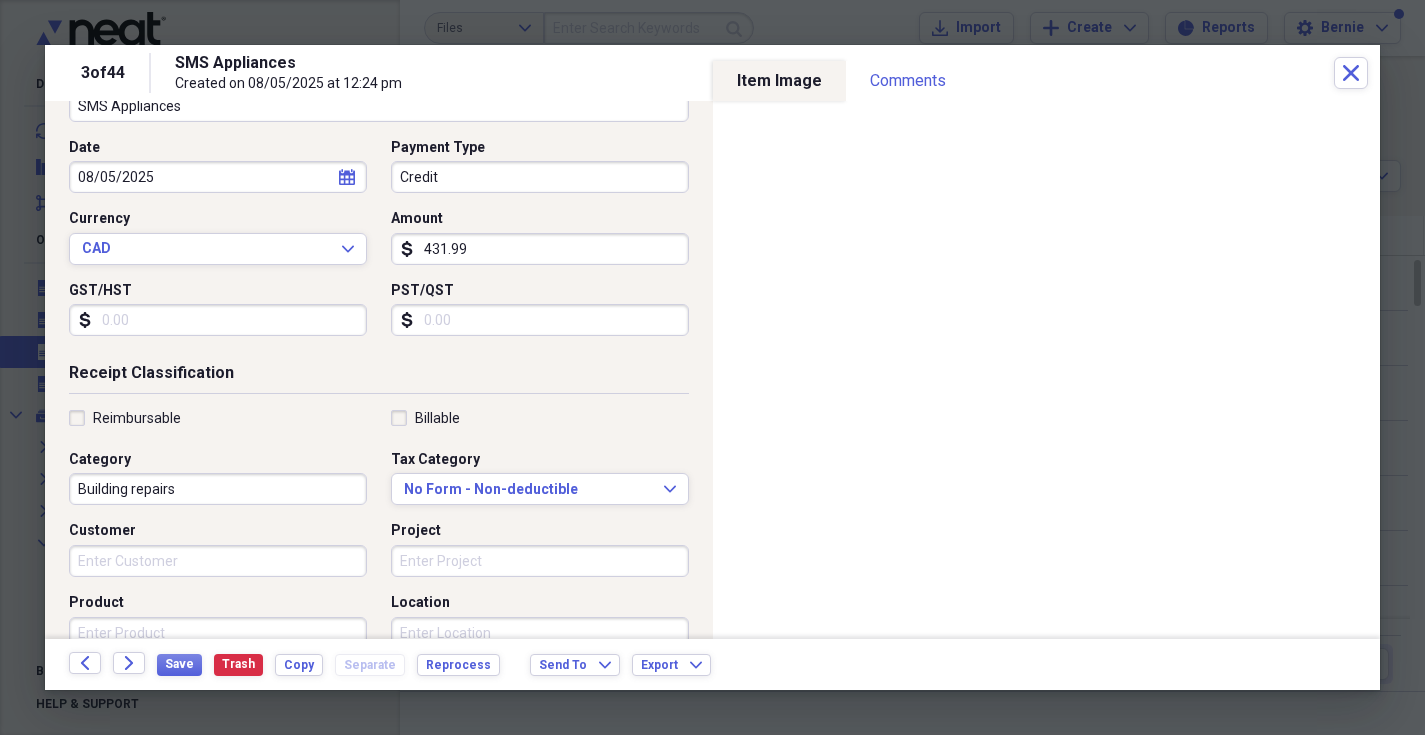 click on "Project" at bounding box center (540, 561) 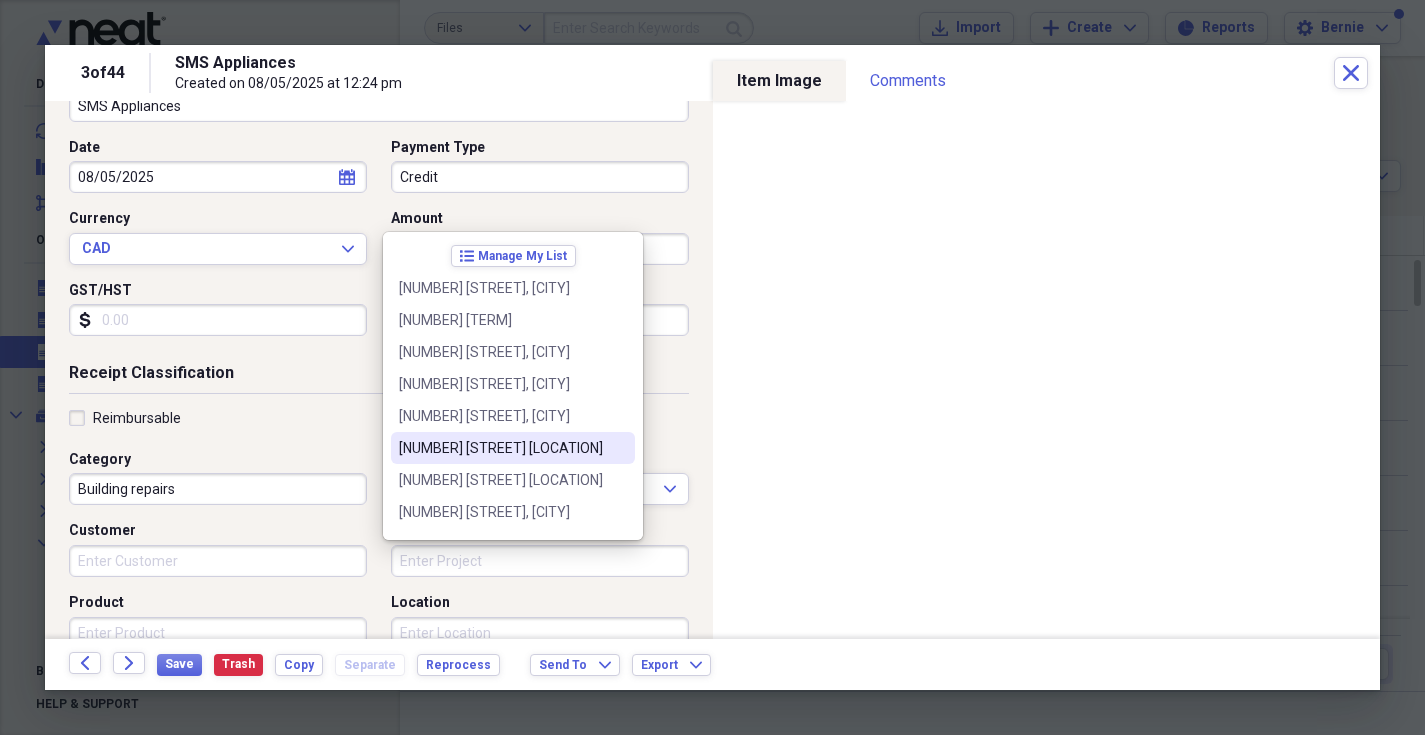 click on "[NUMBER] [STREET] [LOCATION]" at bounding box center [501, 448] 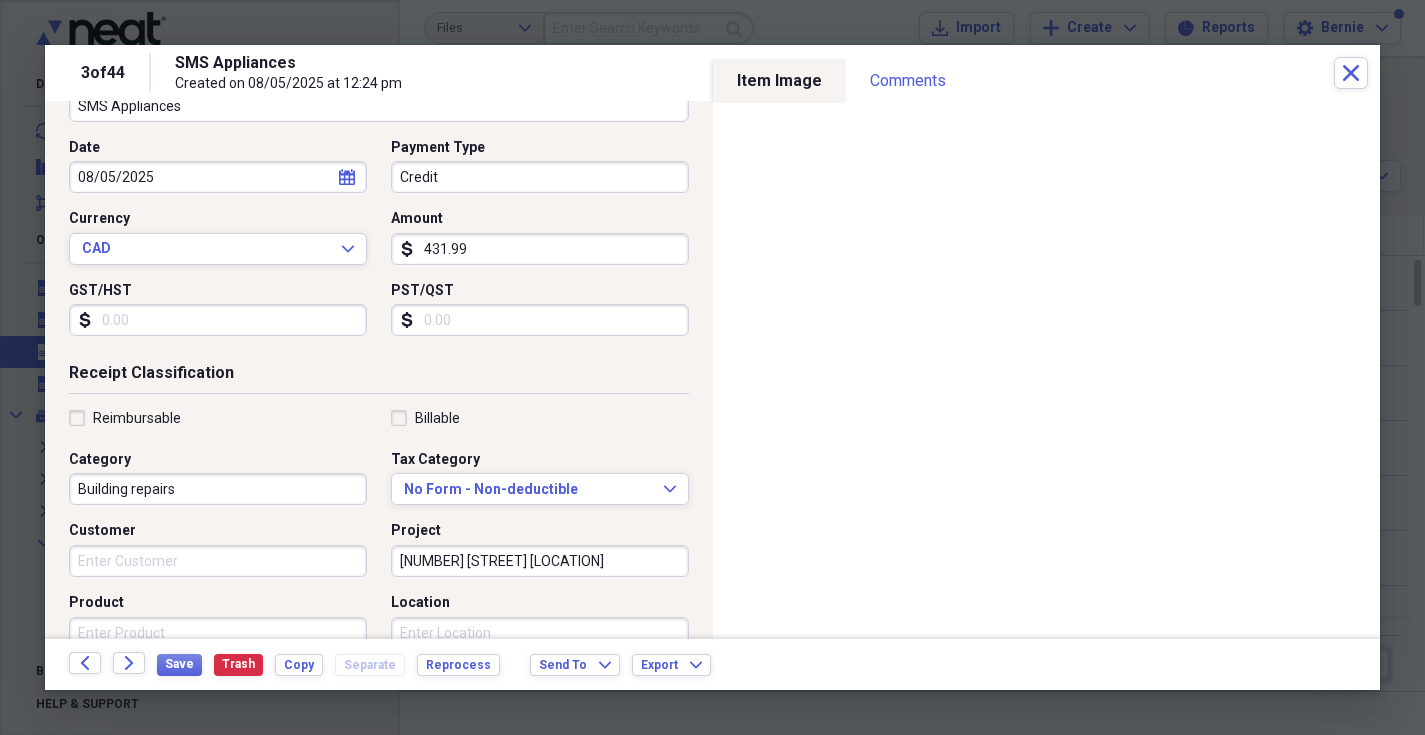 scroll, scrollTop: 338, scrollLeft: 0, axis: vertical 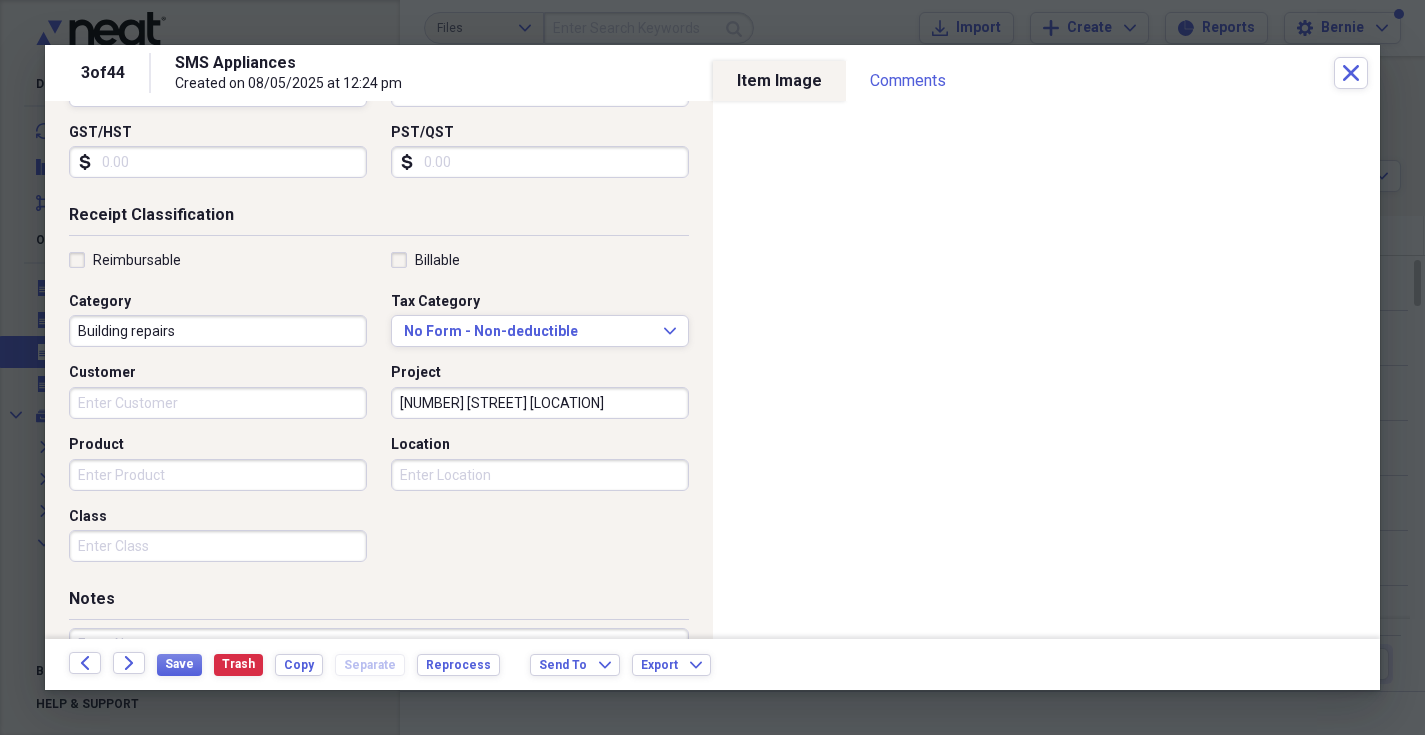 click on "Location" at bounding box center (540, 475) 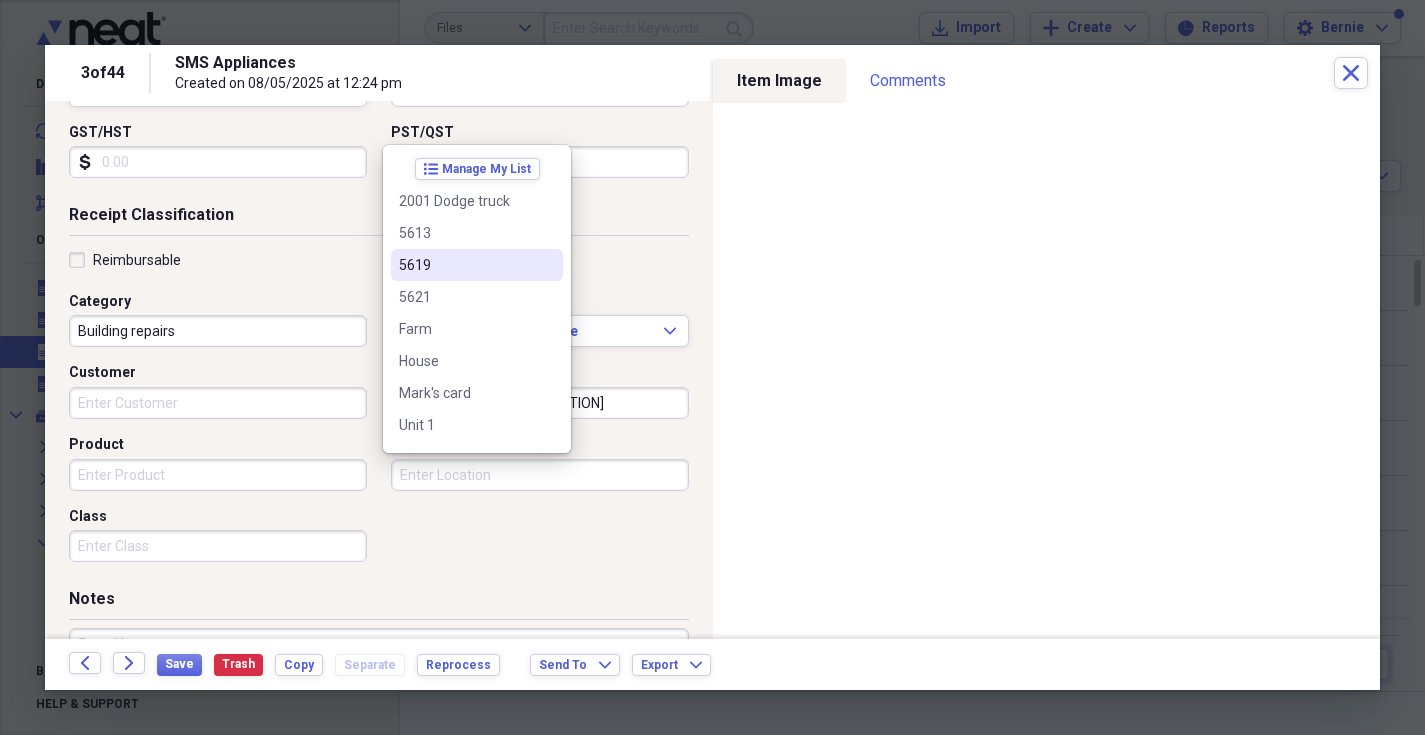click on "5619" at bounding box center (465, 265) 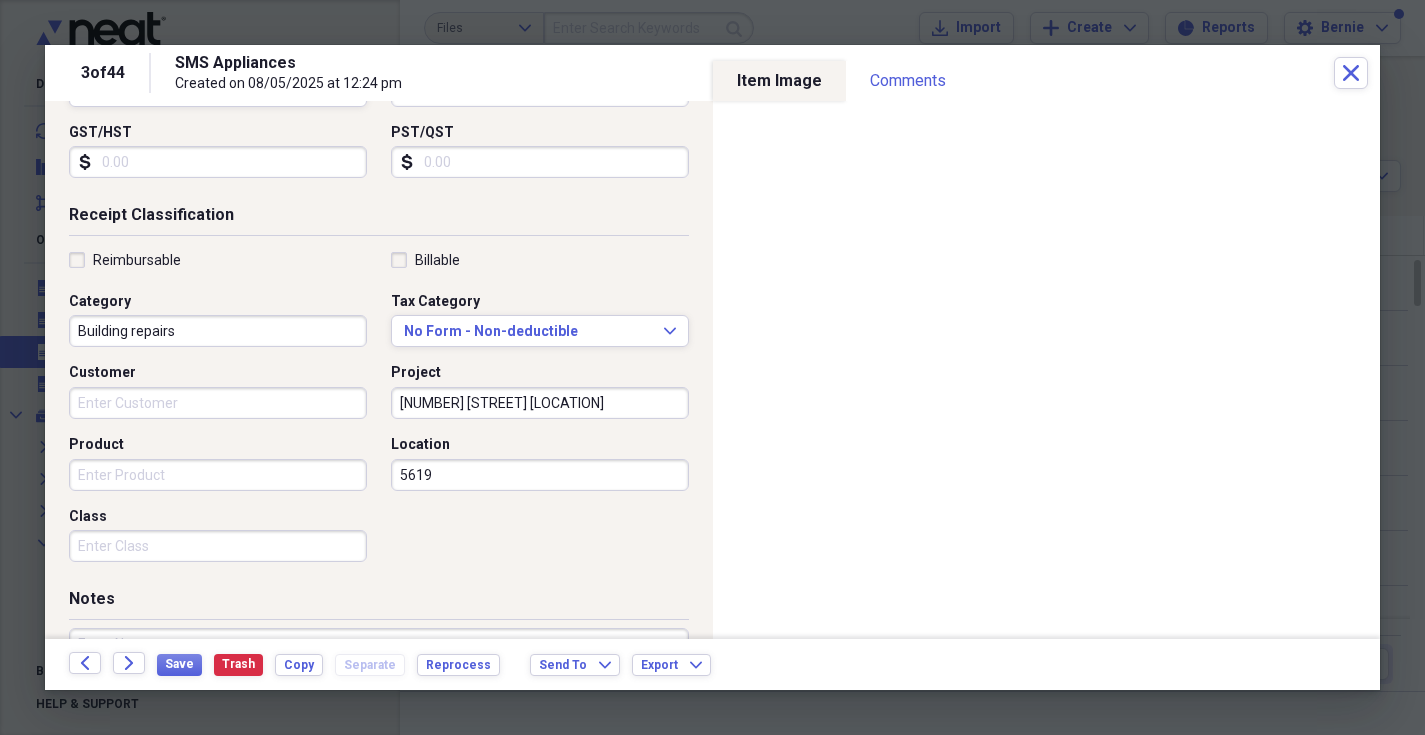 scroll, scrollTop: 476, scrollLeft: 0, axis: vertical 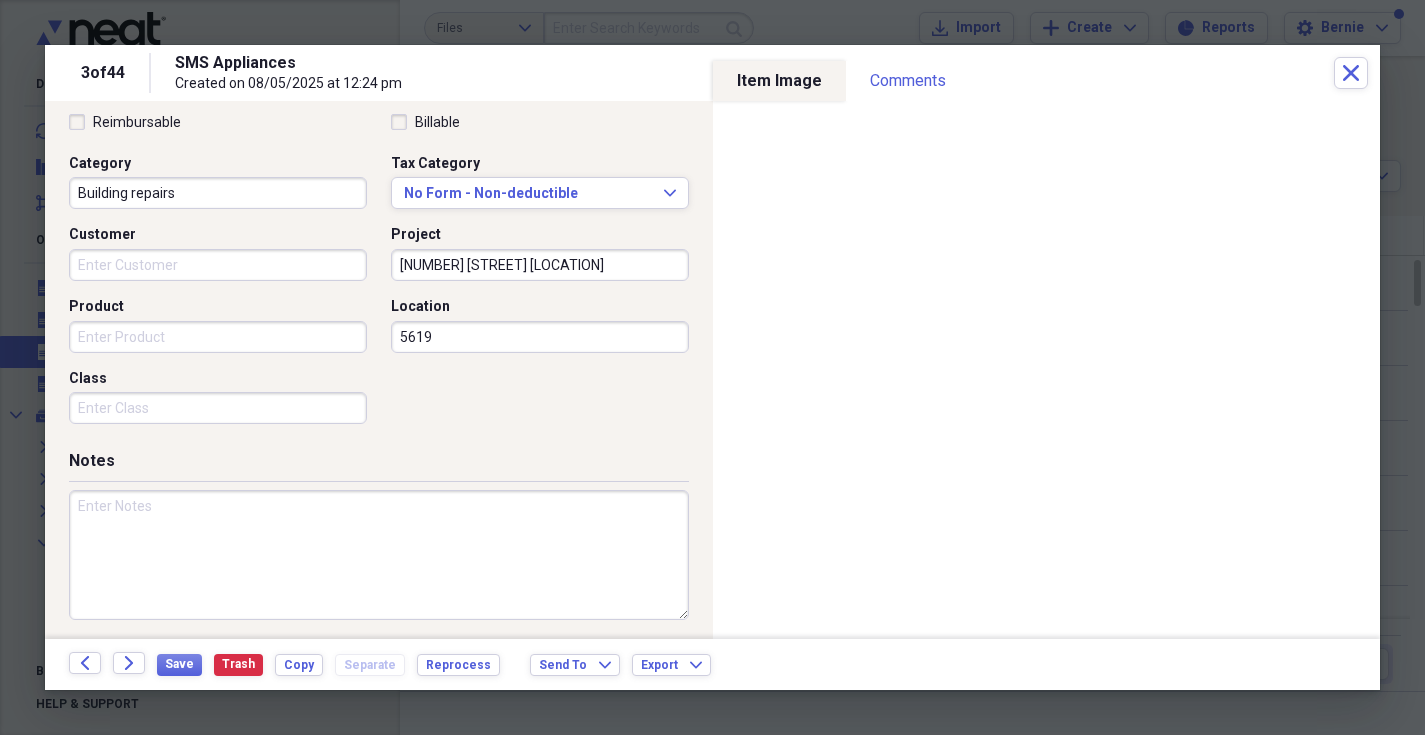 click at bounding box center [379, 555] 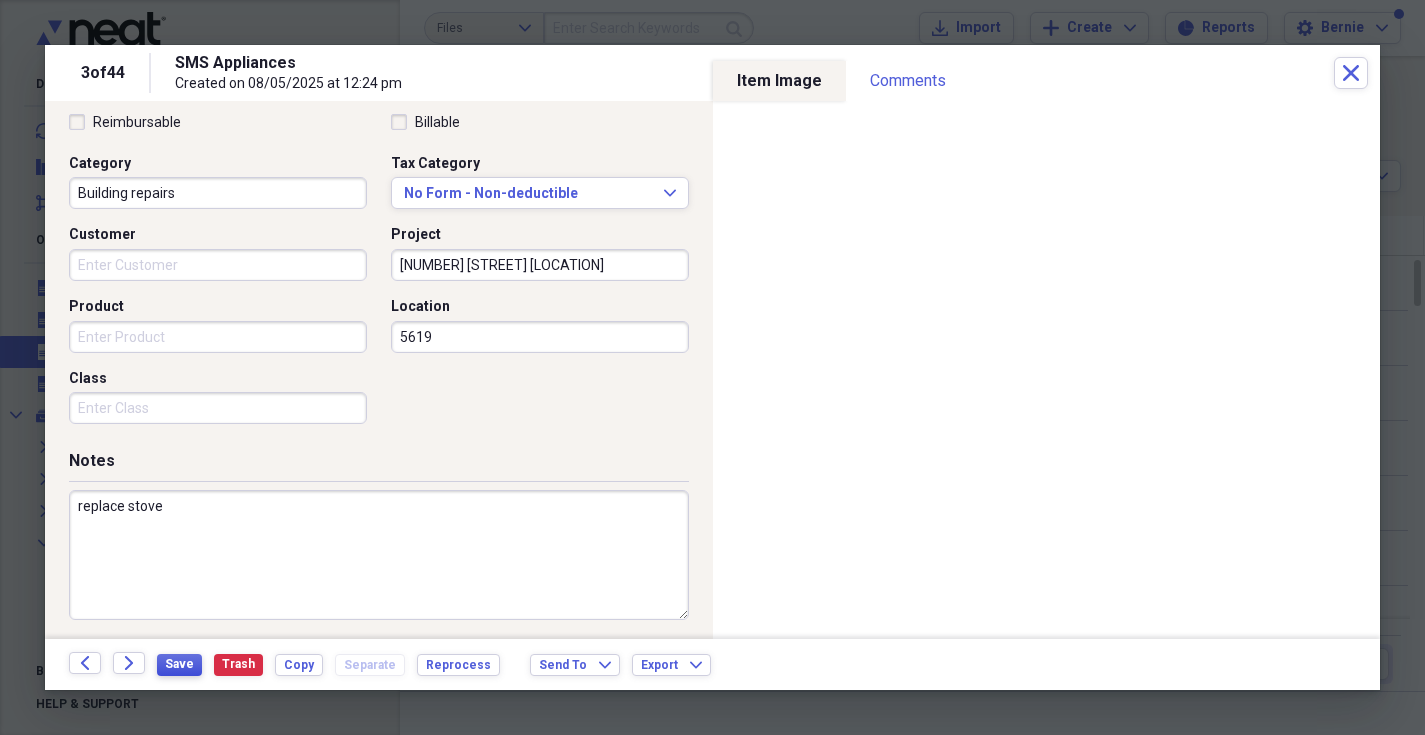 type on "replace stove" 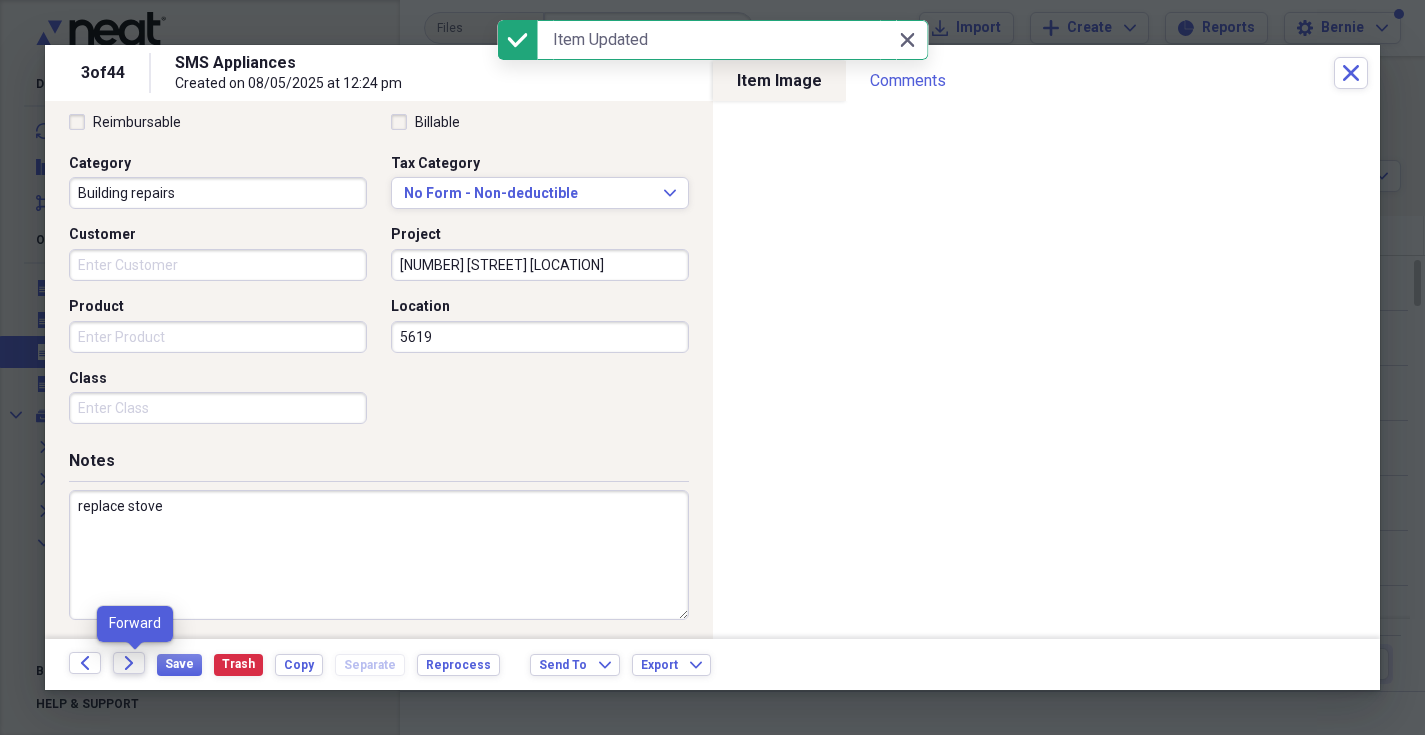 click on "Forward" 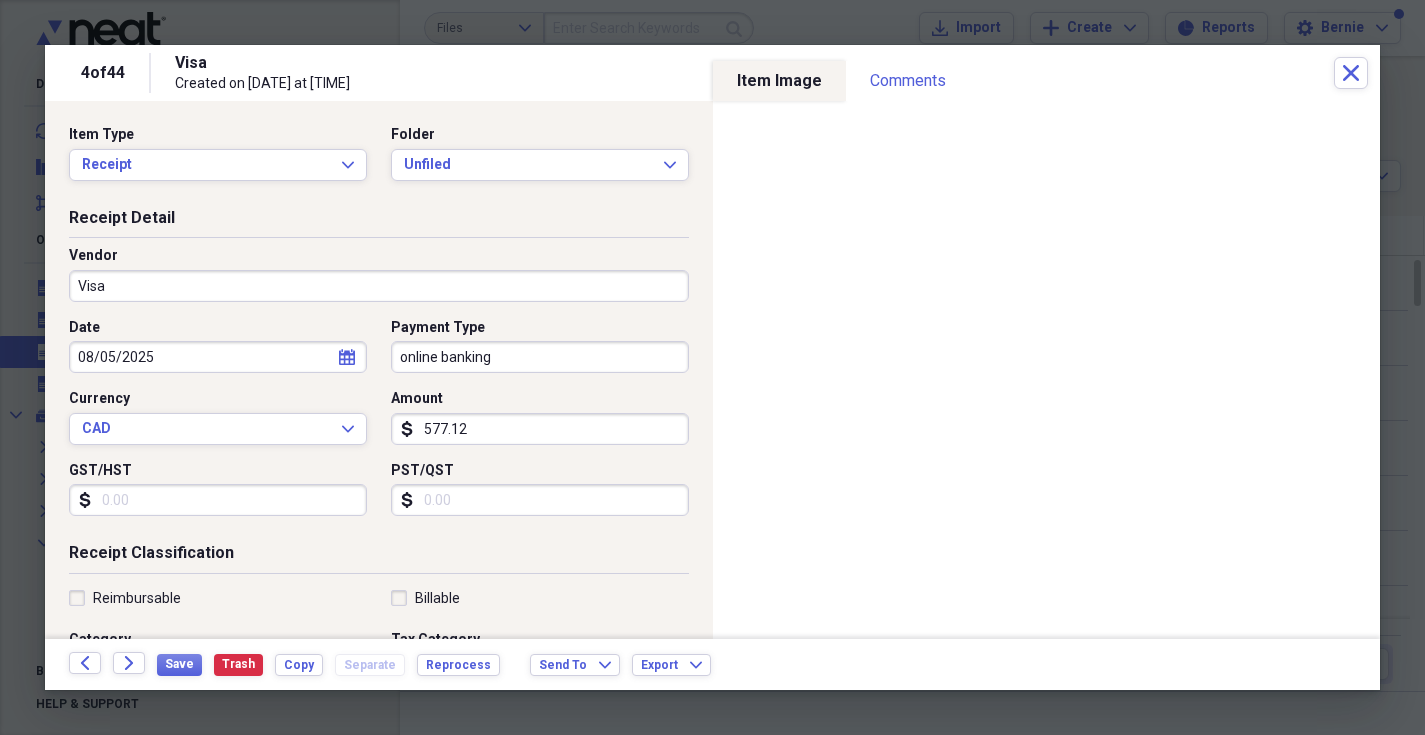 click on "Visa" at bounding box center [379, 286] 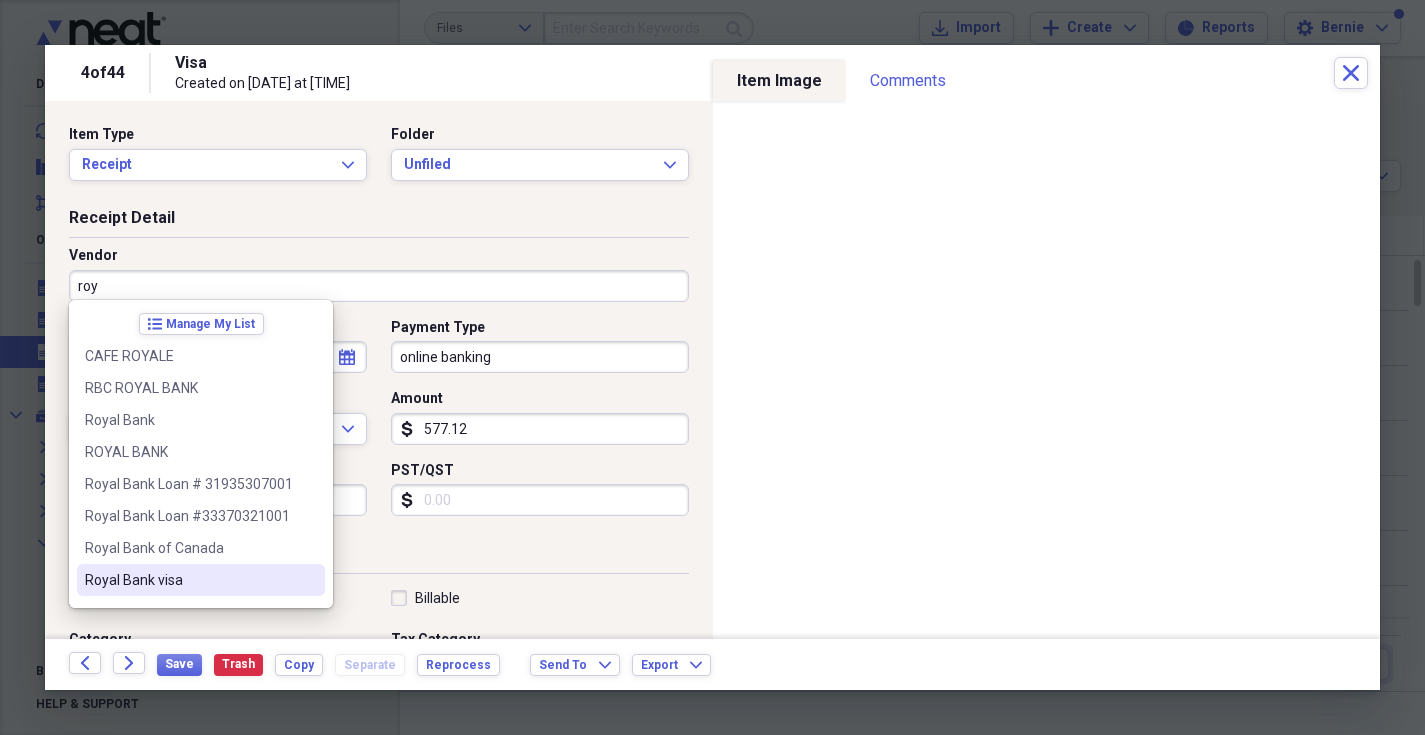 click on "Royal Bank visa" at bounding box center (189, 580) 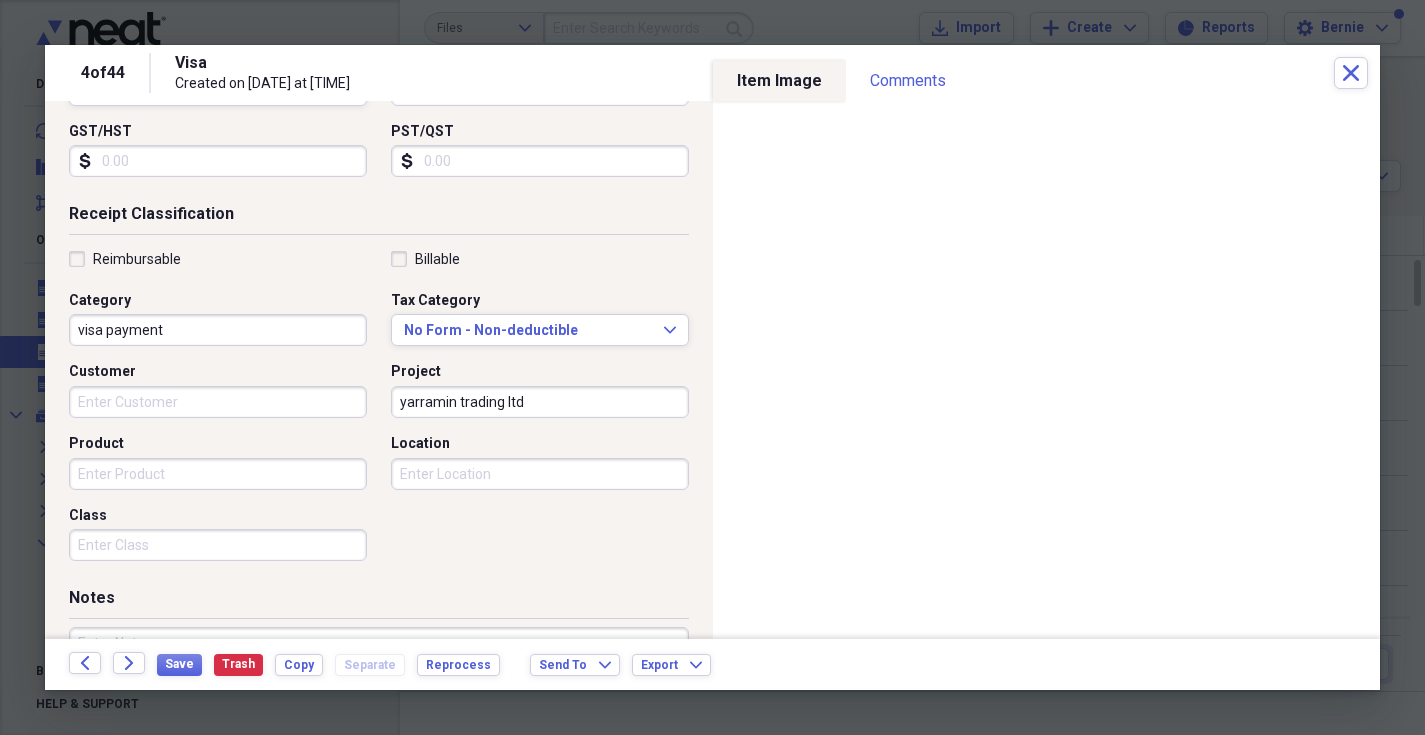 scroll, scrollTop: 335, scrollLeft: 0, axis: vertical 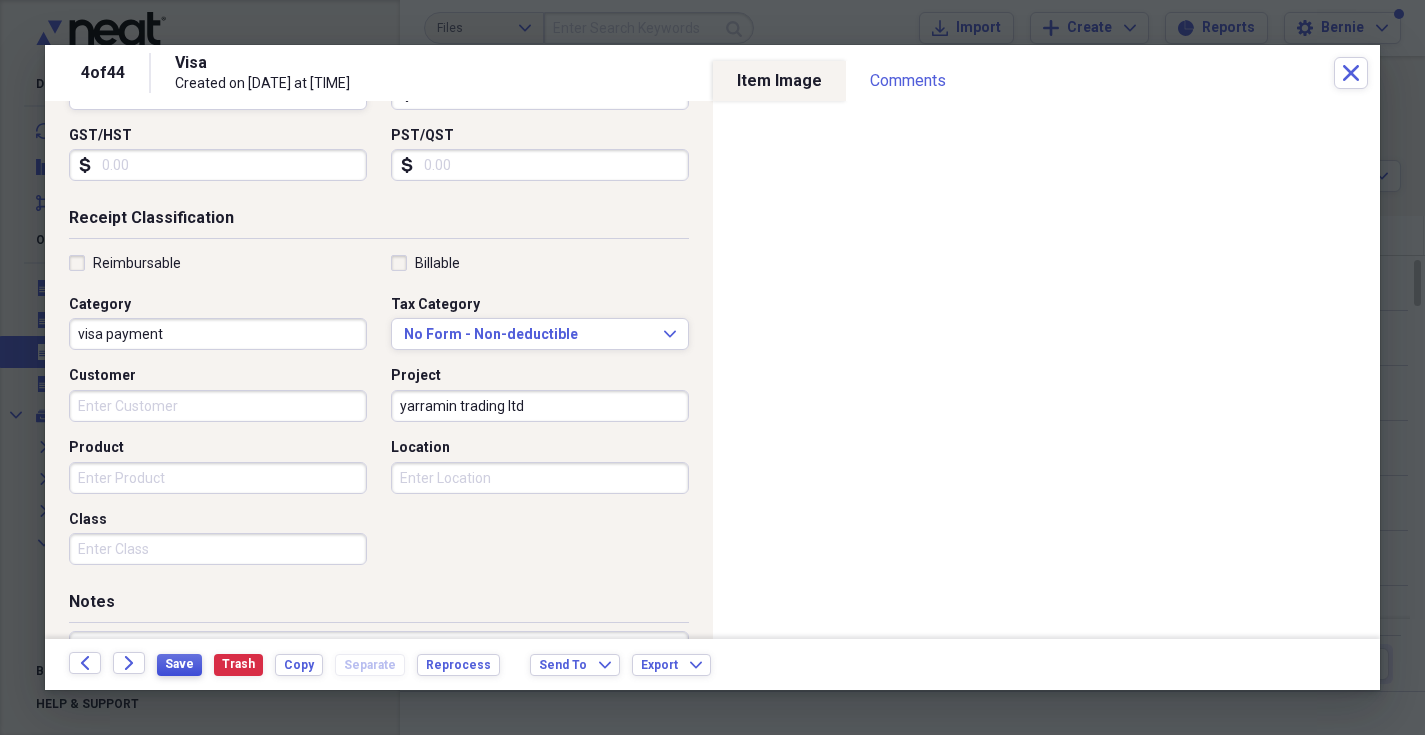 click on "Save" at bounding box center [179, 664] 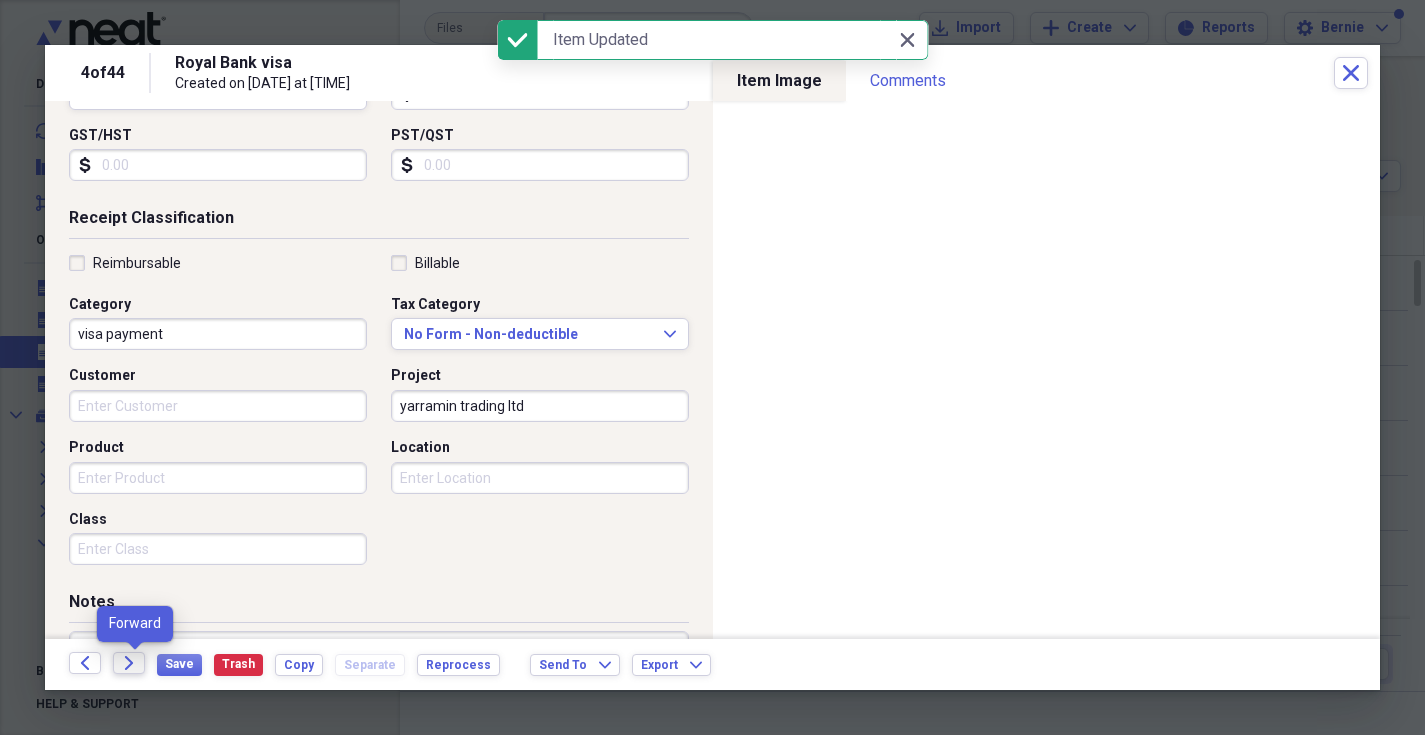 click on "Forward" at bounding box center (129, 663) 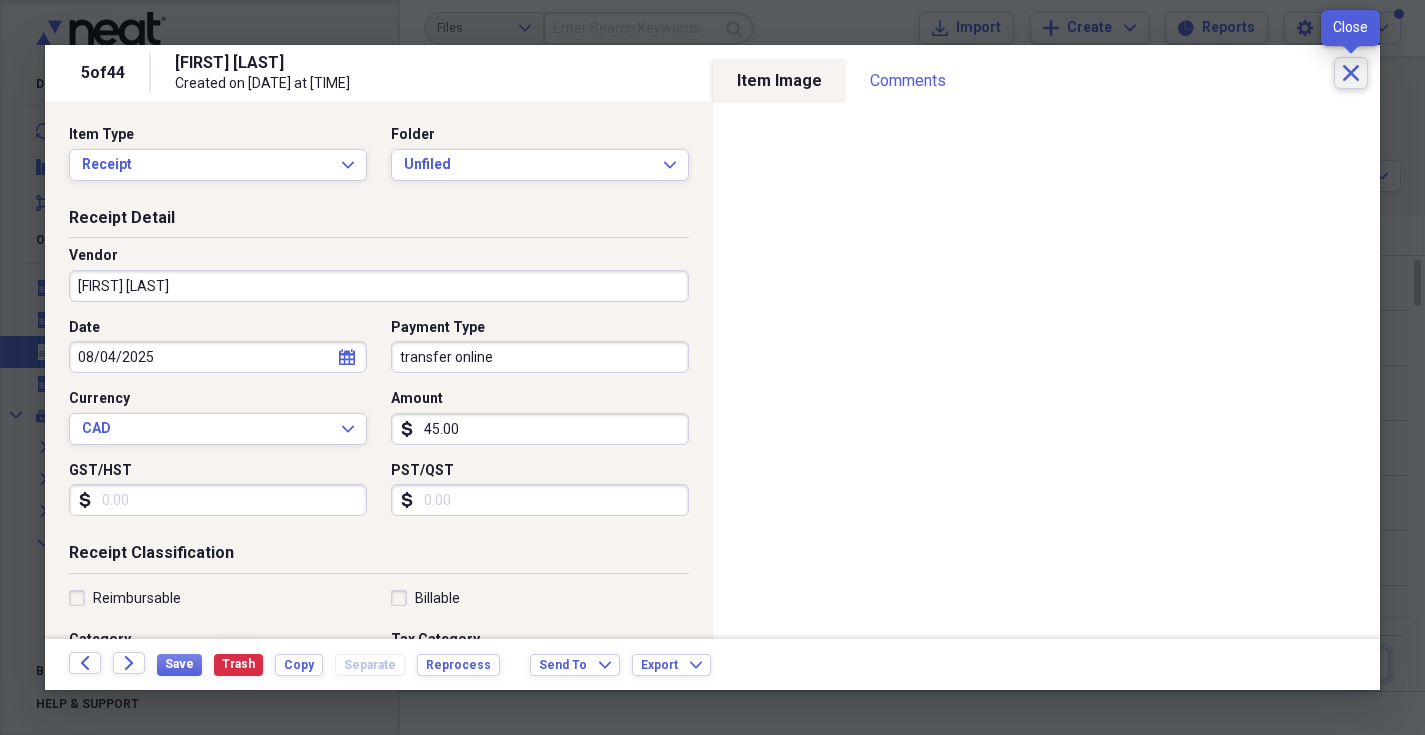click on "Close" 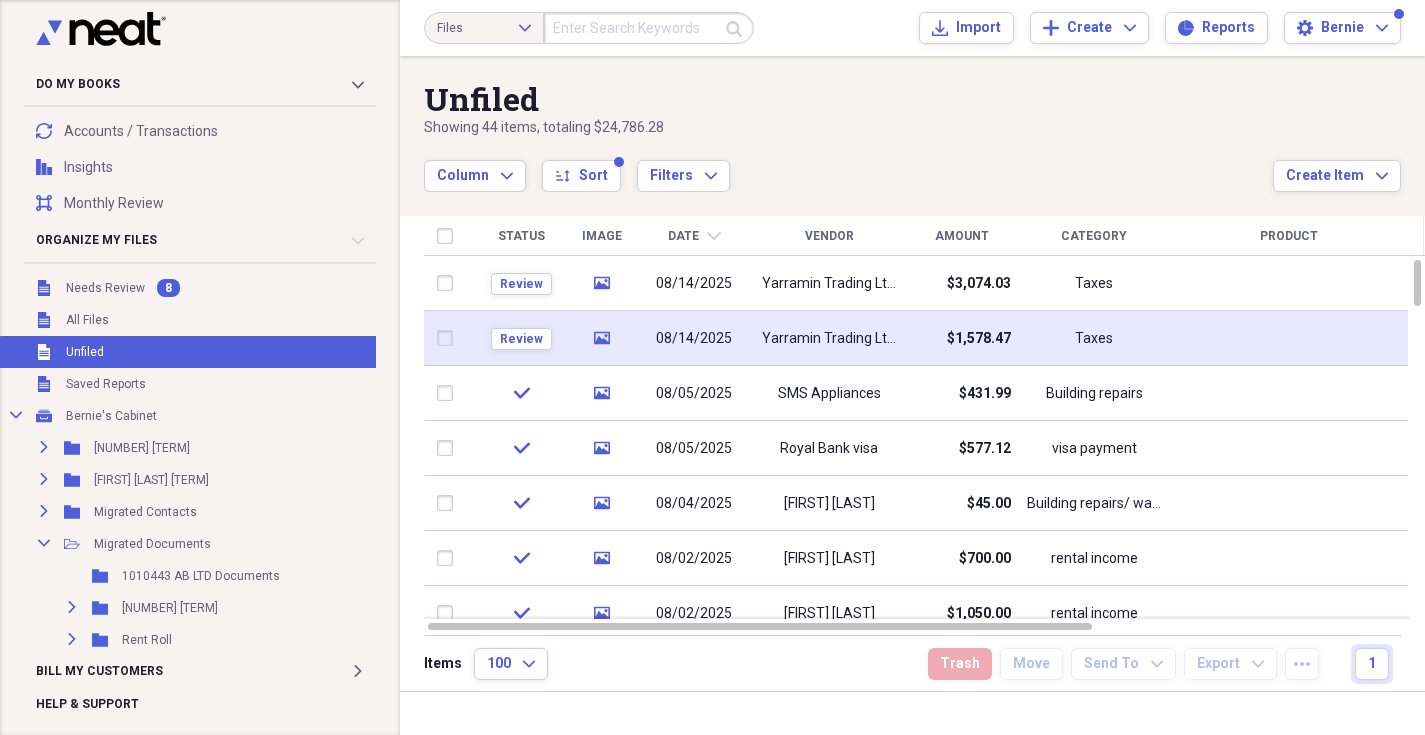 click on "Yarramin Trading Ltd." at bounding box center [829, 339] 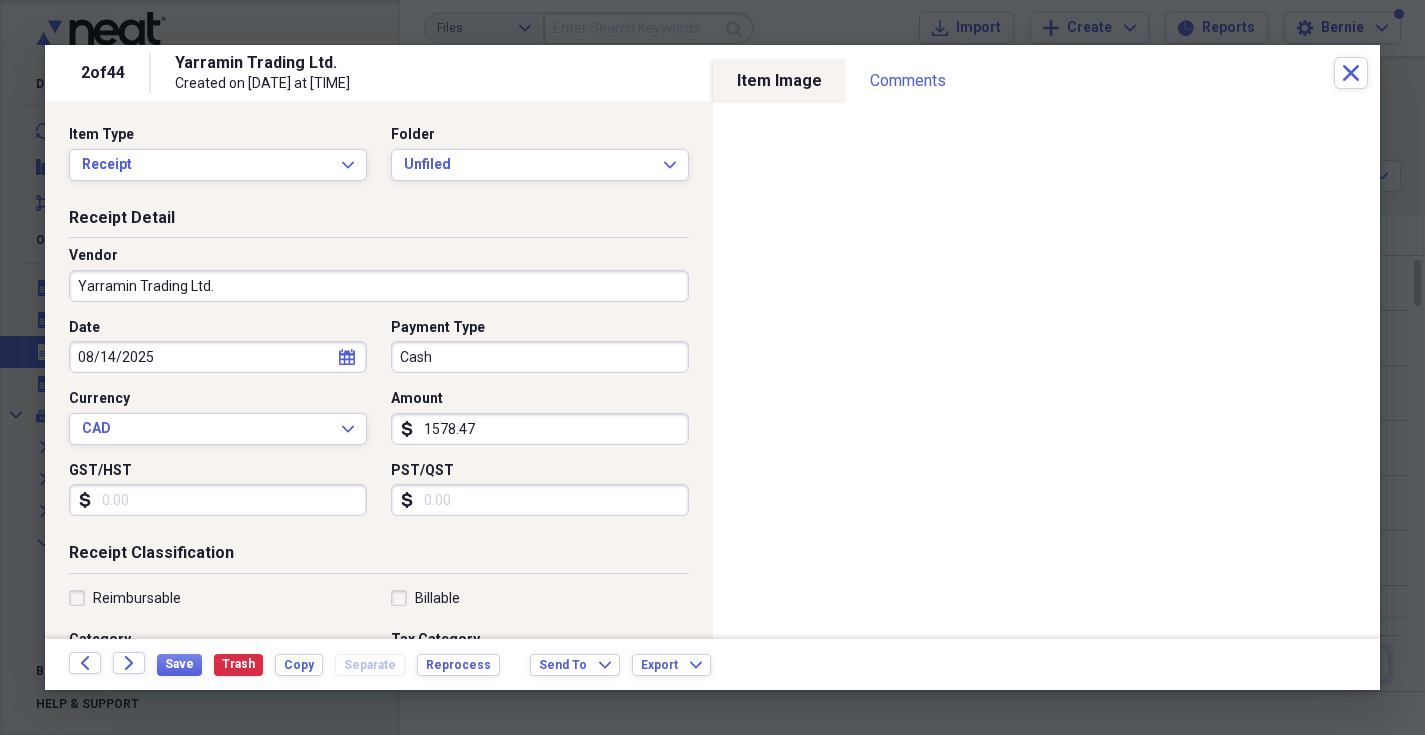 click on "Yarramin Trading Ltd." at bounding box center (379, 286) 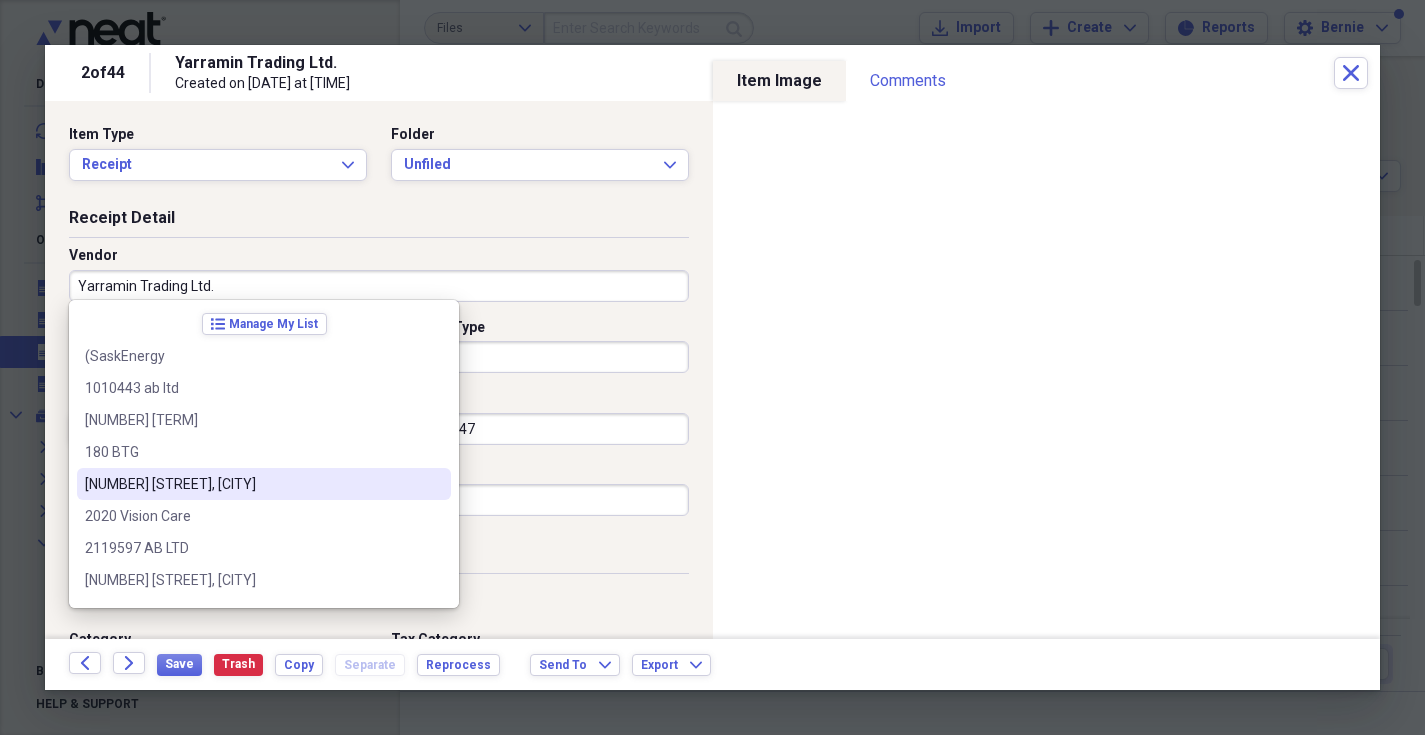 click on "PST/QST" at bounding box center (540, 471) 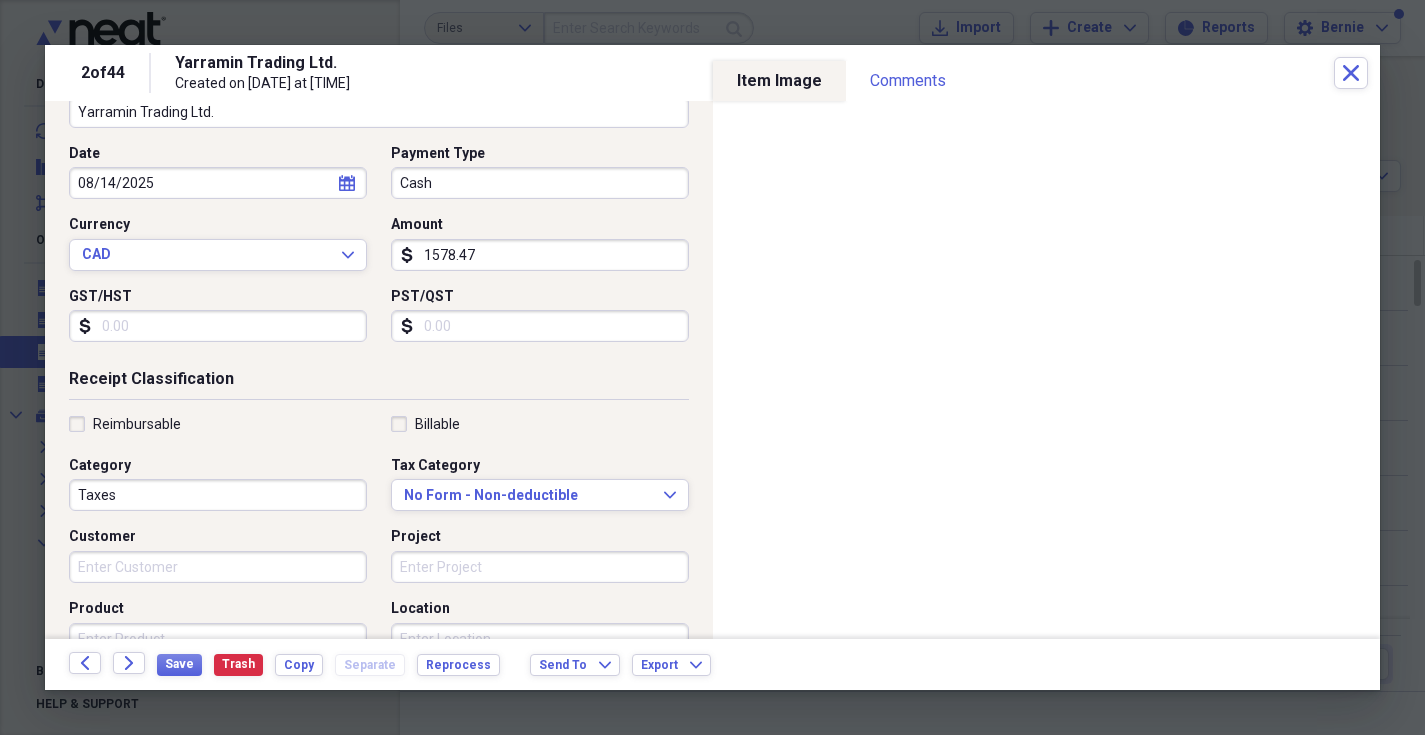 scroll, scrollTop: 338, scrollLeft: 0, axis: vertical 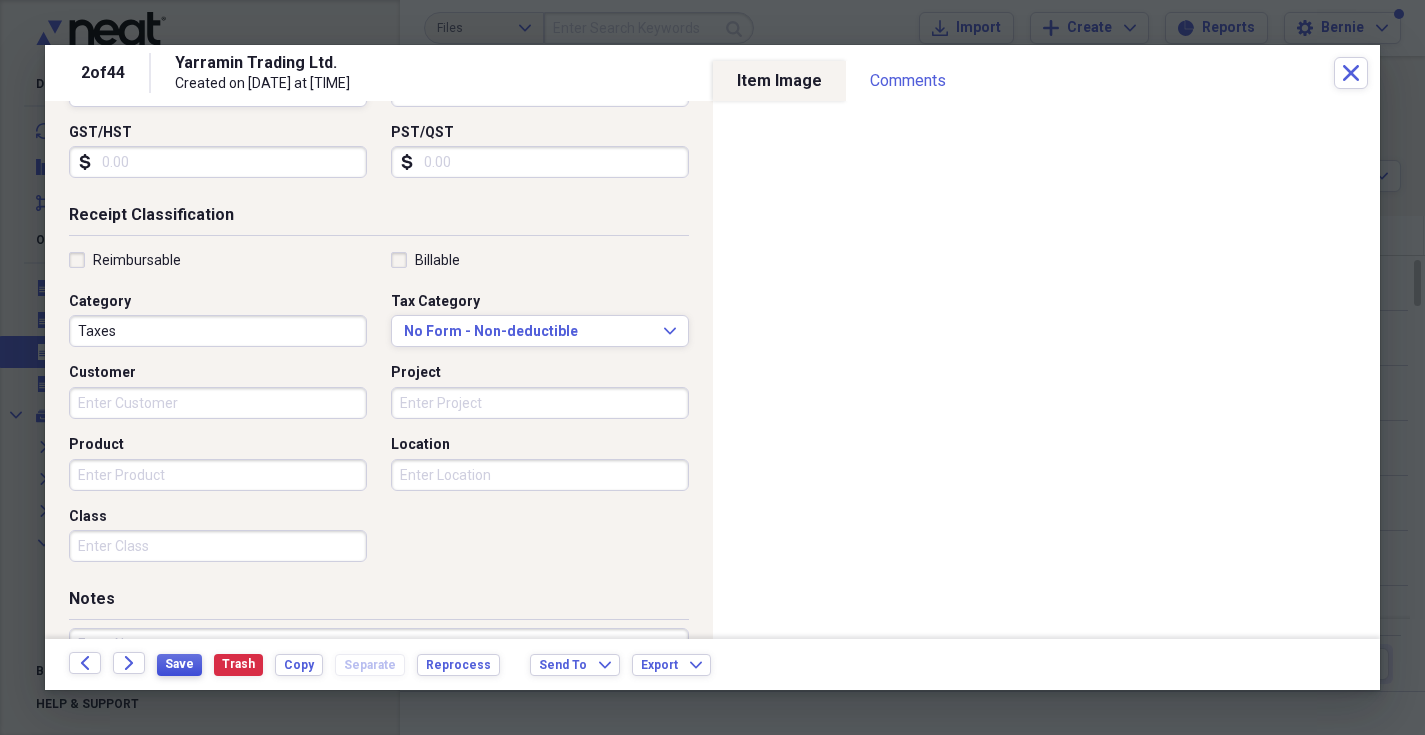 click on "Save" at bounding box center (179, 664) 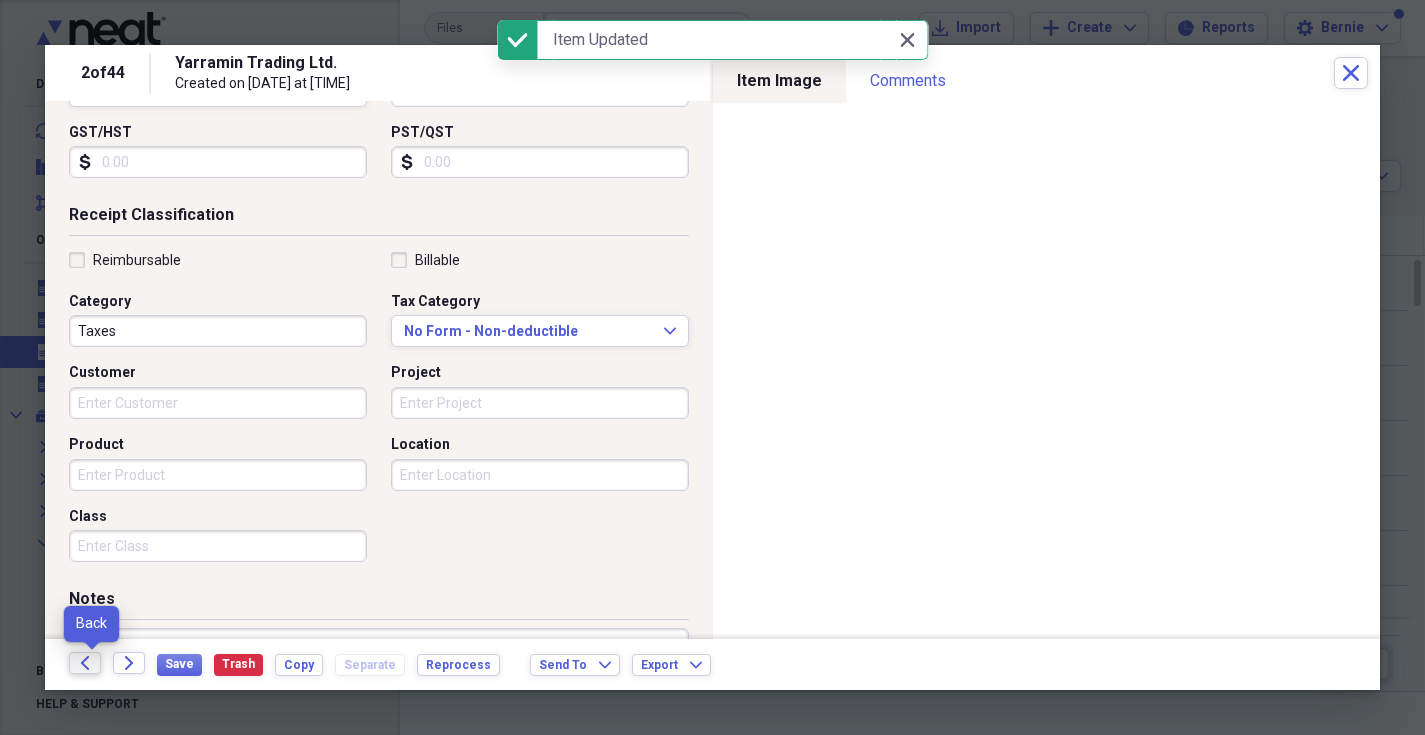 click on "Back" 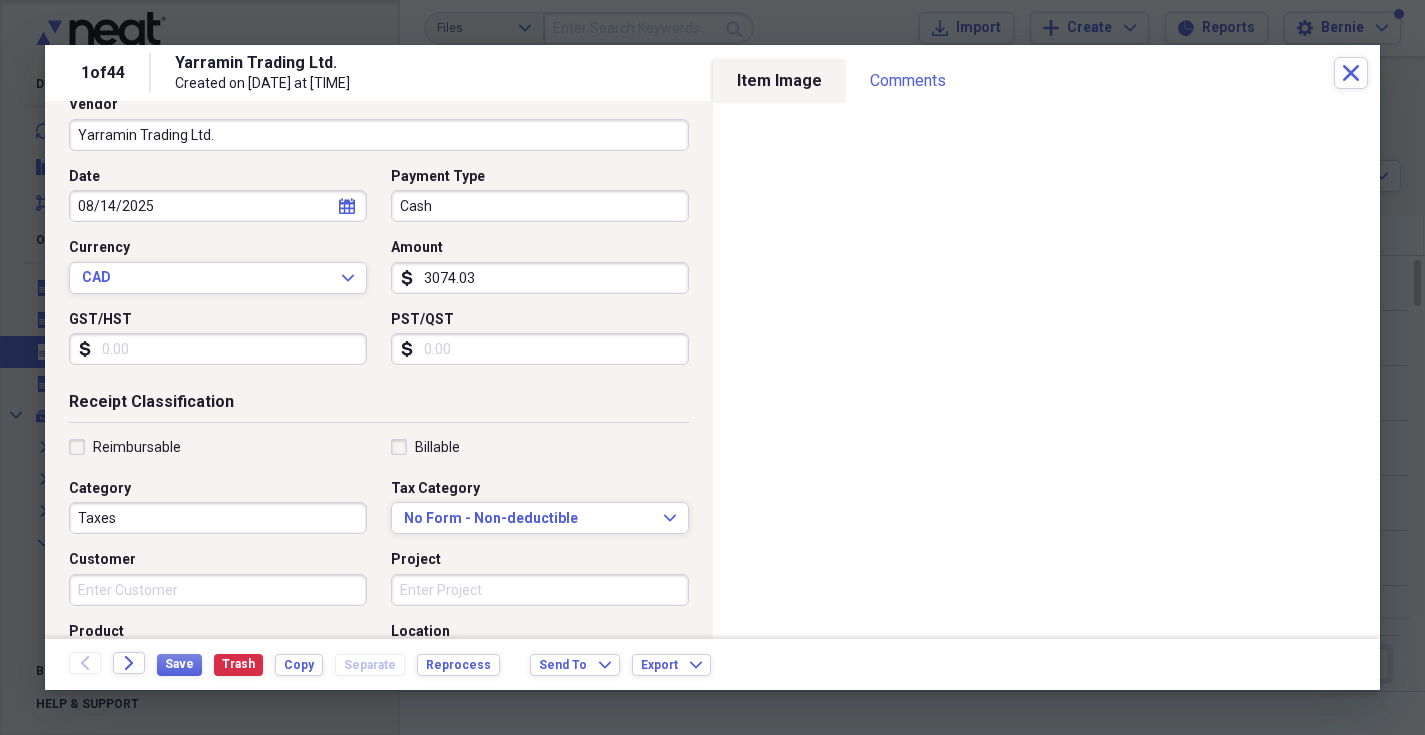 scroll, scrollTop: 275, scrollLeft: 0, axis: vertical 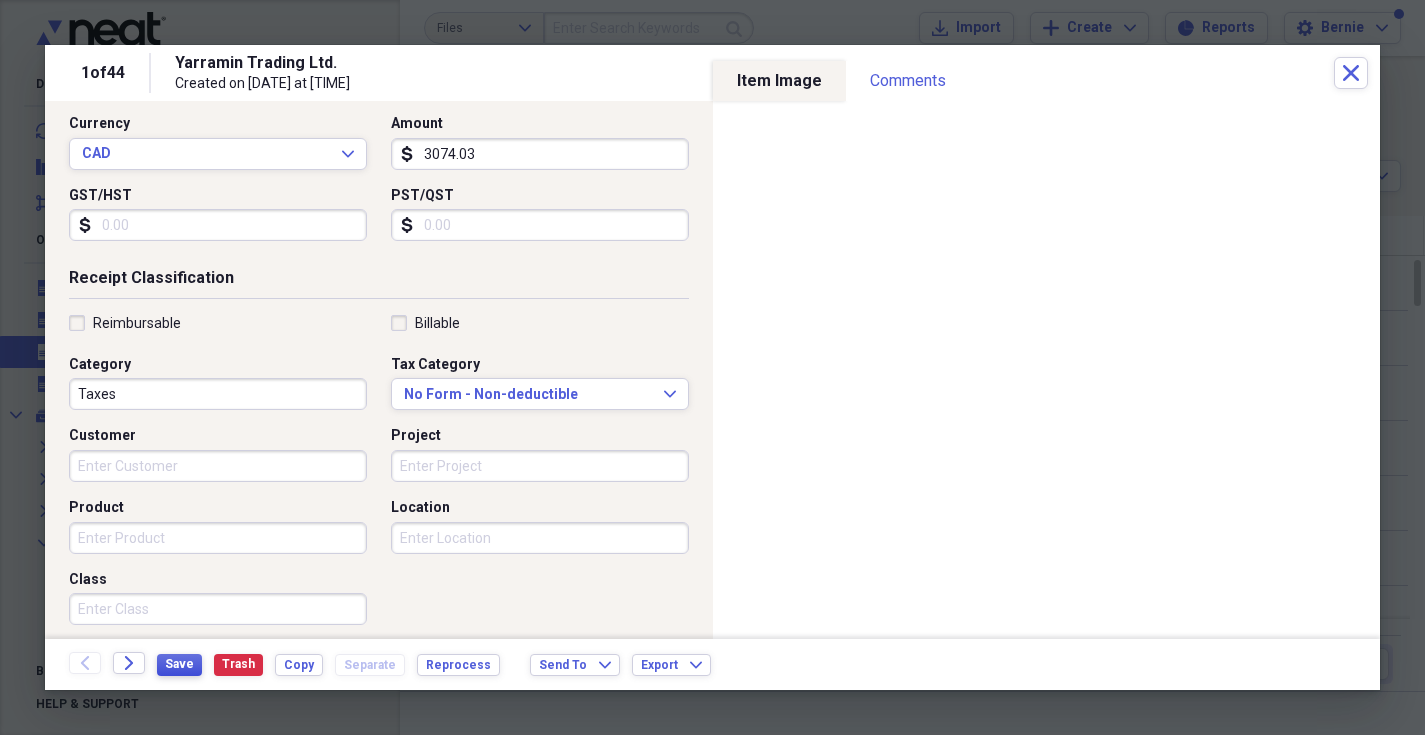 click on "Save" at bounding box center (179, 664) 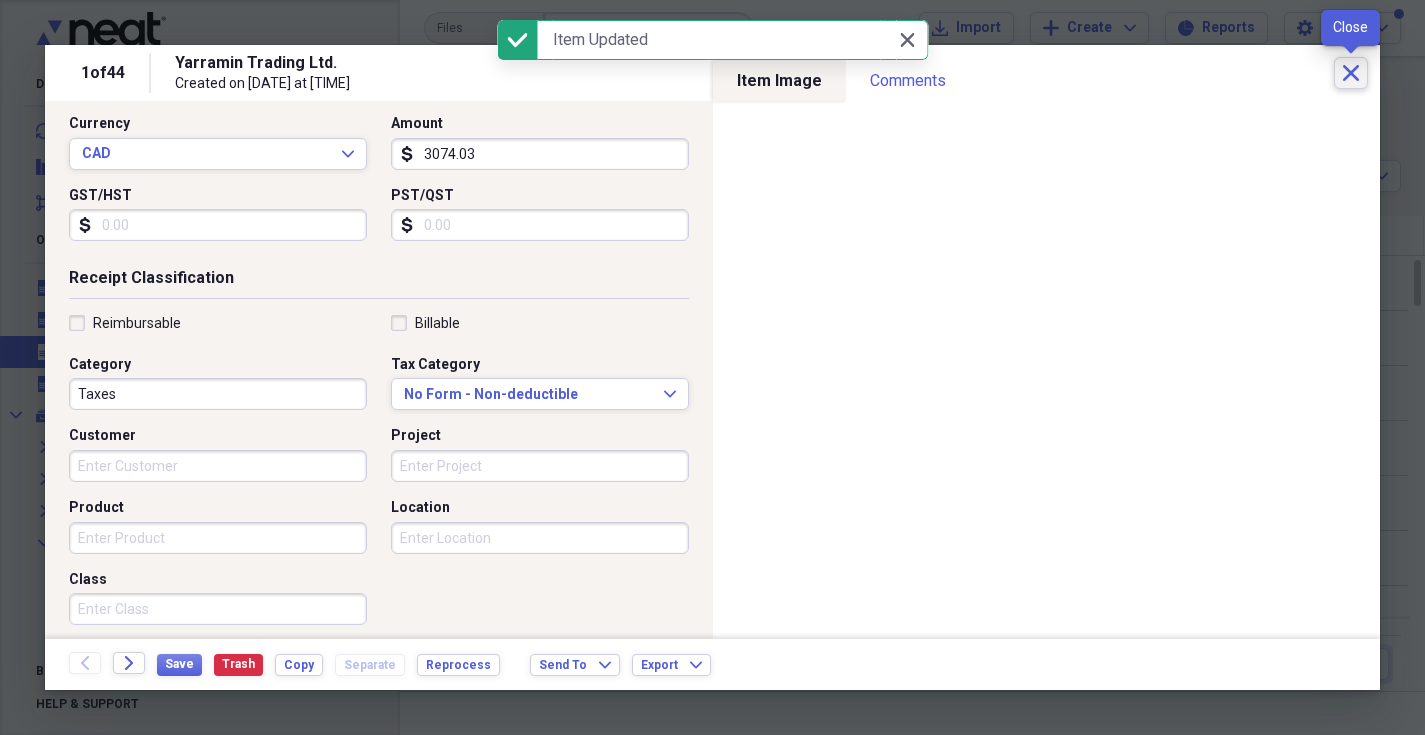 click on "Close" 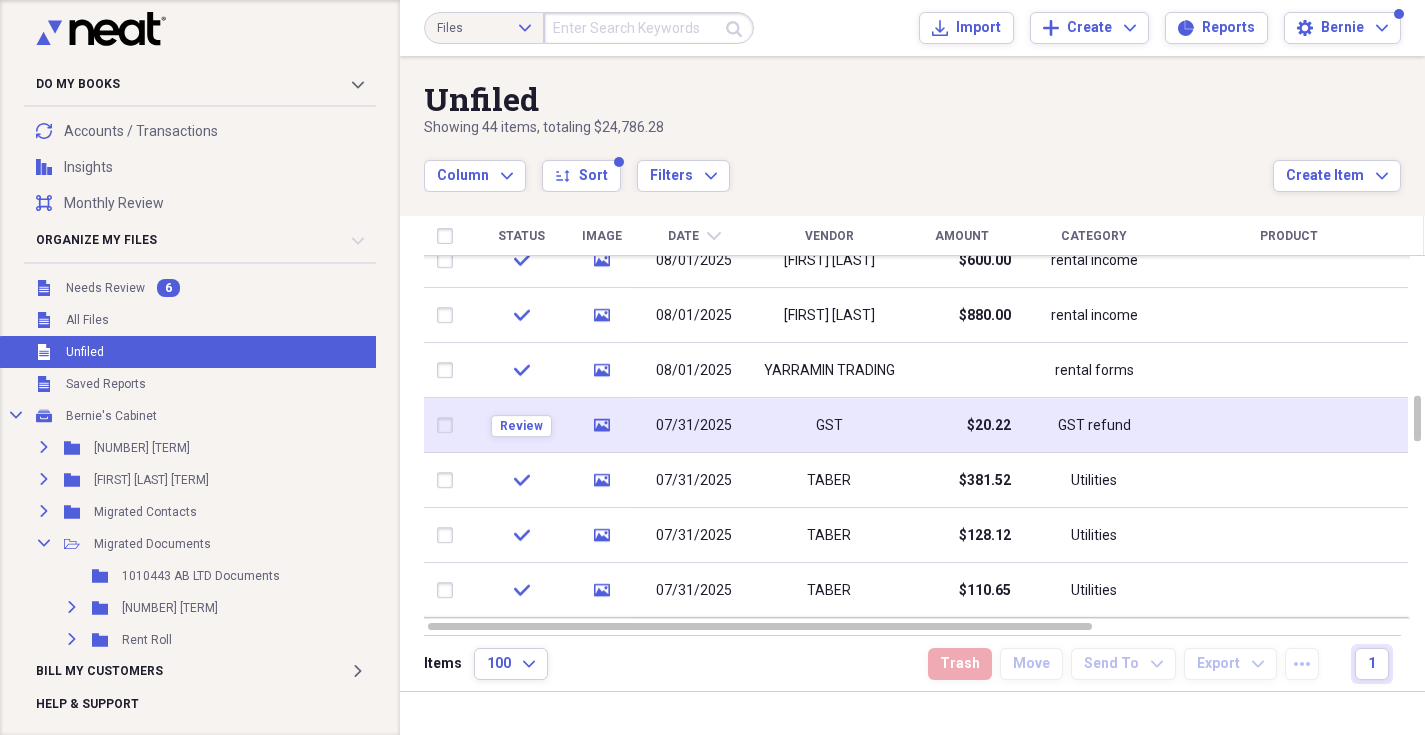 click on "GST" at bounding box center (829, 425) 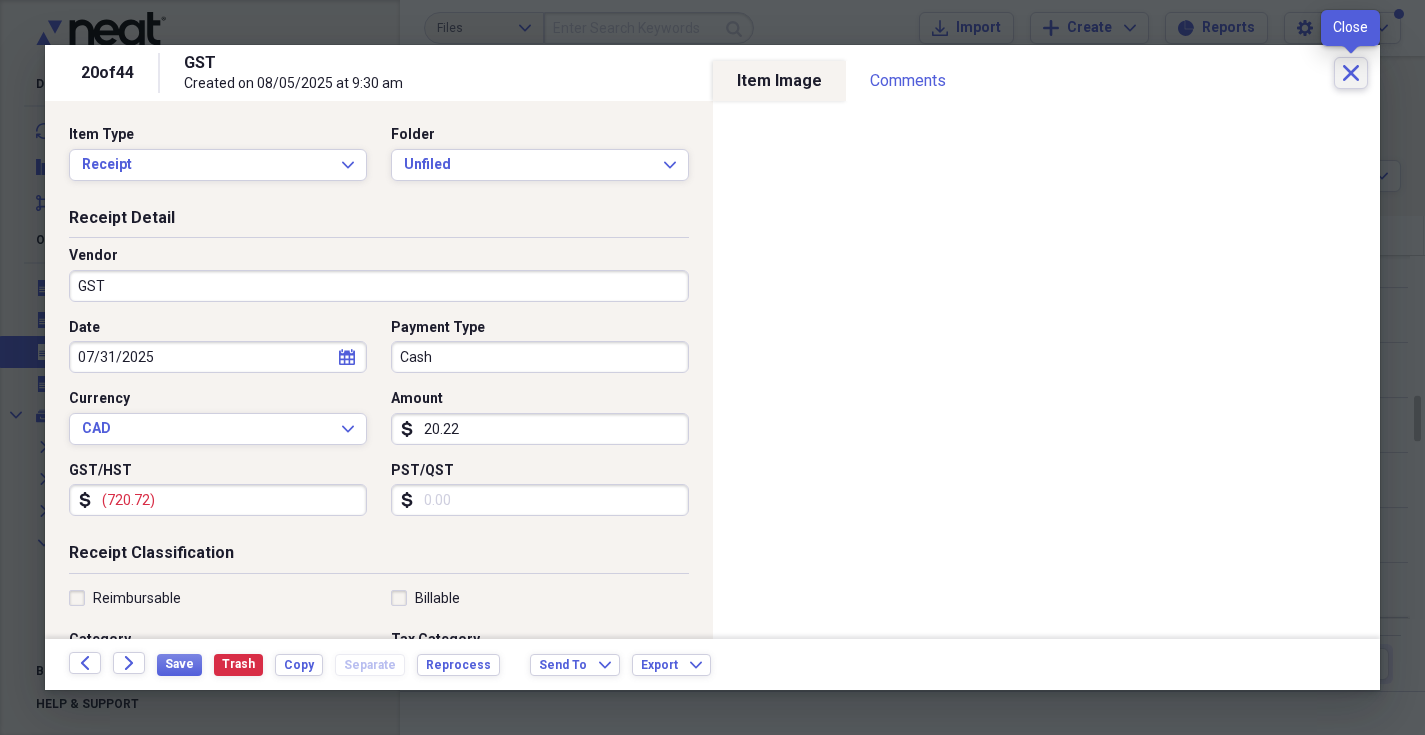 click on "Close" at bounding box center [1351, 73] 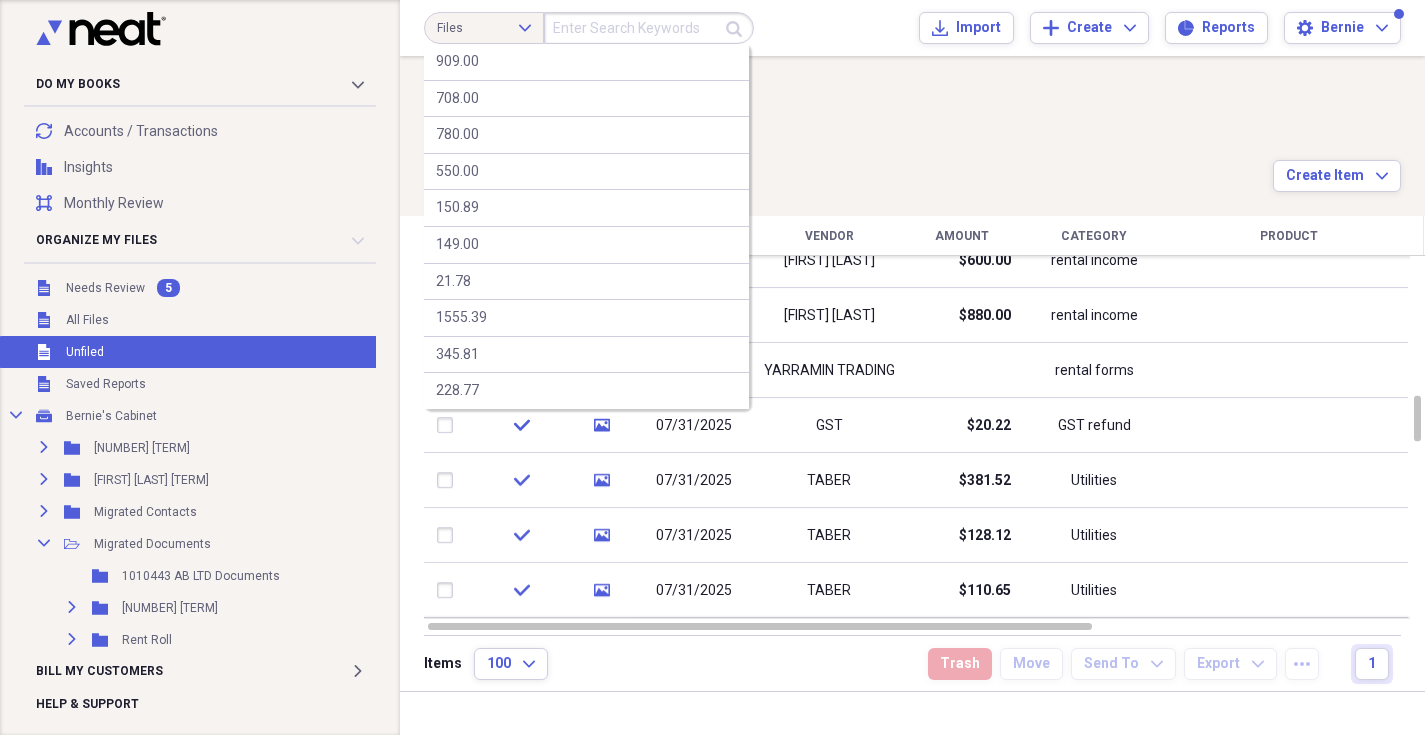 click at bounding box center [649, 28] 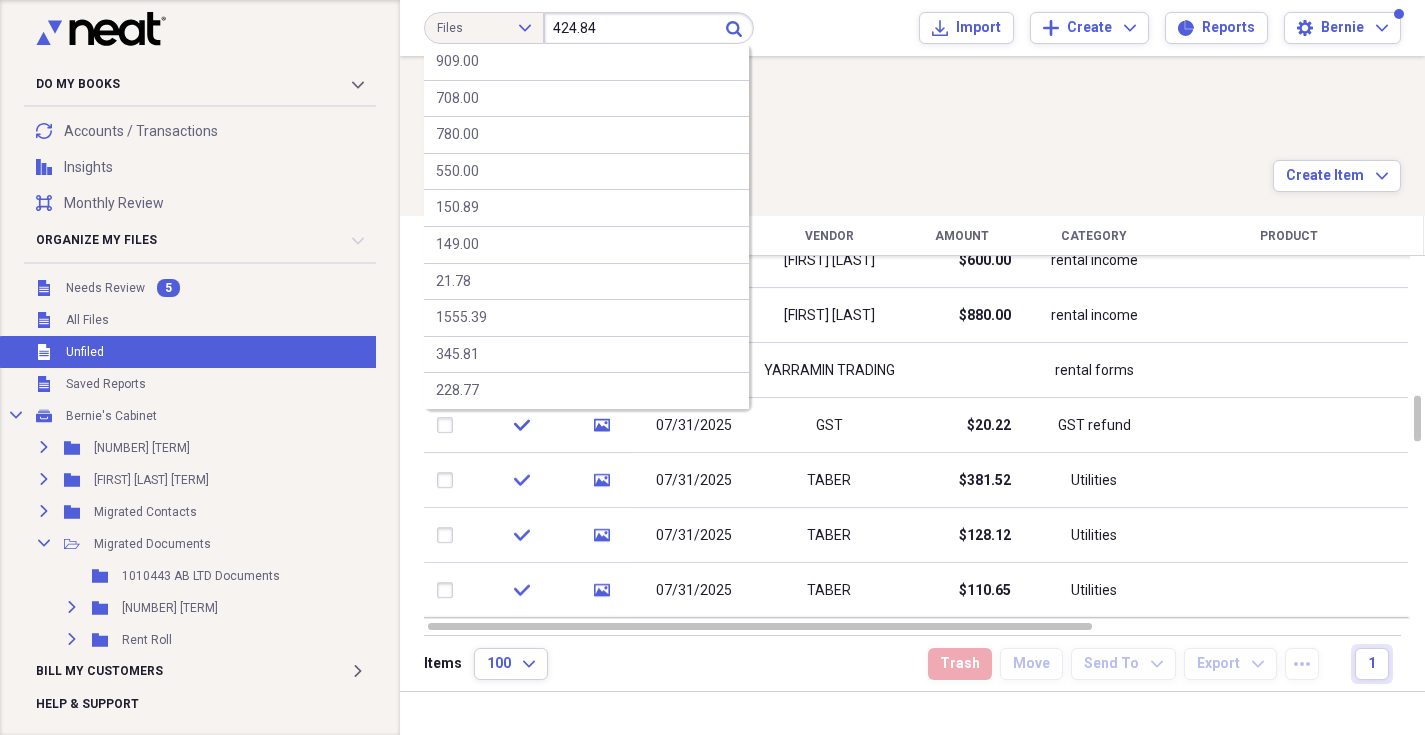 type on "424.84" 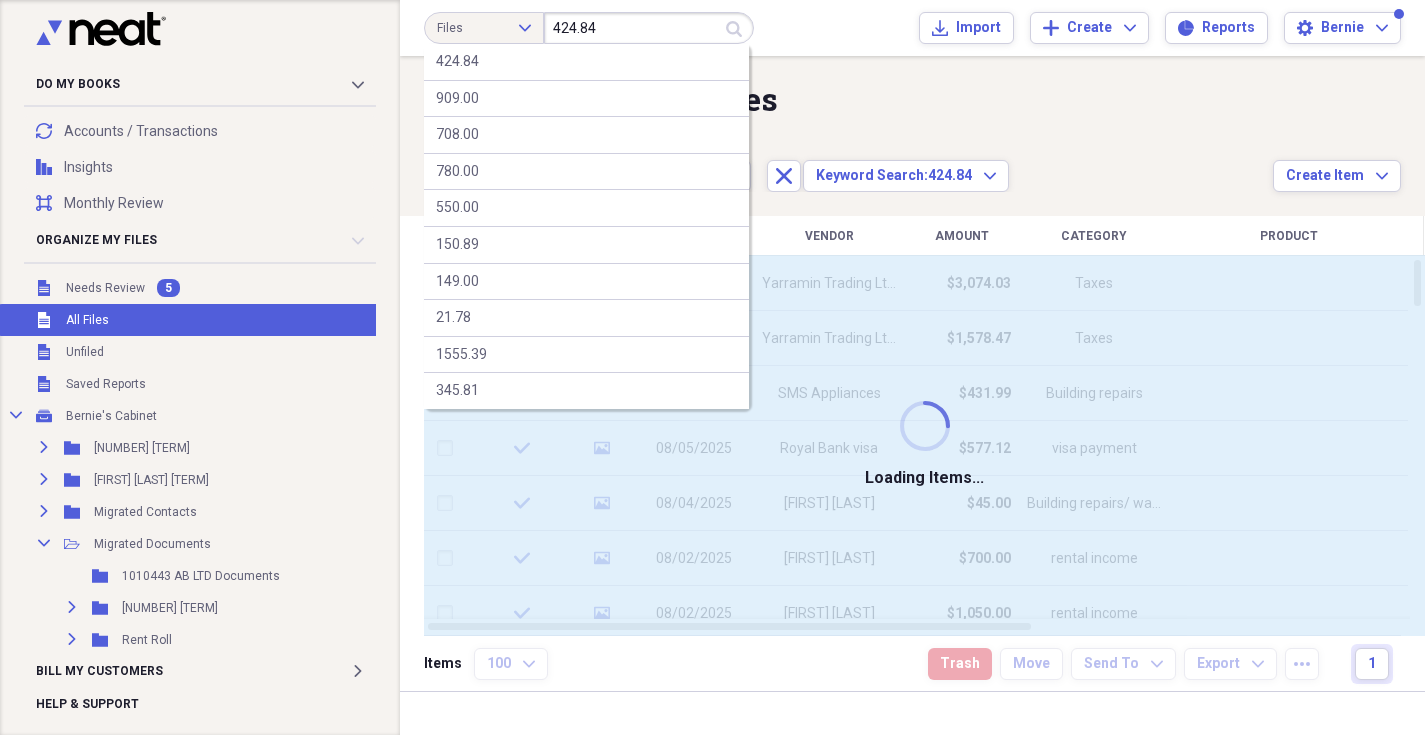 type 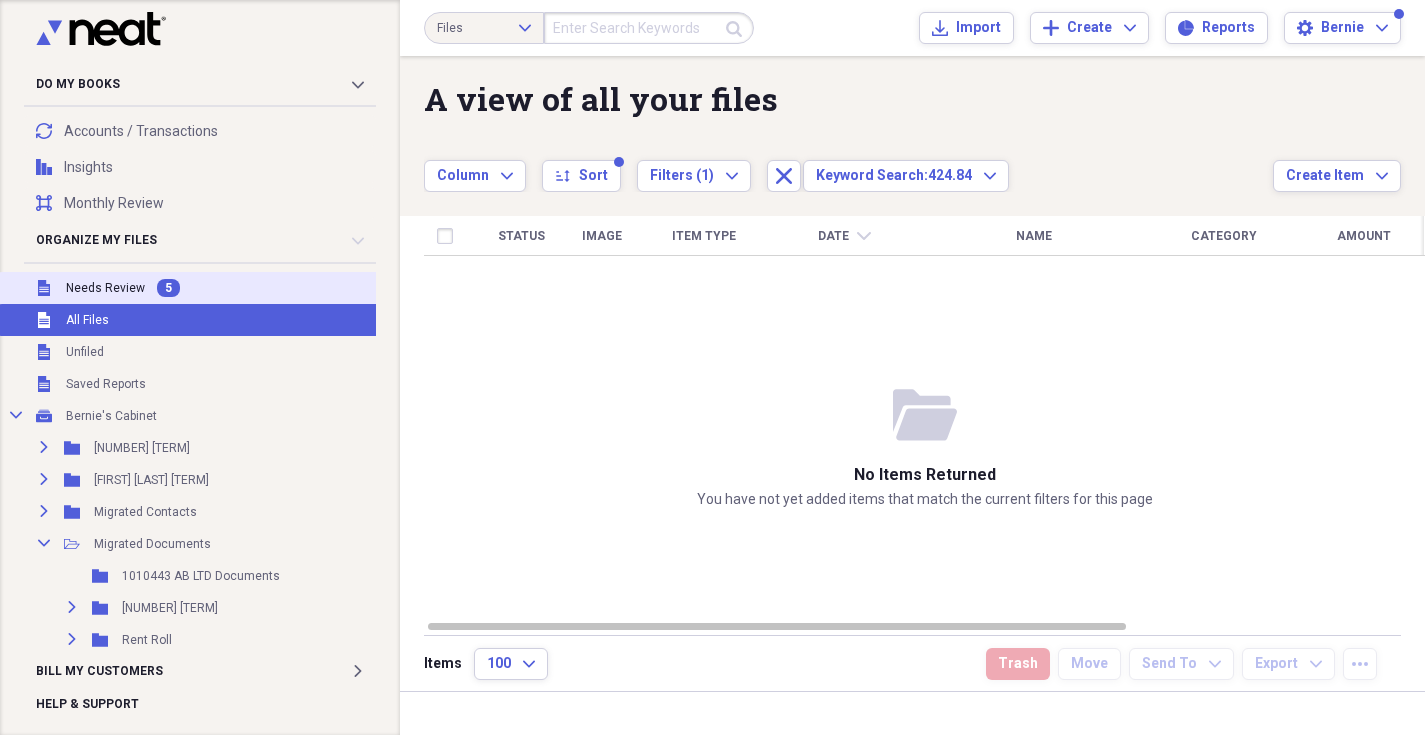 click on "Unfiled Needs Review 5" at bounding box center (189, 288) 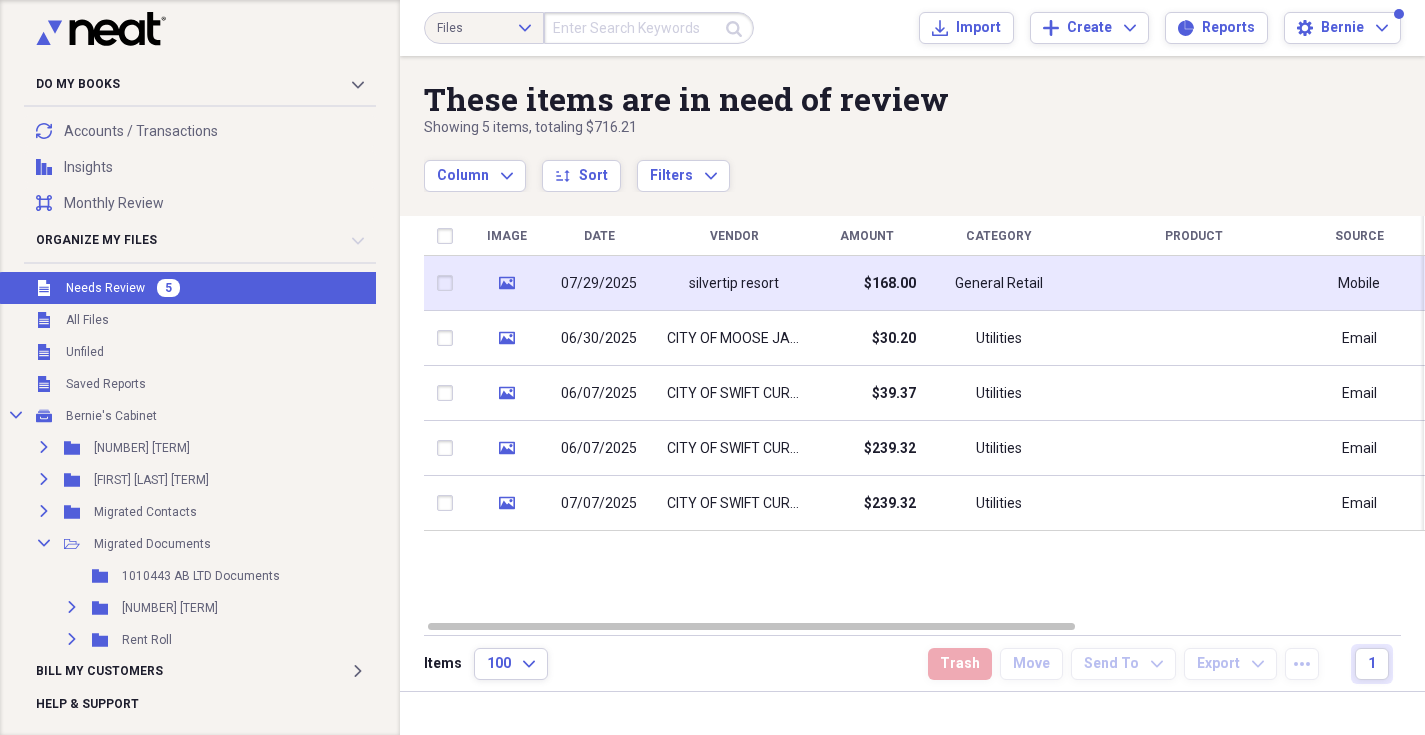 click on "$168.00" at bounding box center [866, 283] 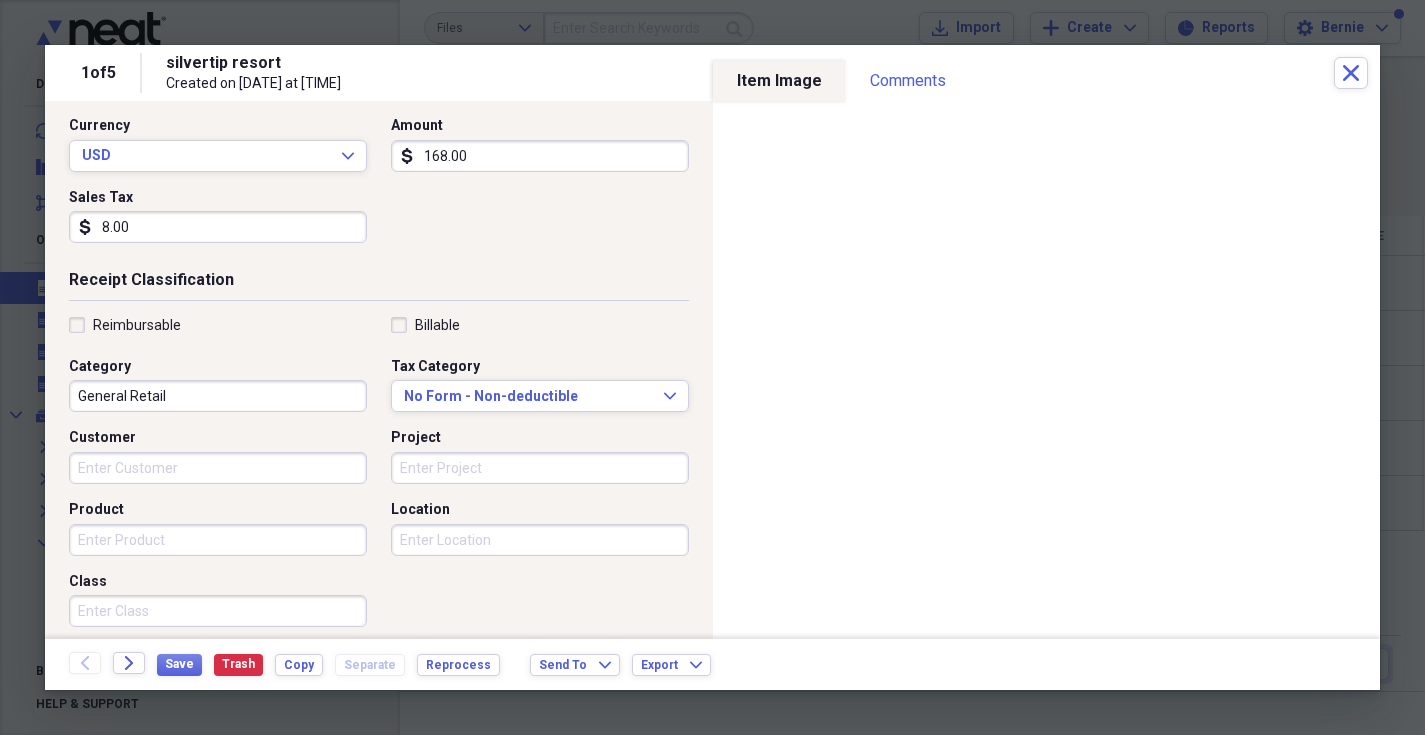 scroll, scrollTop: 119, scrollLeft: 0, axis: vertical 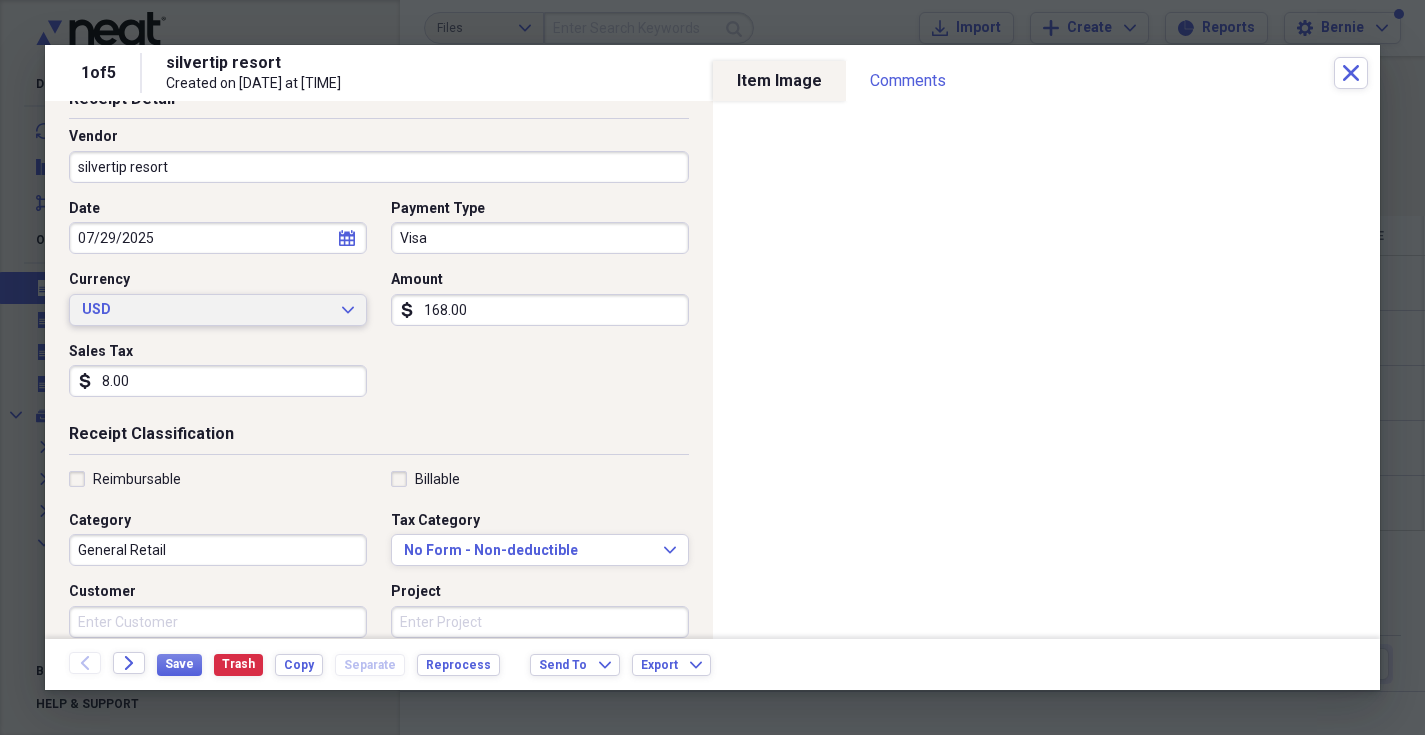 click on "Expand" 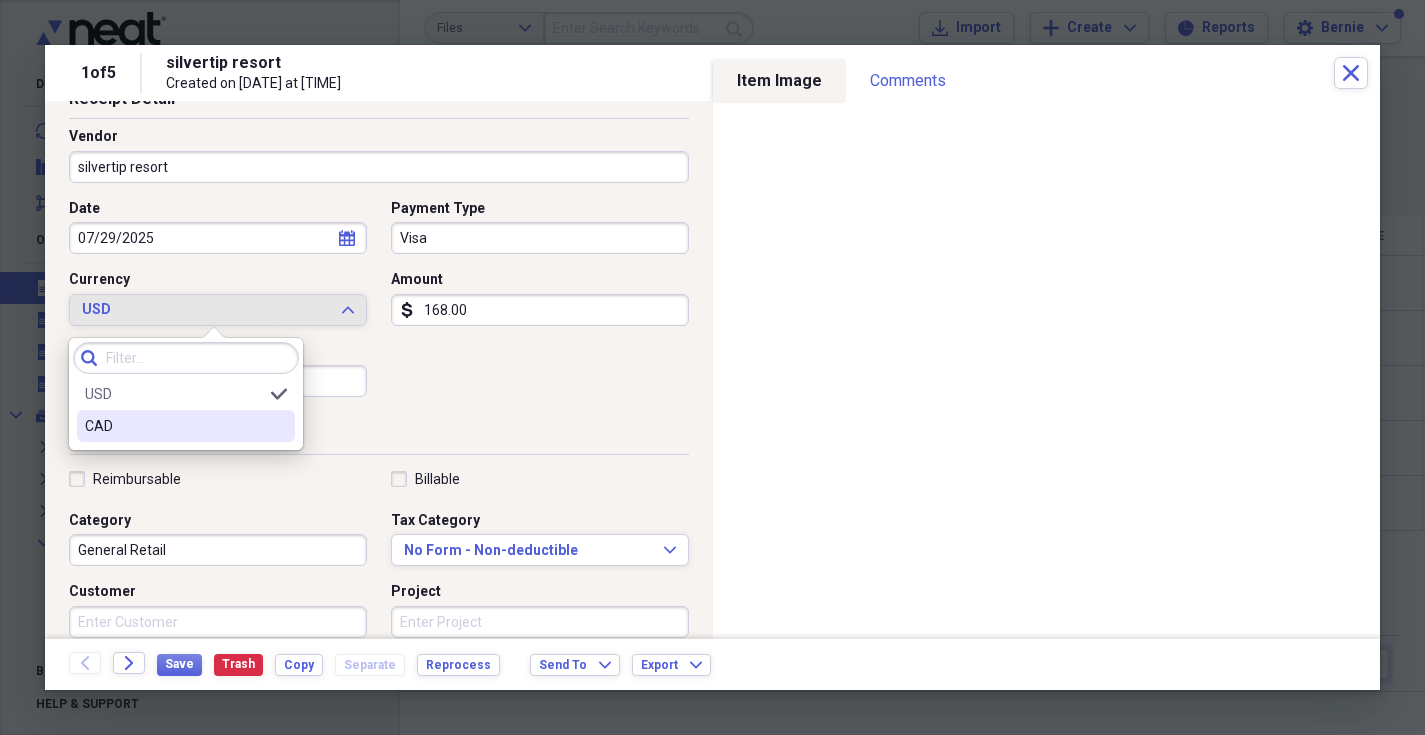 click on "CAD" at bounding box center [186, 426] 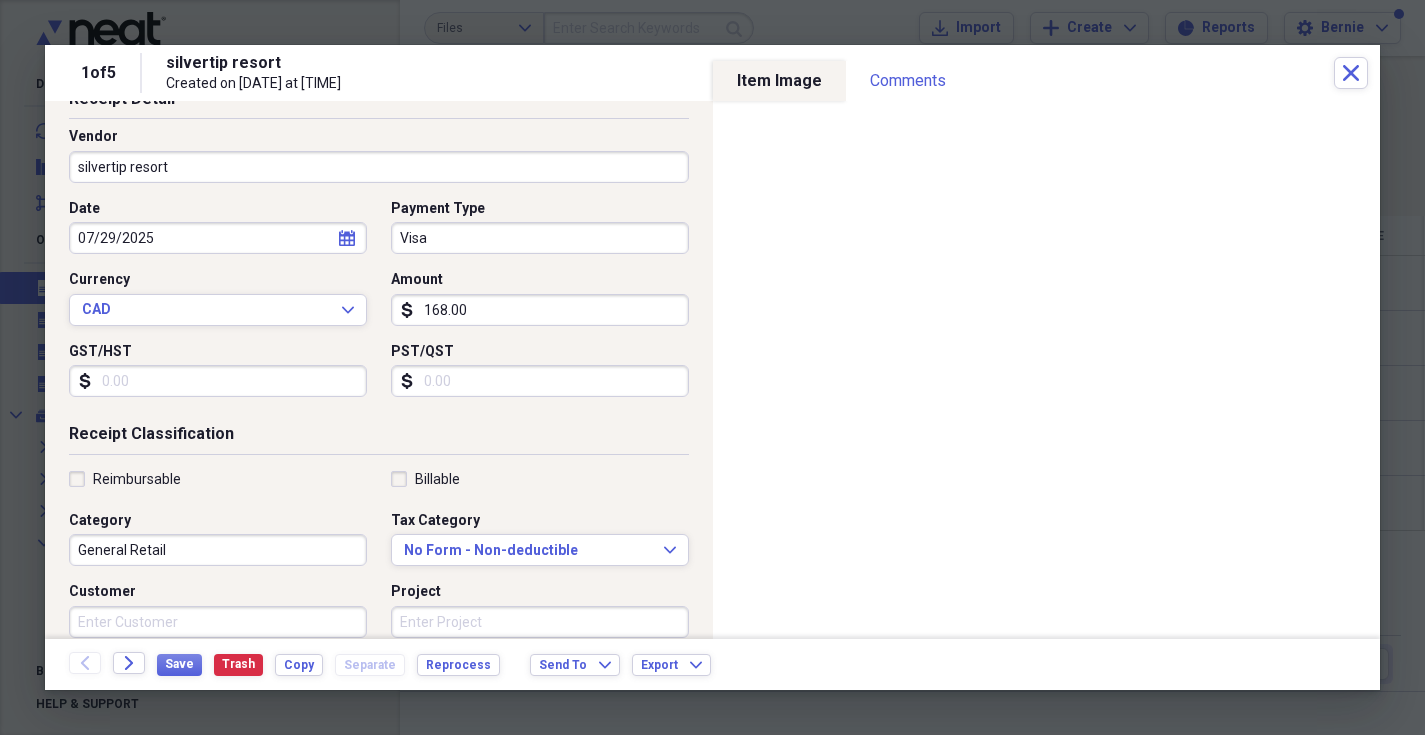 click on "GST/HST" at bounding box center [218, 381] 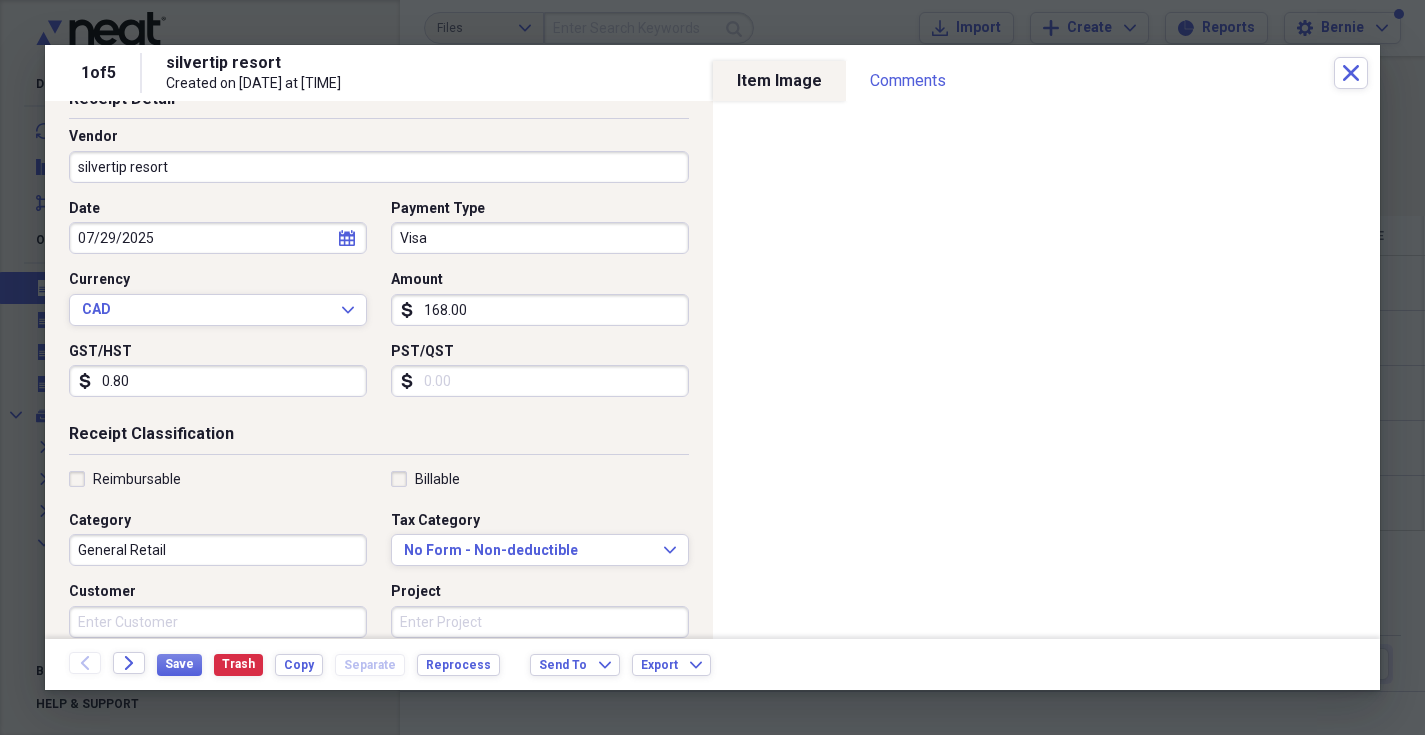 type on "8.00" 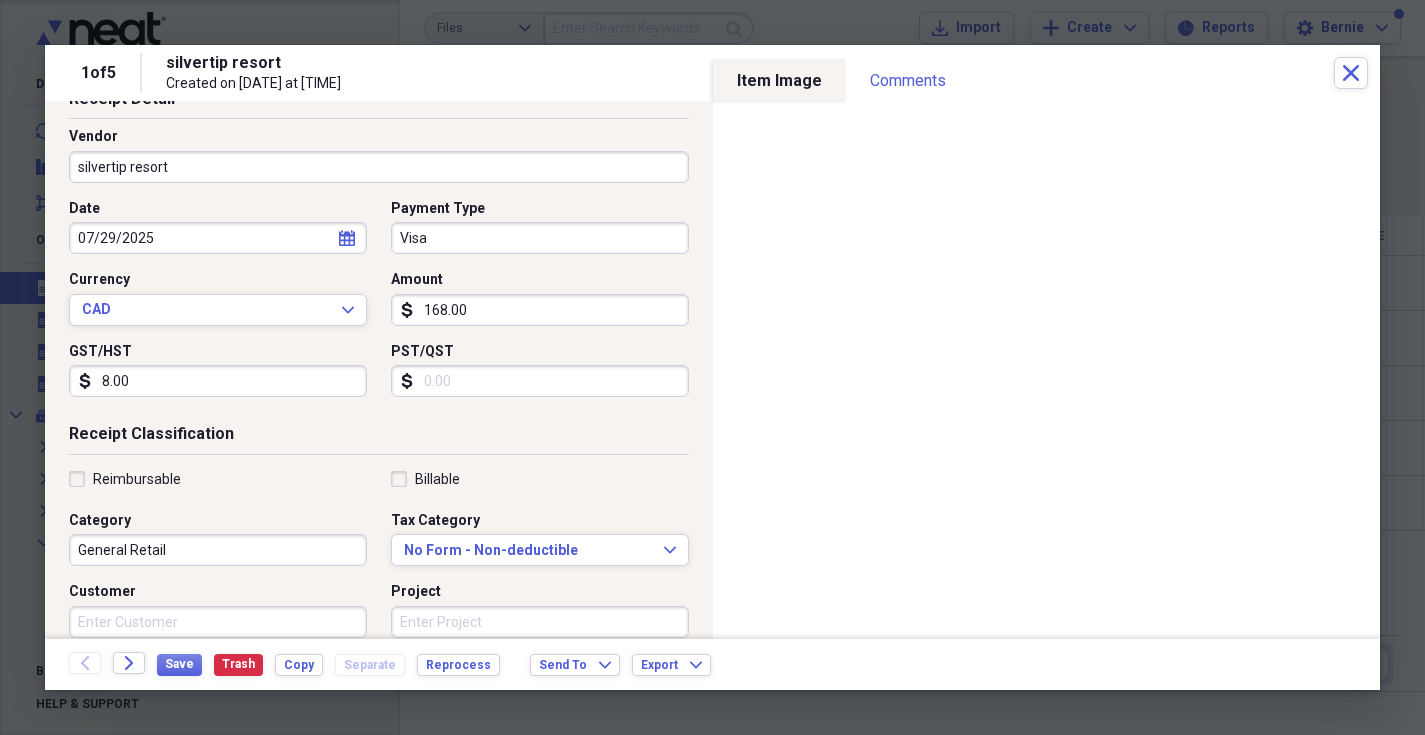 click on "General Retail" at bounding box center [218, 550] 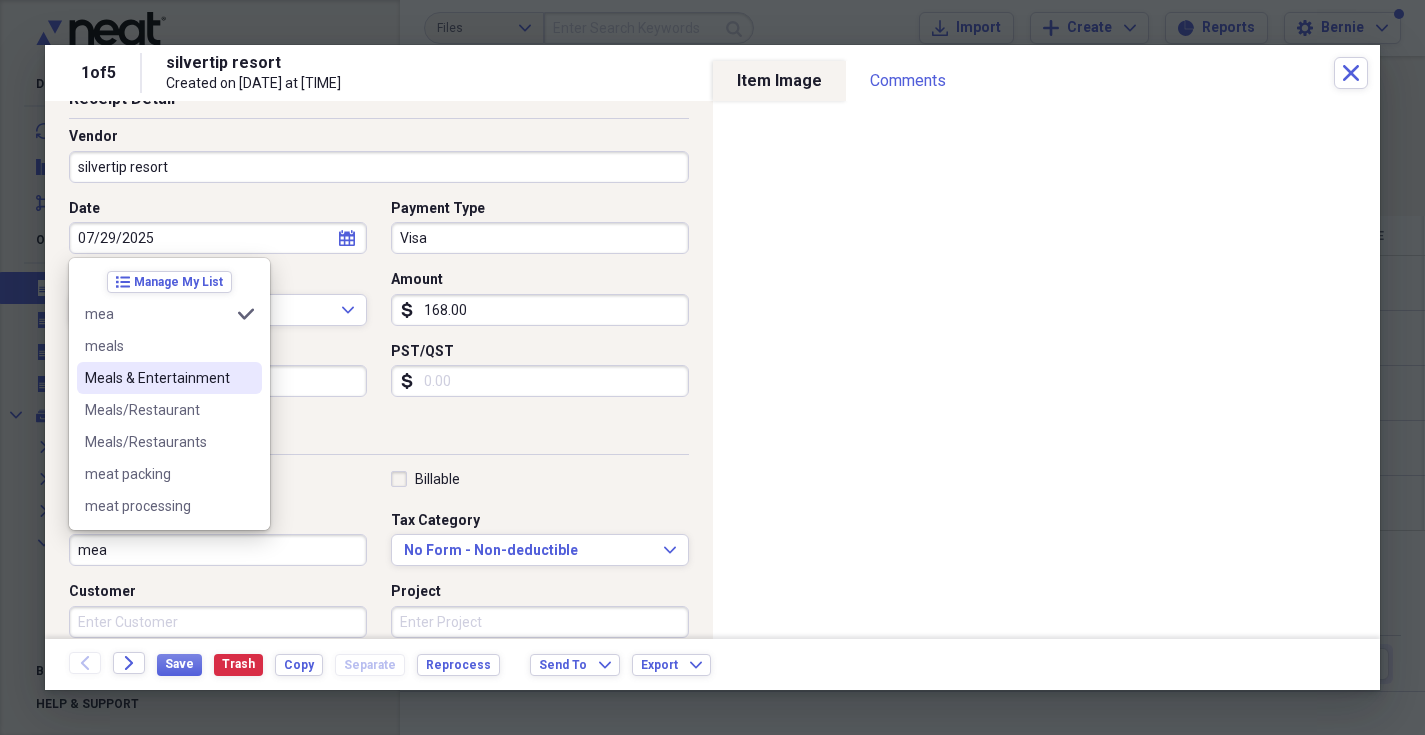 click on "Meals & Entertainment" at bounding box center [169, 378] 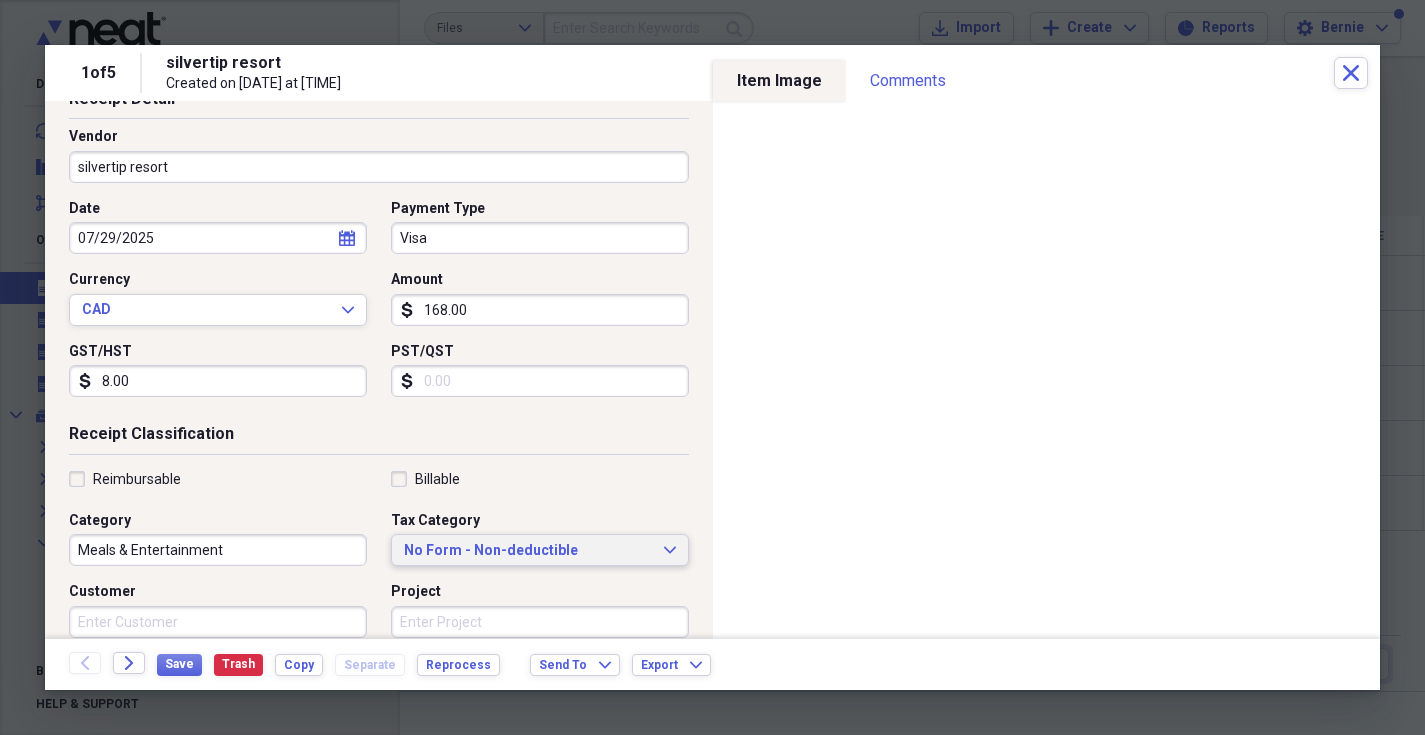 scroll, scrollTop: 213, scrollLeft: 0, axis: vertical 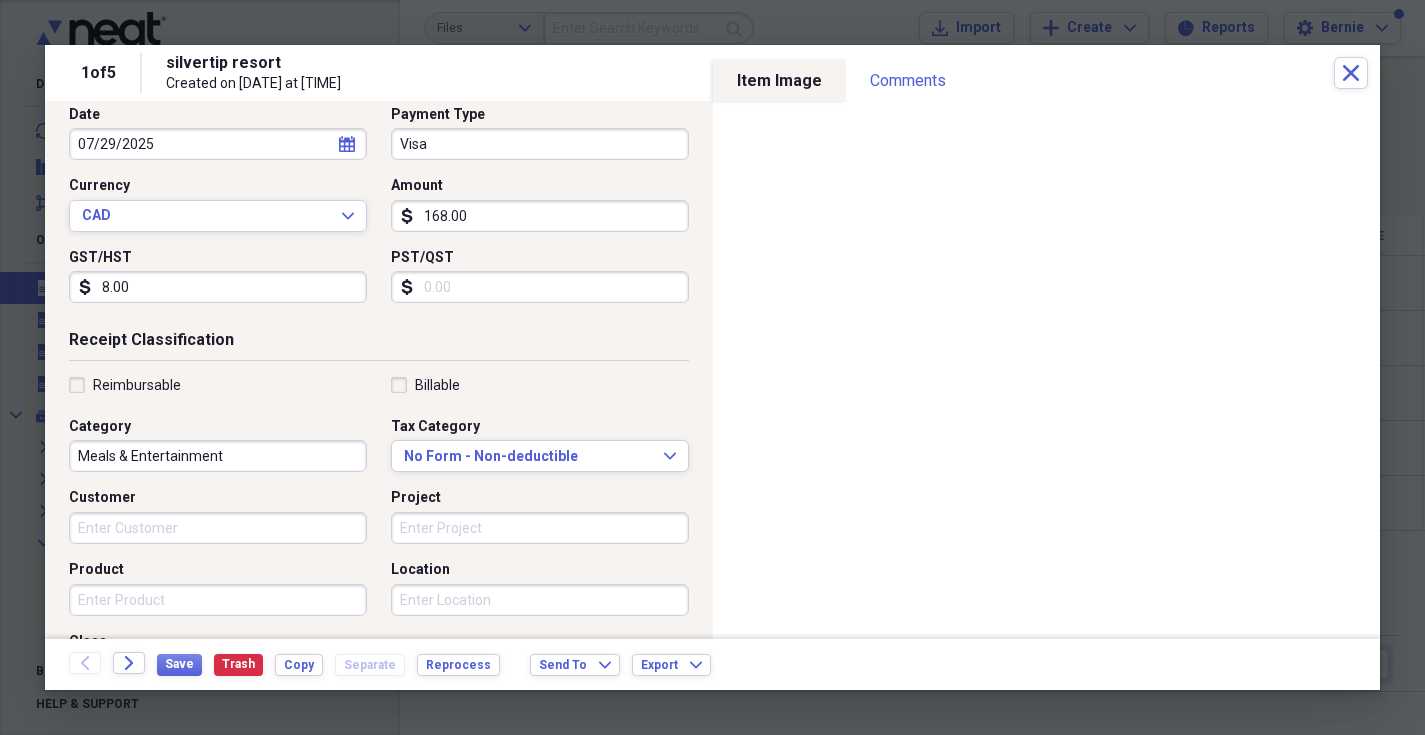 click on "Project" at bounding box center [540, 528] 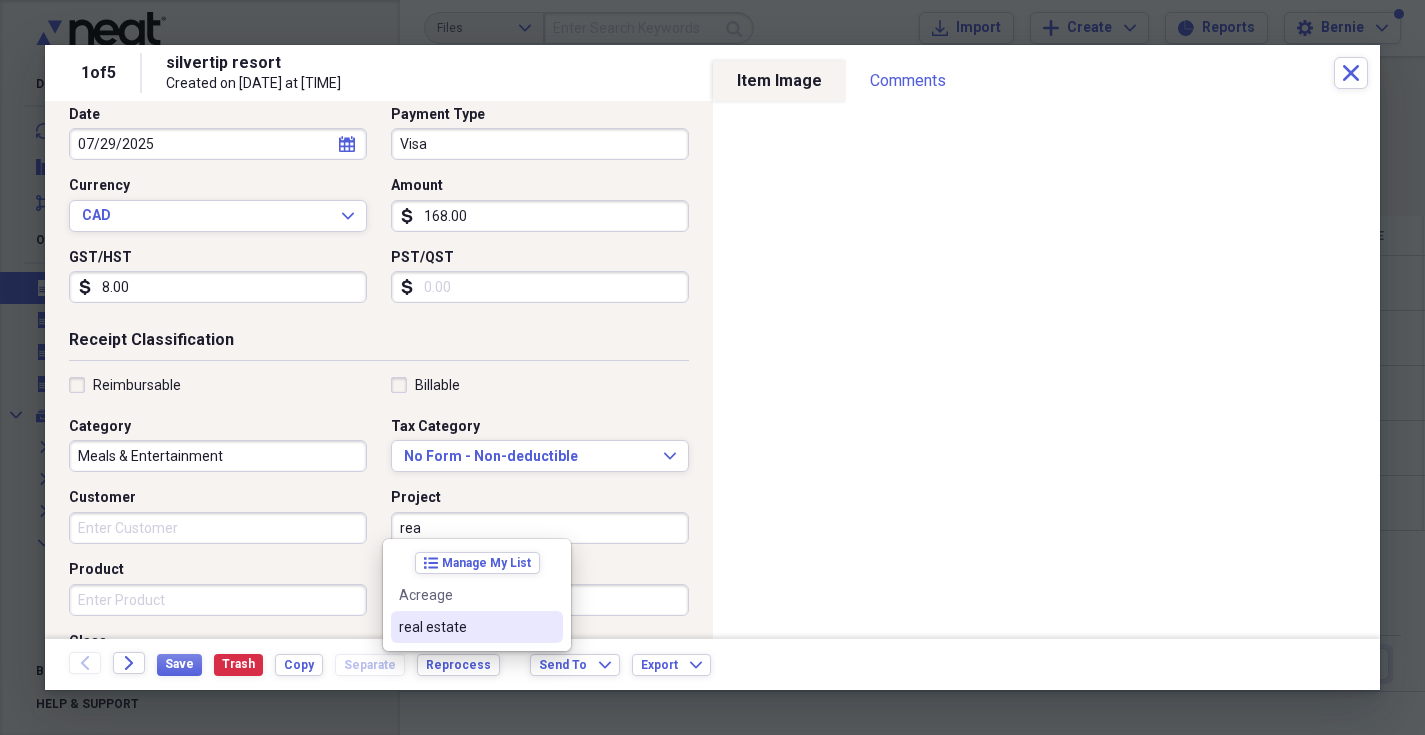 click on "real estate" at bounding box center [465, 627] 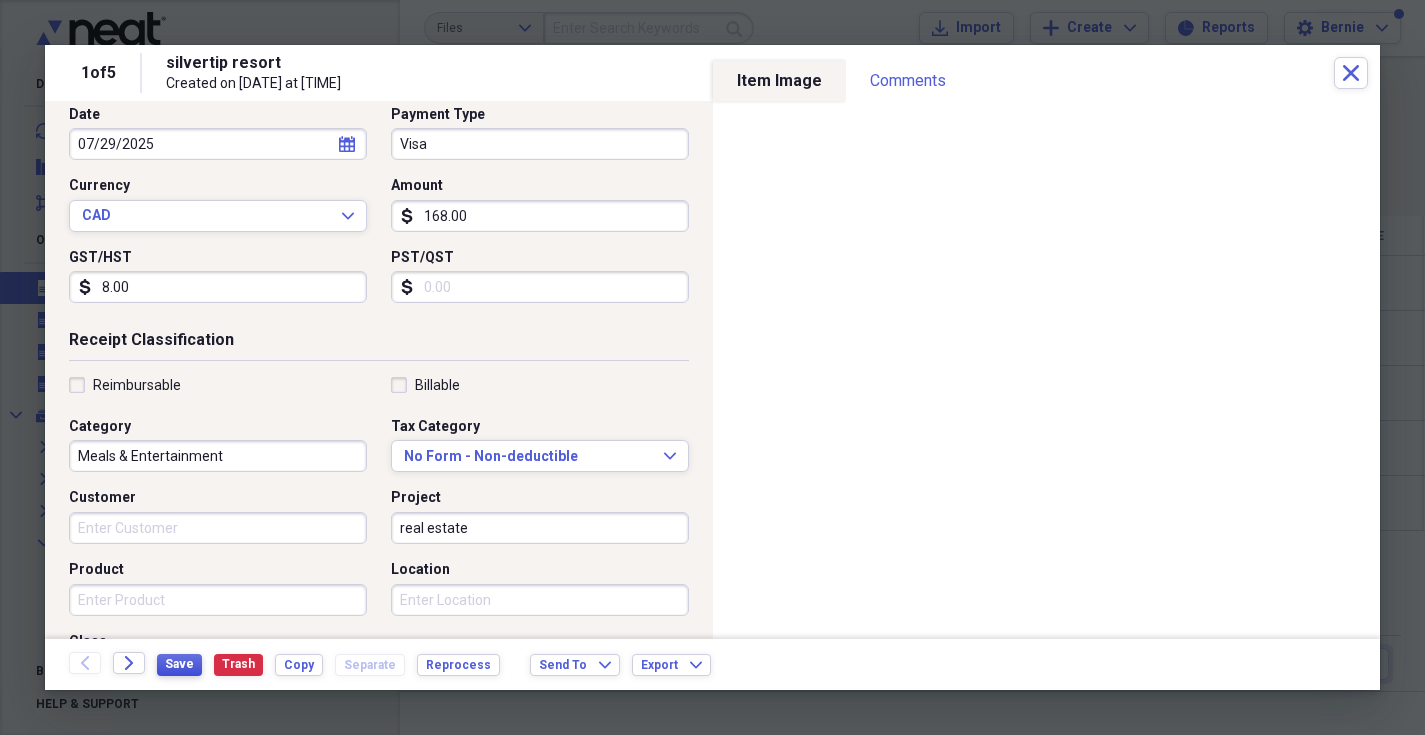 click on "Save" at bounding box center (179, 664) 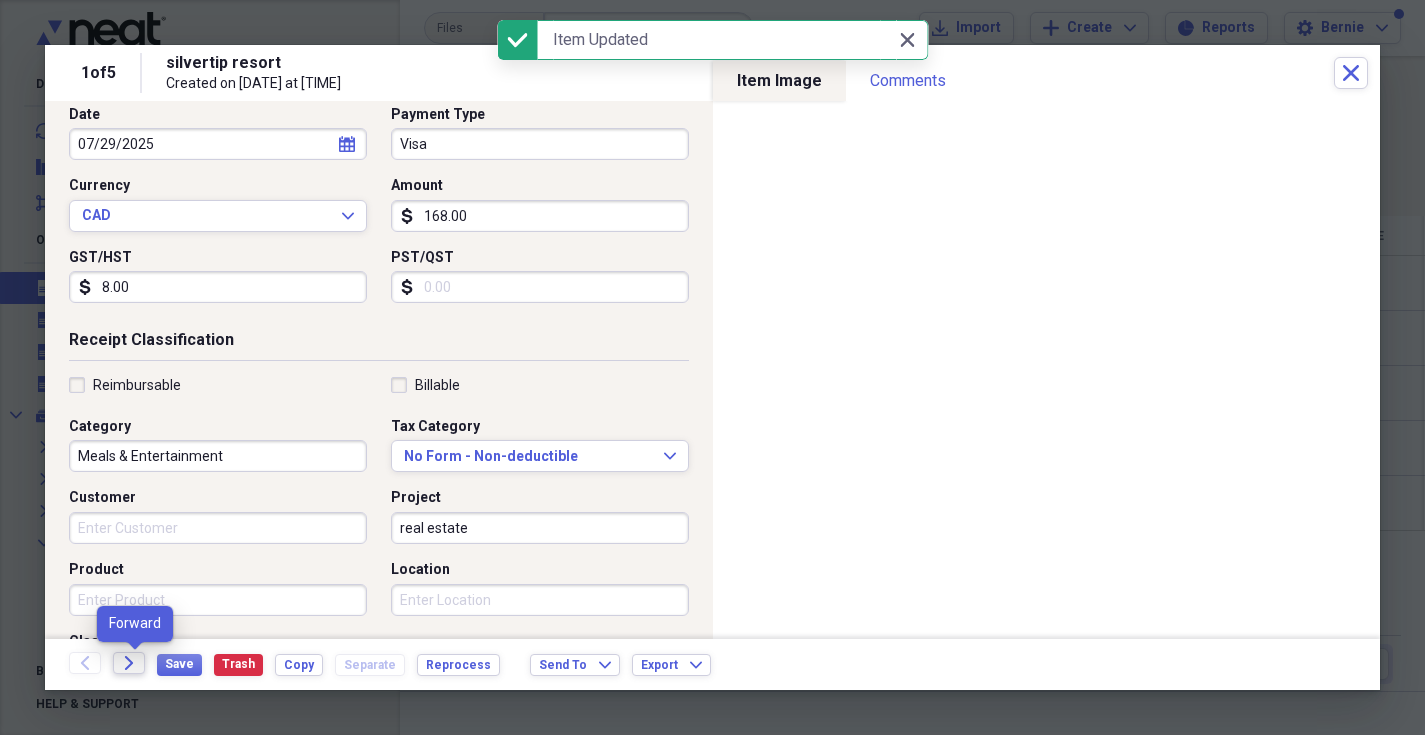 click on "Forward" 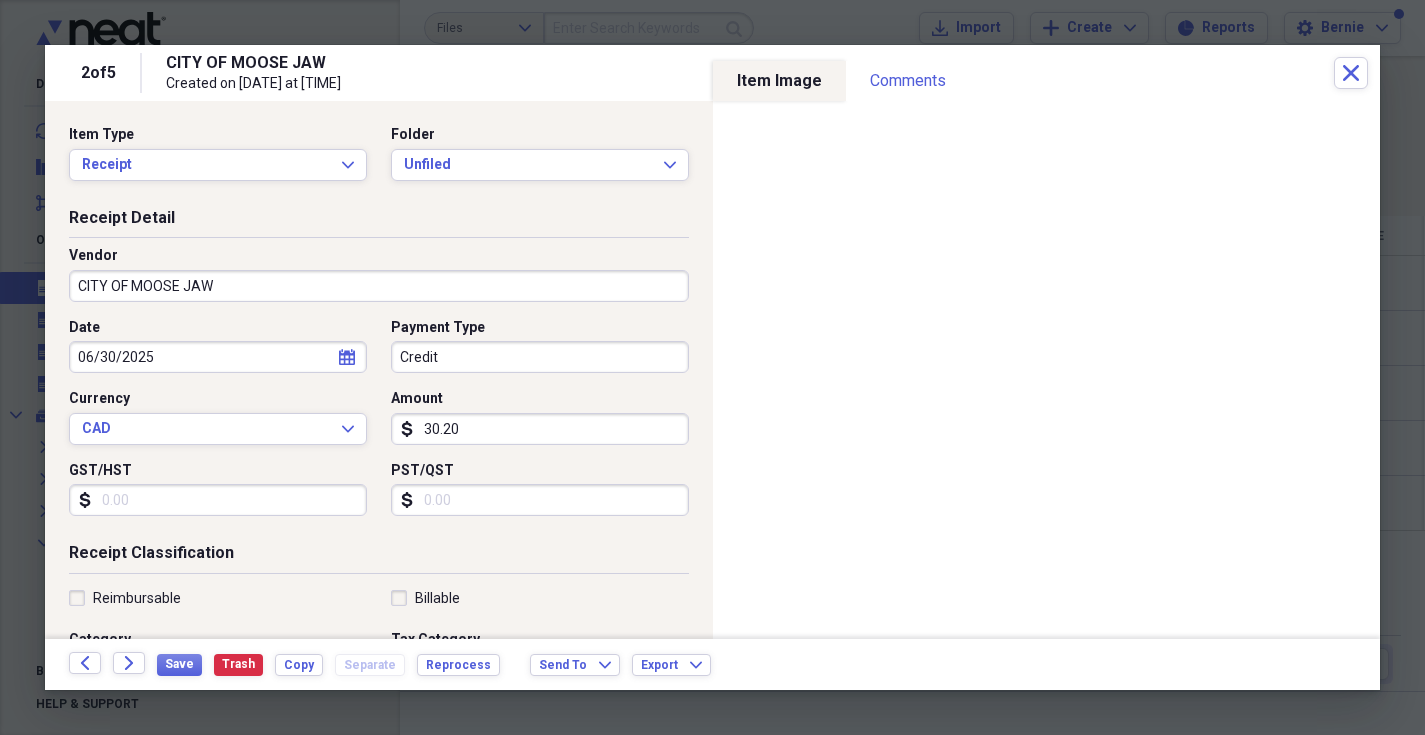 scroll, scrollTop: 342, scrollLeft: 0, axis: vertical 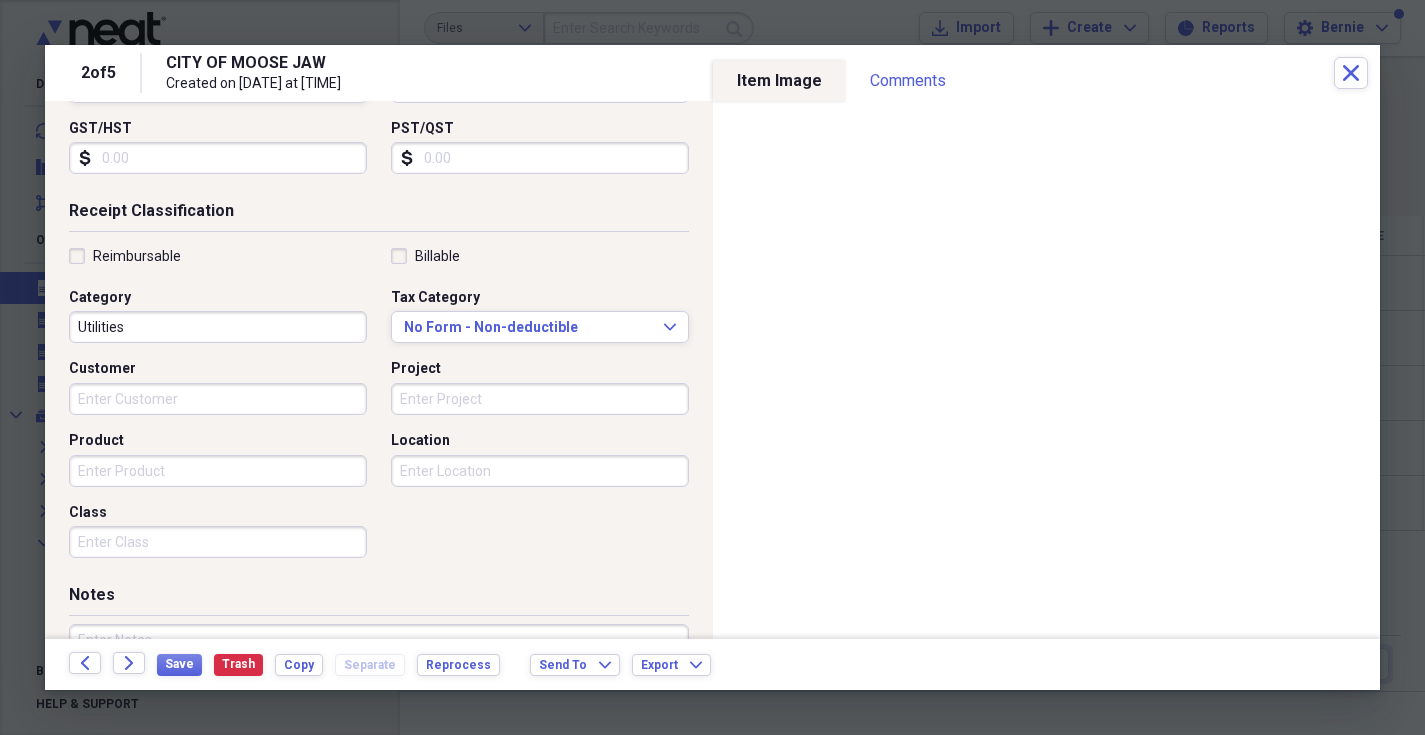 click on "Utilities" at bounding box center [218, 327] 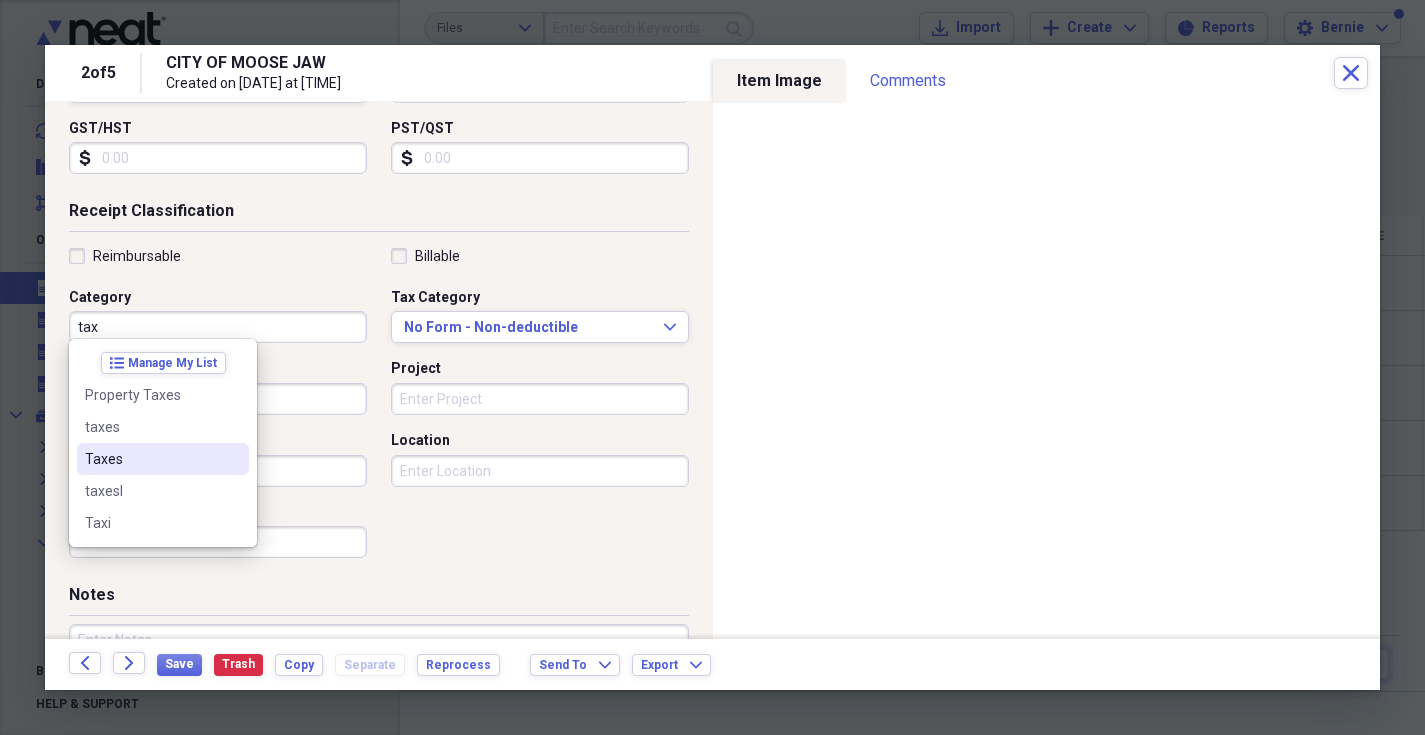 drag, startPoint x: 140, startPoint y: 454, endPoint x: 129, endPoint y: 460, distance: 12.529964 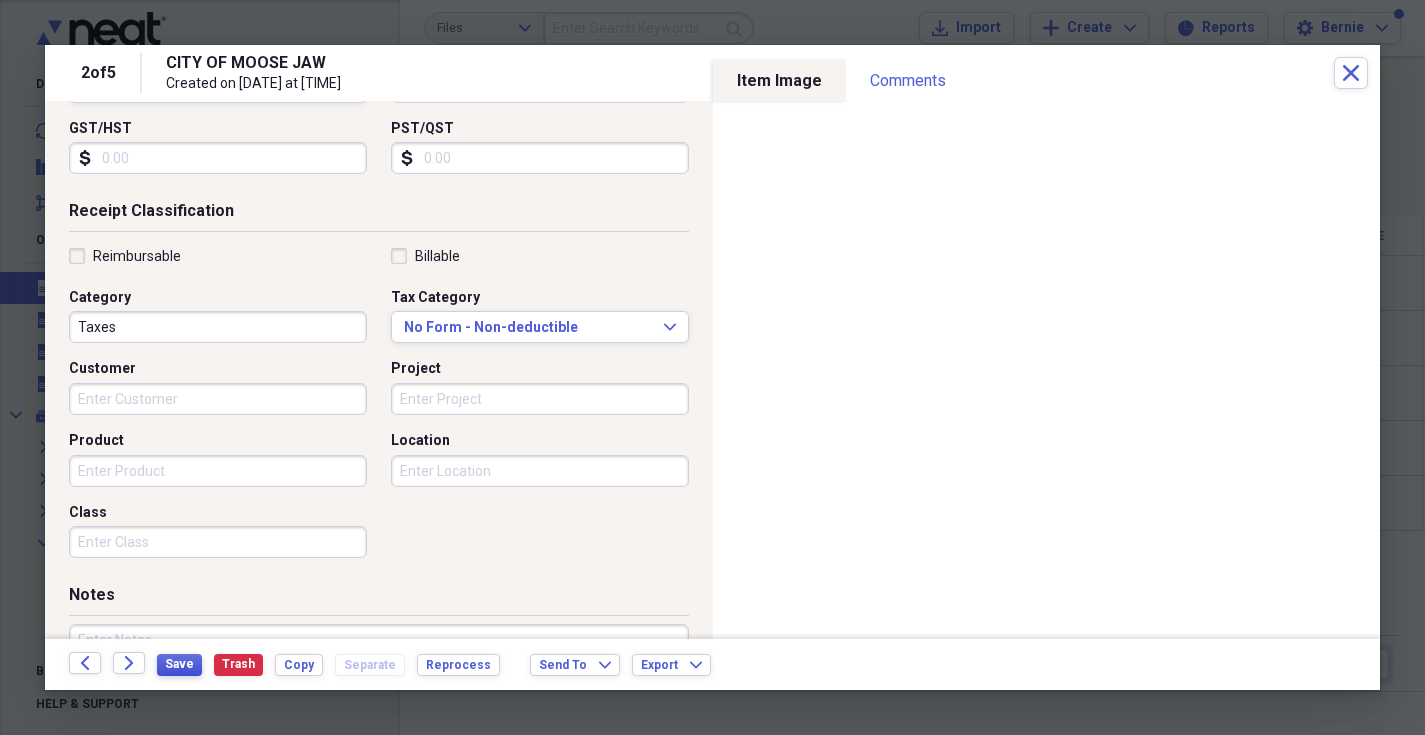 click on "Save" at bounding box center [179, 664] 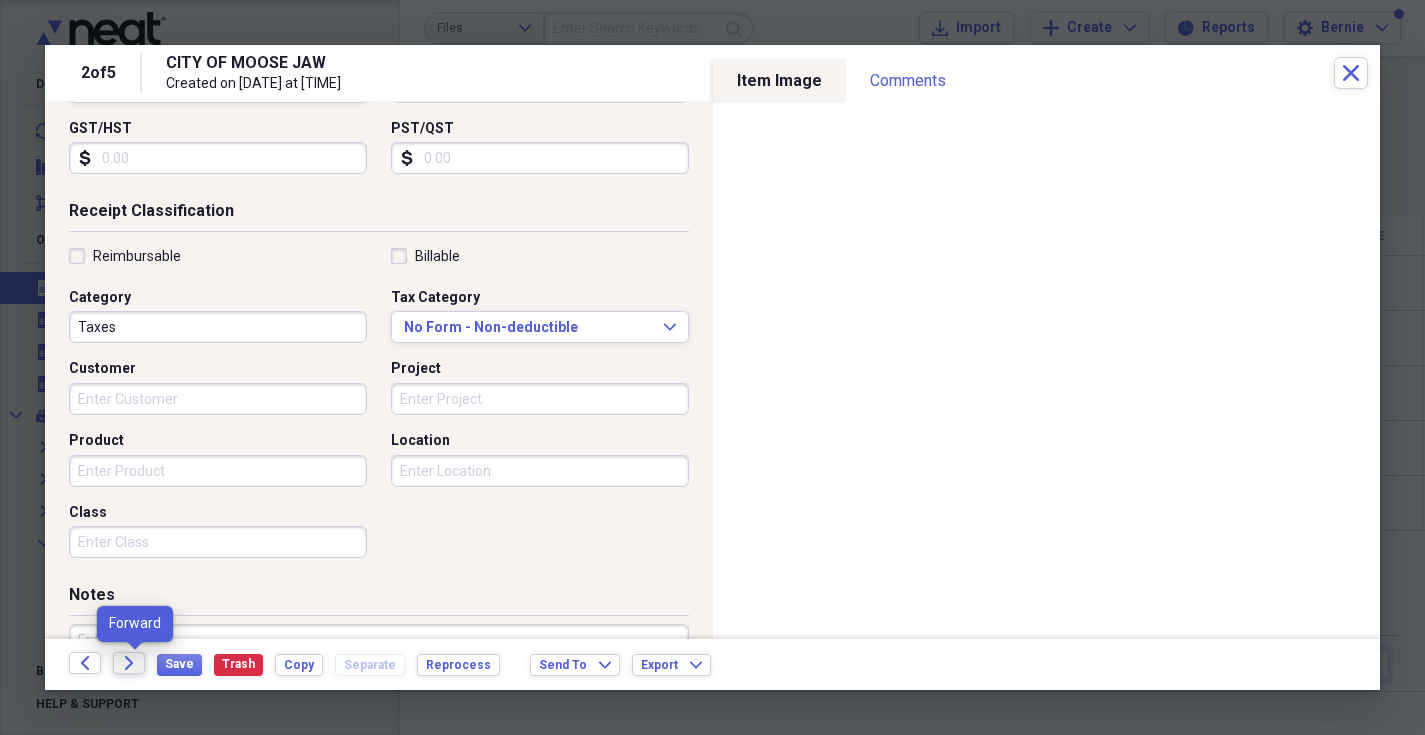 click on "Forward" at bounding box center (129, 663) 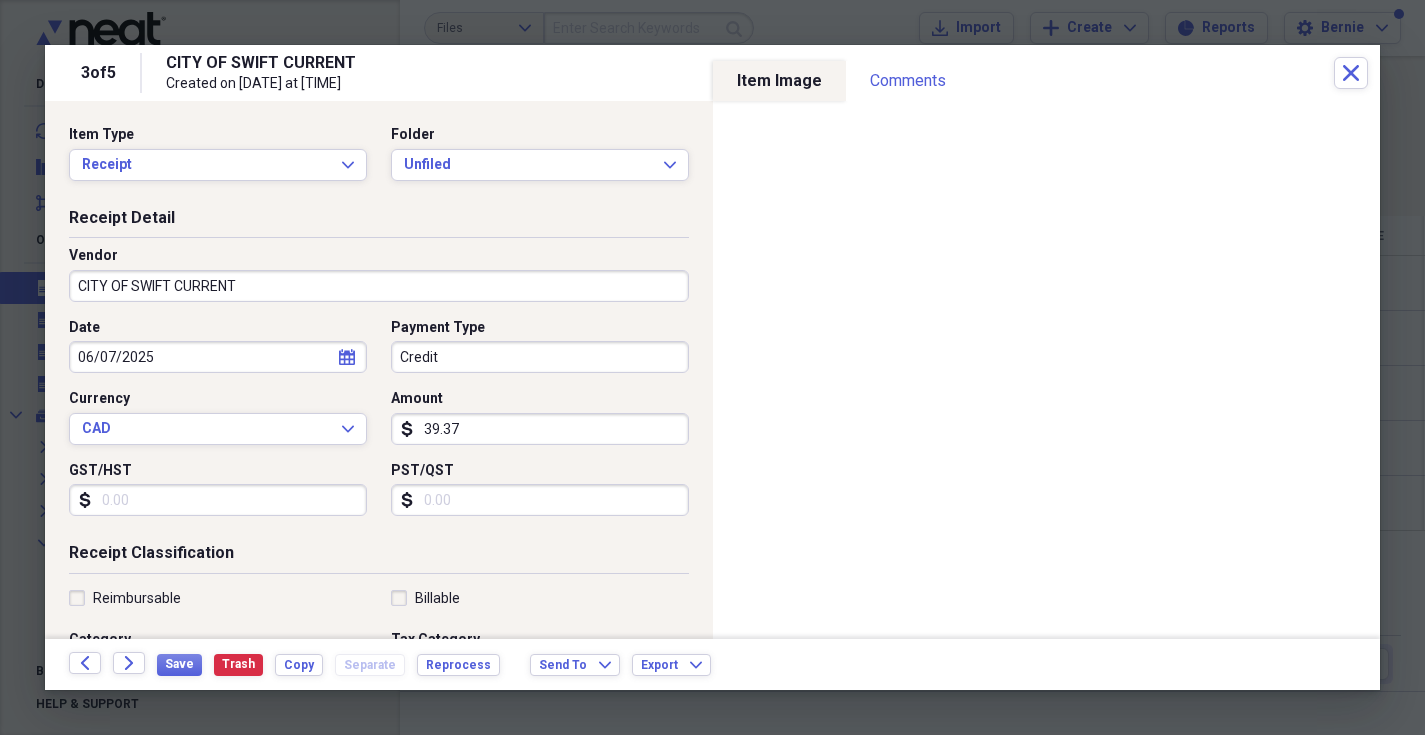 click on "Credit" at bounding box center [540, 357] 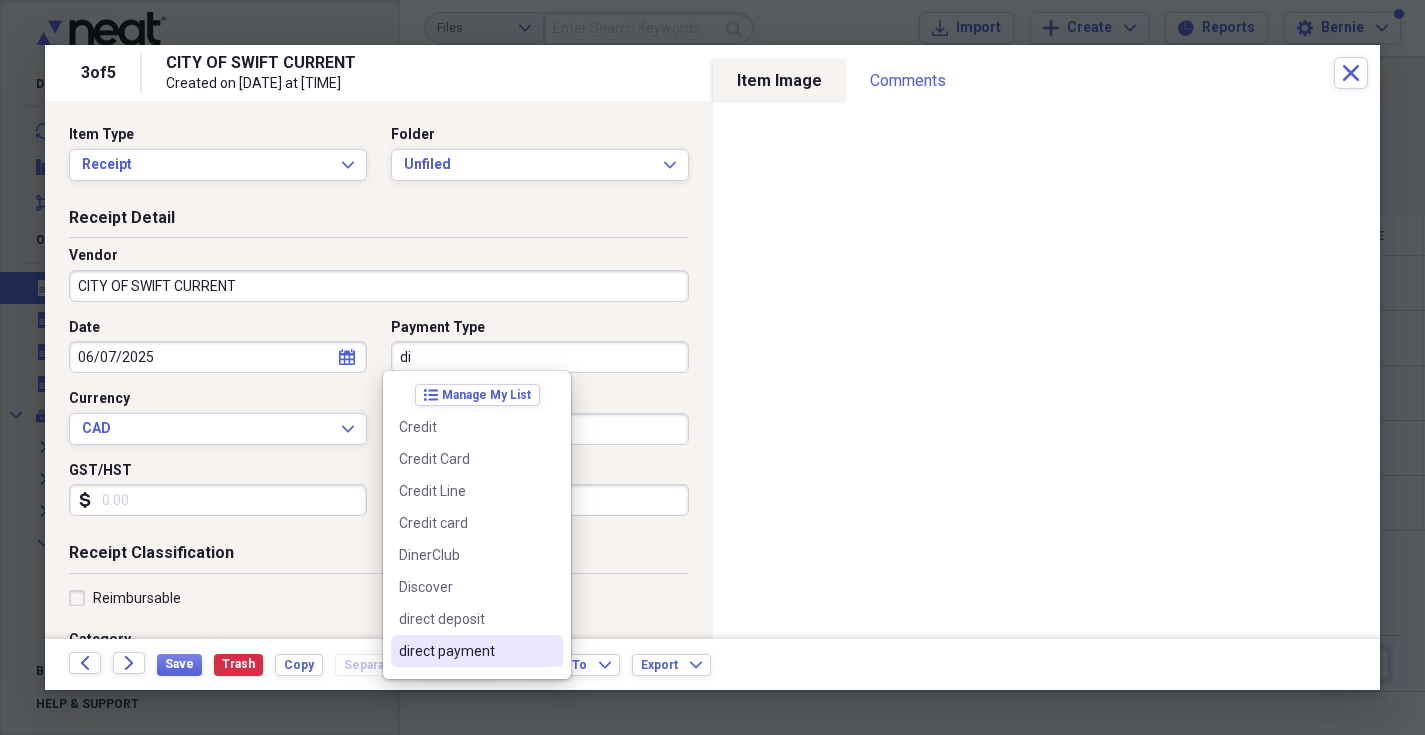 click on "direct payment" at bounding box center (465, 651) 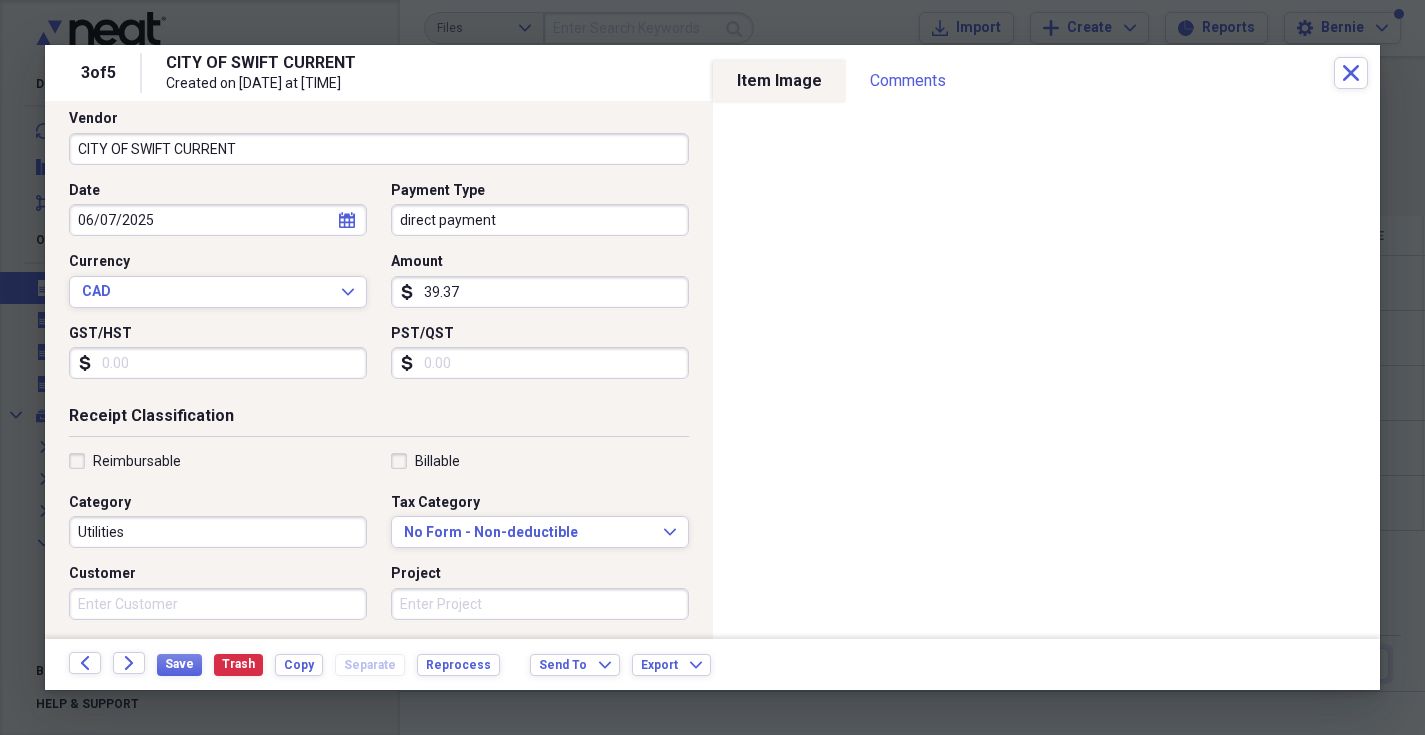 scroll, scrollTop: 293, scrollLeft: 0, axis: vertical 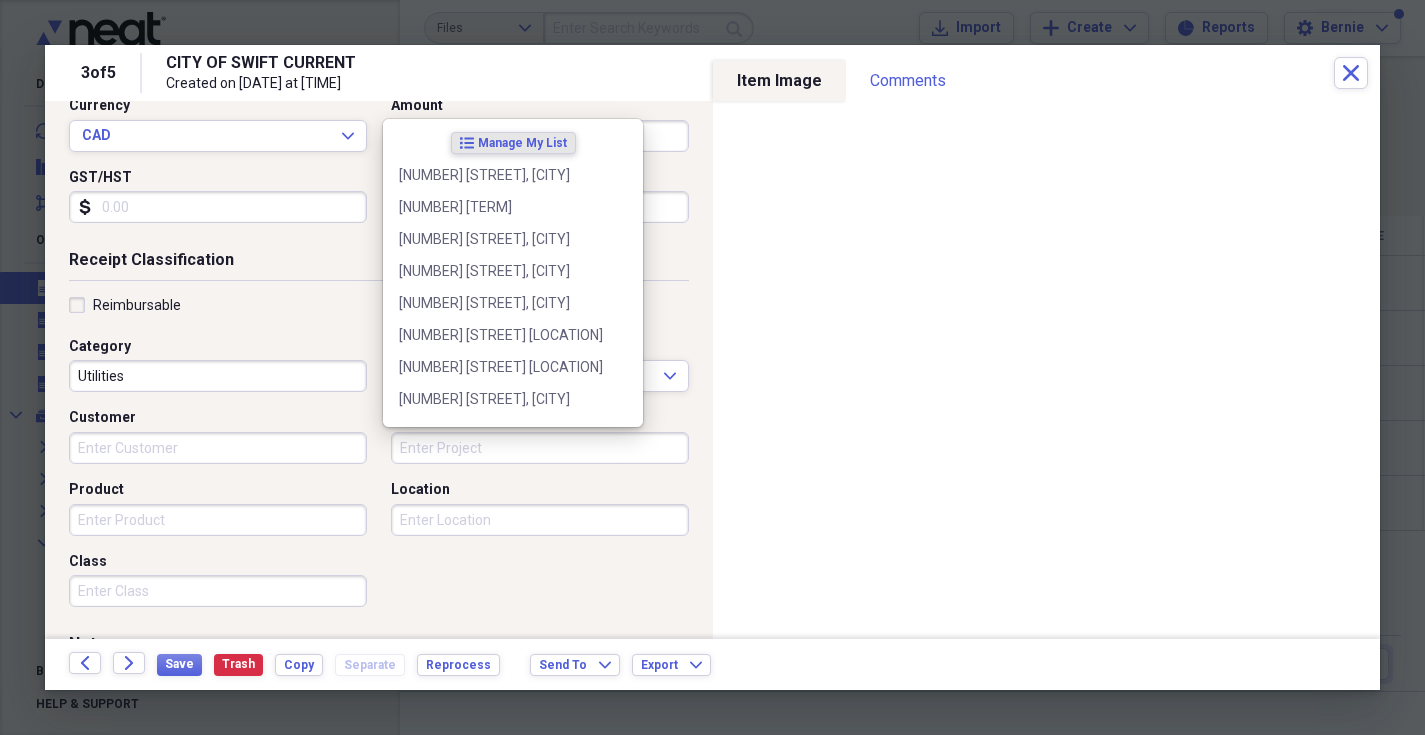 click on "Project" at bounding box center [540, 448] 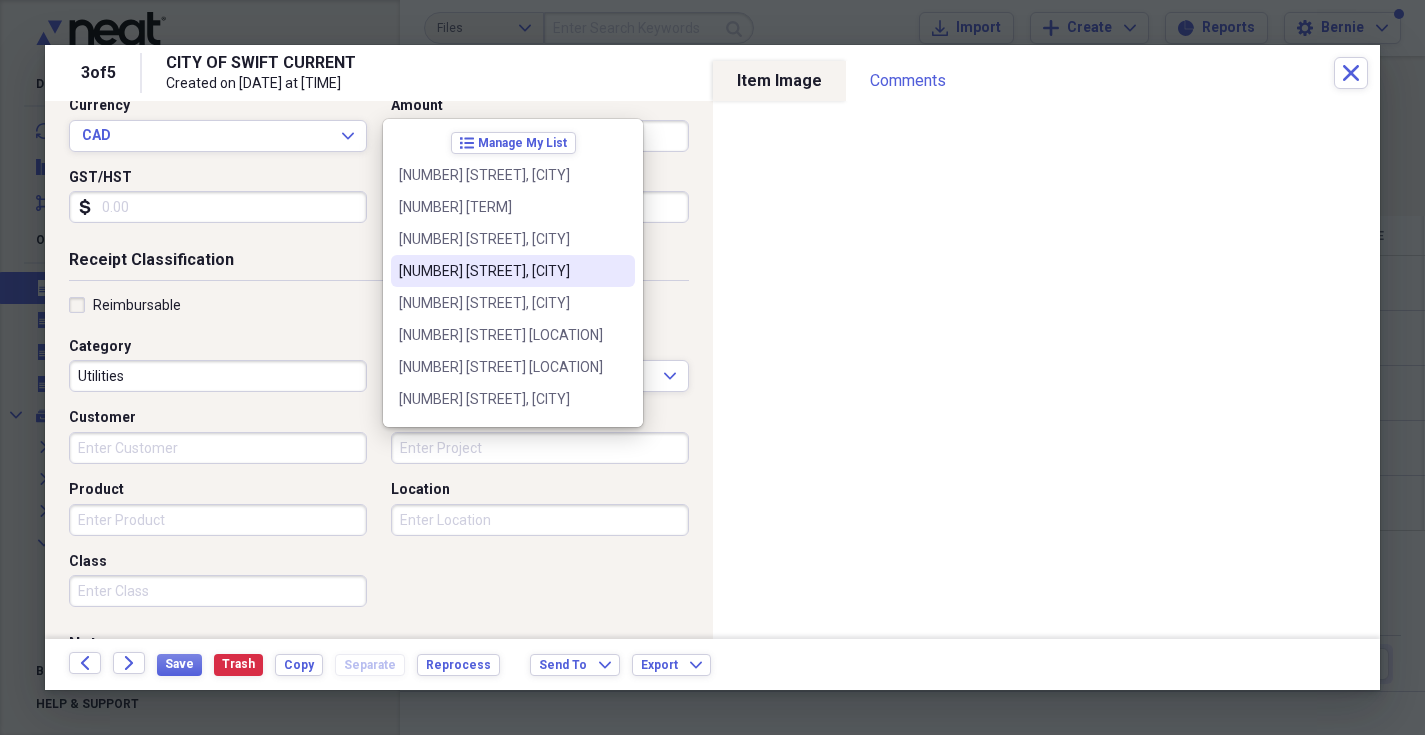 click on "[NUMBER] [STREET], [CITY]" at bounding box center [501, 271] 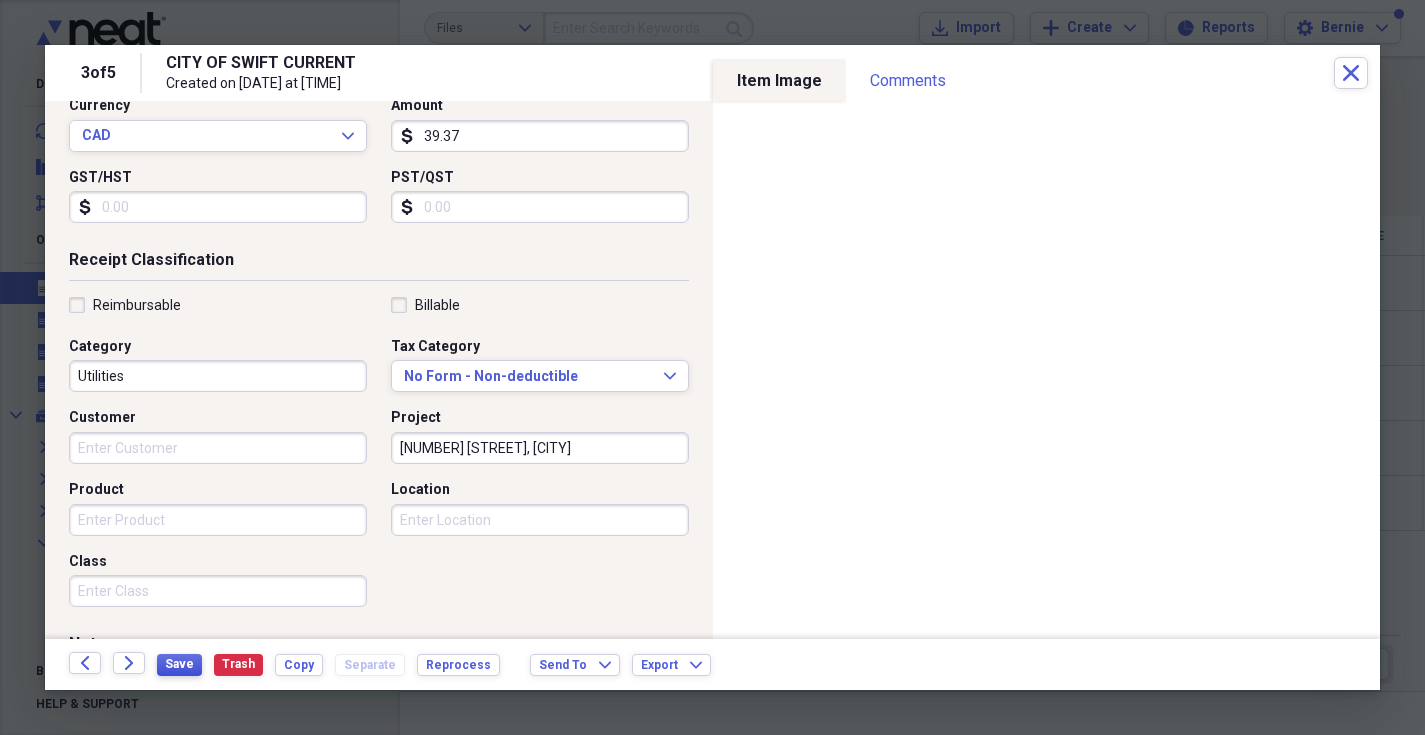 click on "Save" at bounding box center [179, 664] 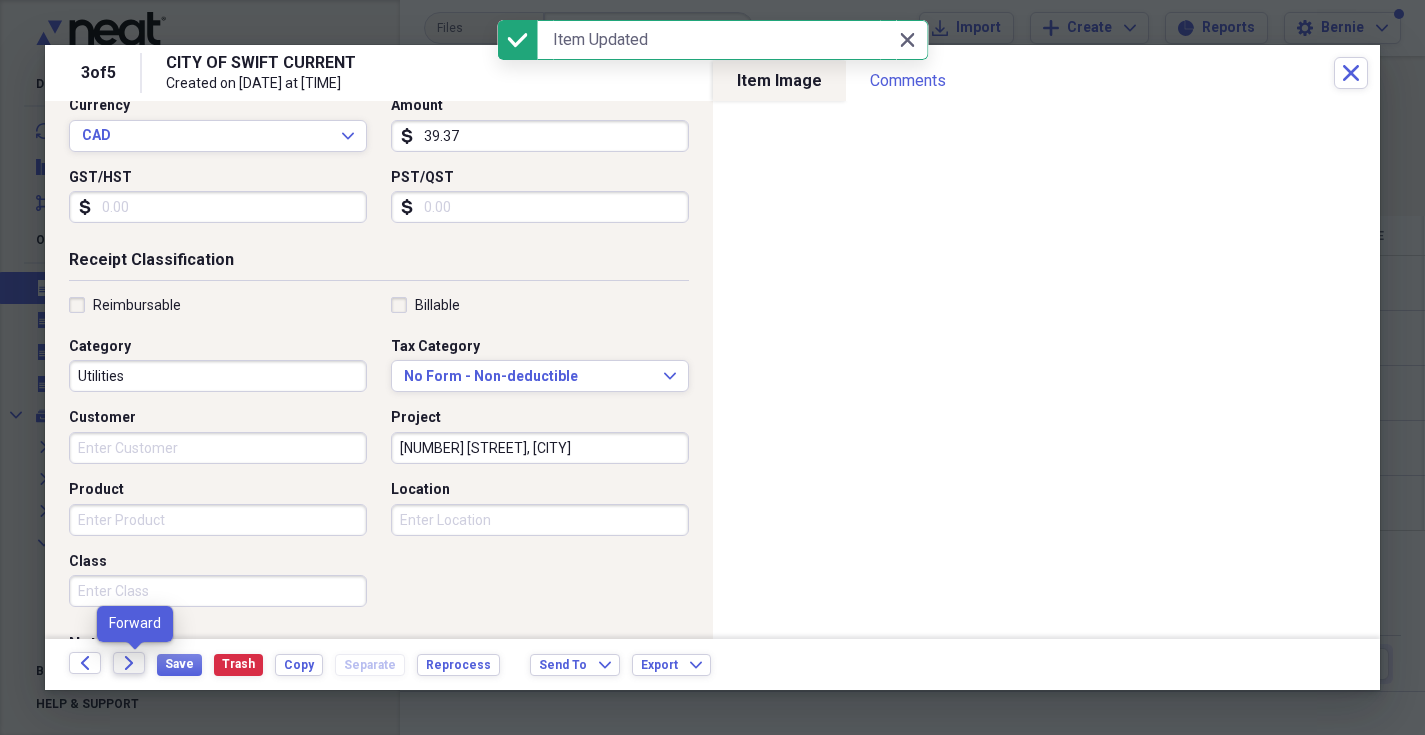 click on "Forward" 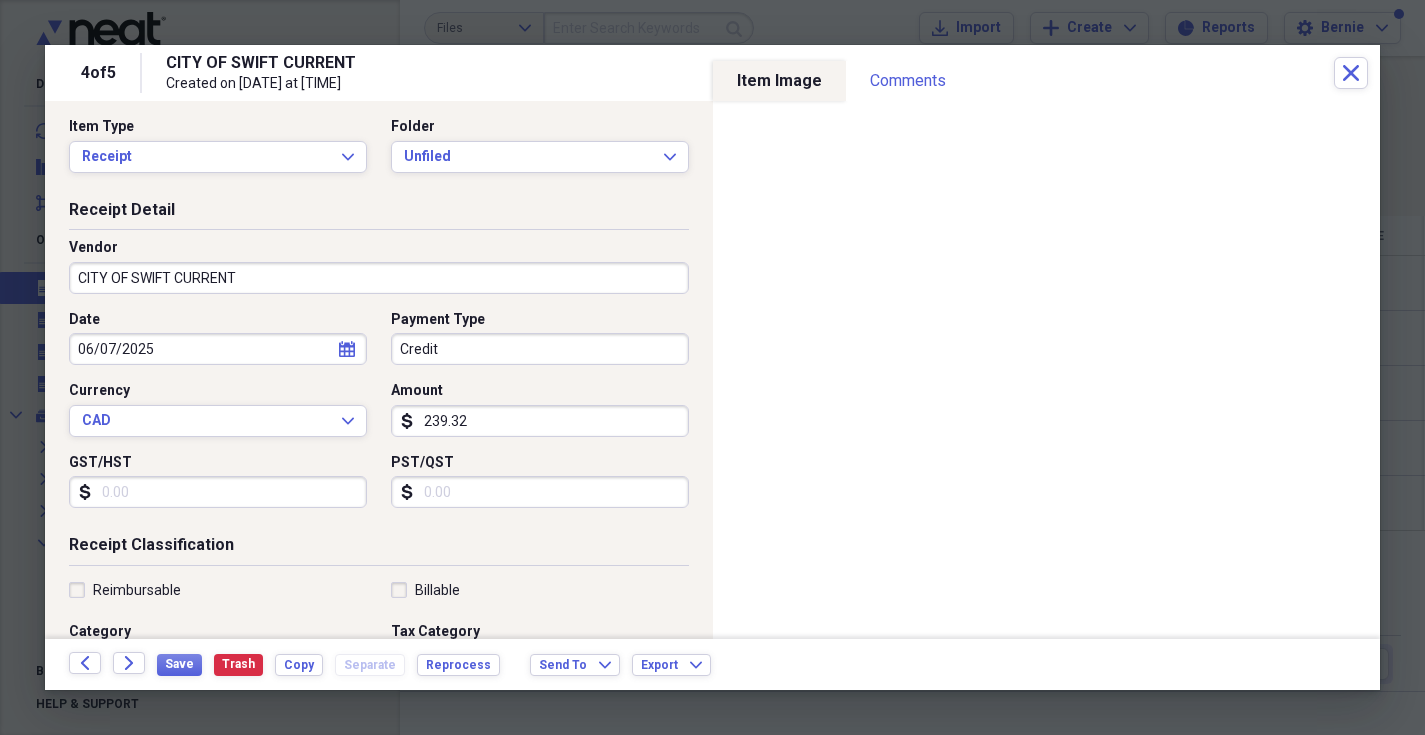 scroll, scrollTop: 12, scrollLeft: 0, axis: vertical 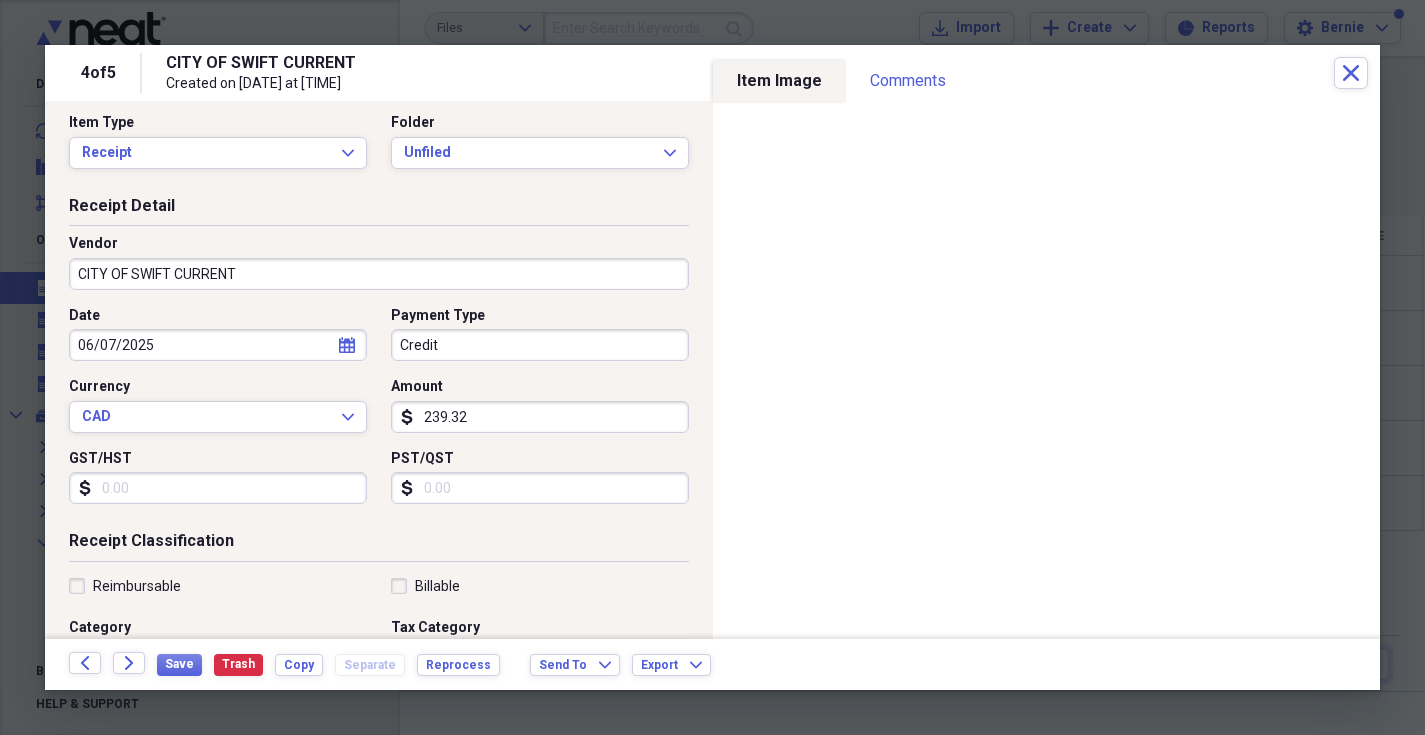 click on "Credit" at bounding box center [540, 345] 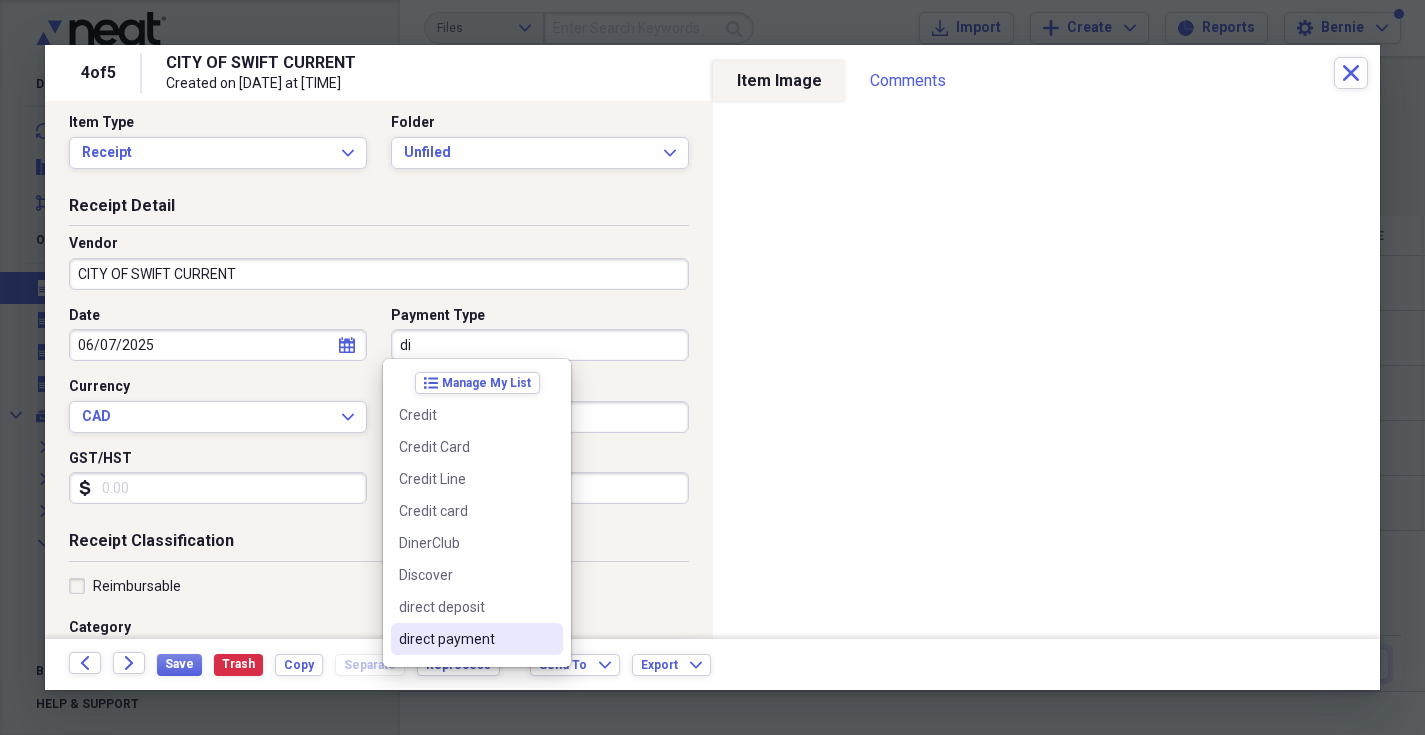 click on "direct payment" at bounding box center [465, 639] 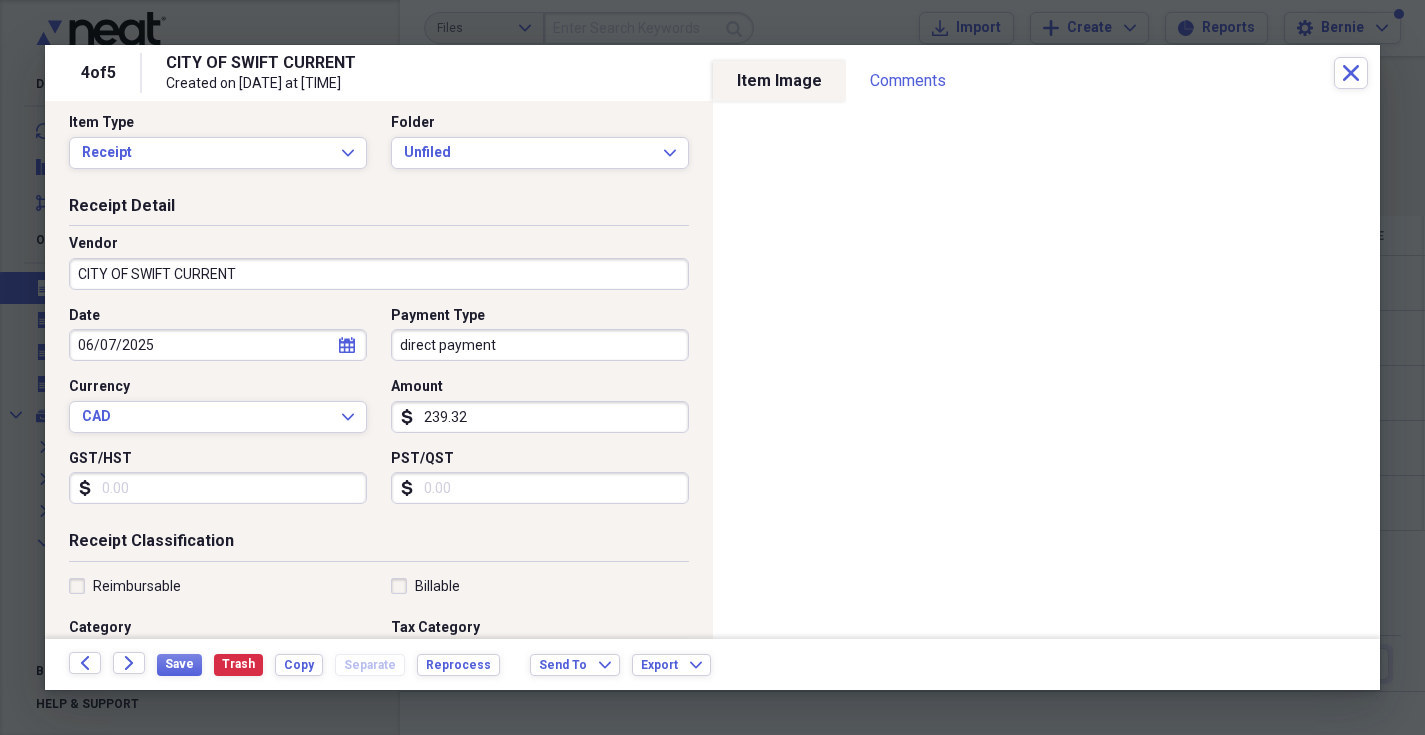 click on "calendar" 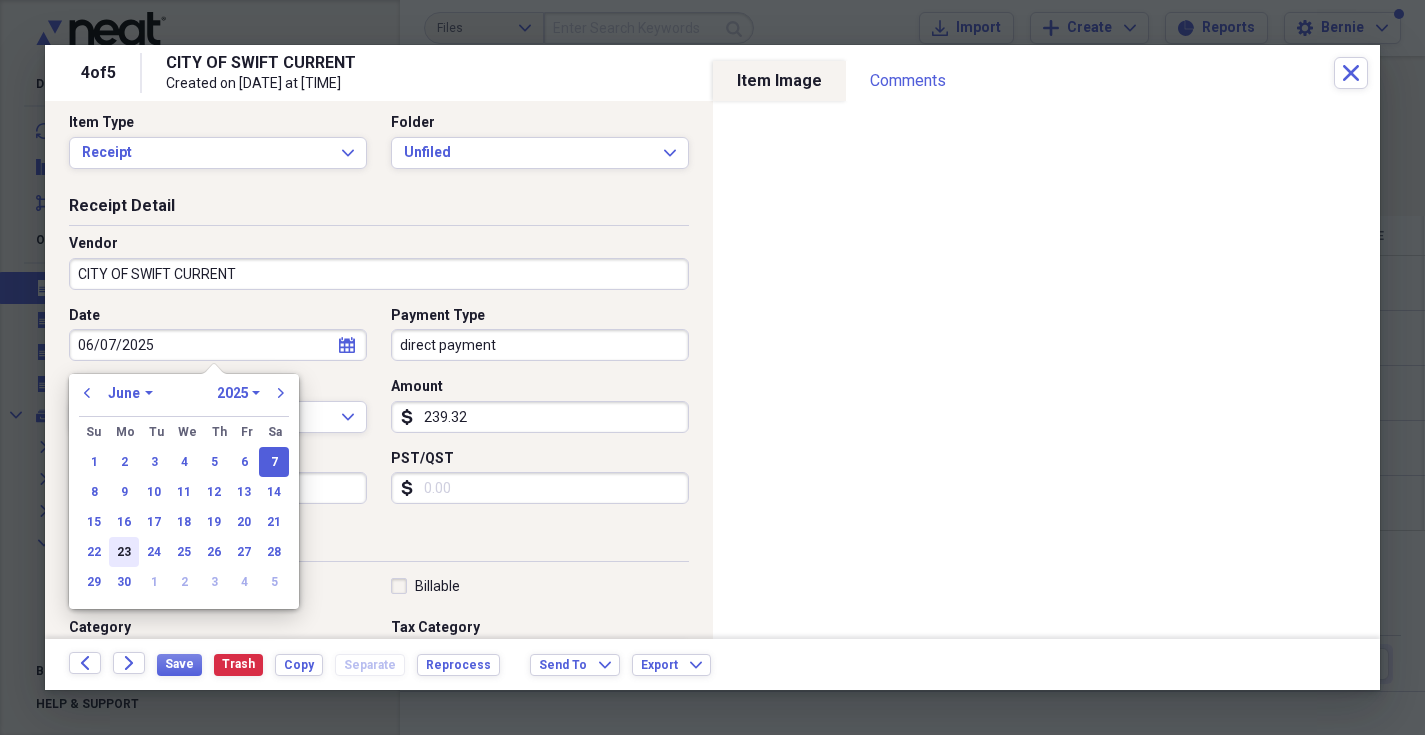 click on "23" at bounding box center (124, 552) 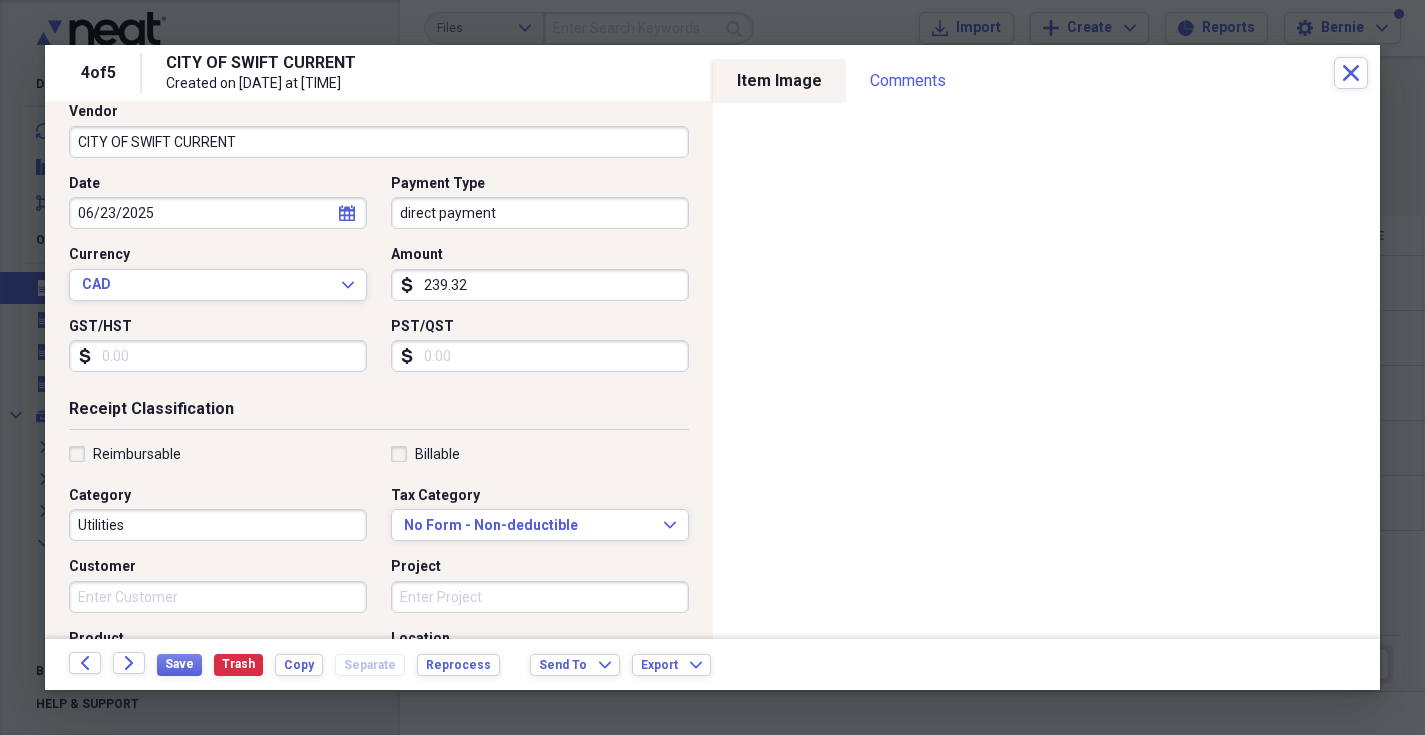 scroll, scrollTop: 251, scrollLeft: 0, axis: vertical 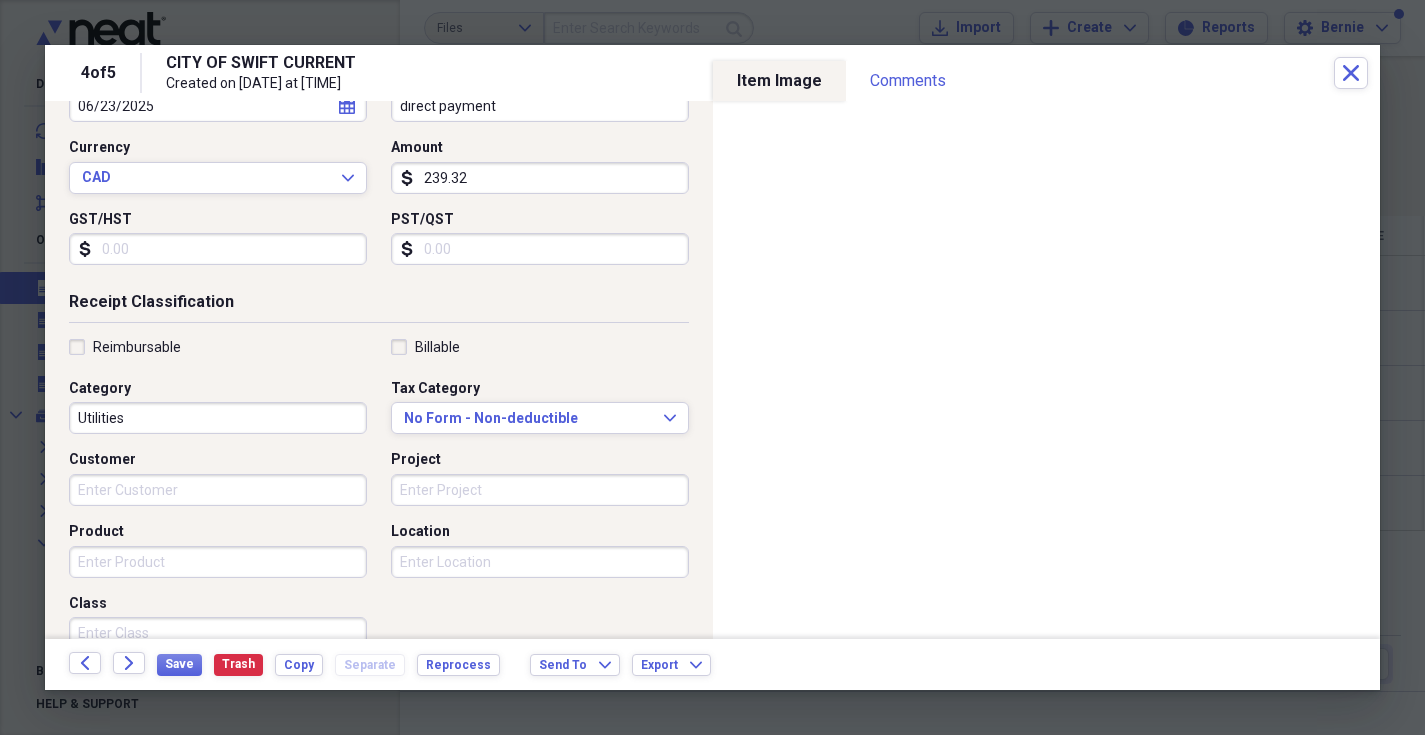 click on "Project" at bounding box center (540, 490) 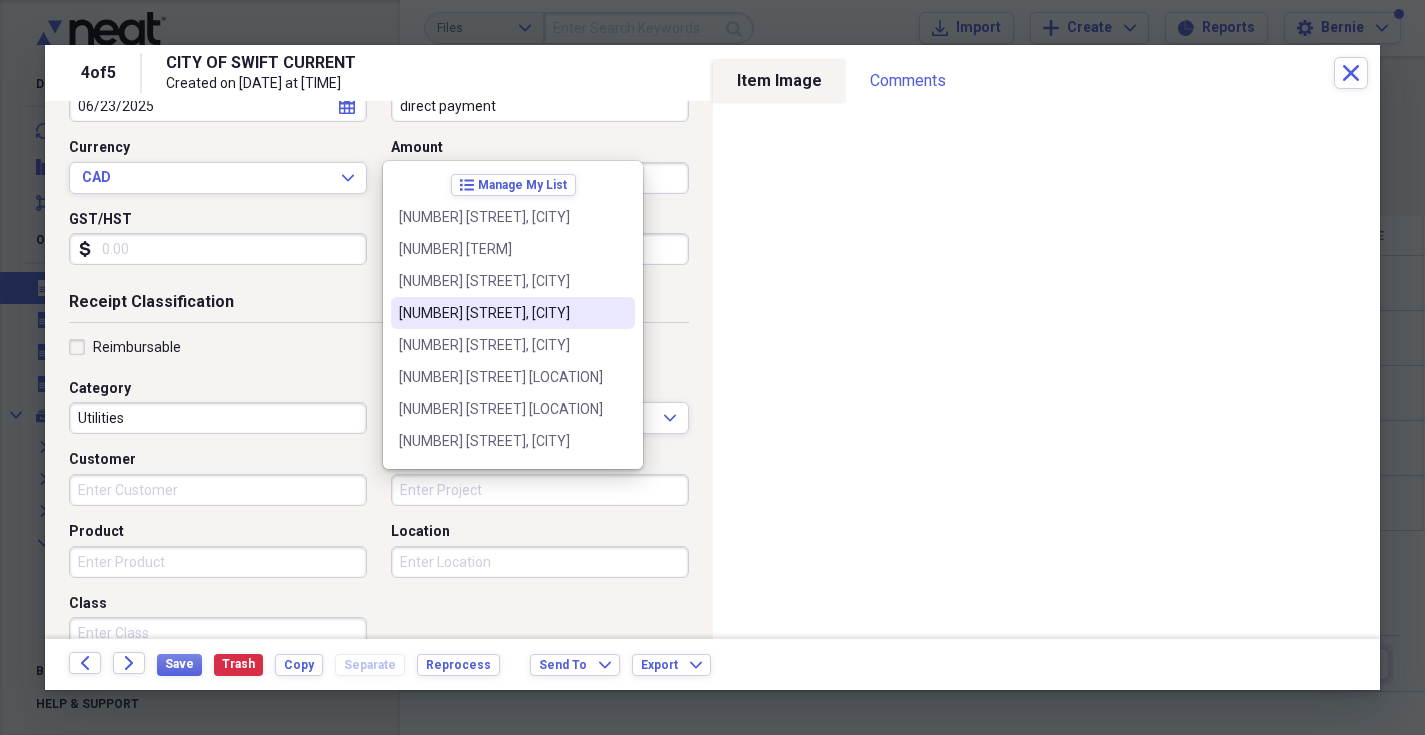 click on "[NUMBER] [STREET], [CITY]" at bounding box center (501, 313) 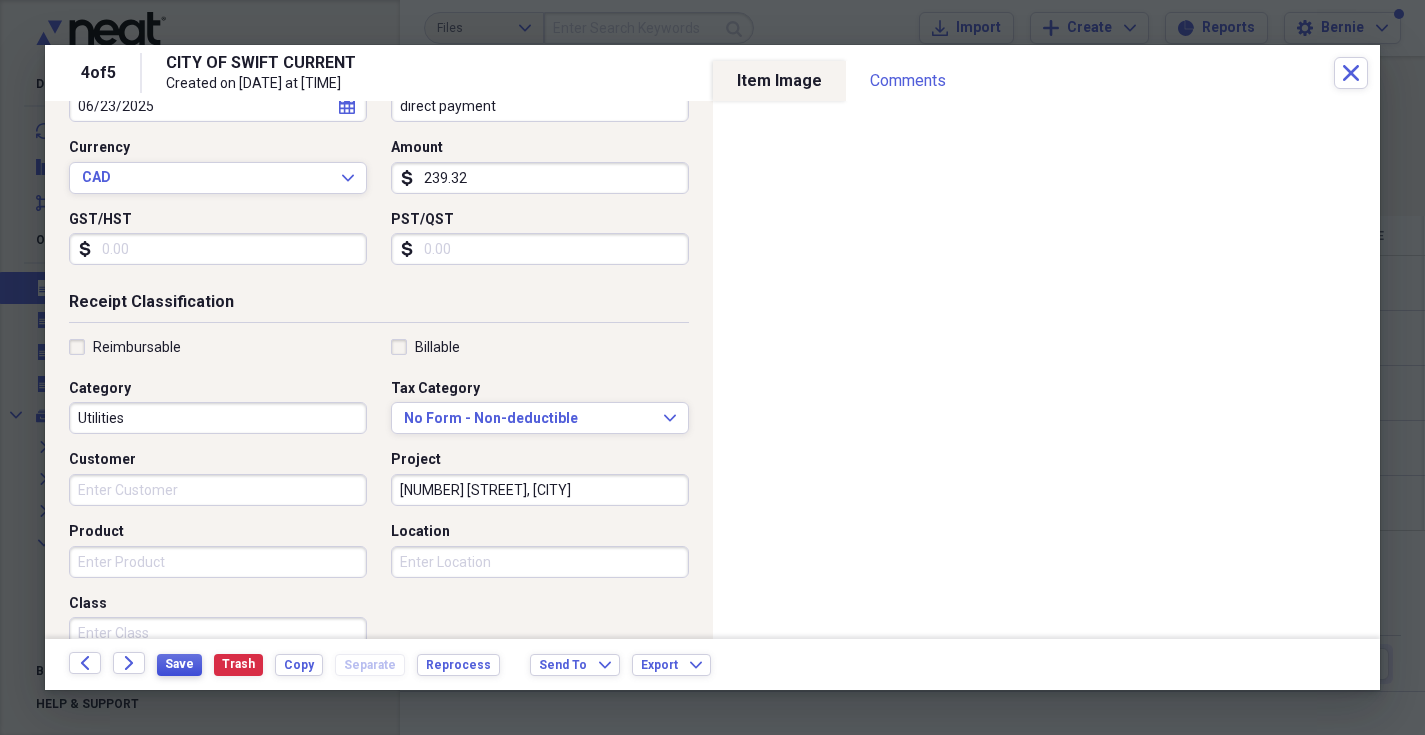 click on "Save" at bounding box center [179, 665] 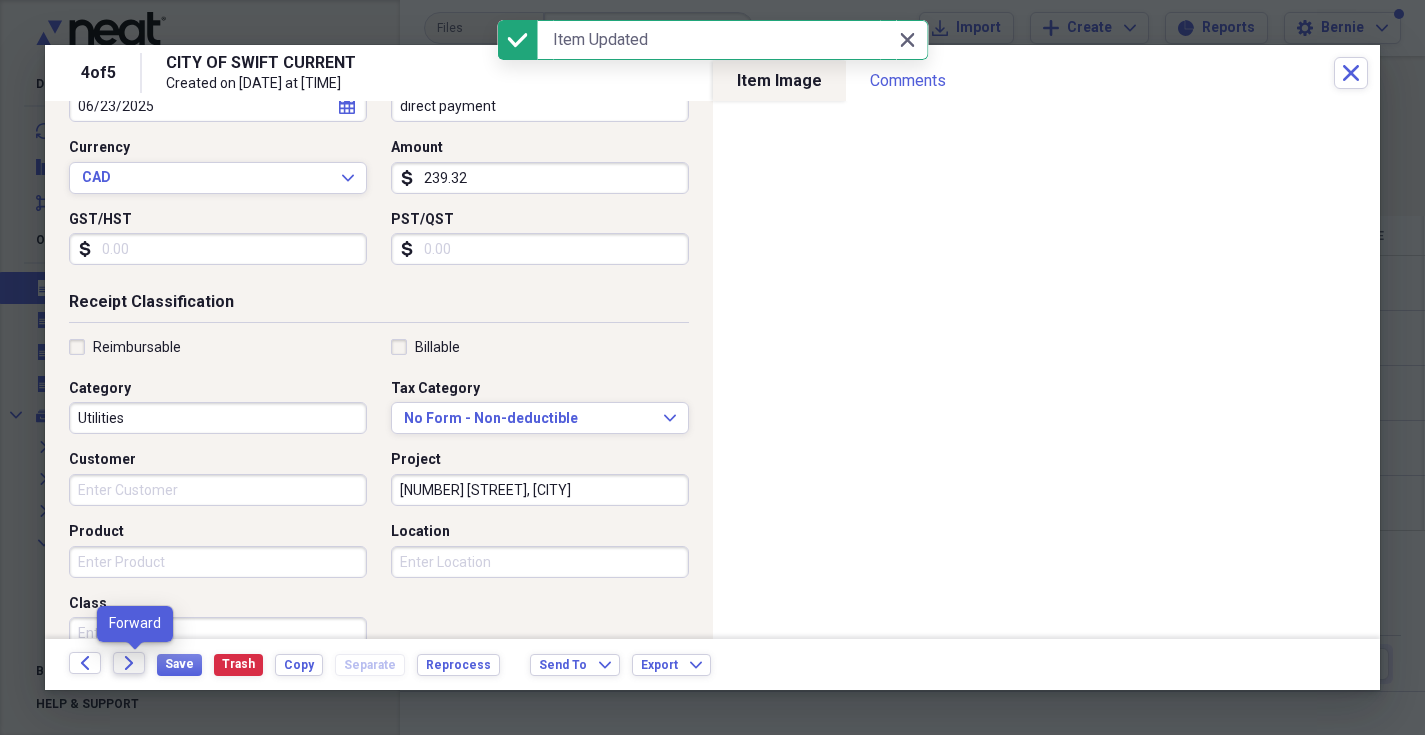 click on "Forward" 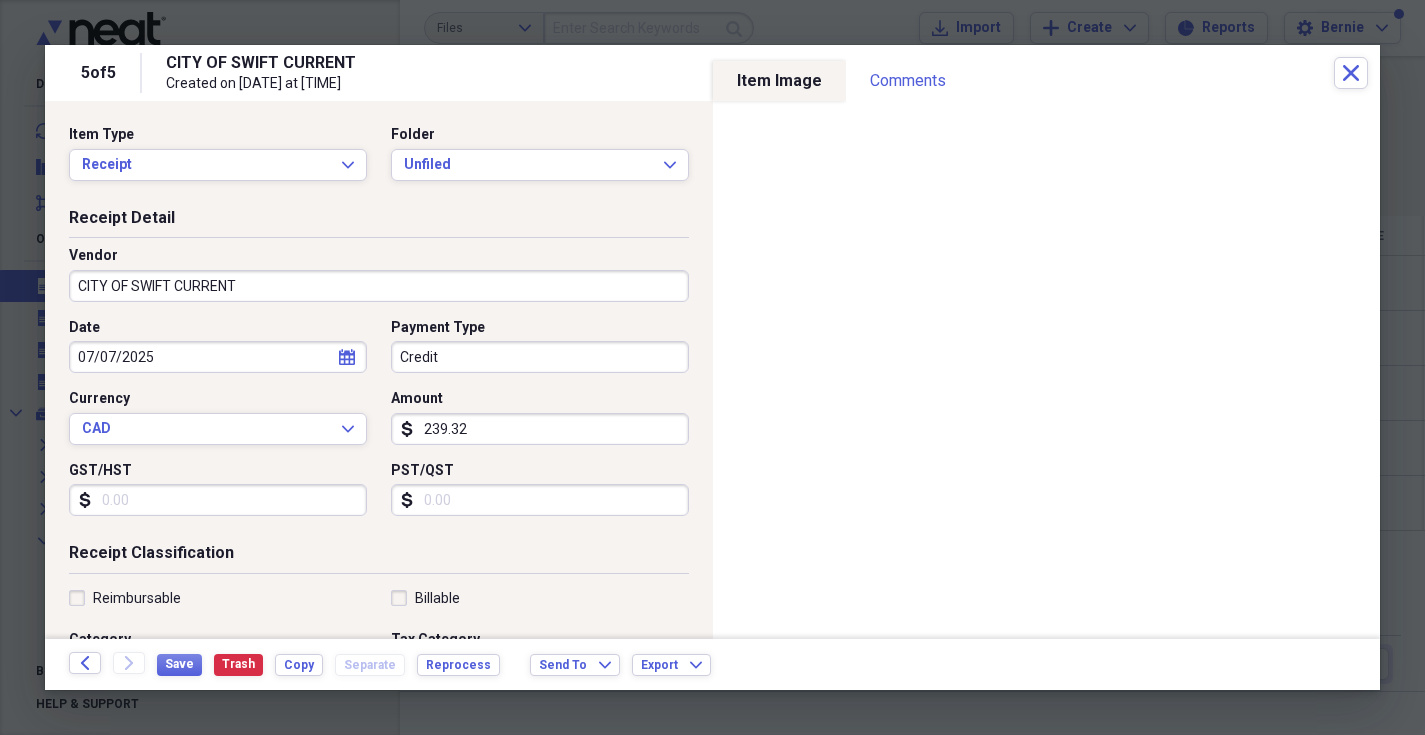 click on "Credit" at bounding box center (540, 357) 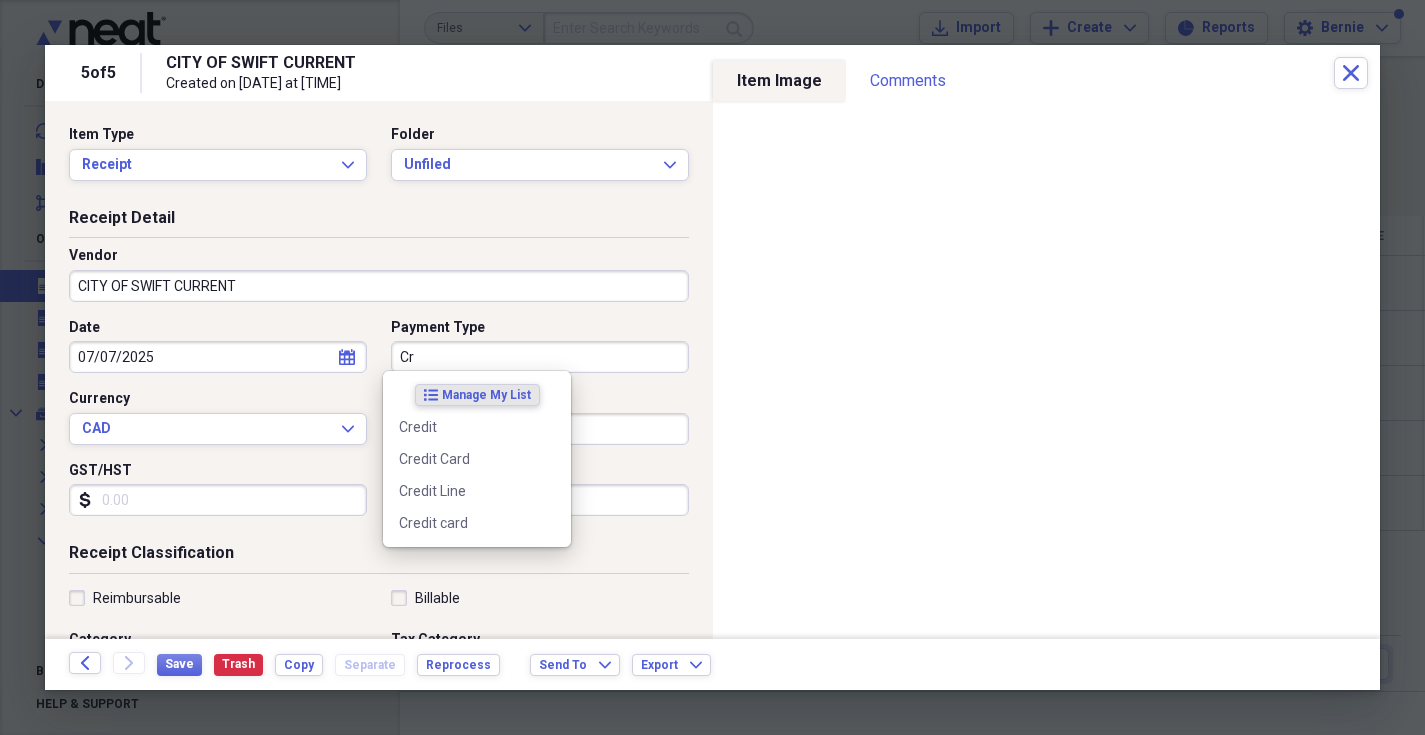 type on "C" 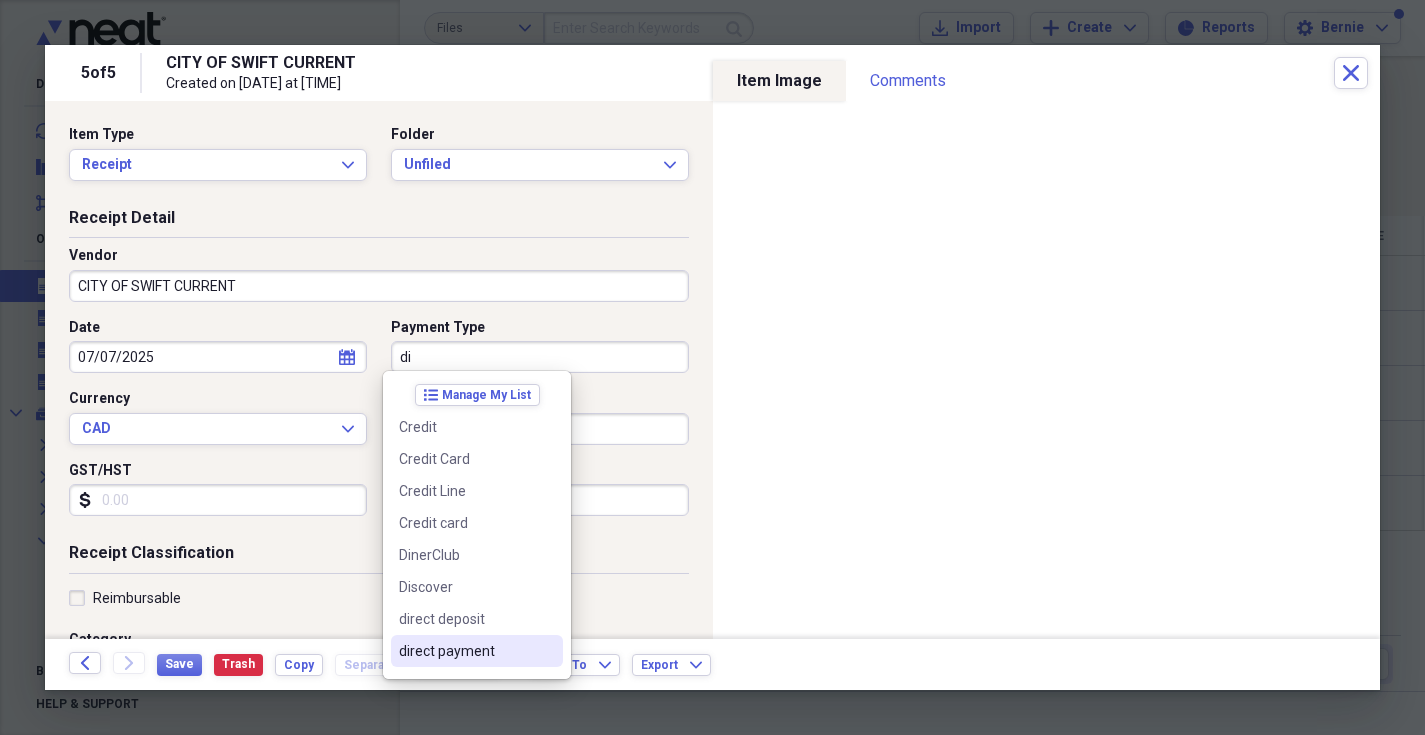 click on "direct payment" at bounding box center [465, 651] 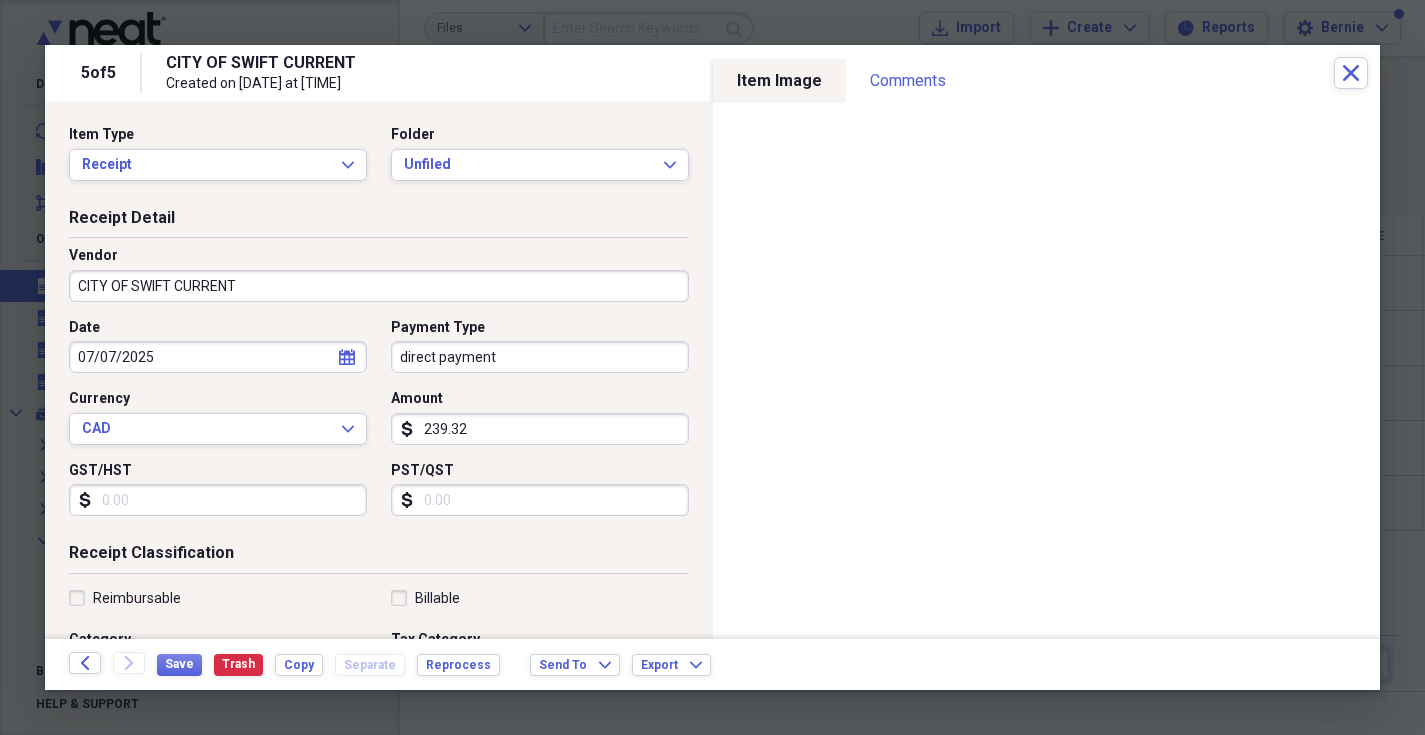 click on "calendar" 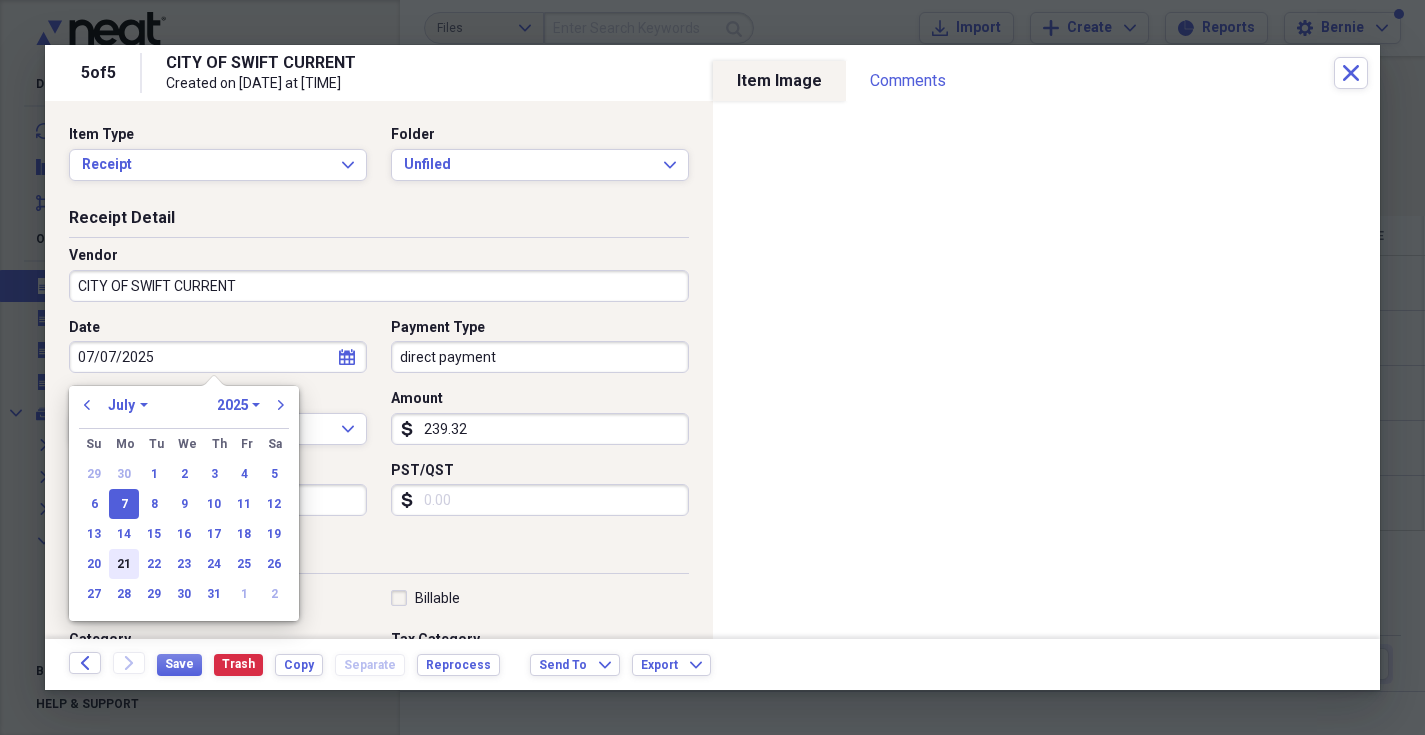 click on "21" at bounding box center (124, 564) 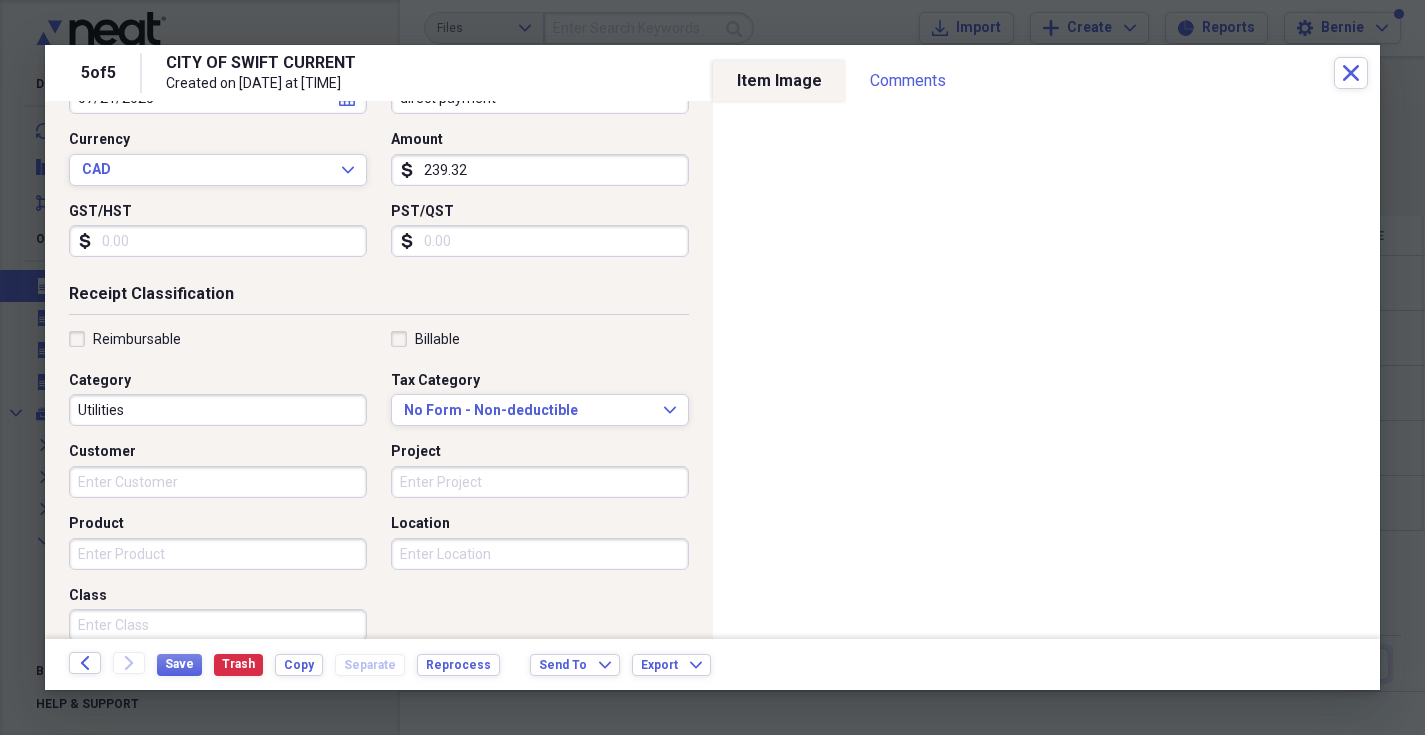scroll, scrollTop: 396, scrollLeft: 0, axis: vertical 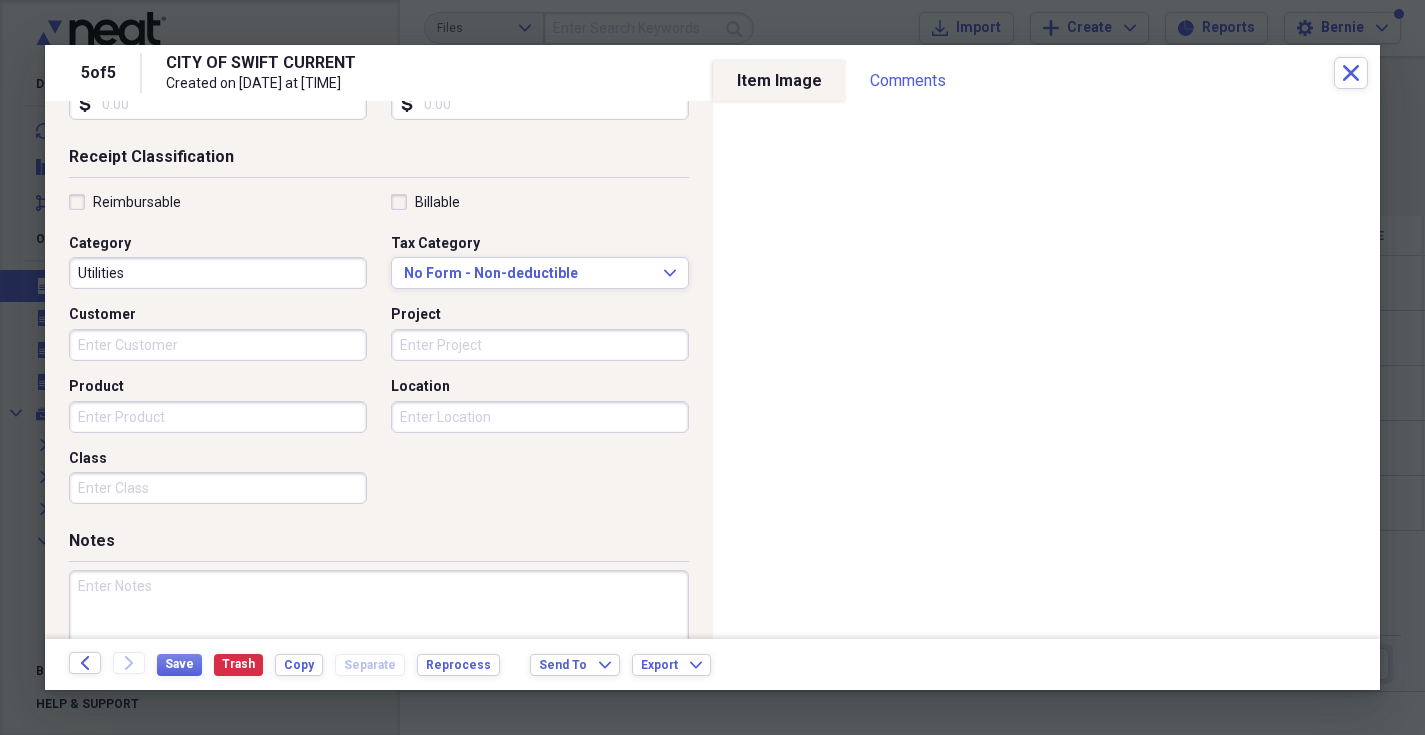 click on "Project" at bounding box center [540, 345] 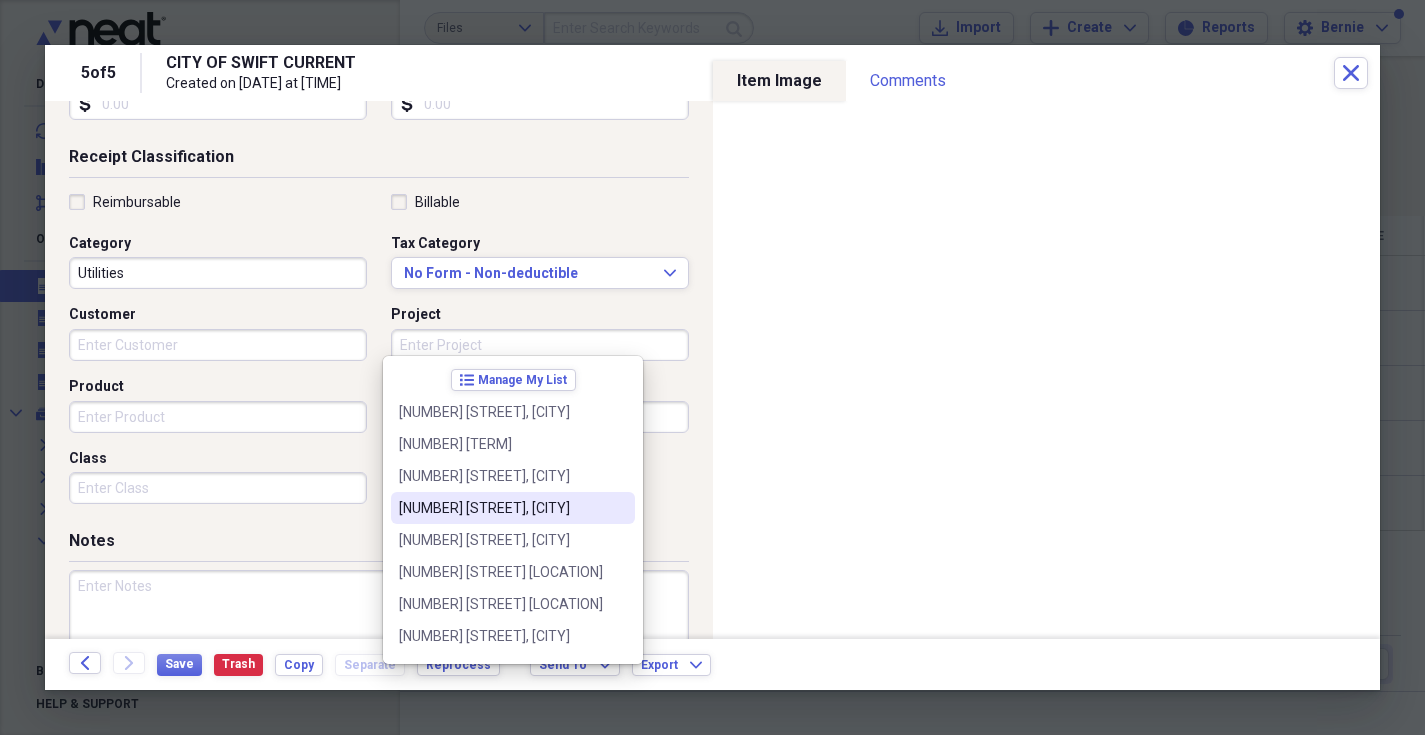 click on "[NUMBER] [STREET], [CITY]" at bounding box center (501, 508) 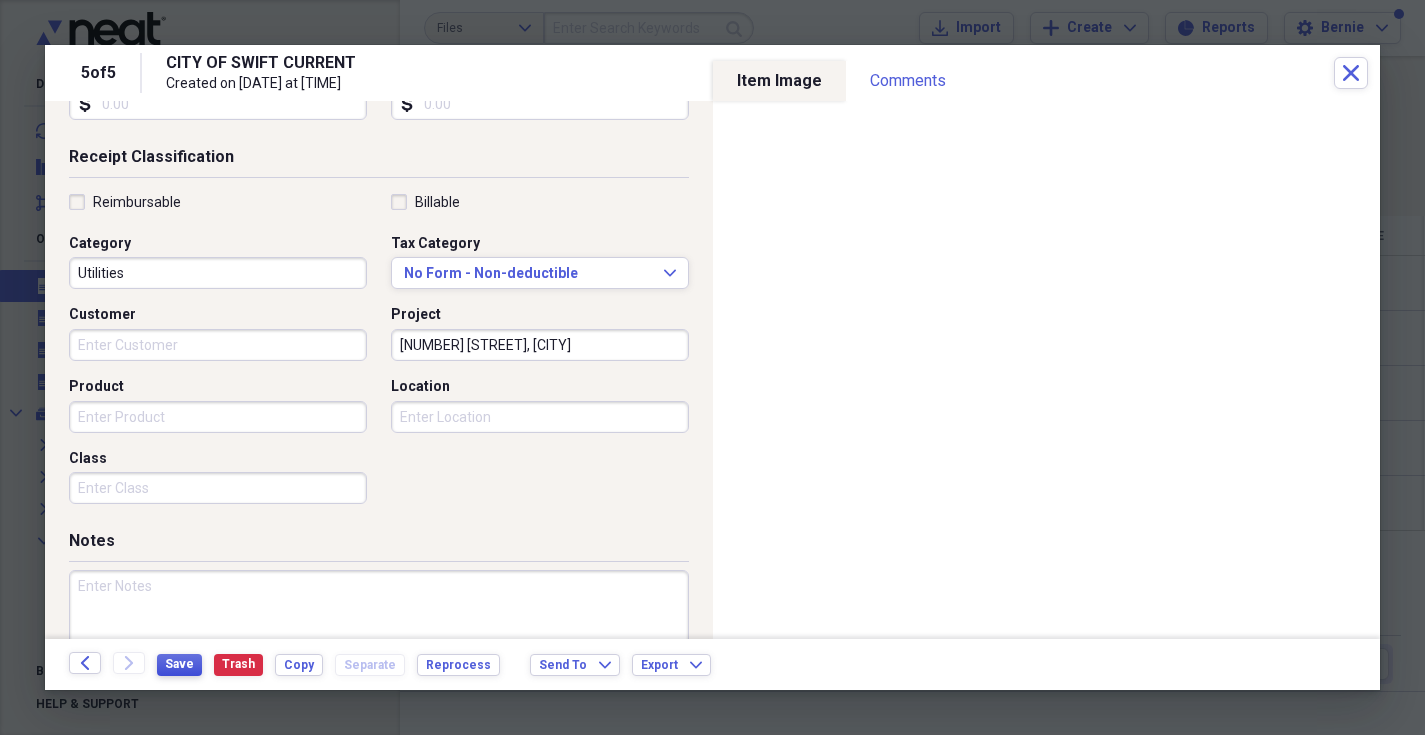 click on "Save" at bounding box center (179, 664) 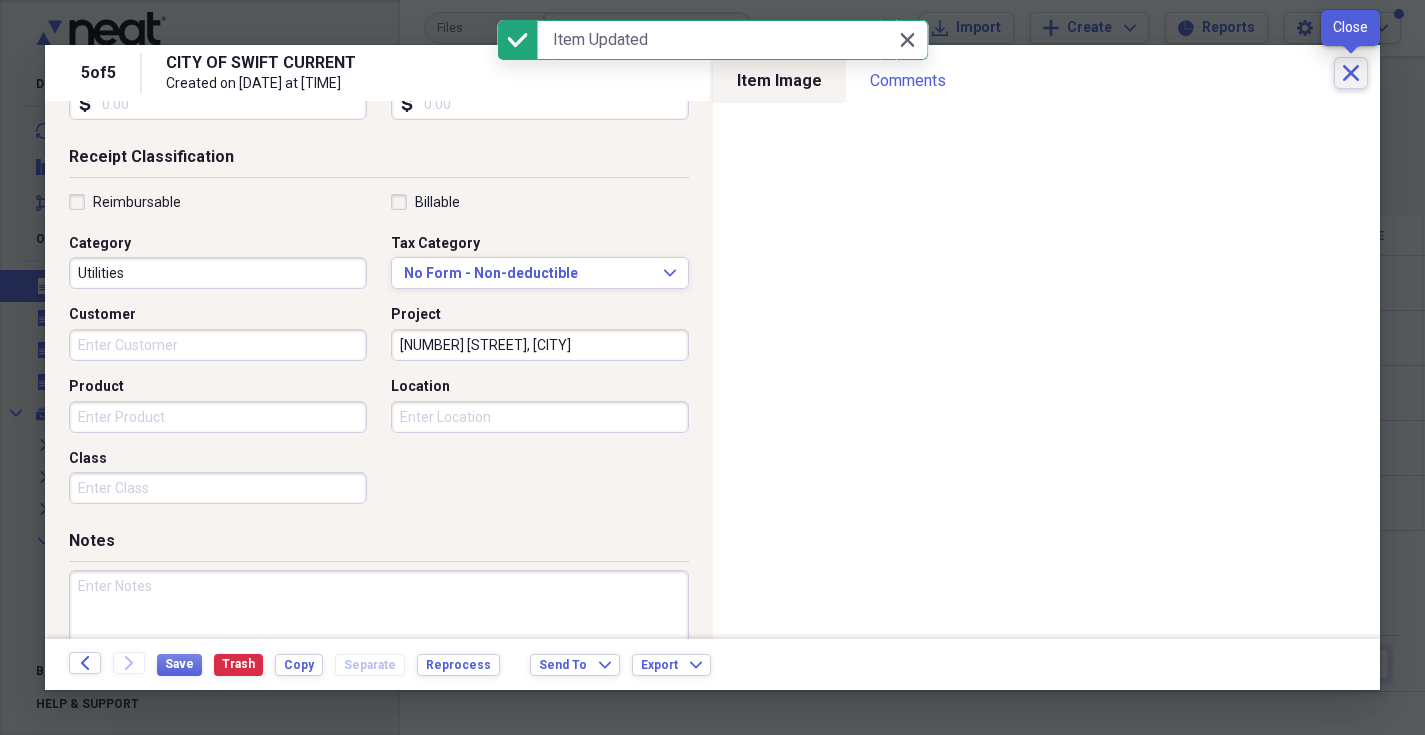 click 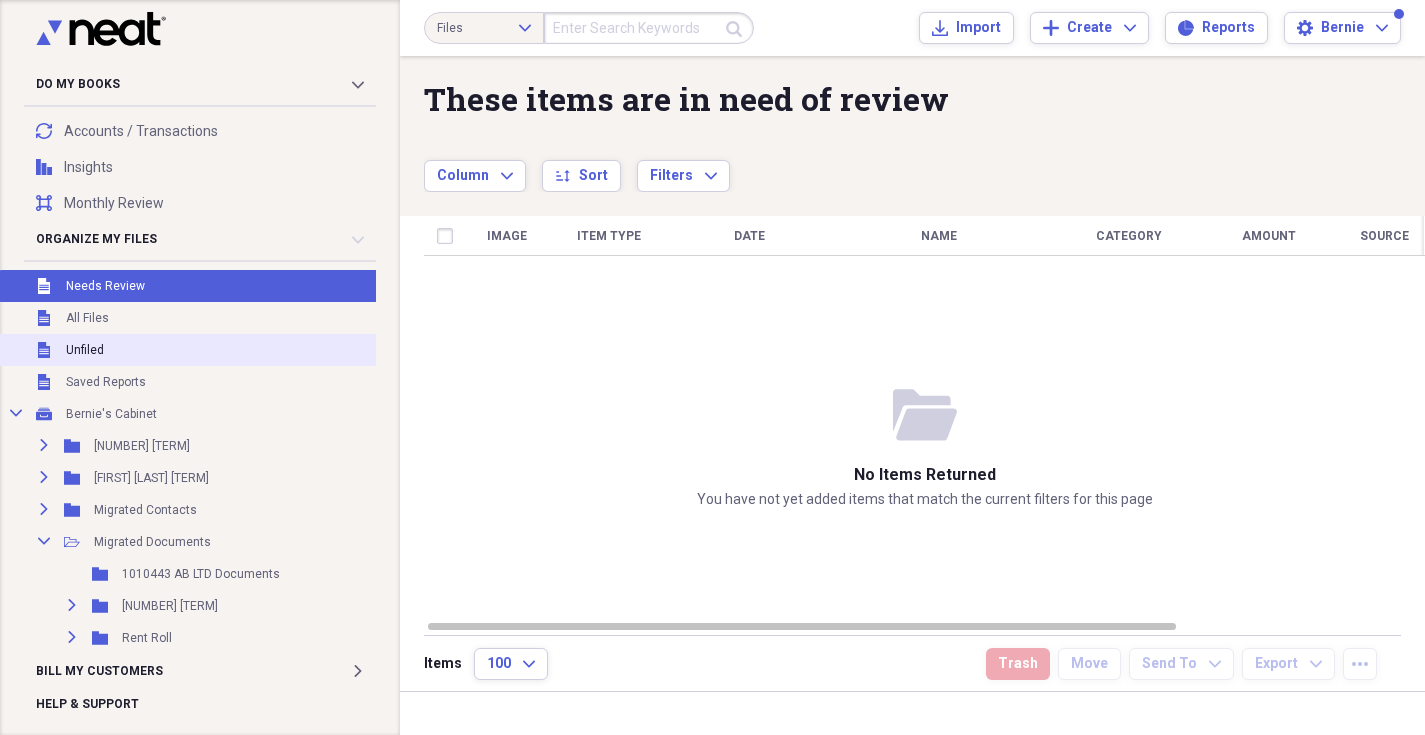 click on "Unfiled Unfiled" at bounding box center [189, 350] 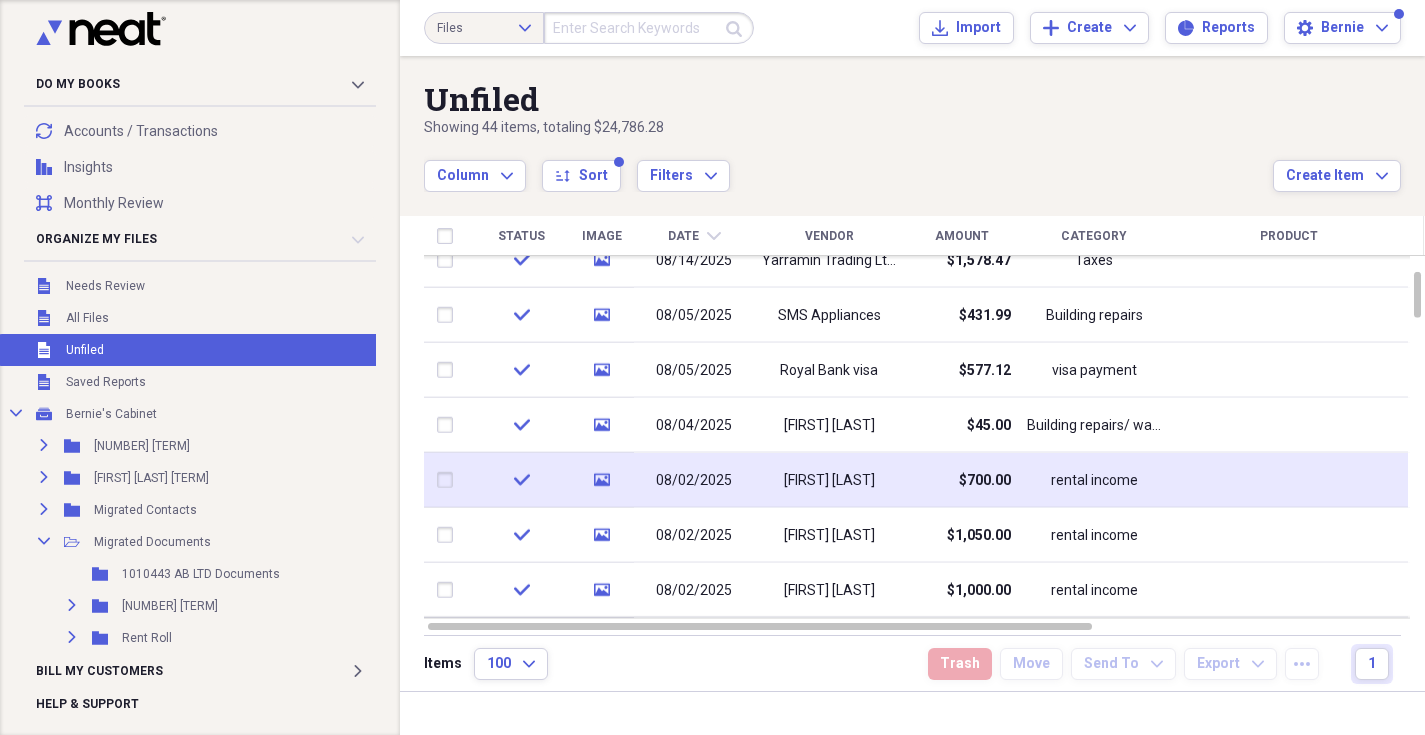 click at bounding box center (449, 480) 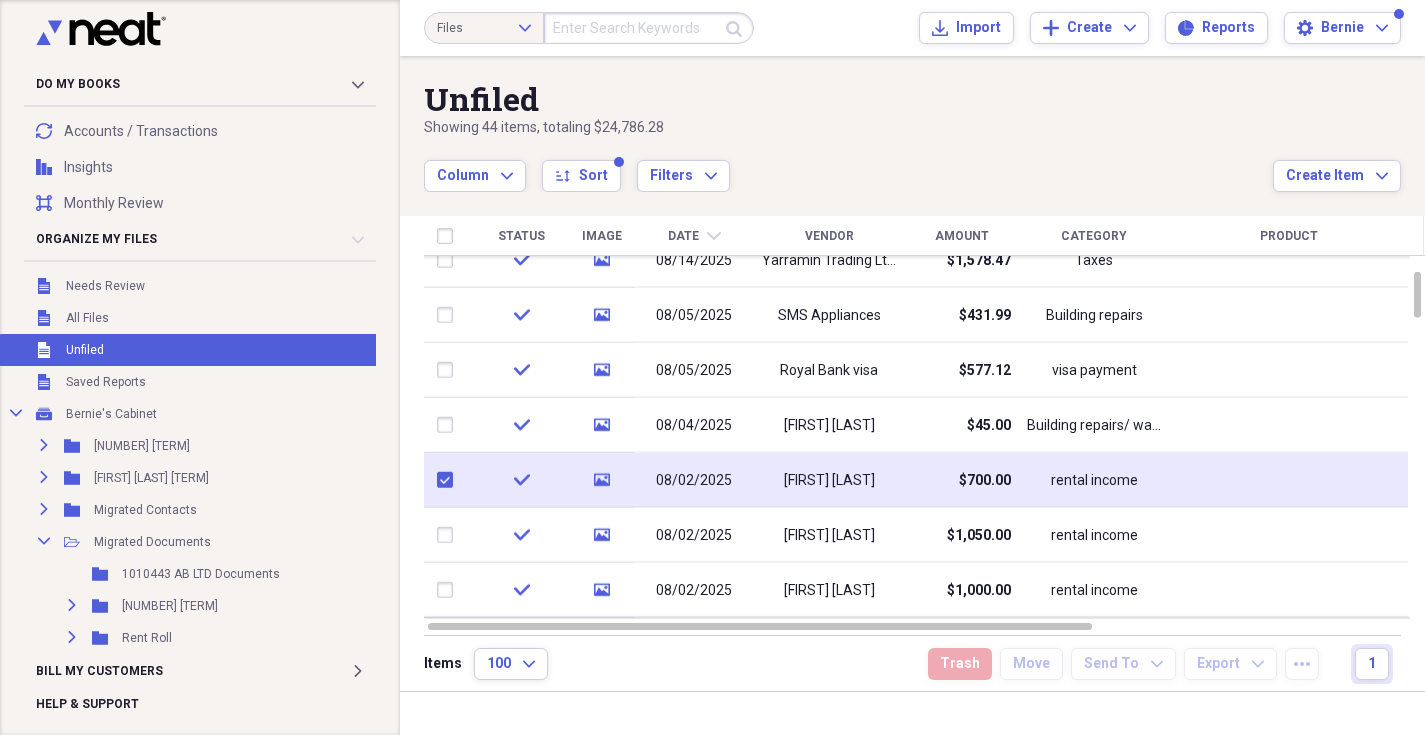 checkbox on "true" 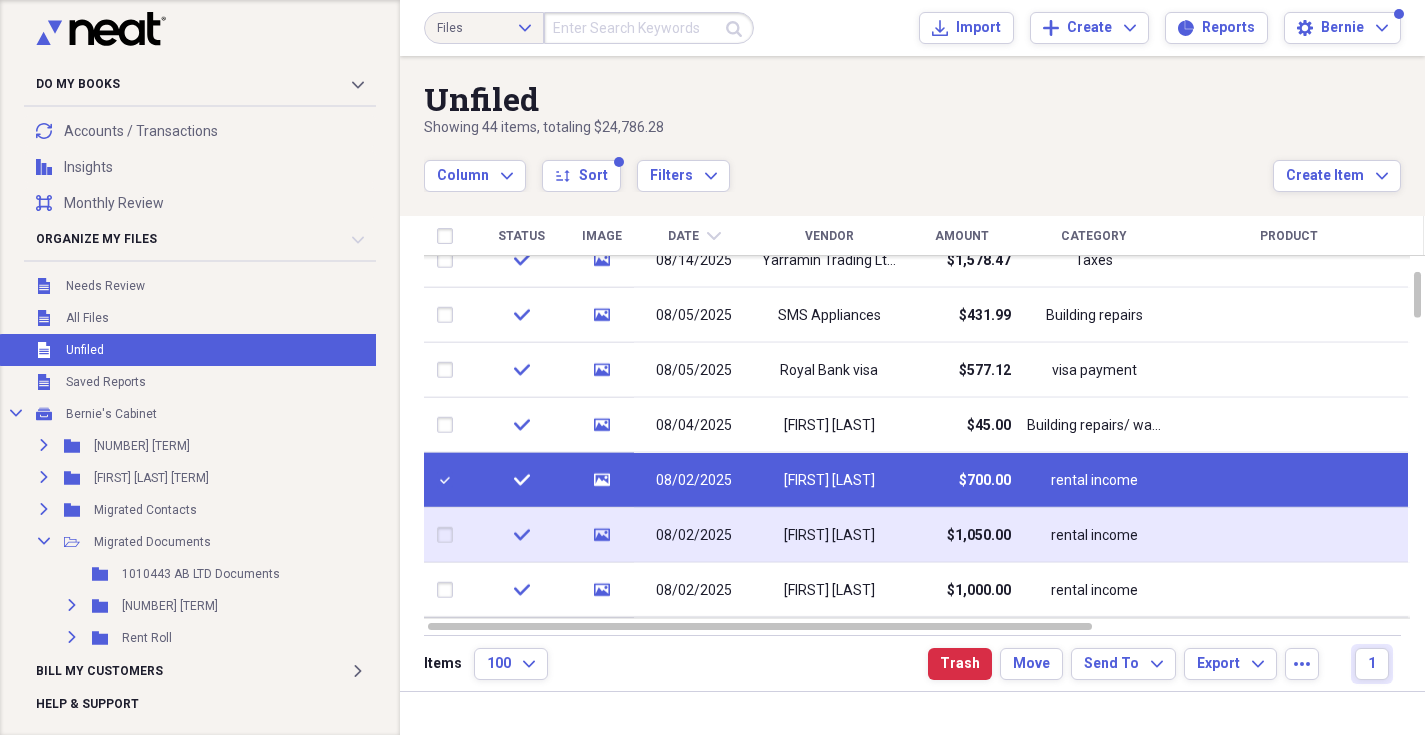 click at bounding box center [449, 535] 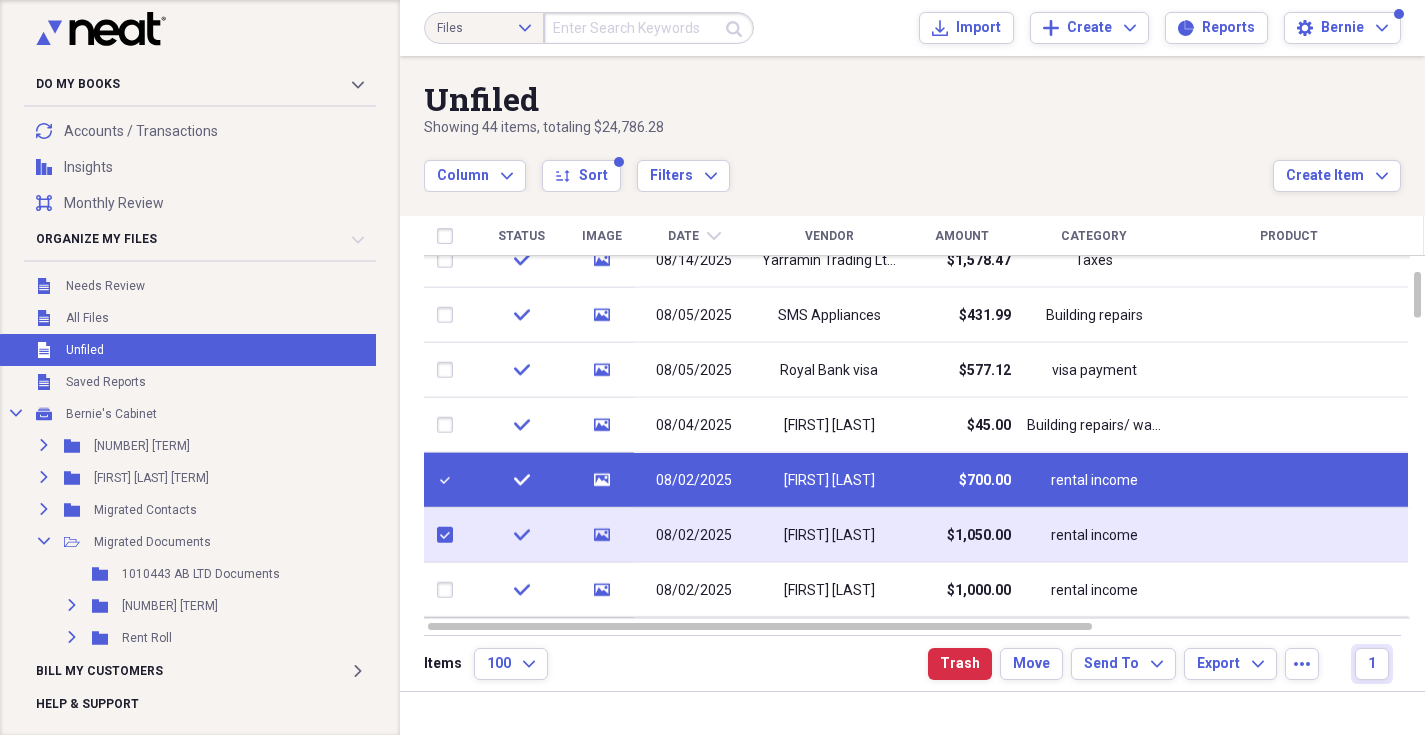 checkbox on "true" 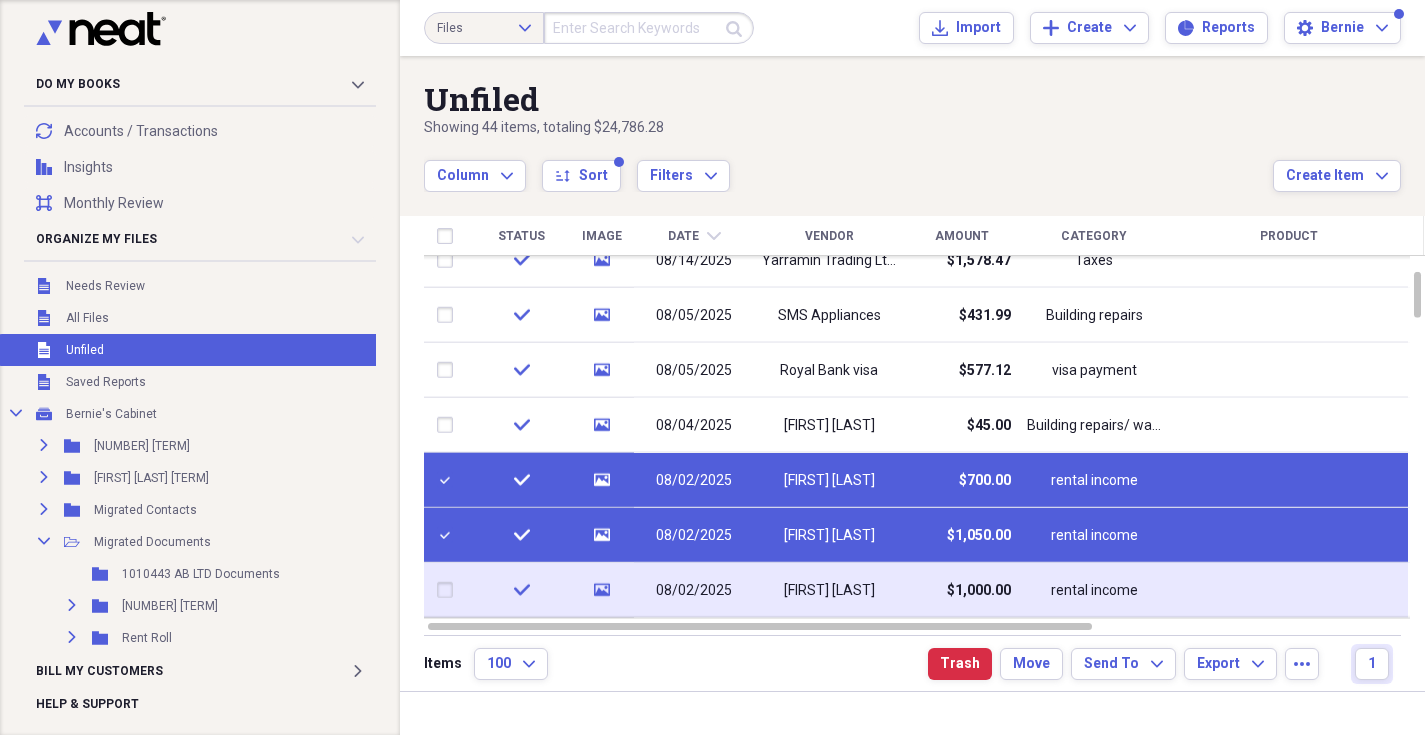 click at bounding box center [449, 590] 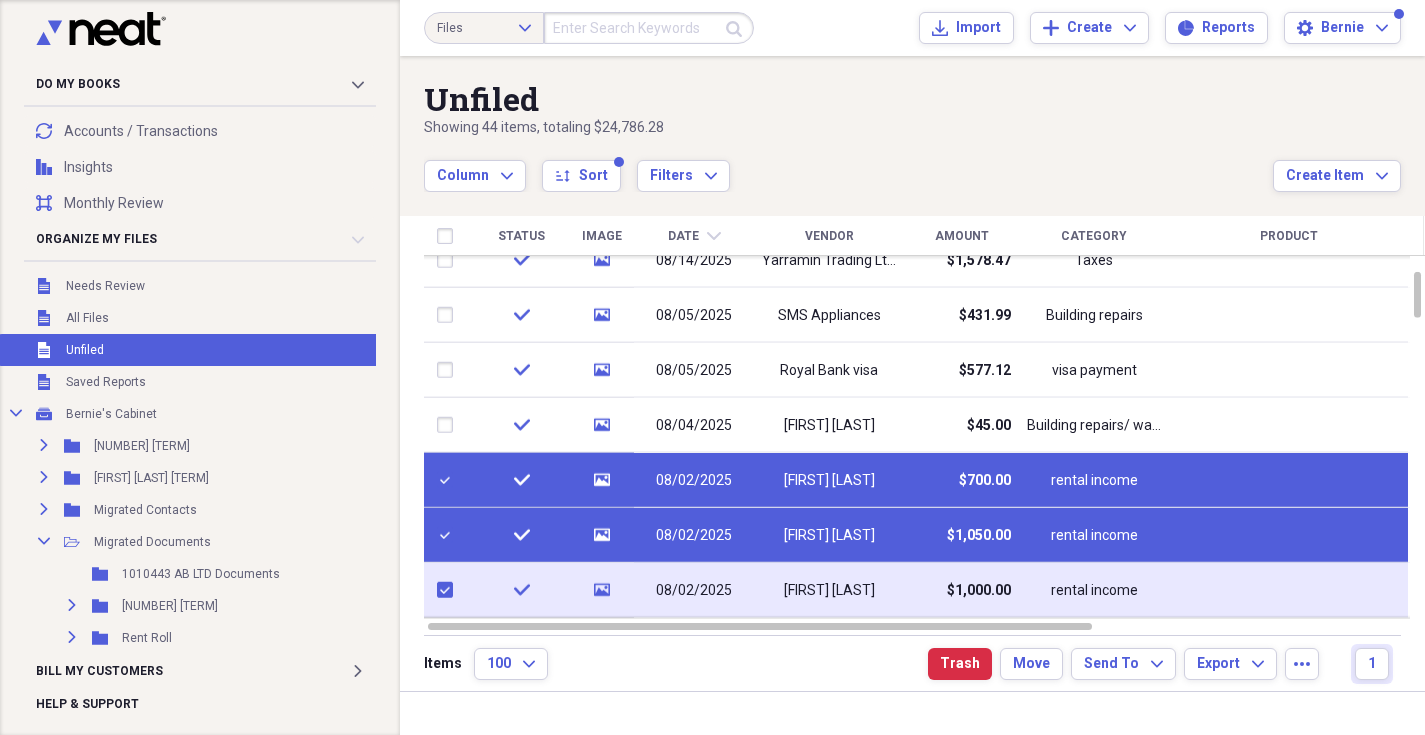 checkbox on "true" 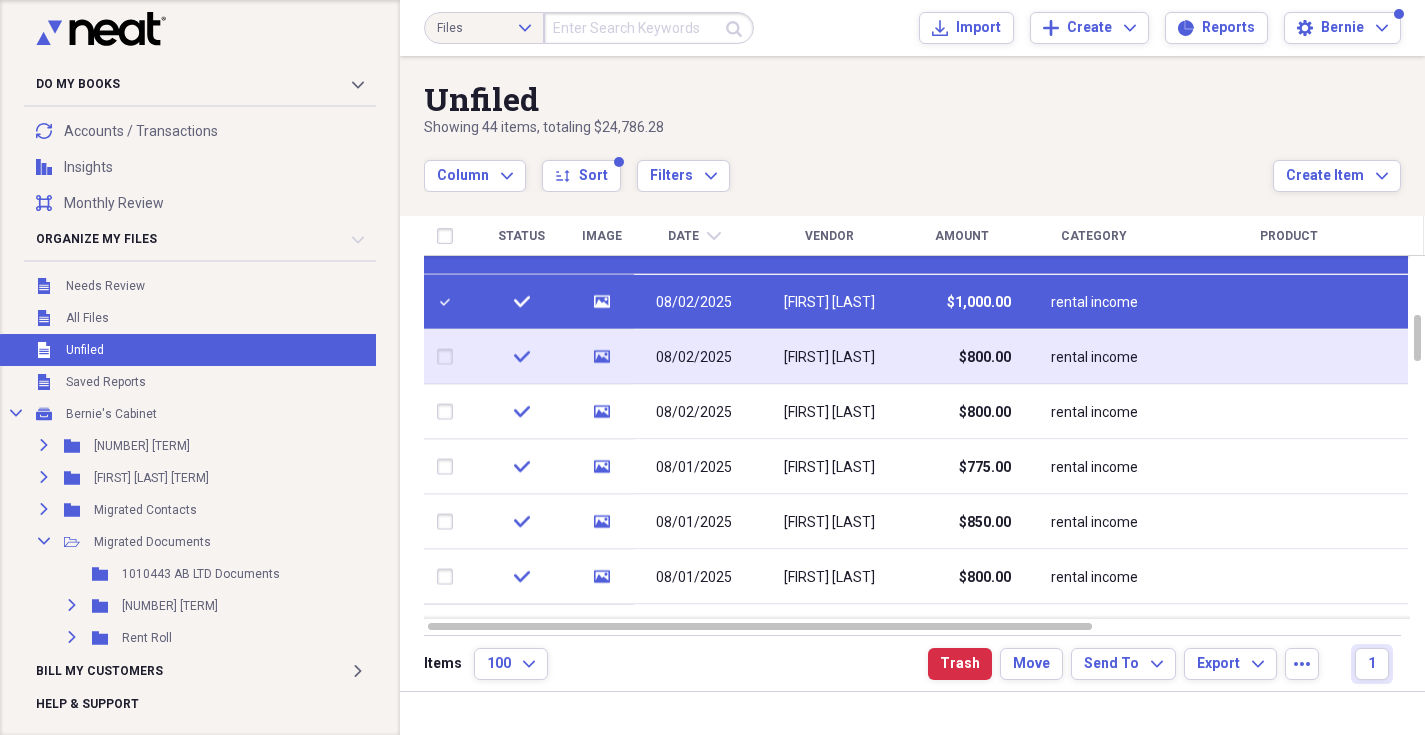 click at bounding box center (449, 357) 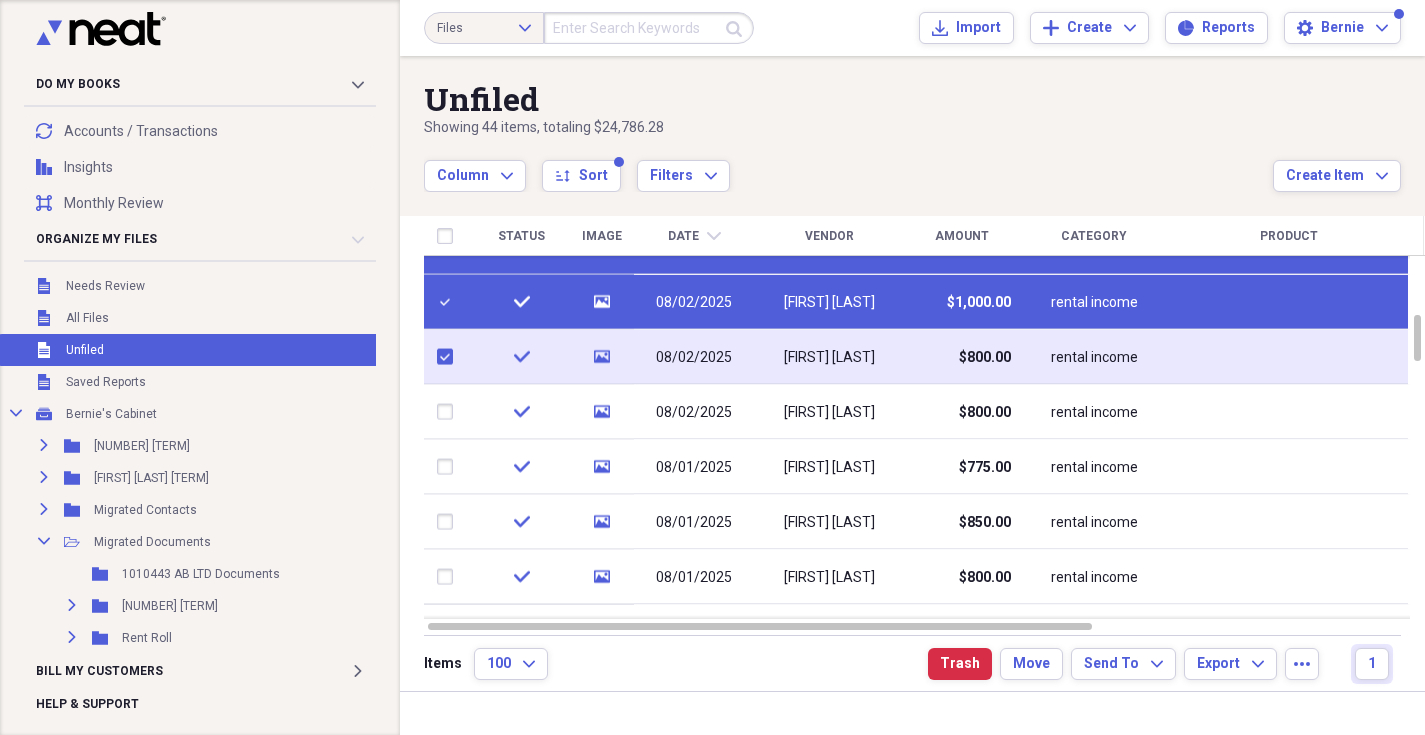 checkbox on "true" 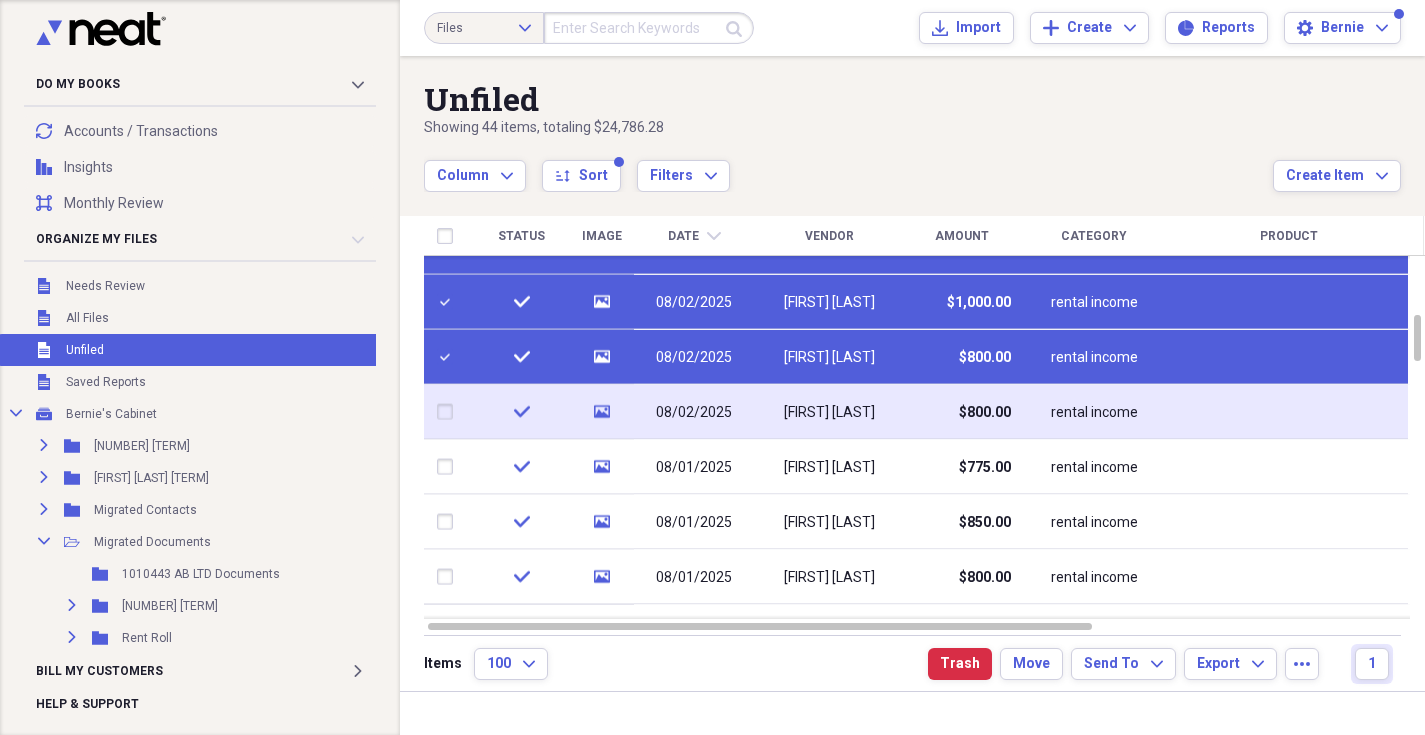 click at bounding box center (449, 412) 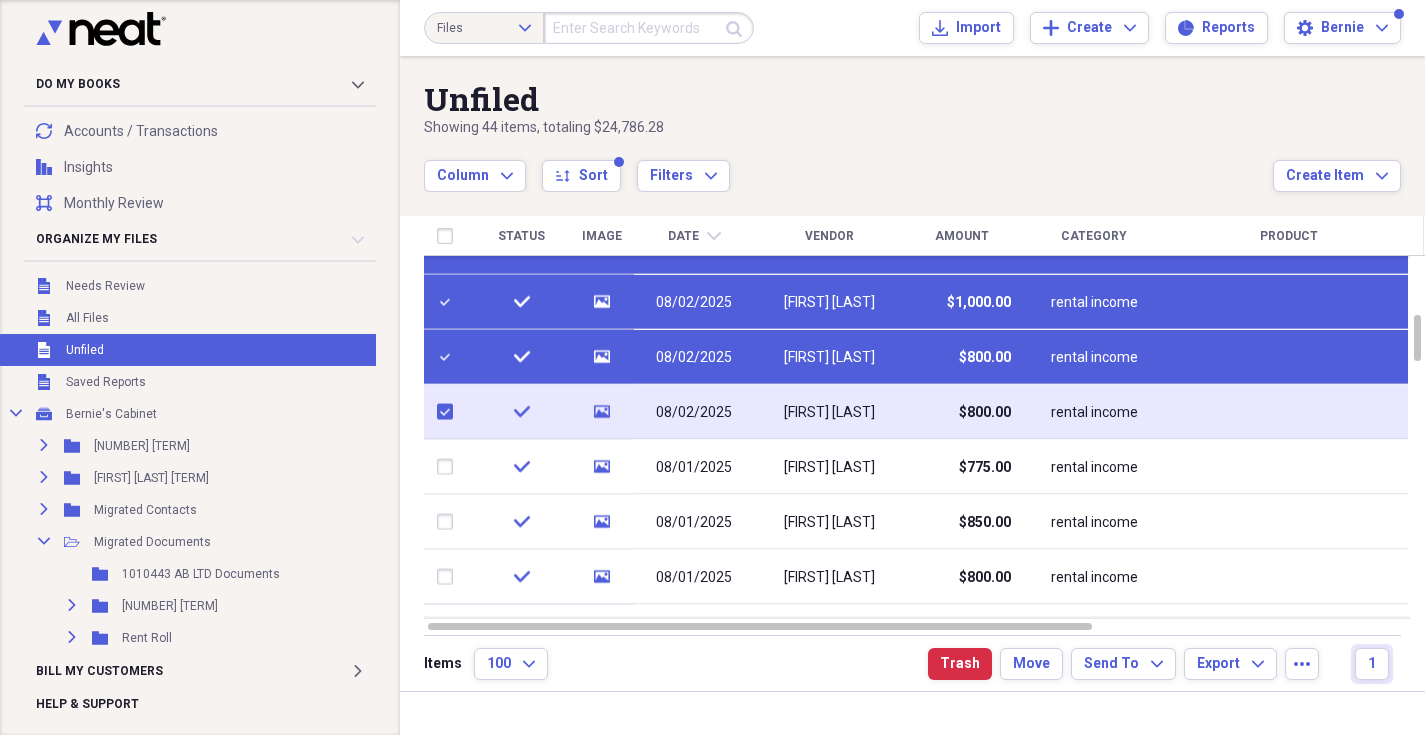 checkbox on "true" 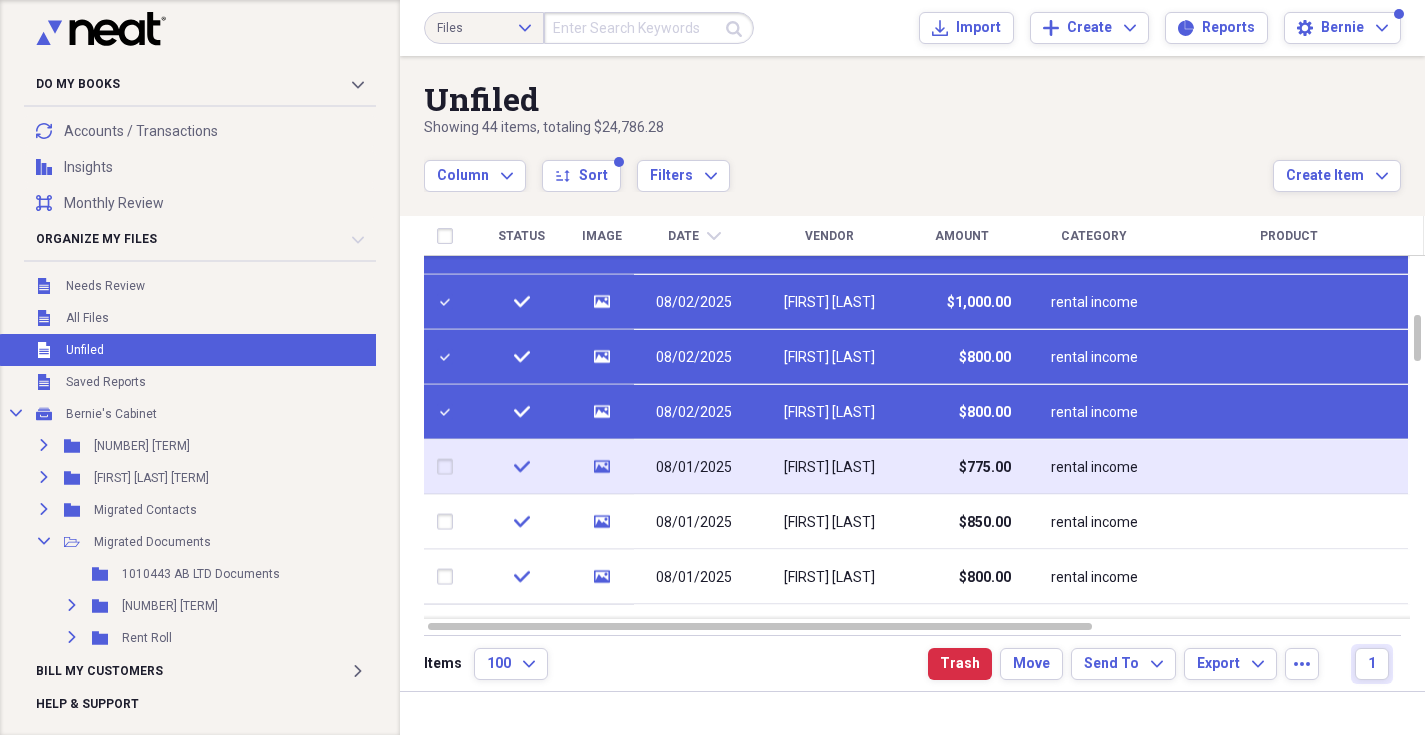 click at bounding box center (449, 467) 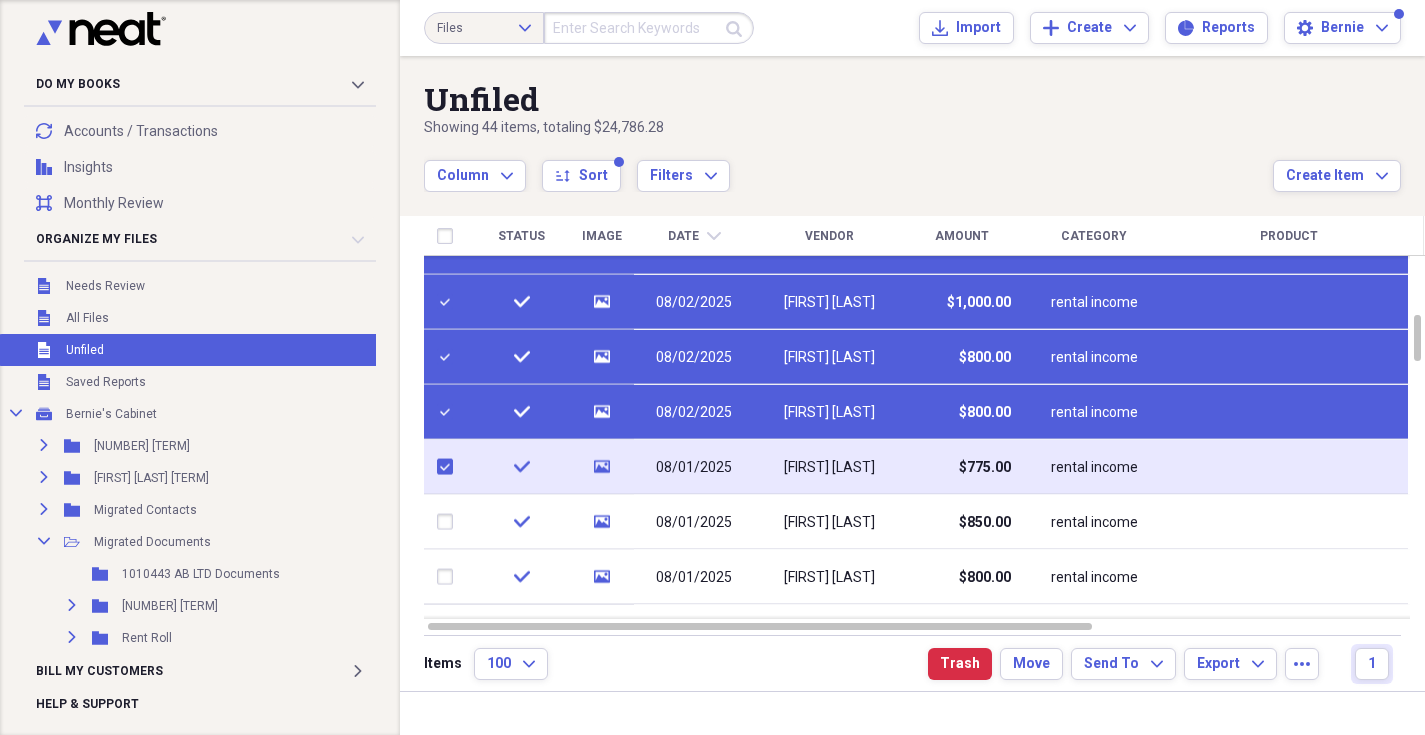checkbox on "true" 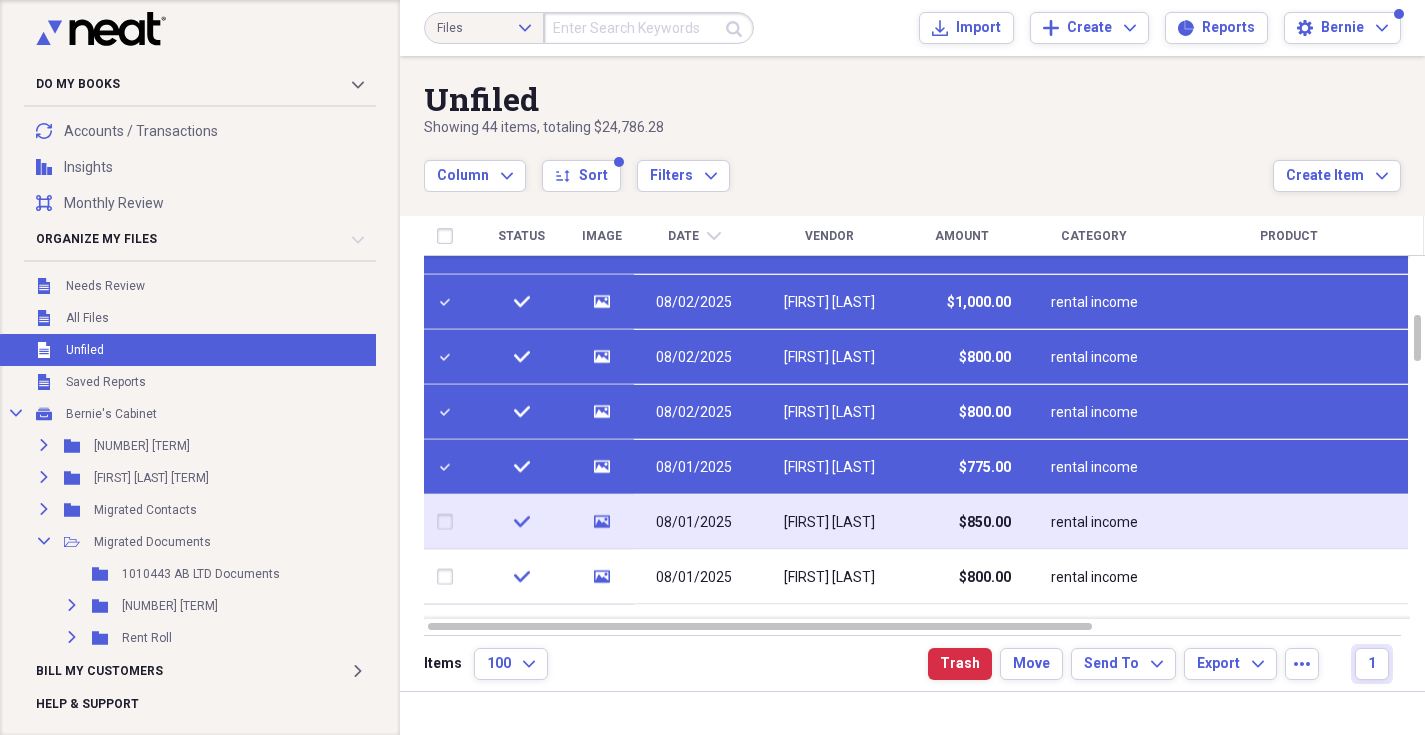 click at bounding box center (449, 522) 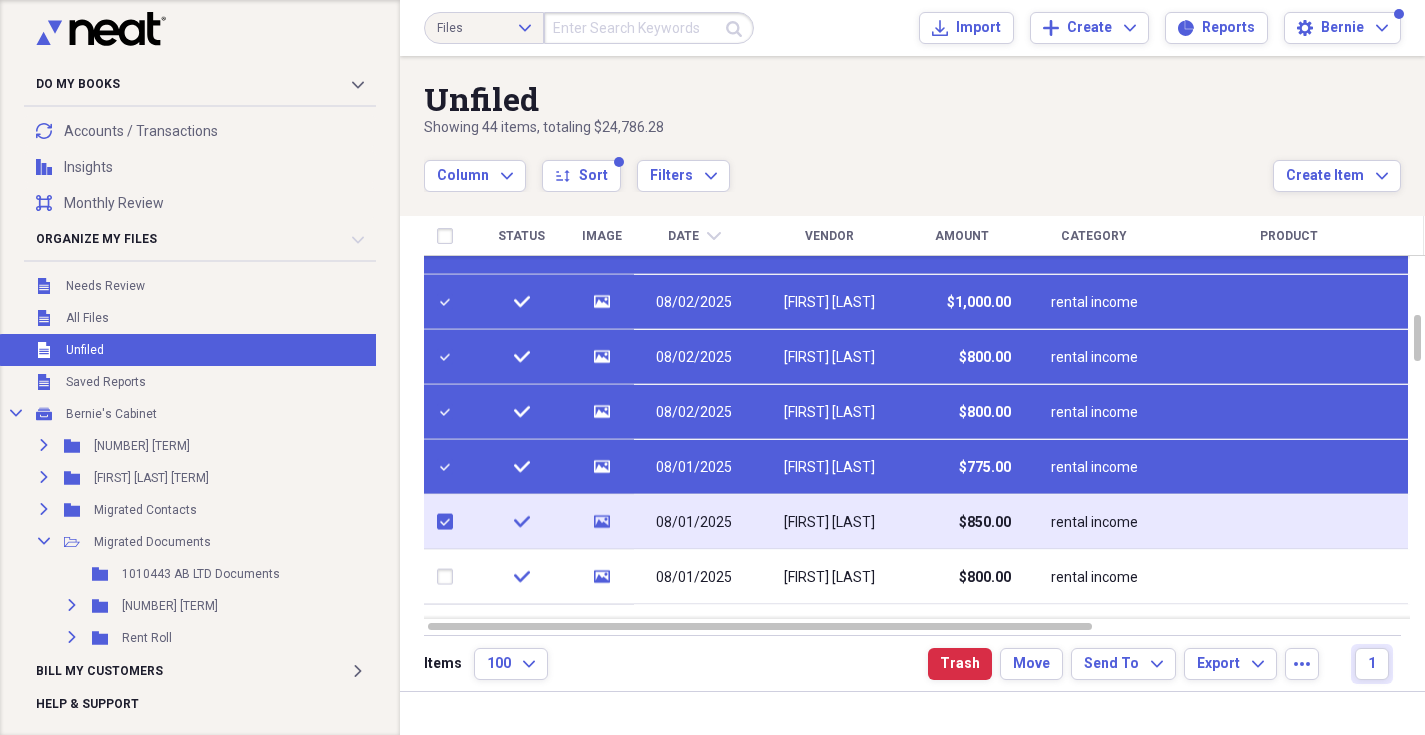 checkbox on "true" 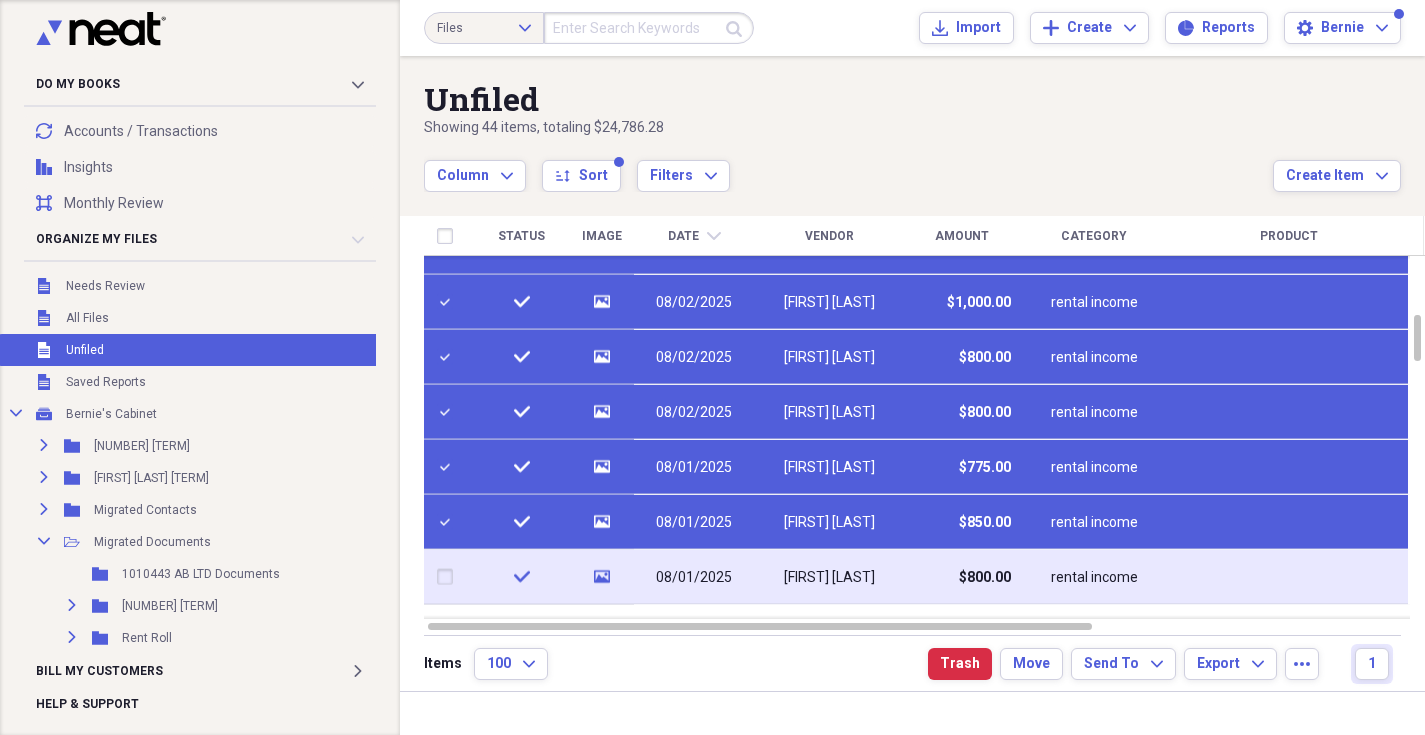 click at bounding box center [449, 577] 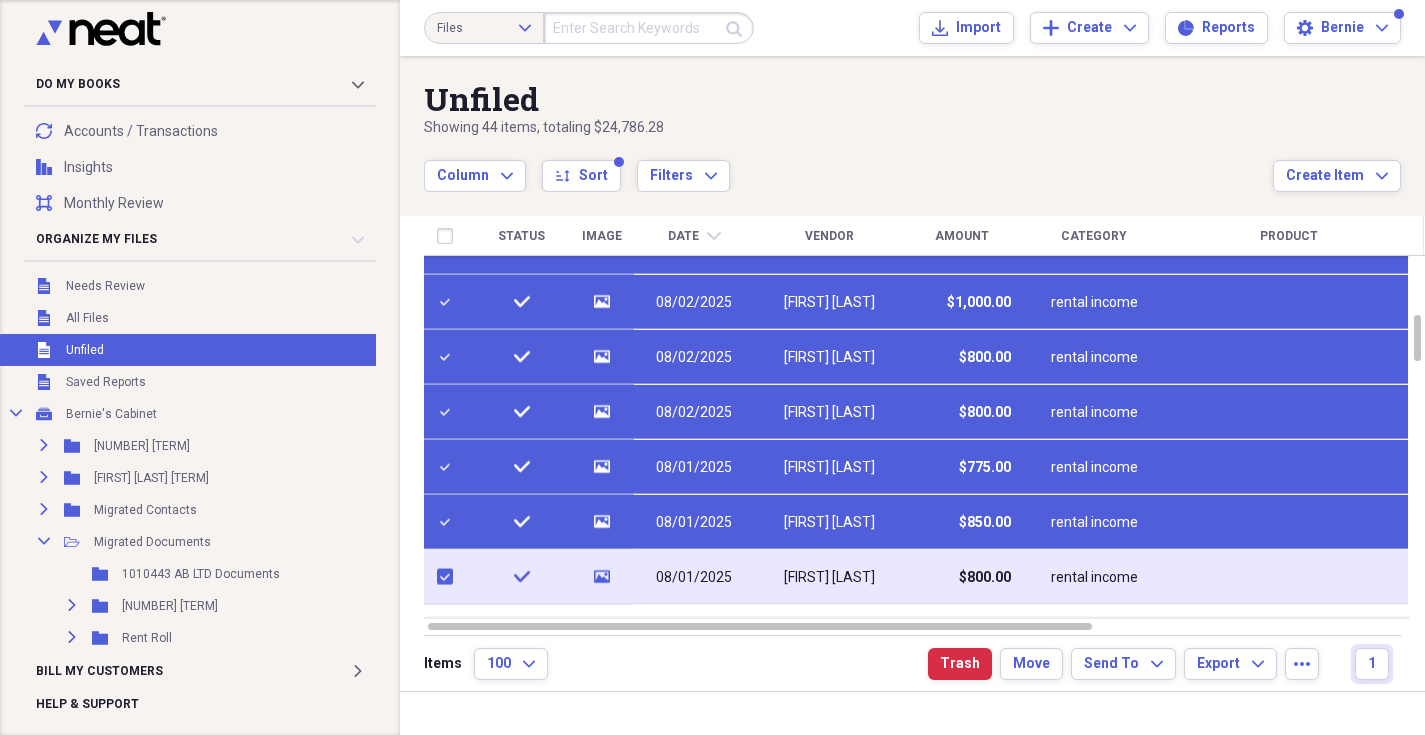 checkbox on "true" 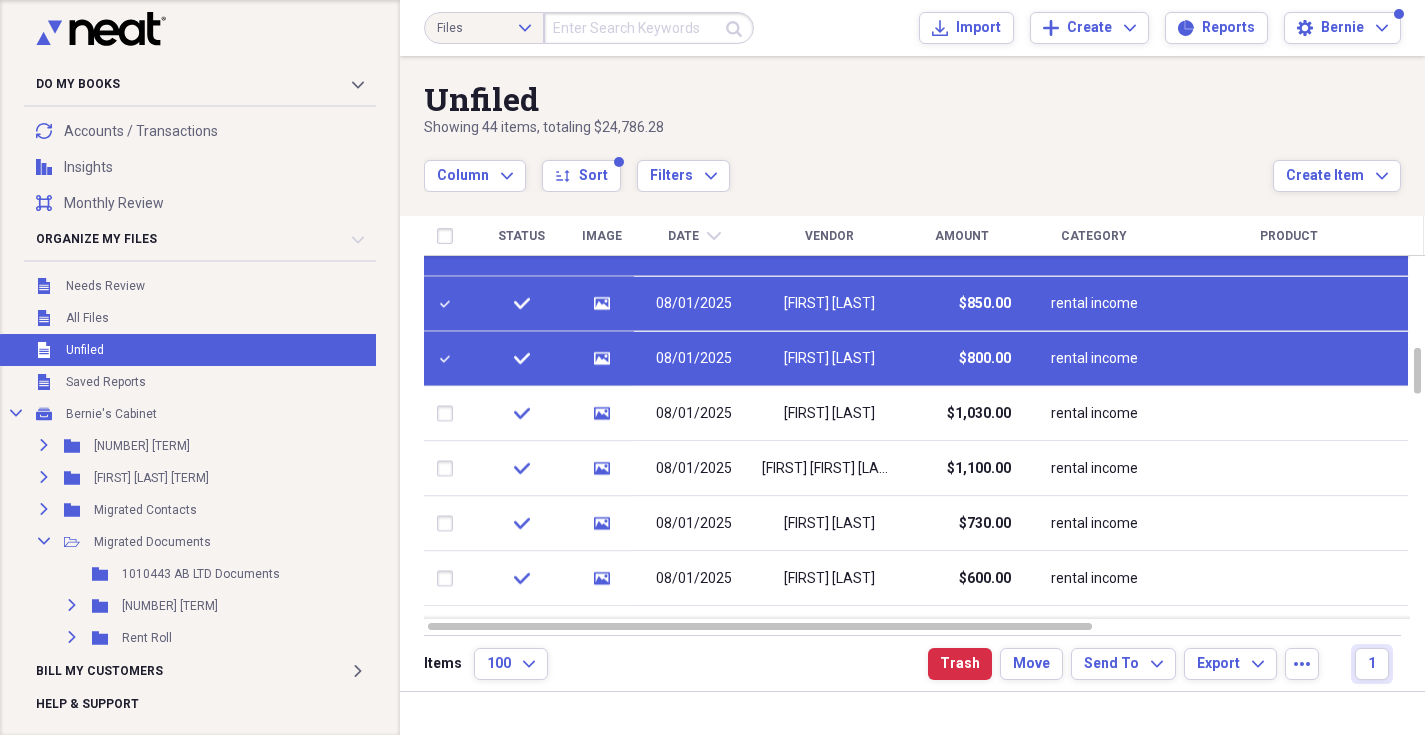 checkbox on "false" 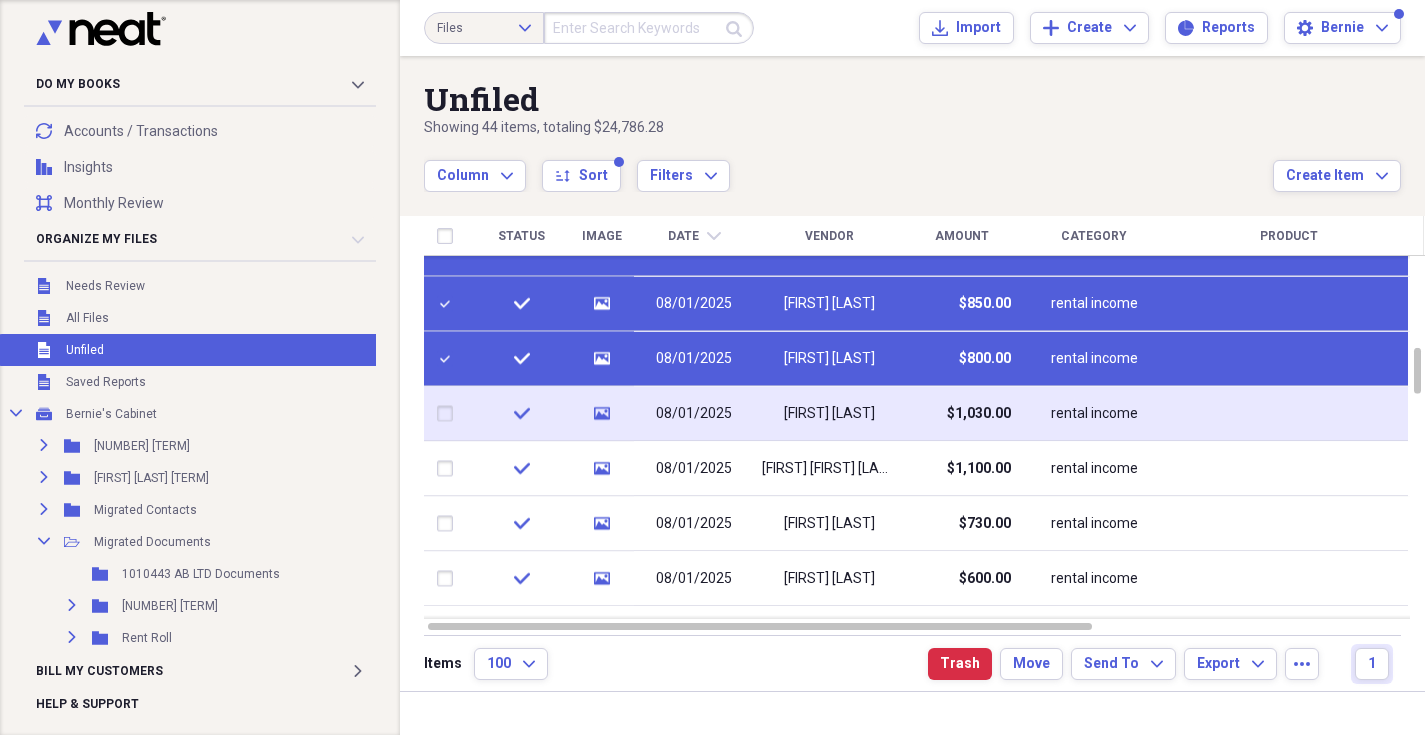 click at bounding box center [449, 414] 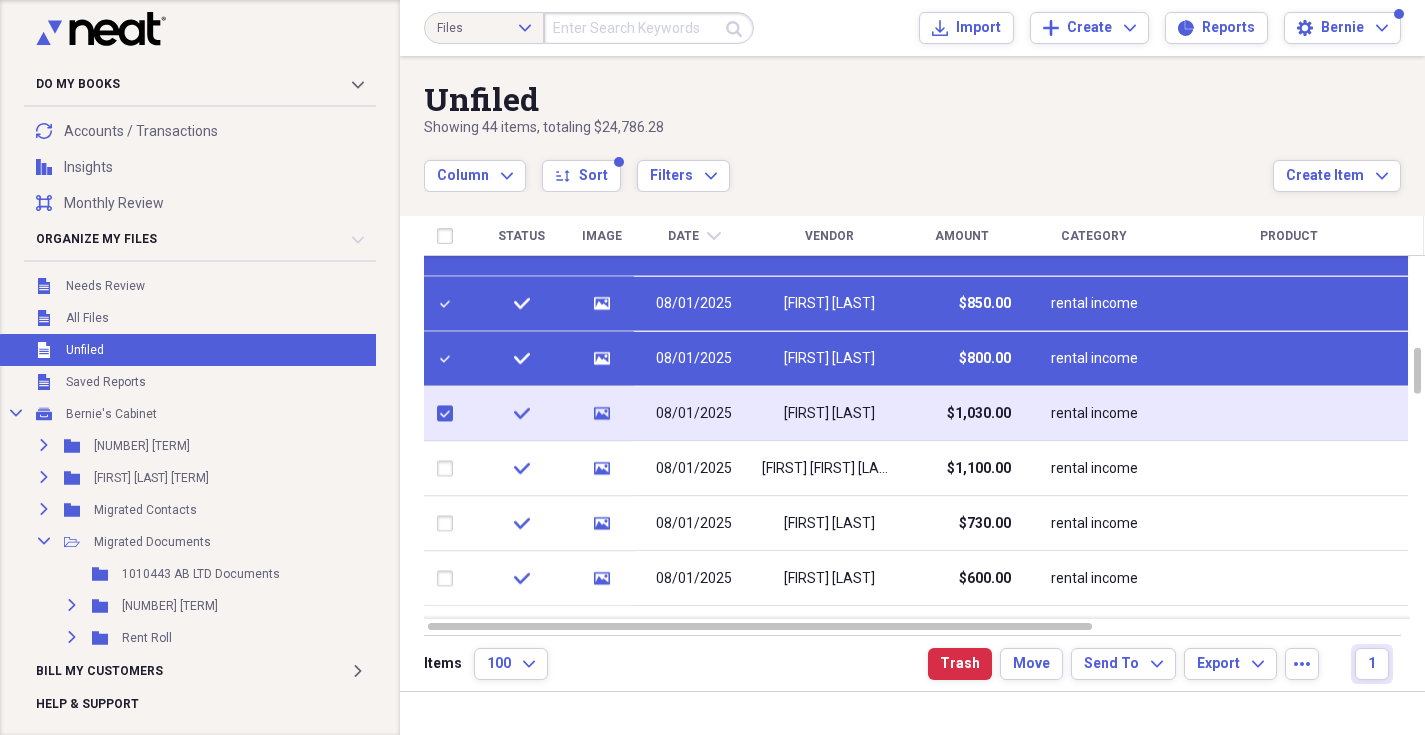 checkbox on "true" 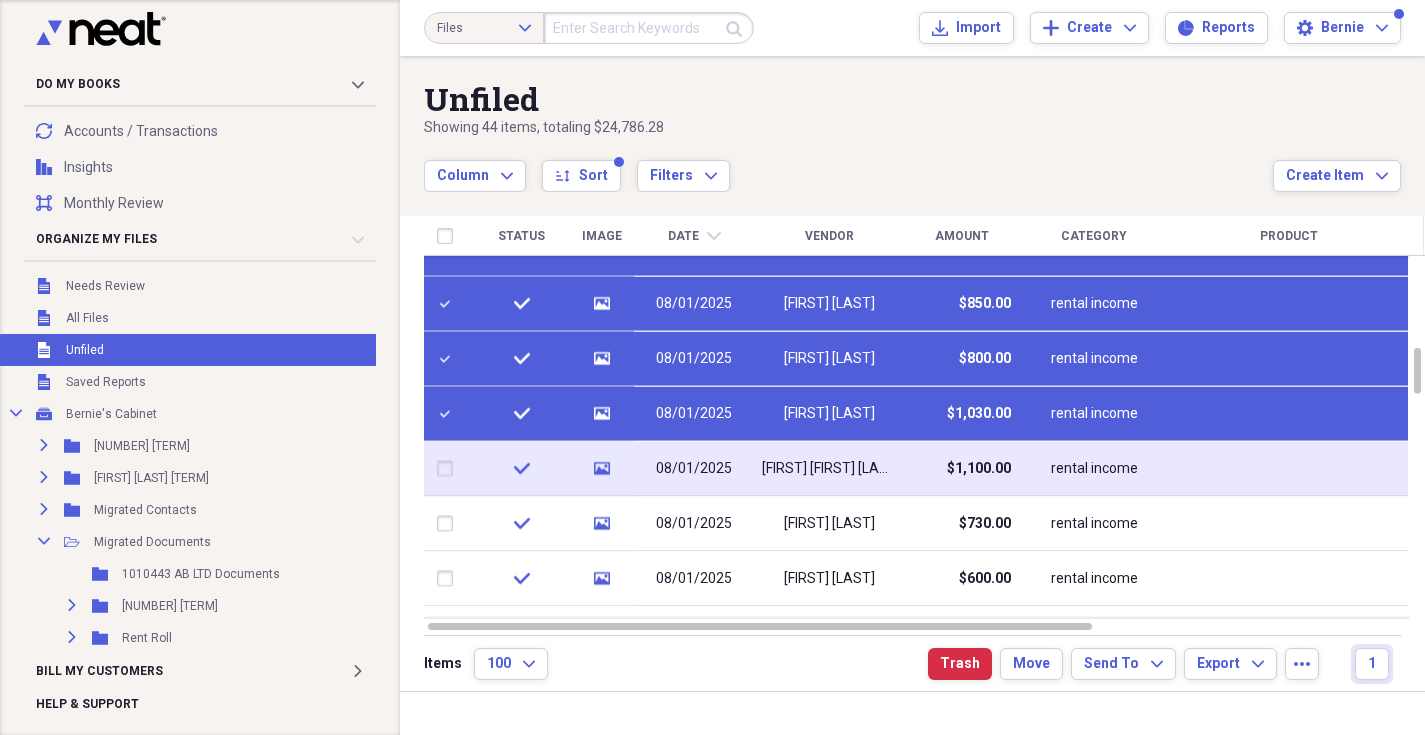 click at bounding box center (449, 469) 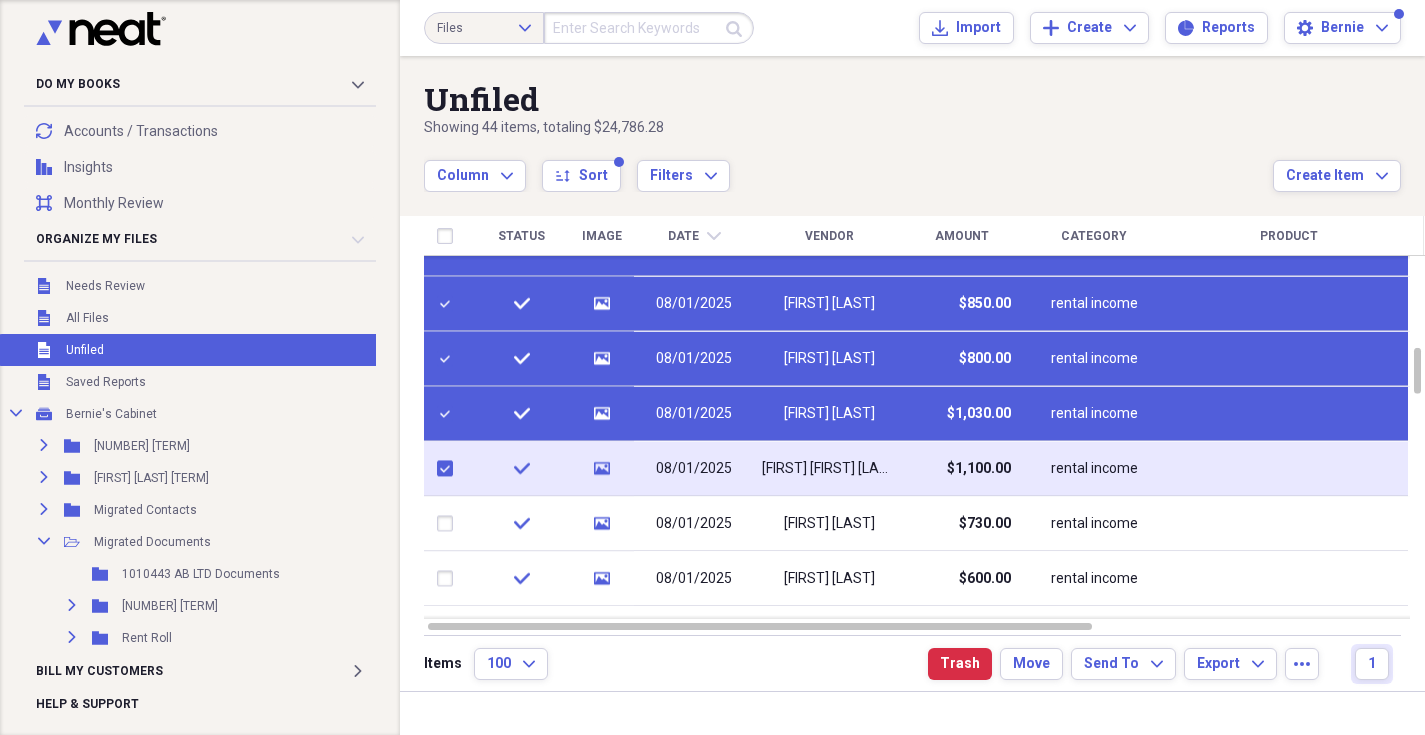 checkbox on "true" 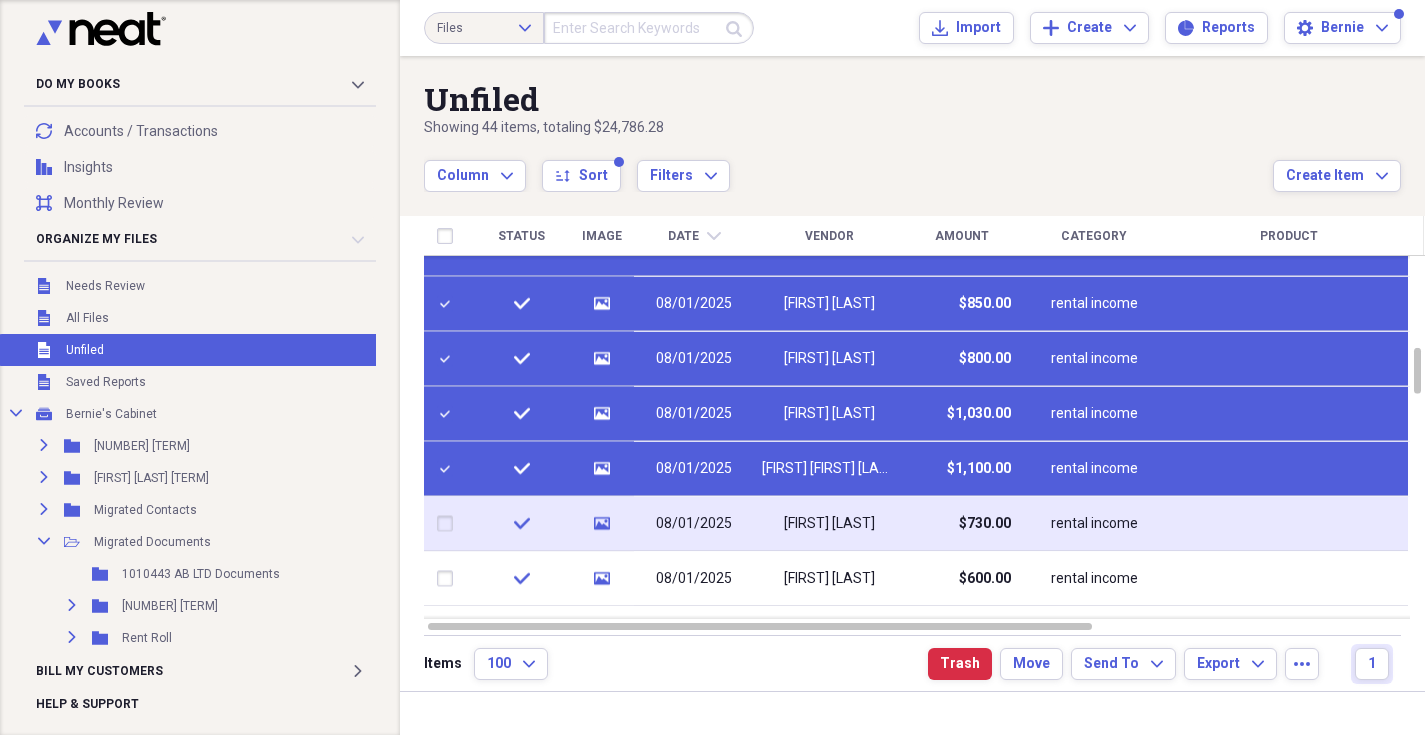 click at bounding box center [449, 524] 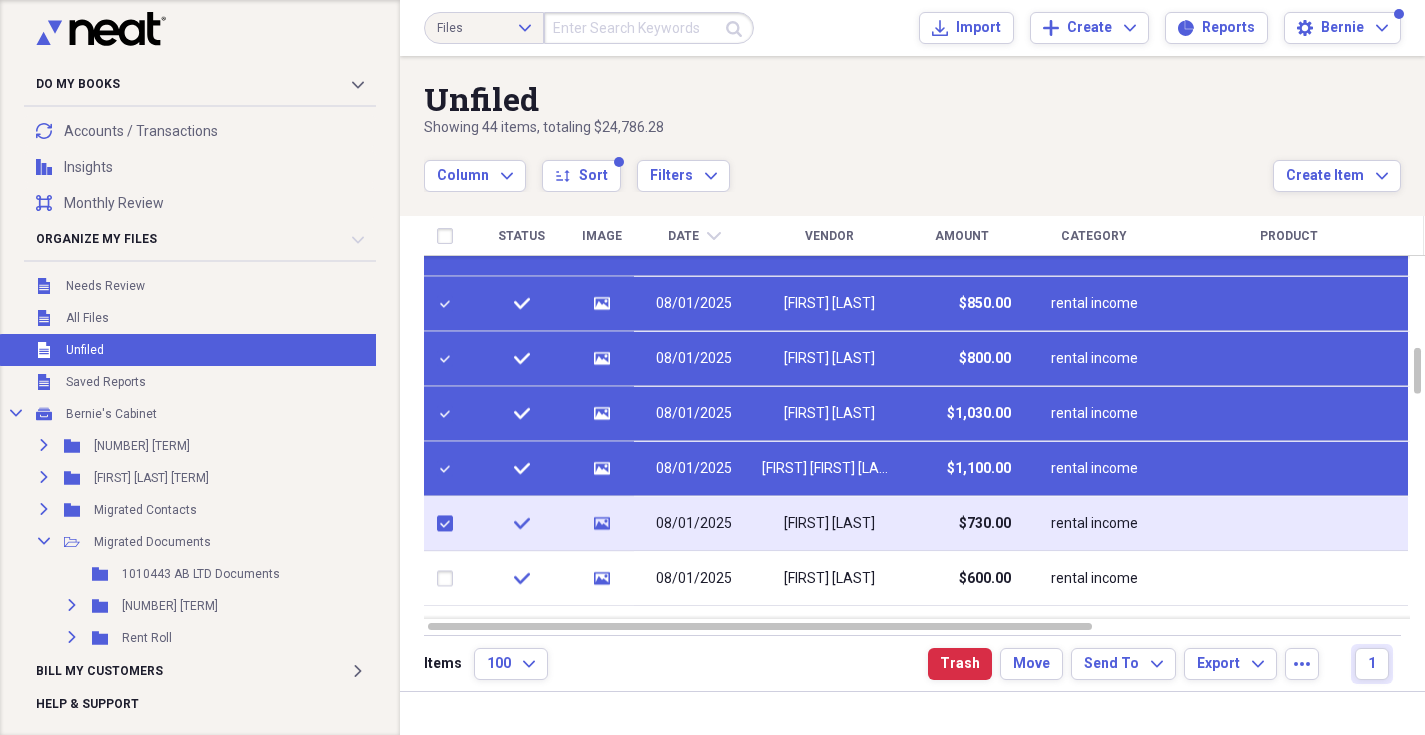 checkbox on "true" 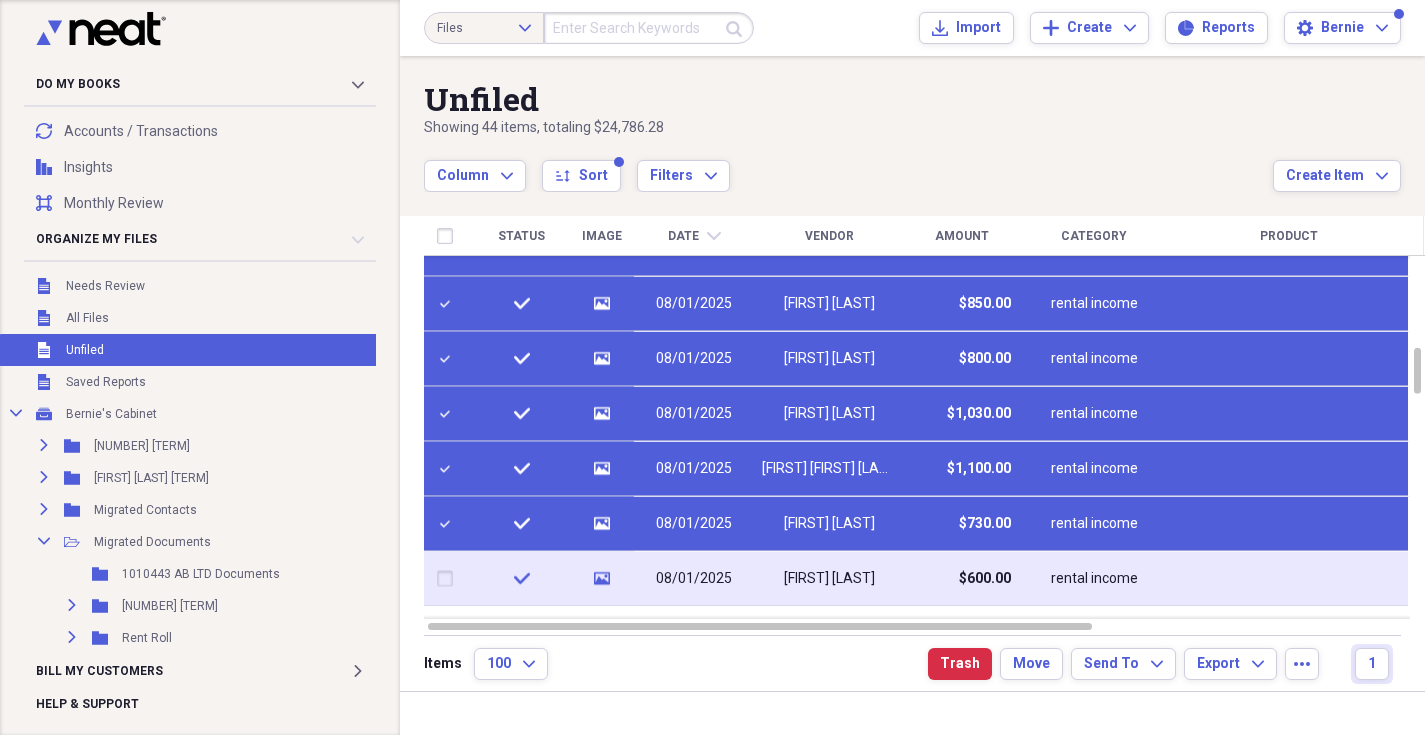 click at bounding box center (449, 579) 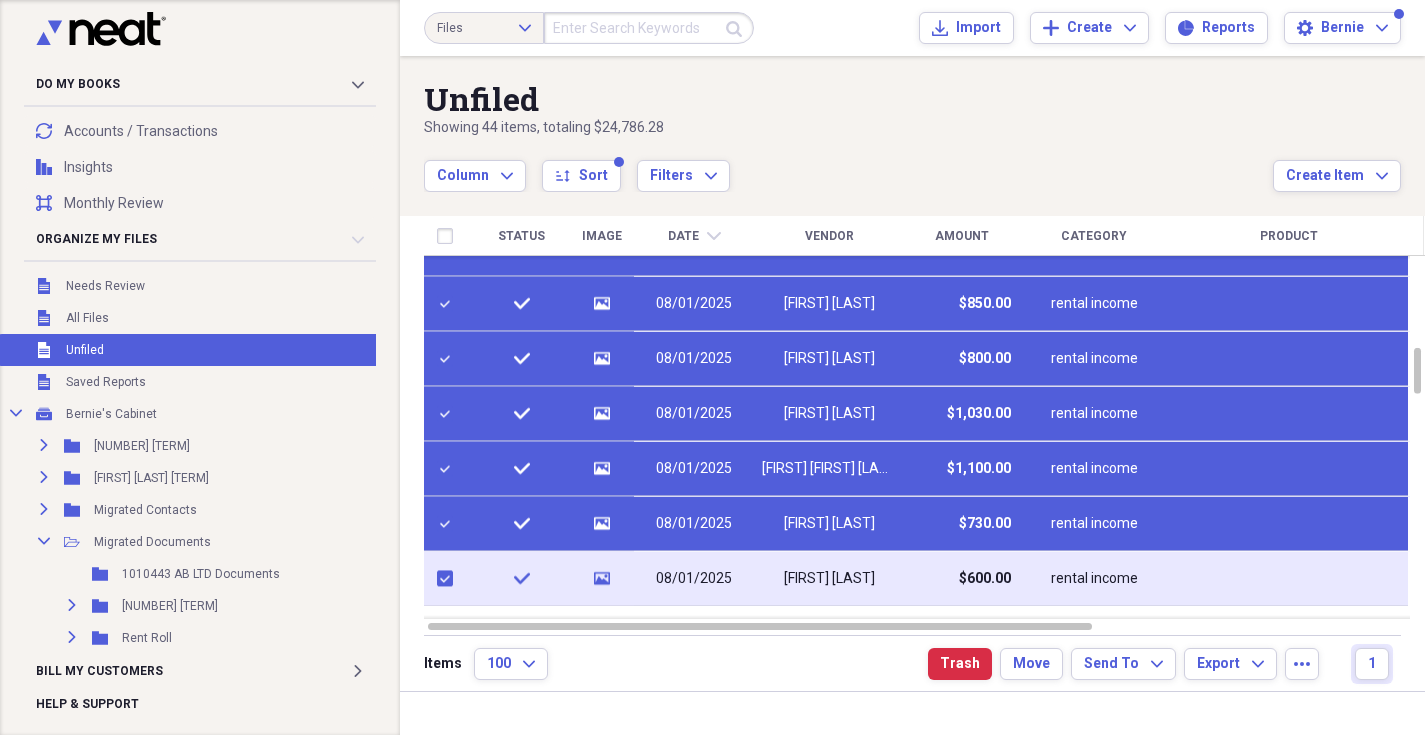 checkbox on "true" 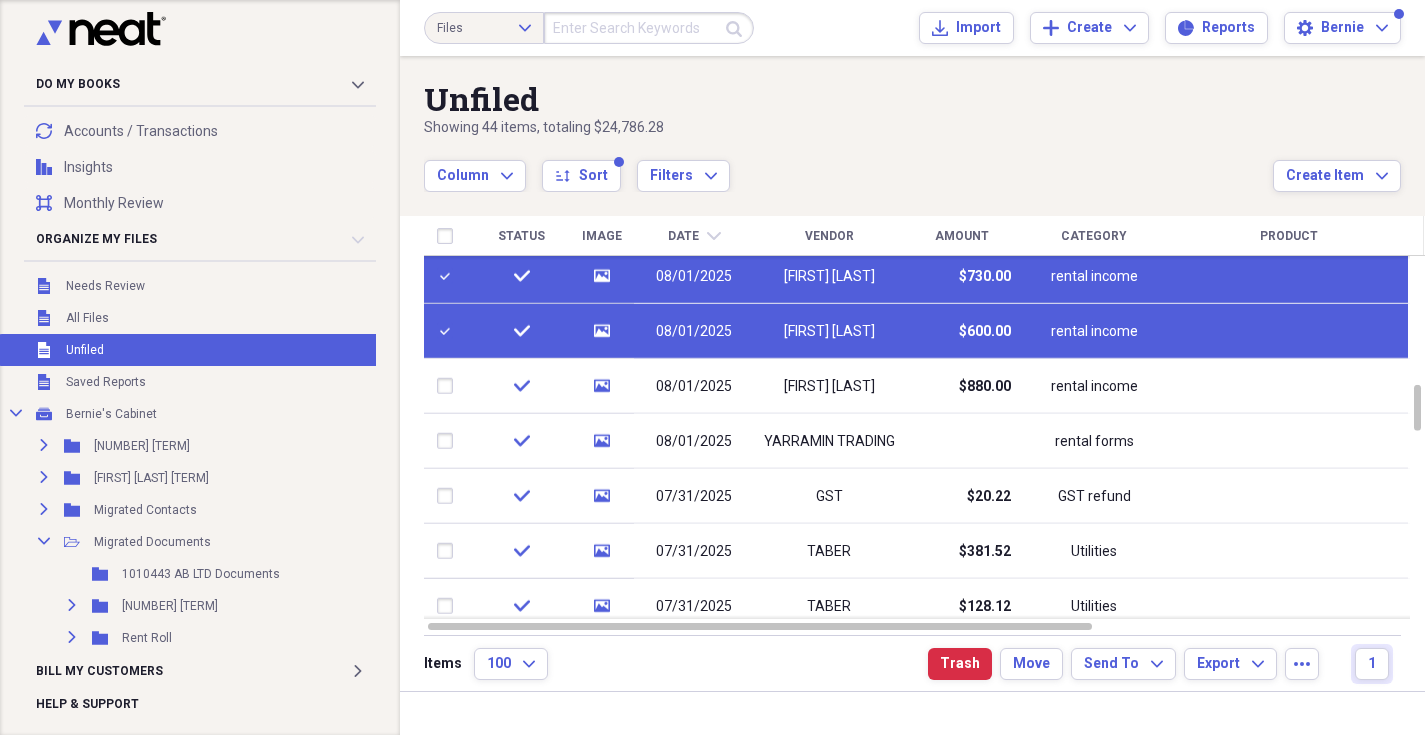 checkbox on "false" 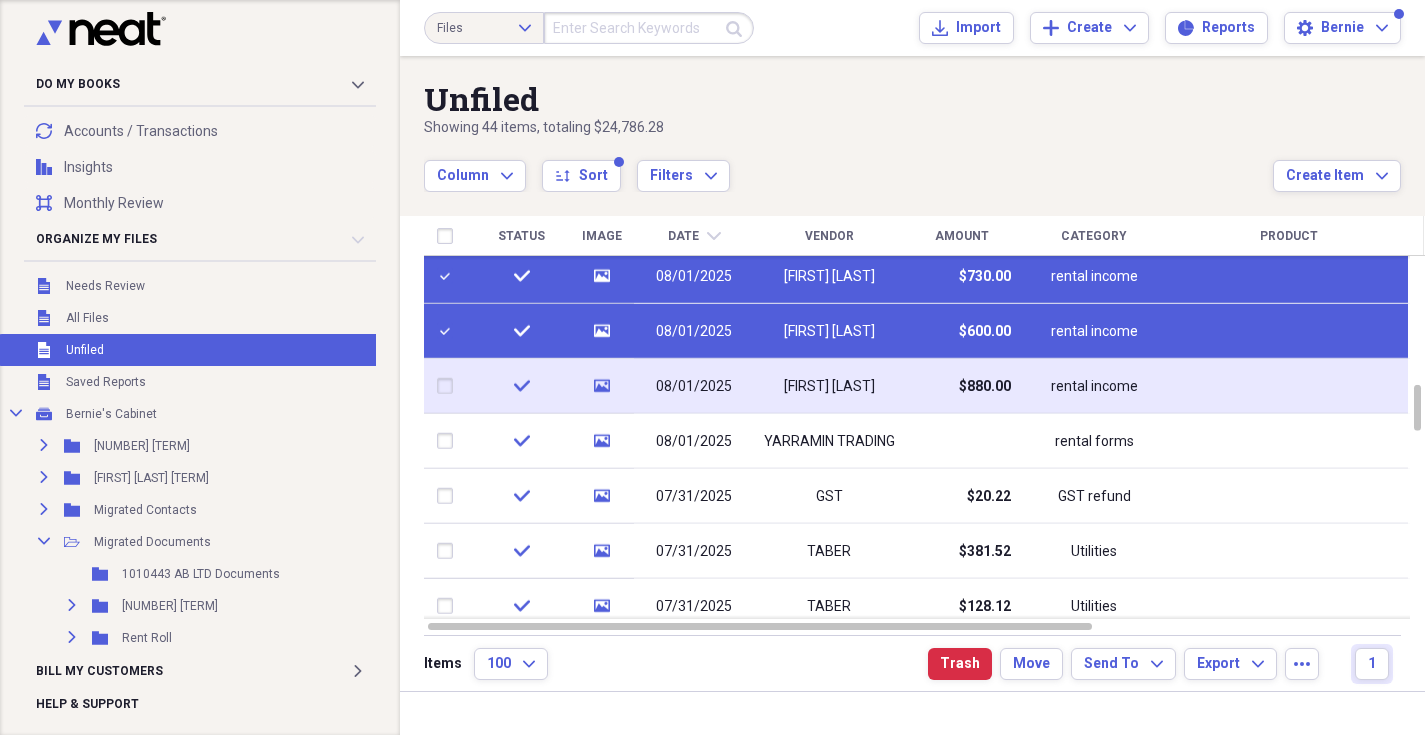 click at bounding box center (449, 386) 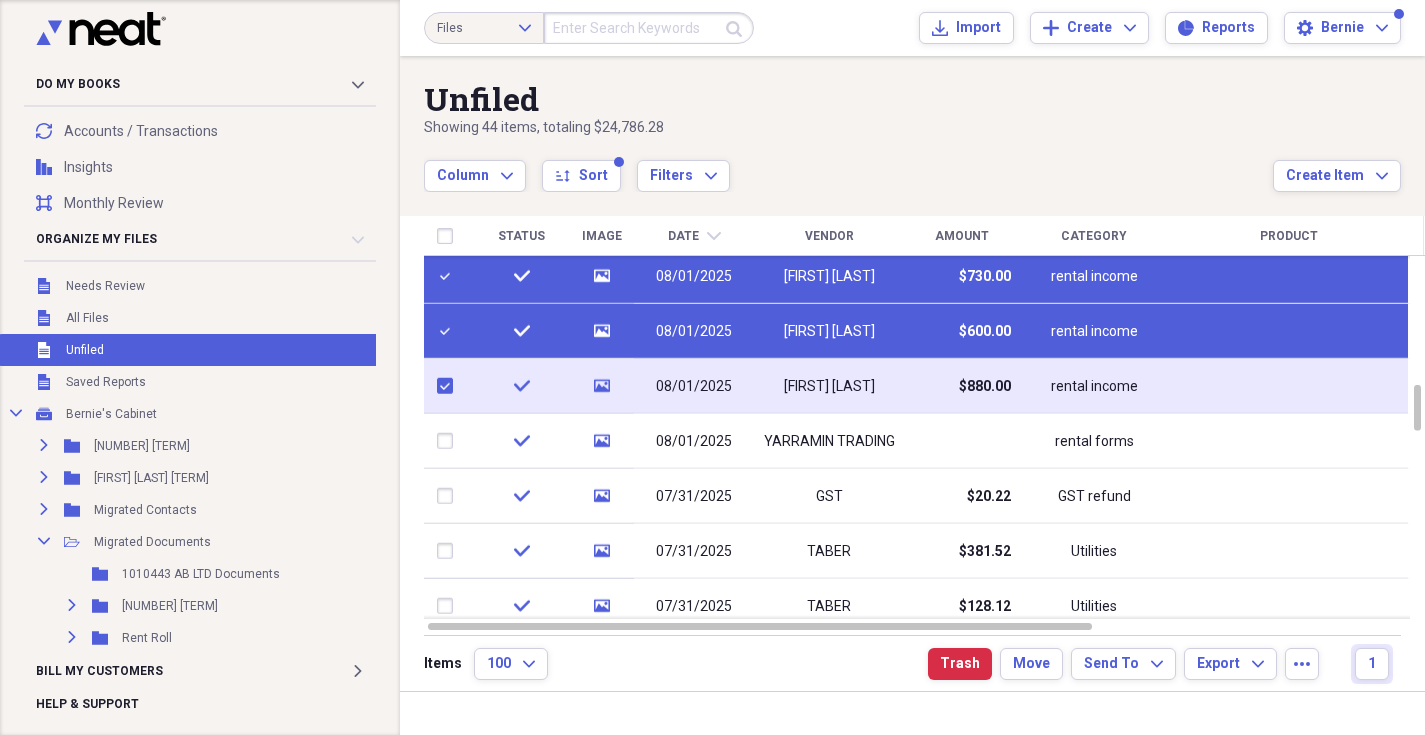 checkbox on "true" 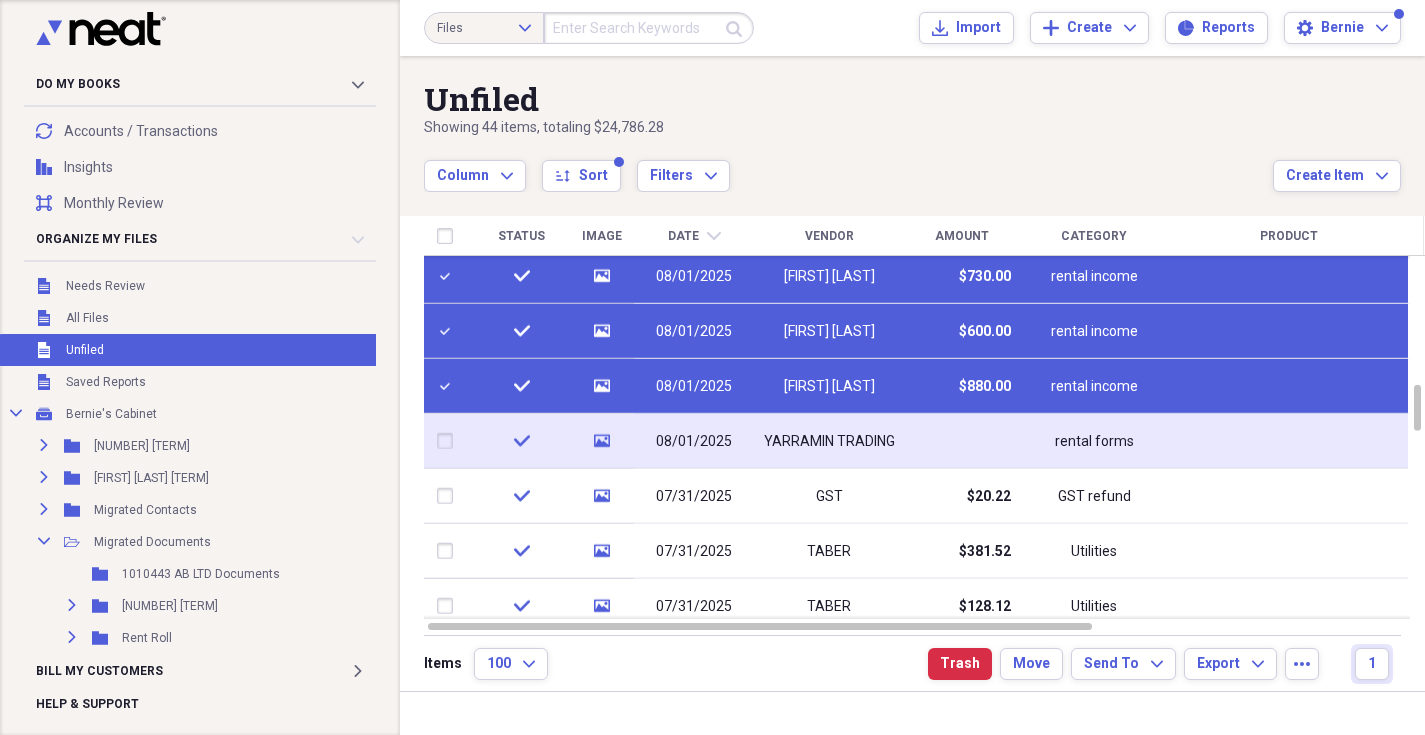 click at bounding box center [449, 441] 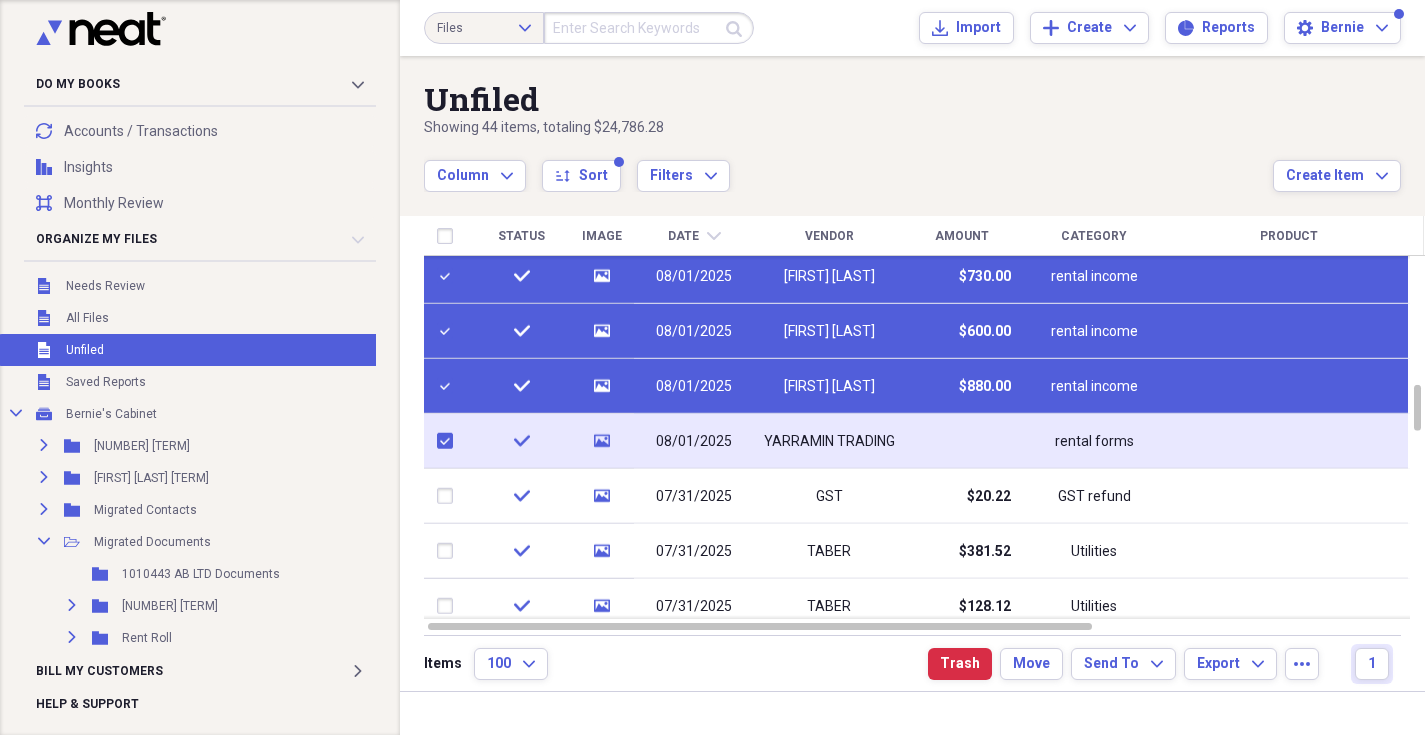 checkbox on "true" 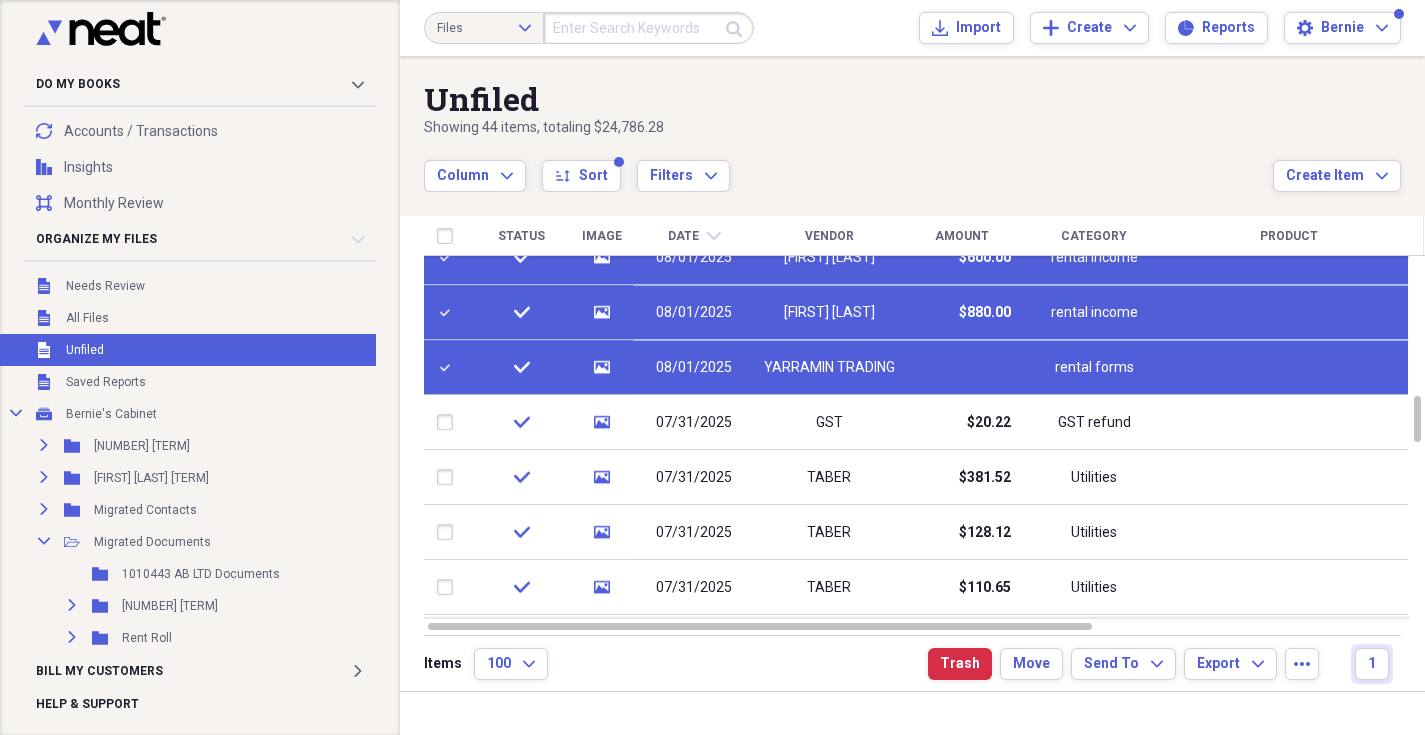 checkbox on "false" 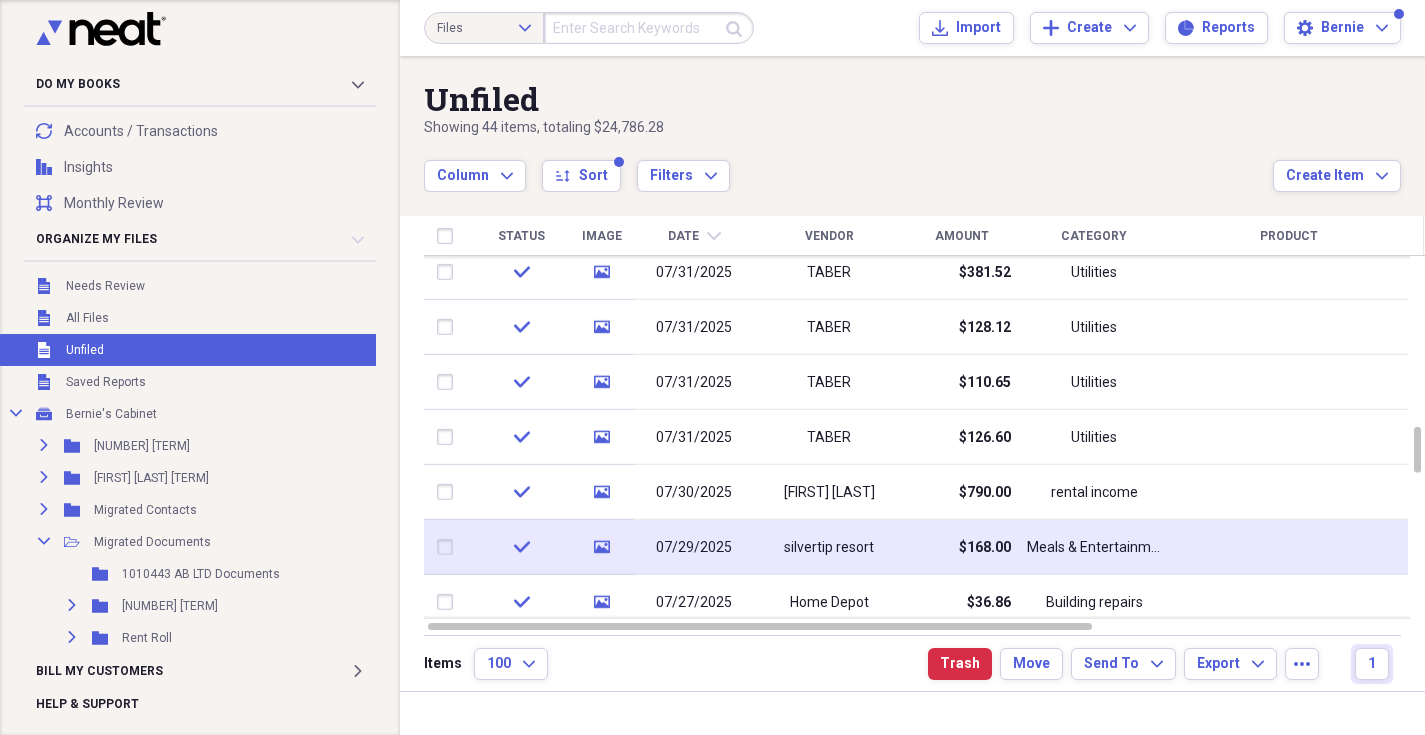 checkbox on "false" 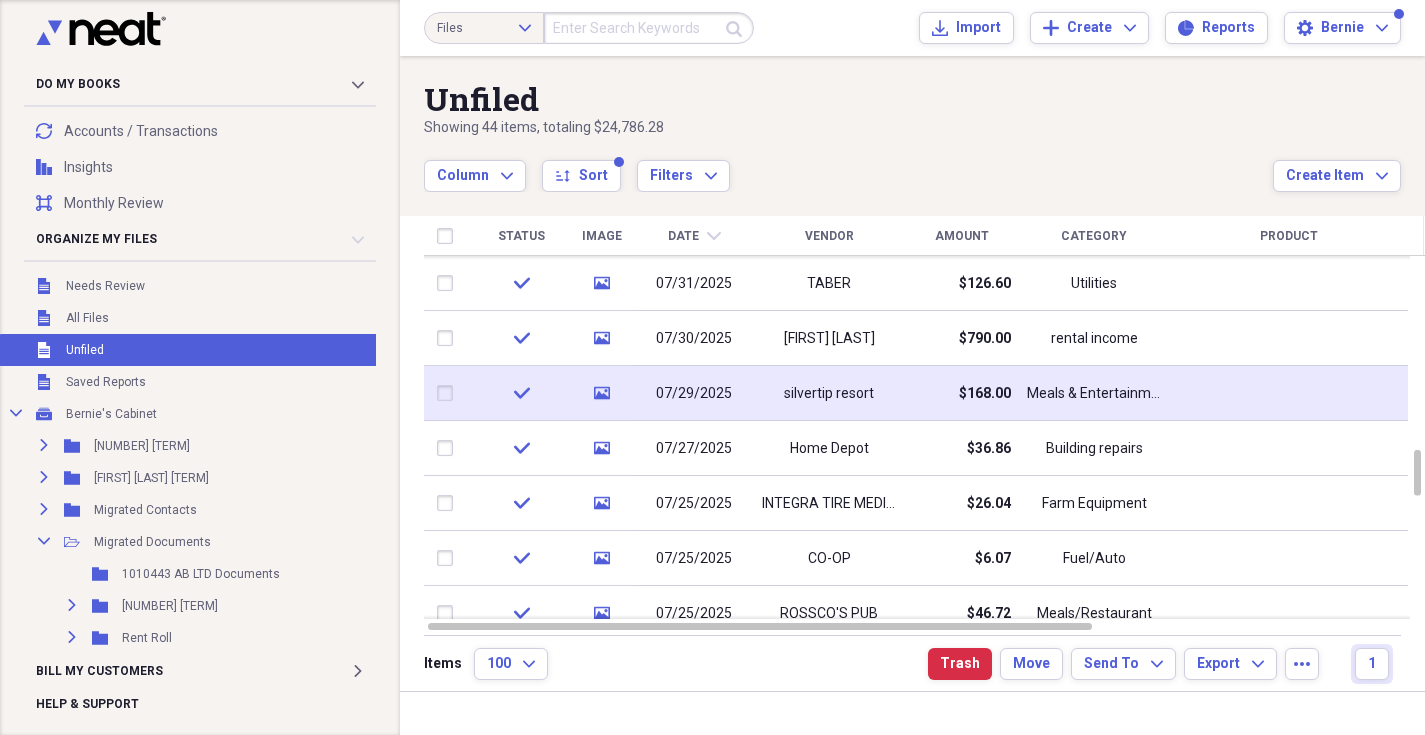 checkbox on "false" 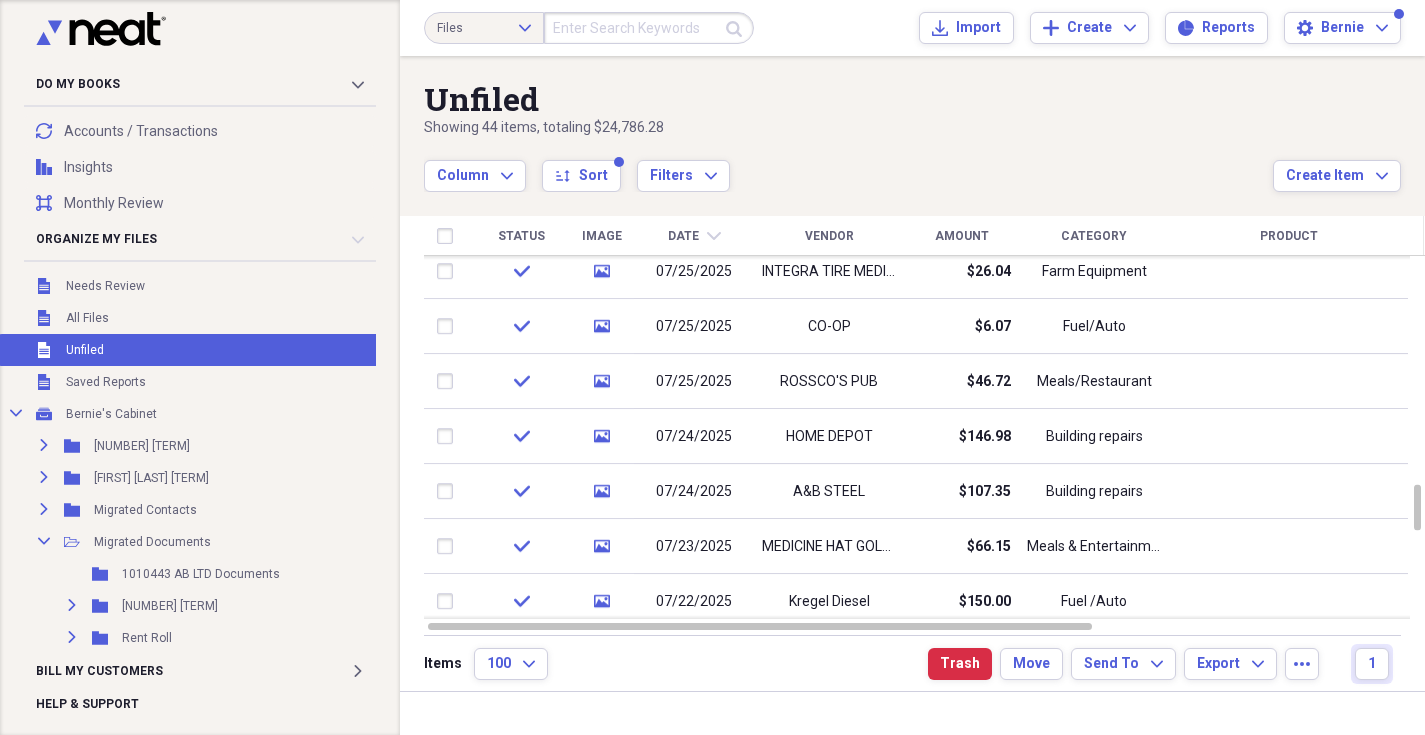 checkbox on "false" 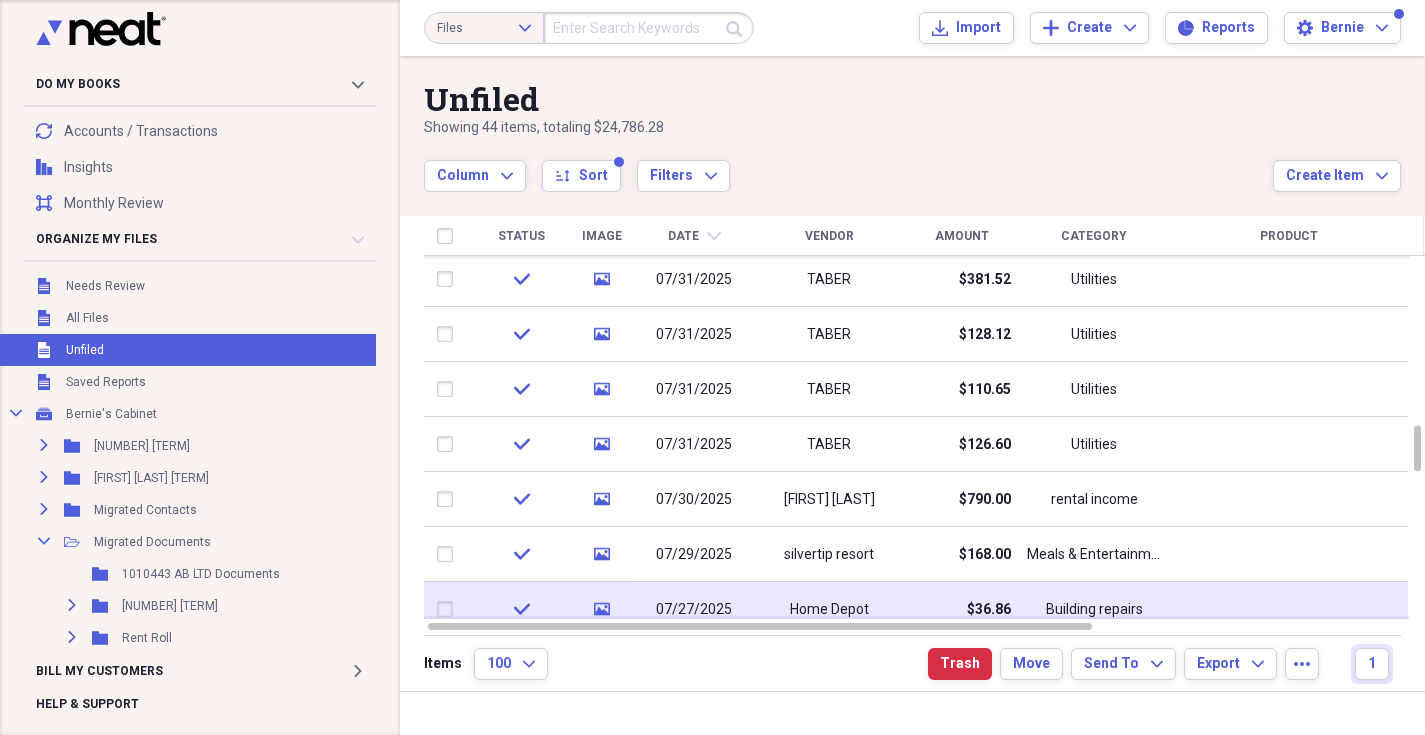 checkbox on "true" 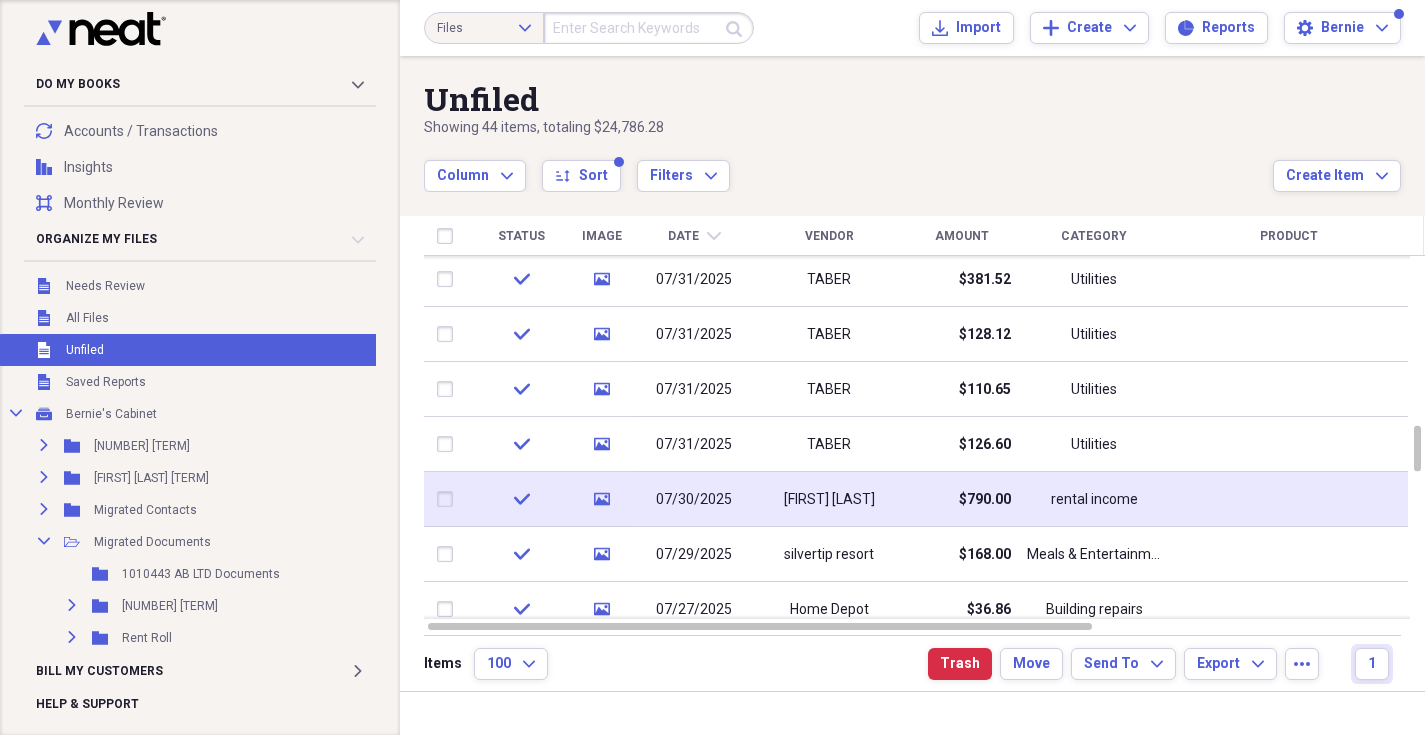 click at bounding box center (449, 500) 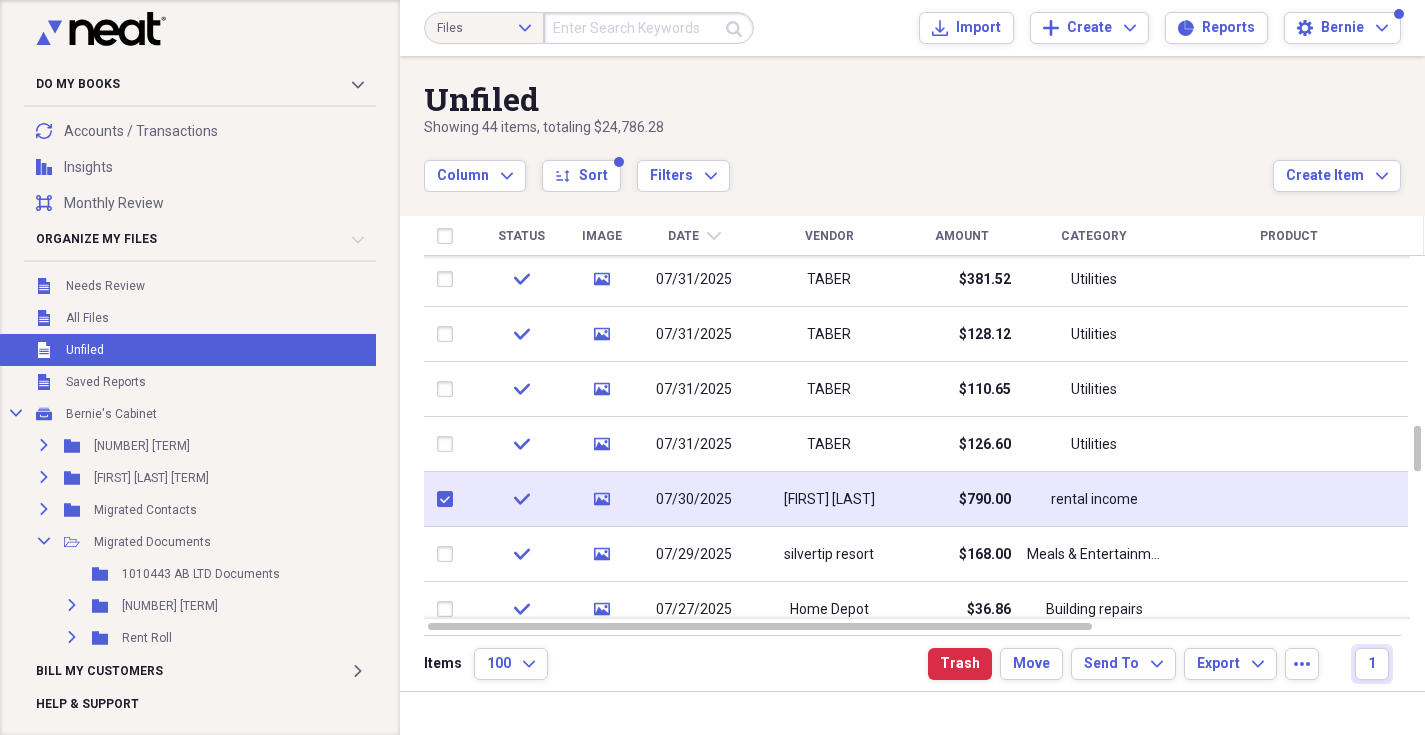 checkbox on "true" 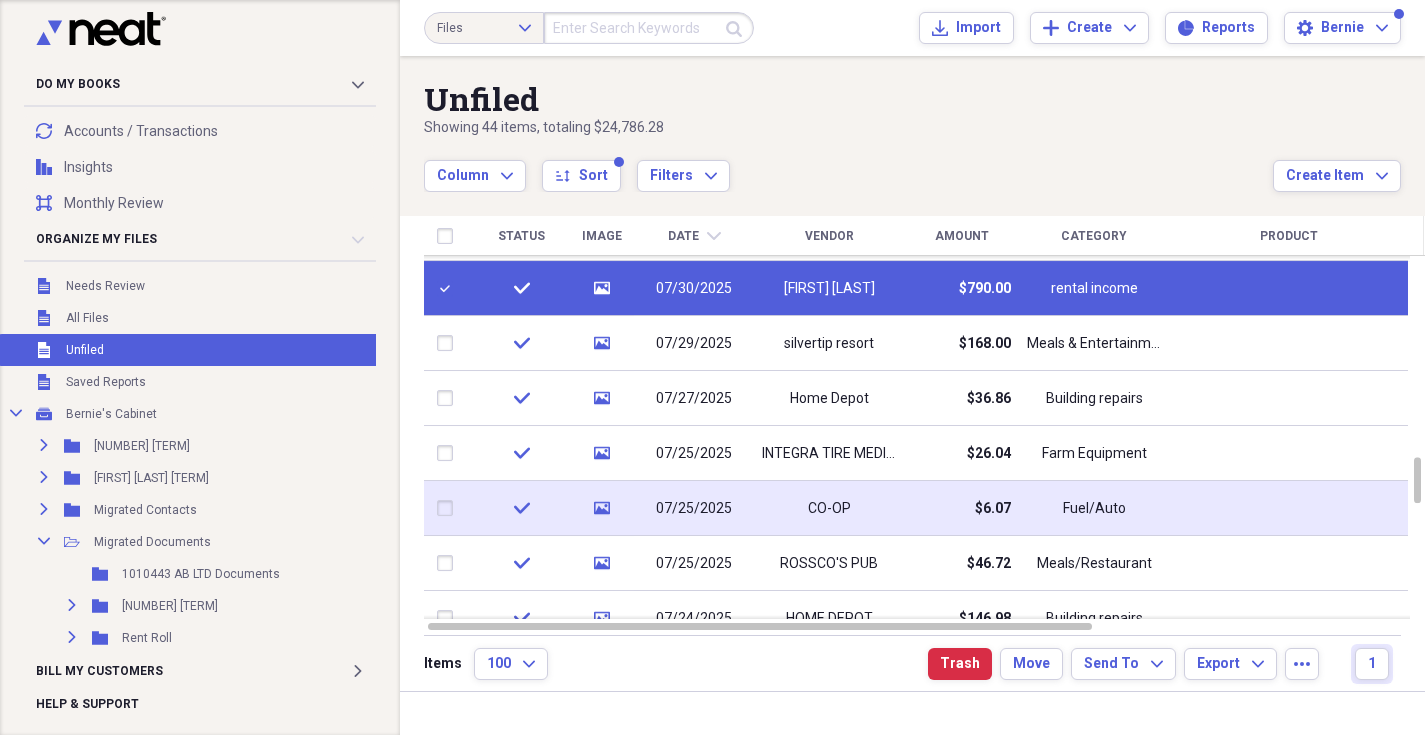 checkbox on "false" 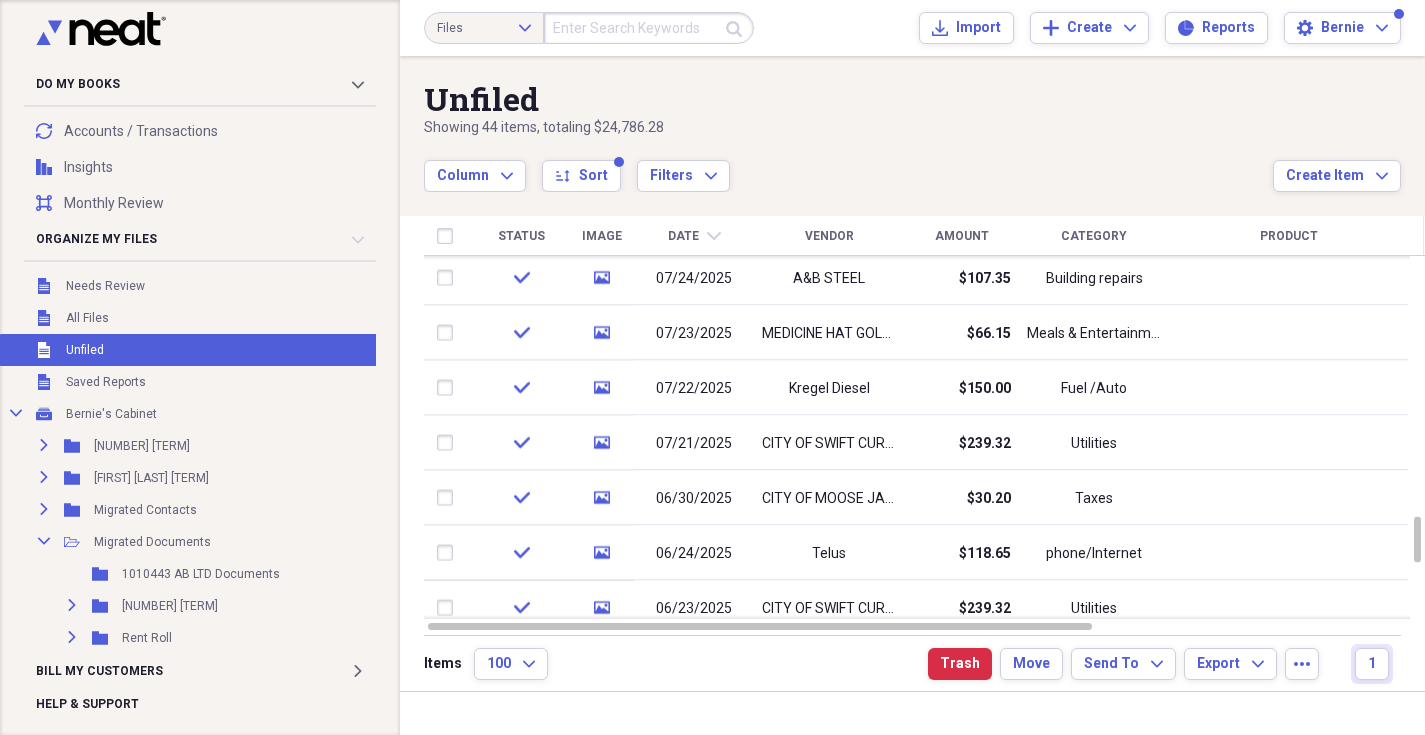 checkbox on "false" 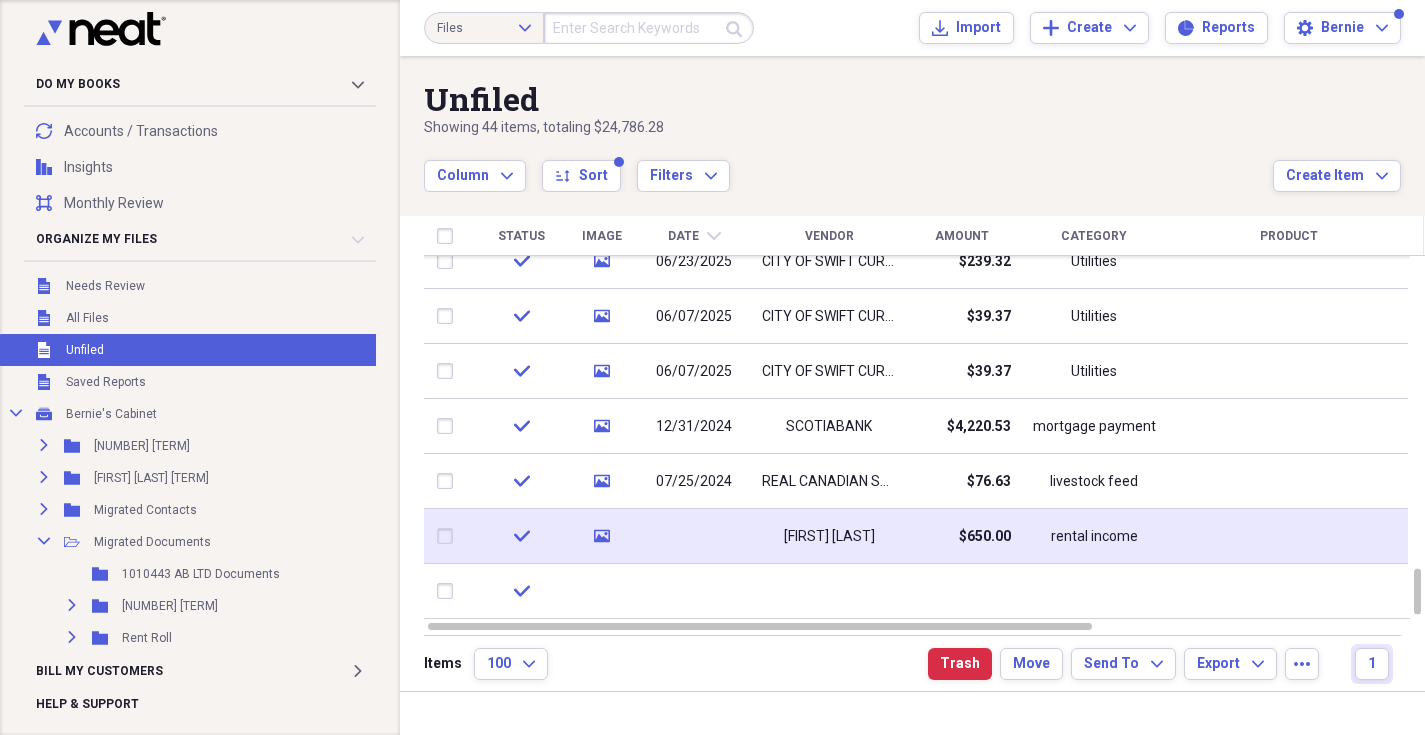 click at bounding box center (449, 536) 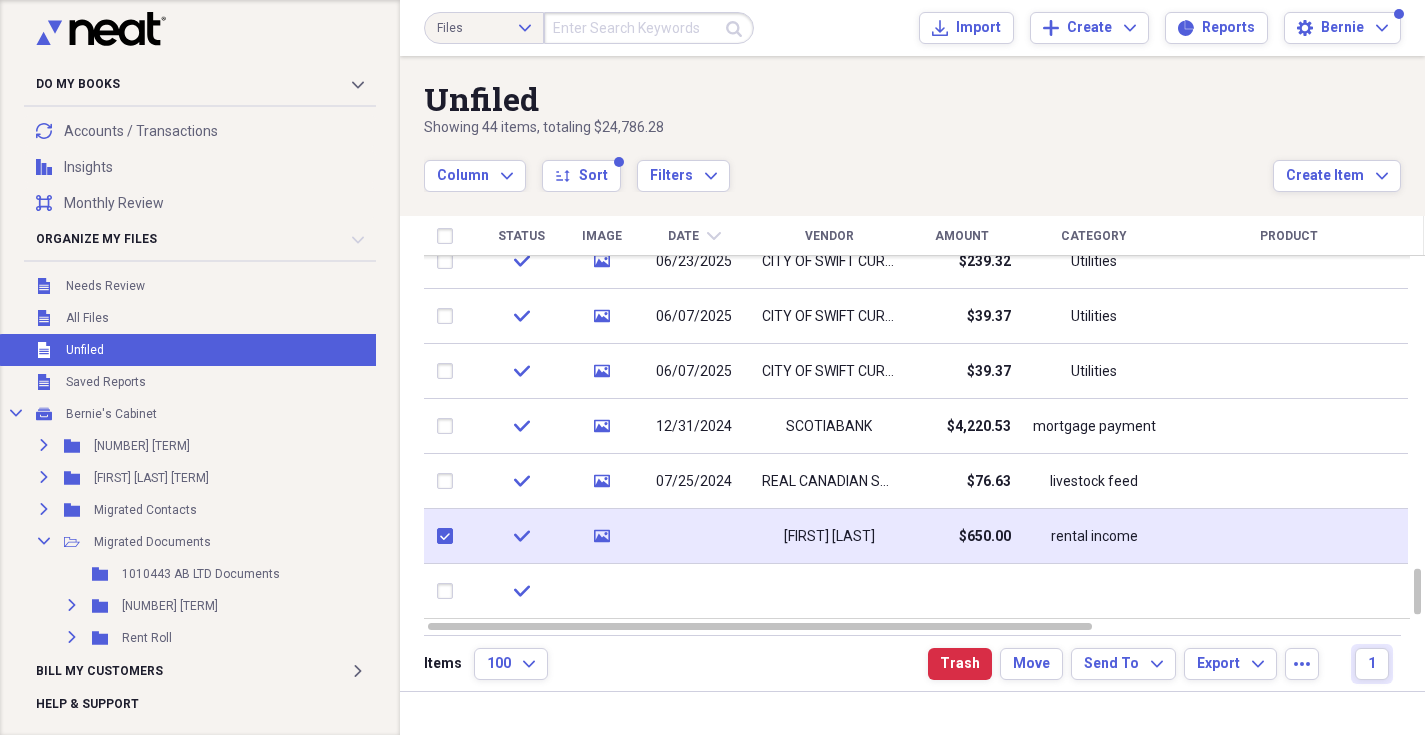 checkbox on "true" 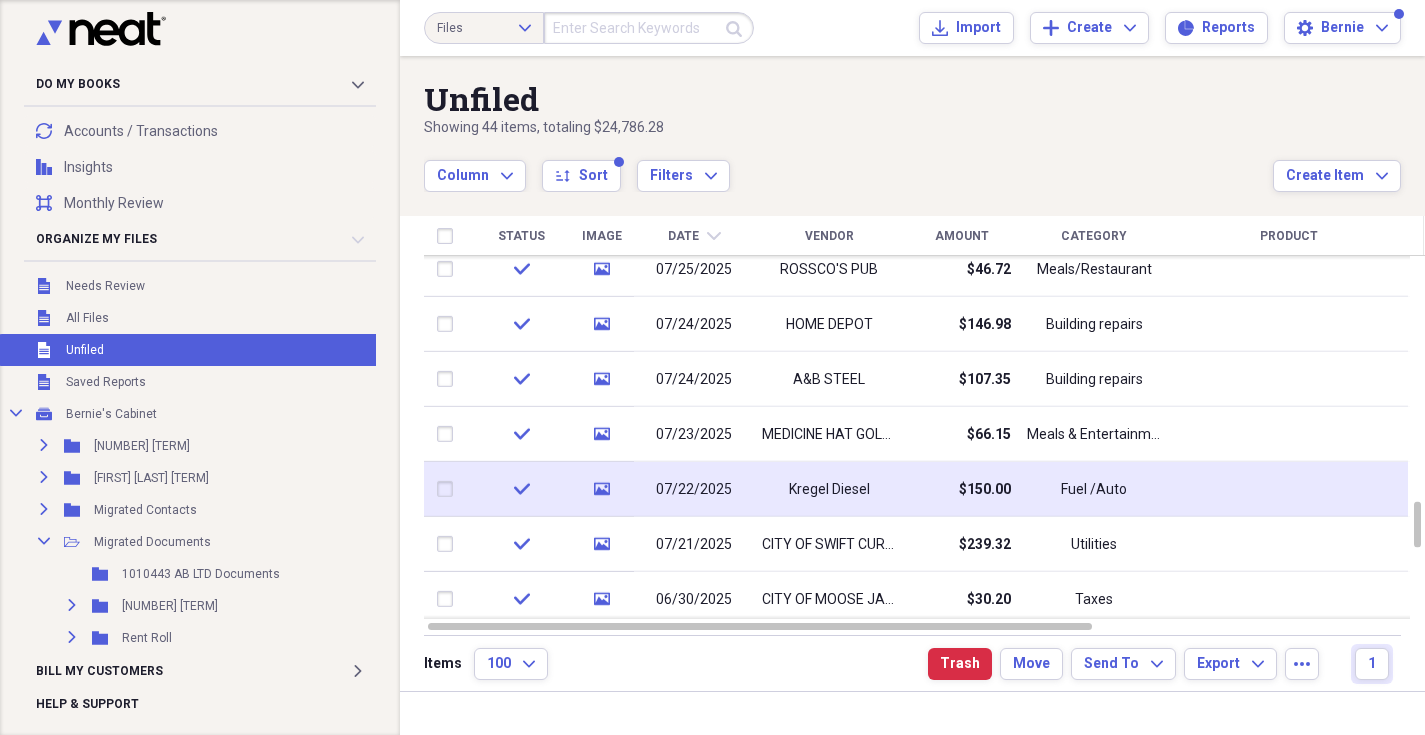 checkbox on "false" 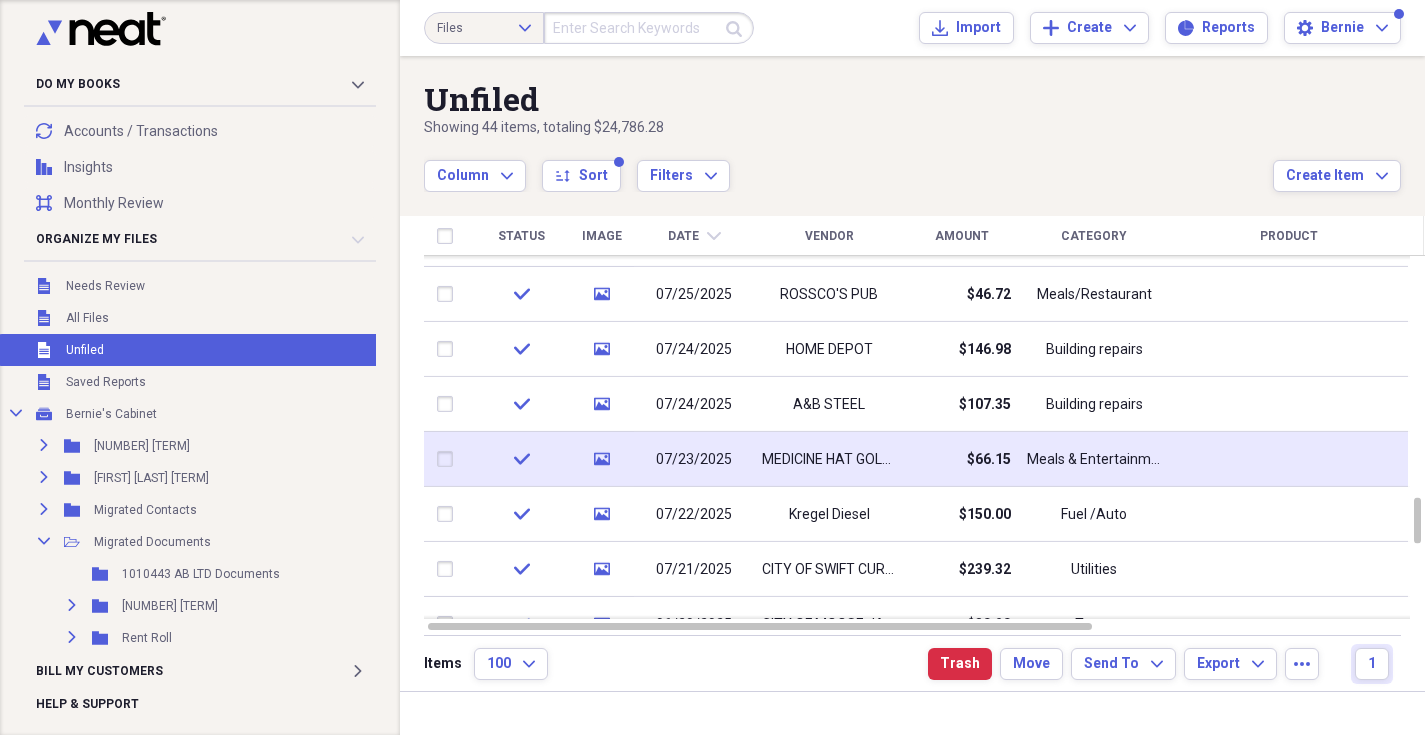 checkbox on "true" 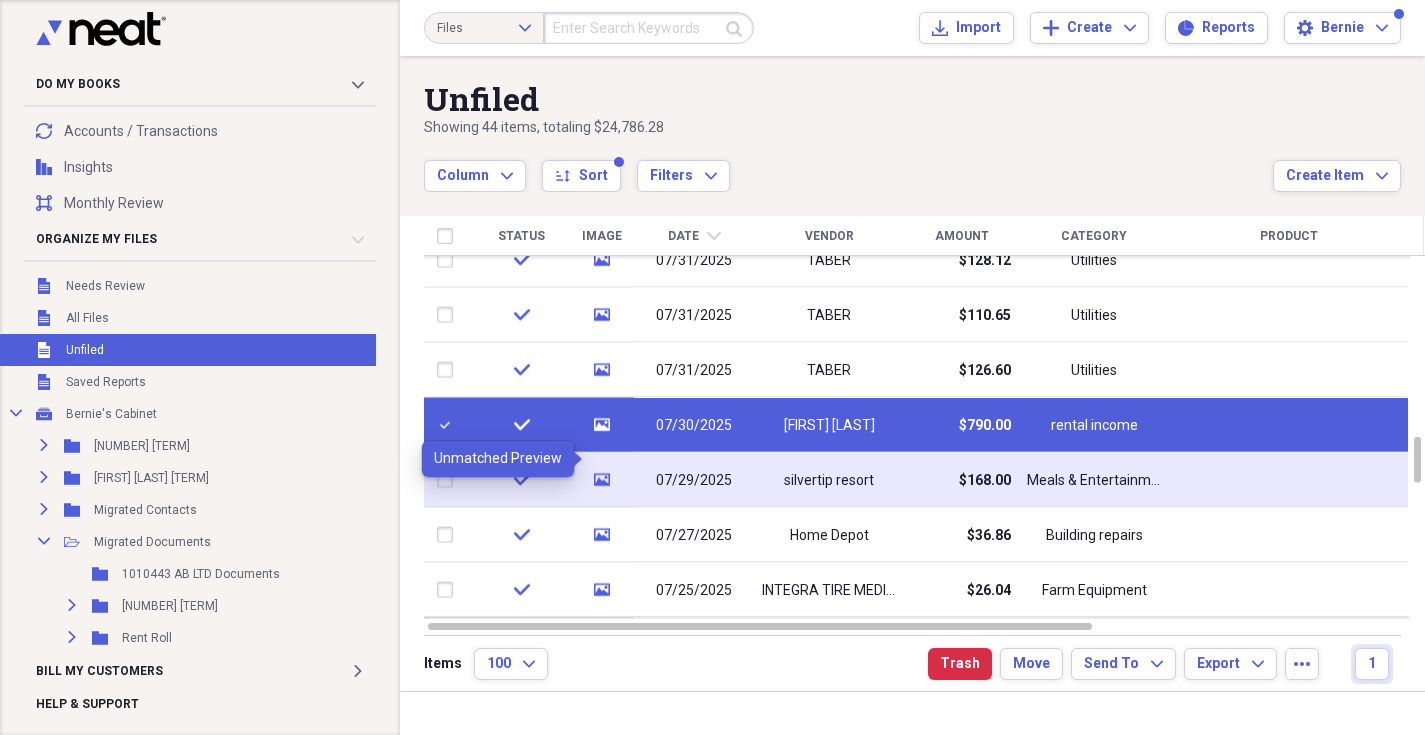 checkbox on "true" 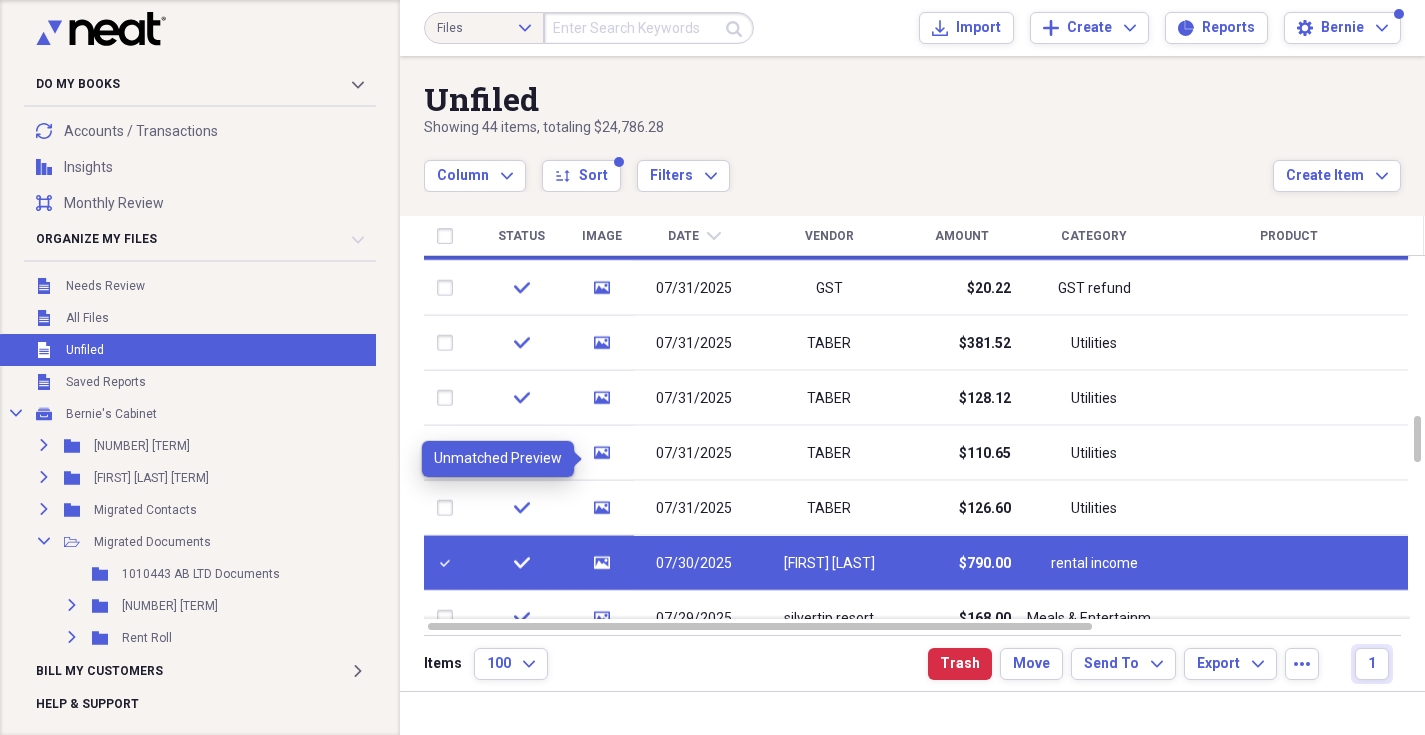 checkbox on "true" 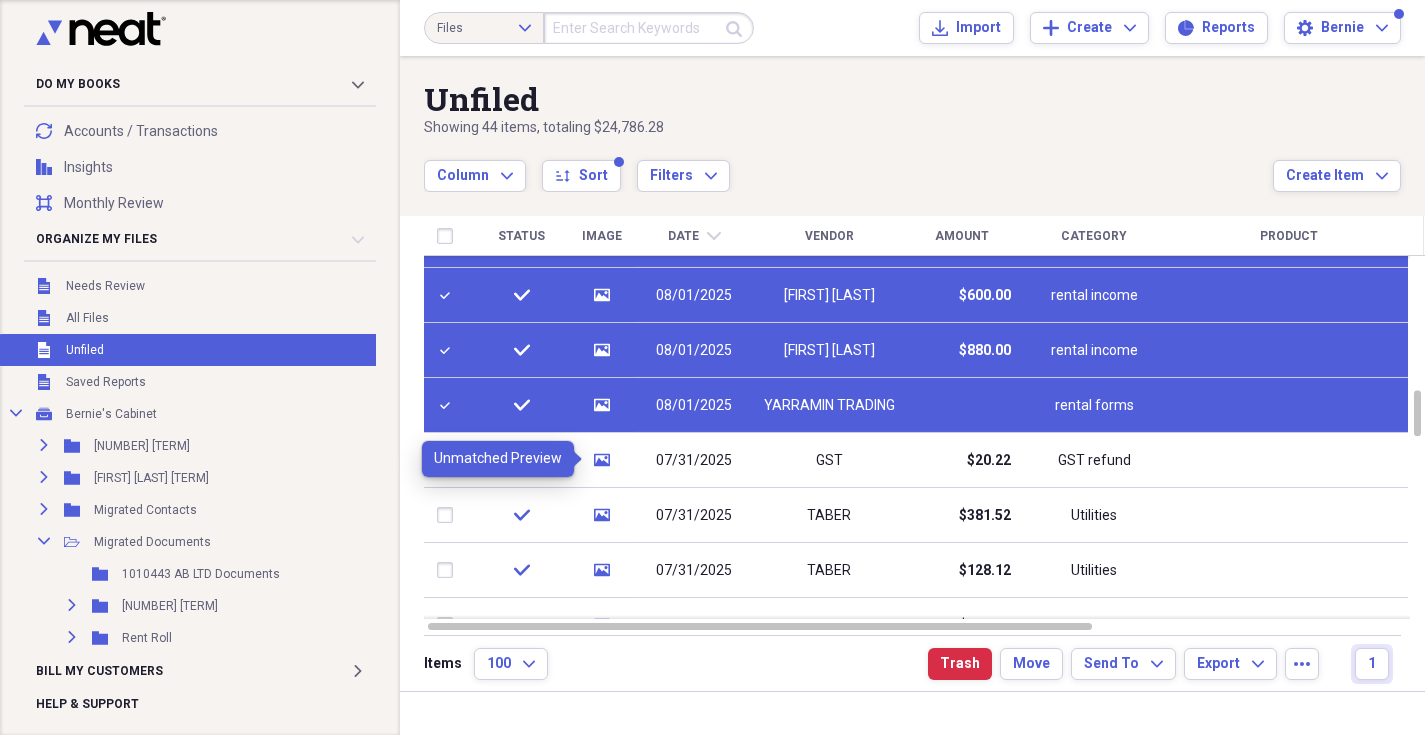checkbox on "true" 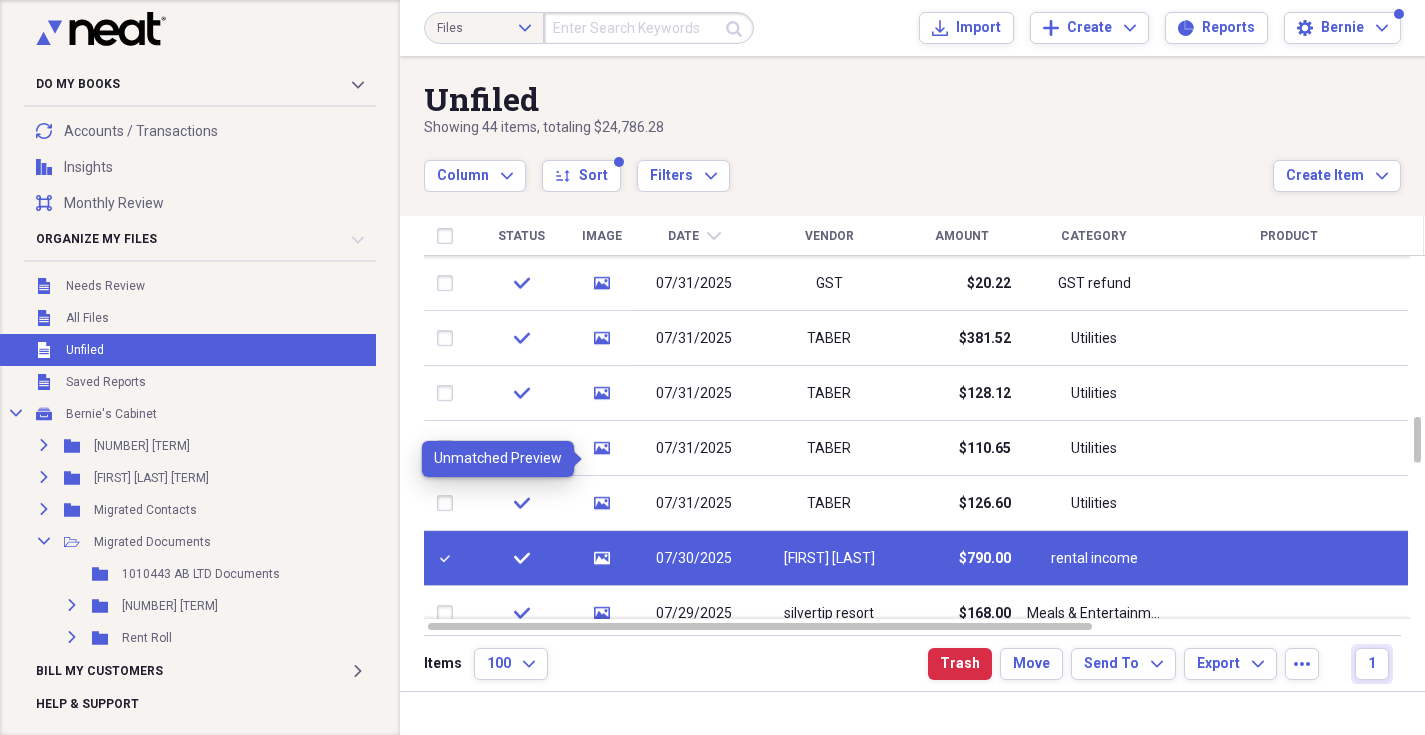 checkbox on "false" 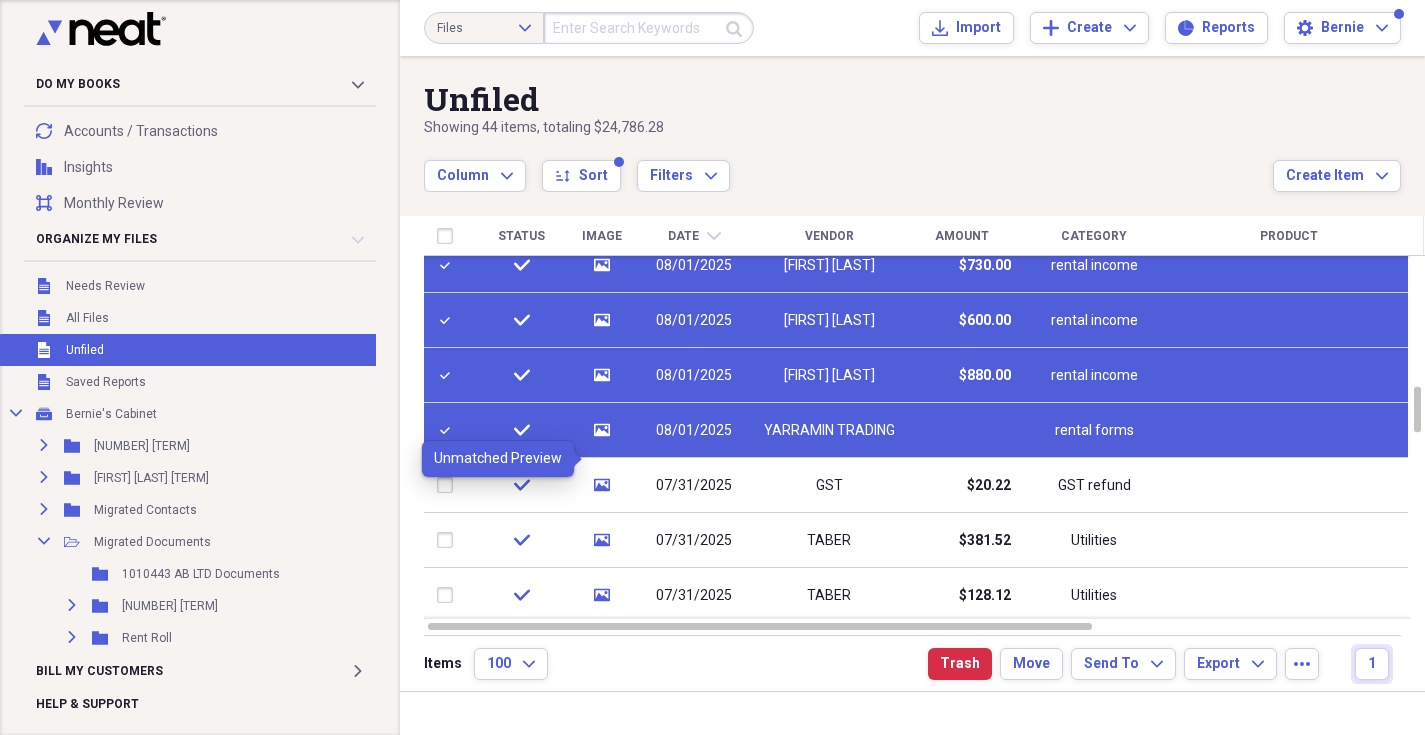 checkbox on "true" 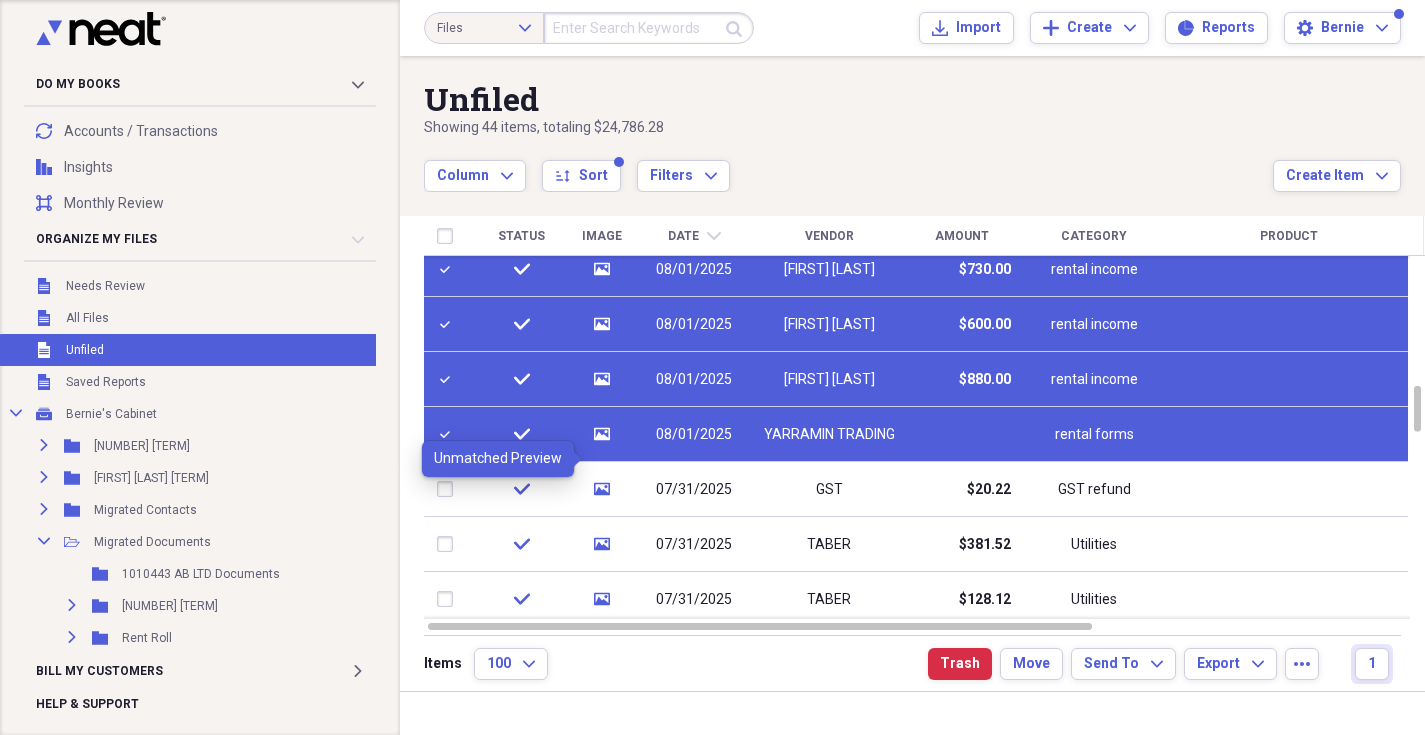 checkbox on "true" 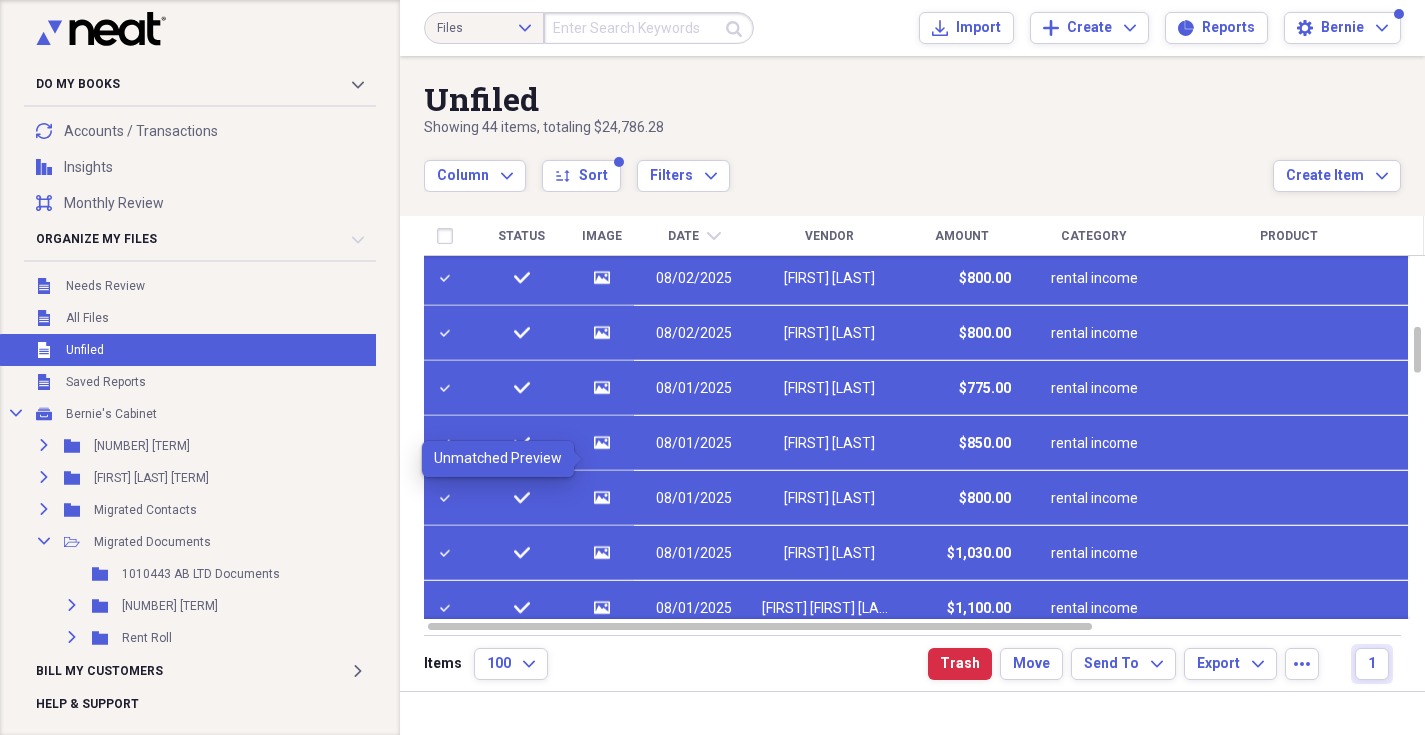checkbox on "true" 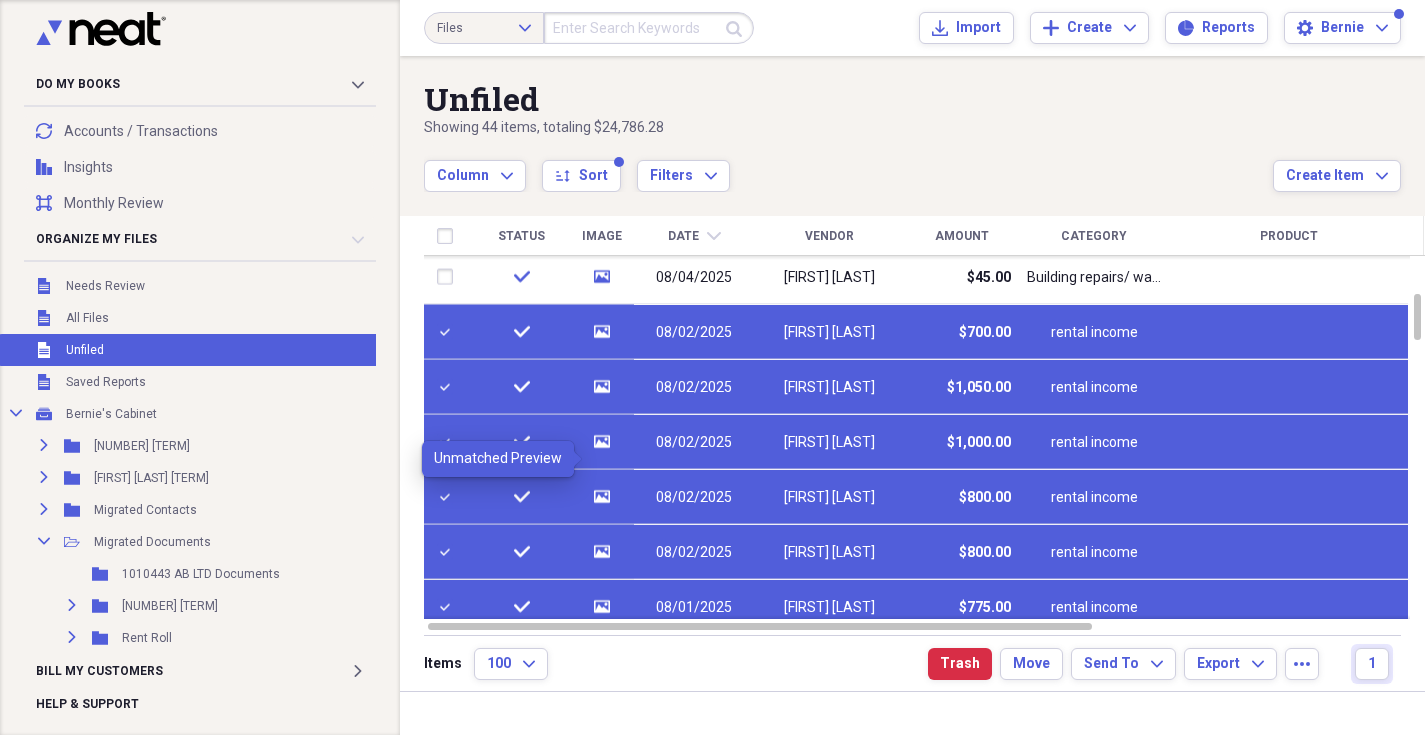 checkbox on "false" 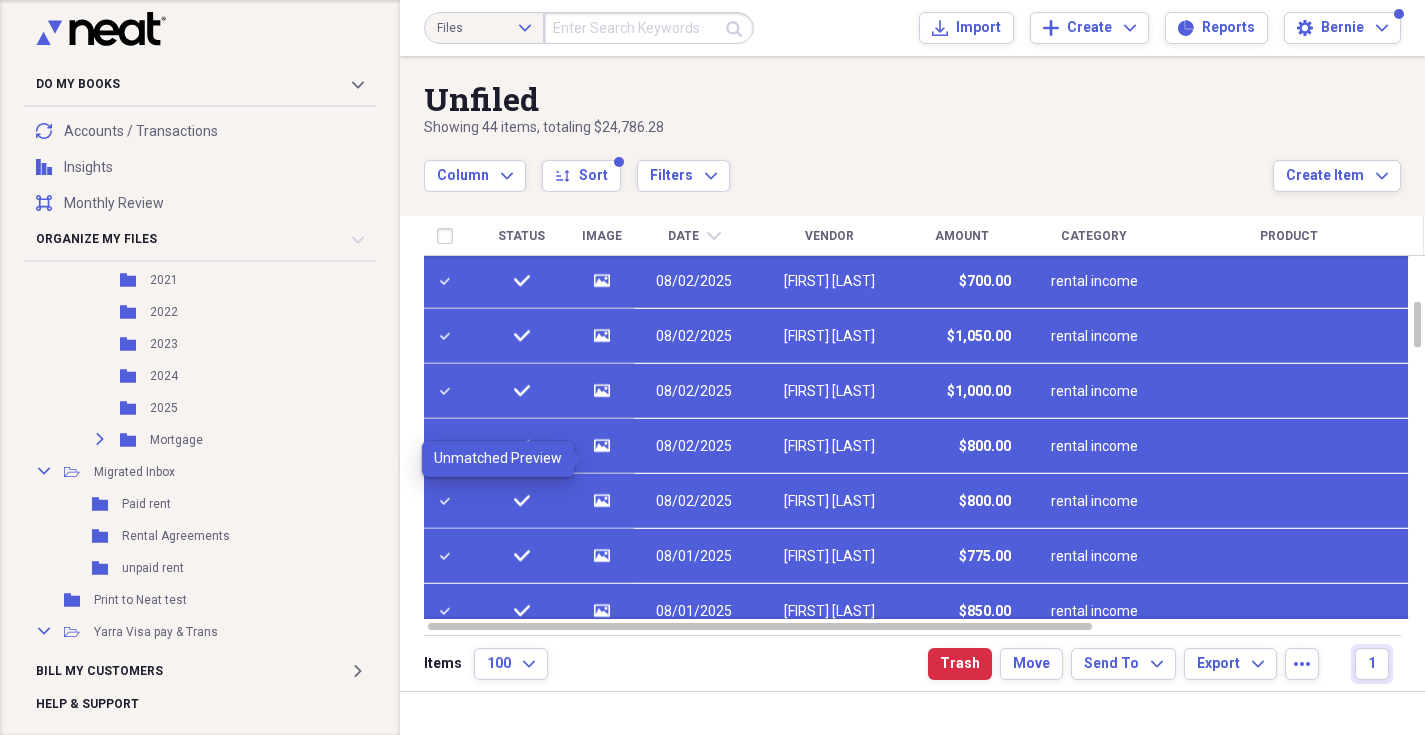 scroll, scrollTop: 554, scrollLeft: 0, axis: vertical 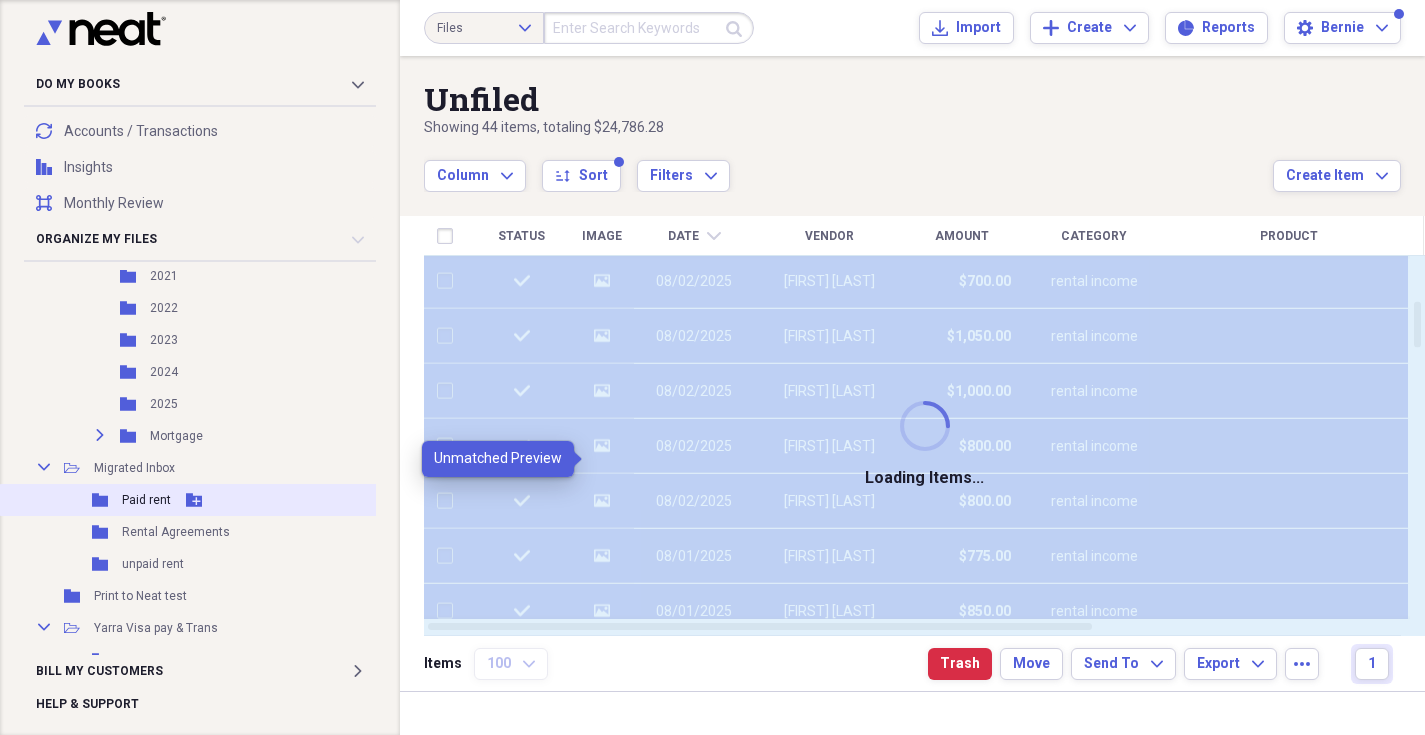checkbox on "false" 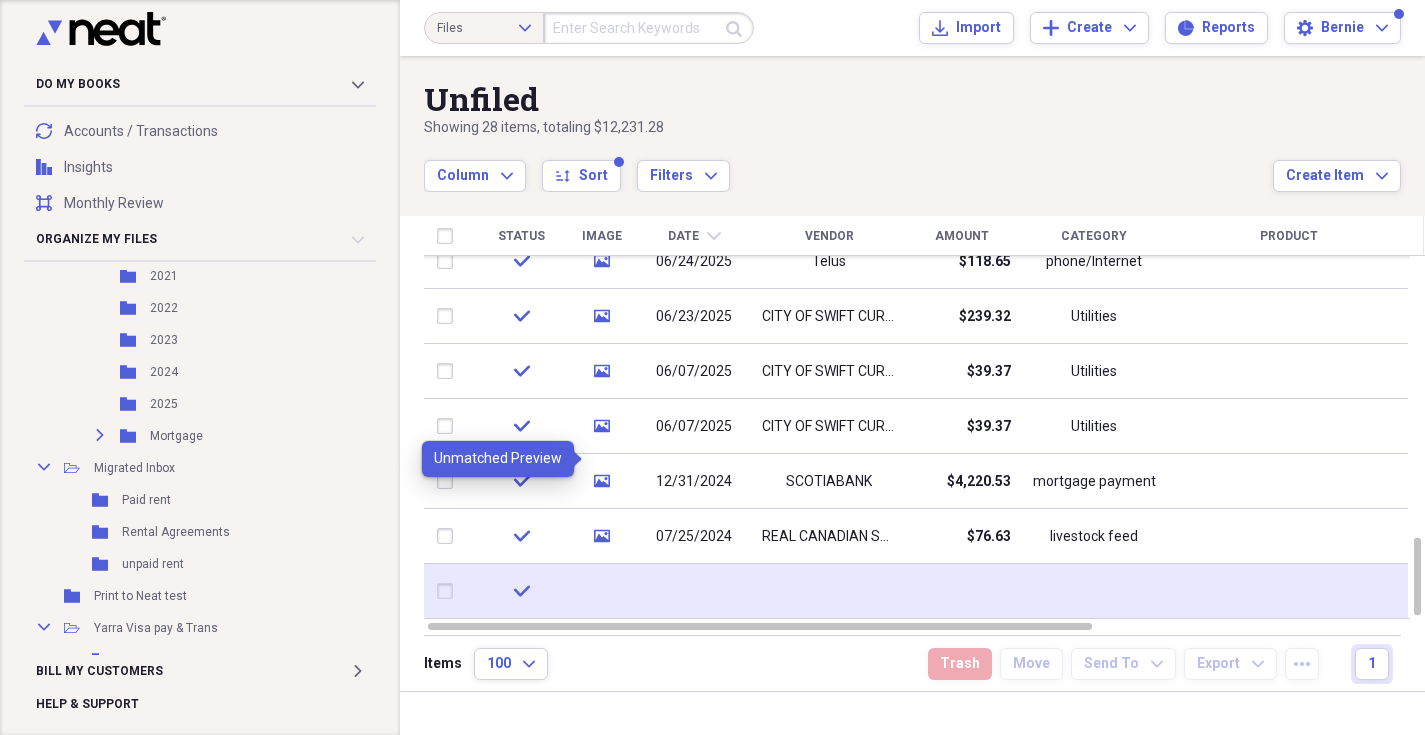 click at bounding box center [829, 591] 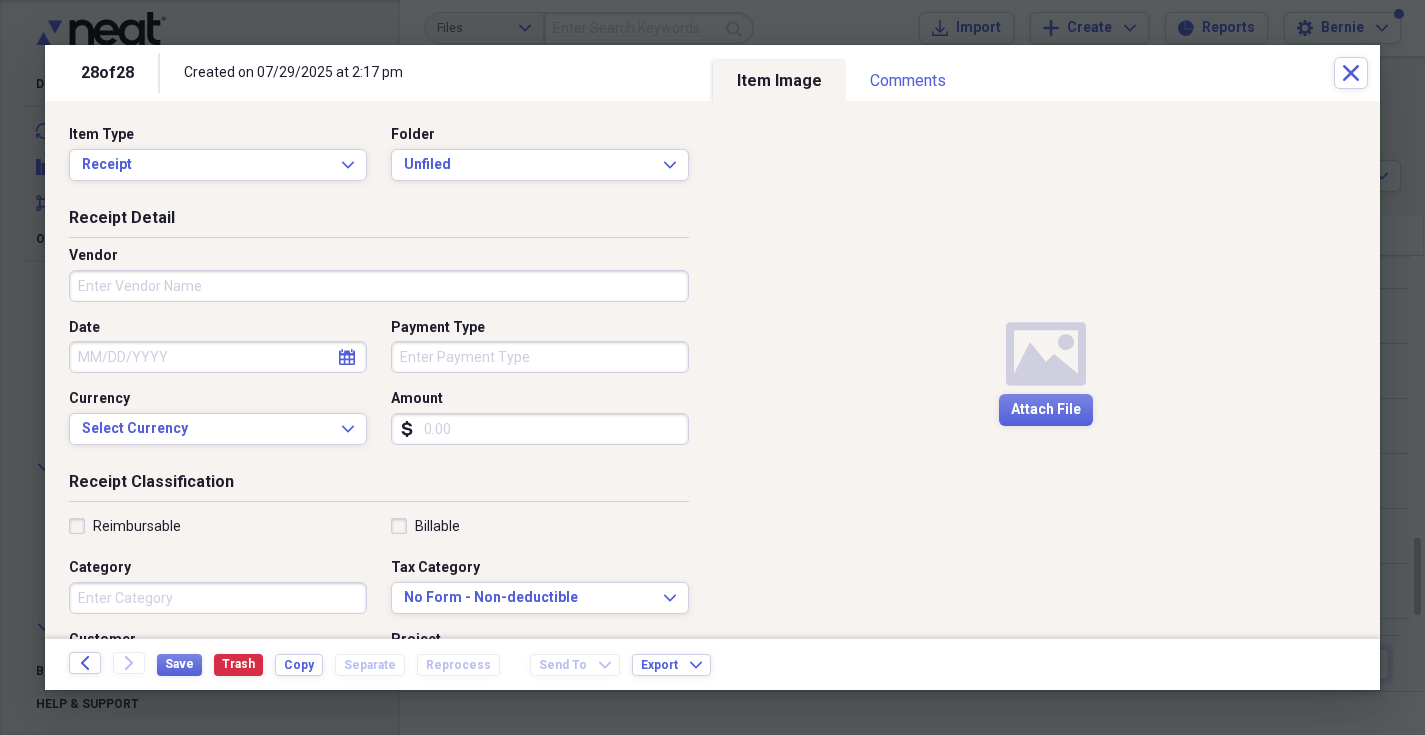 click on "Vendor" at bounding box center (379, 286) 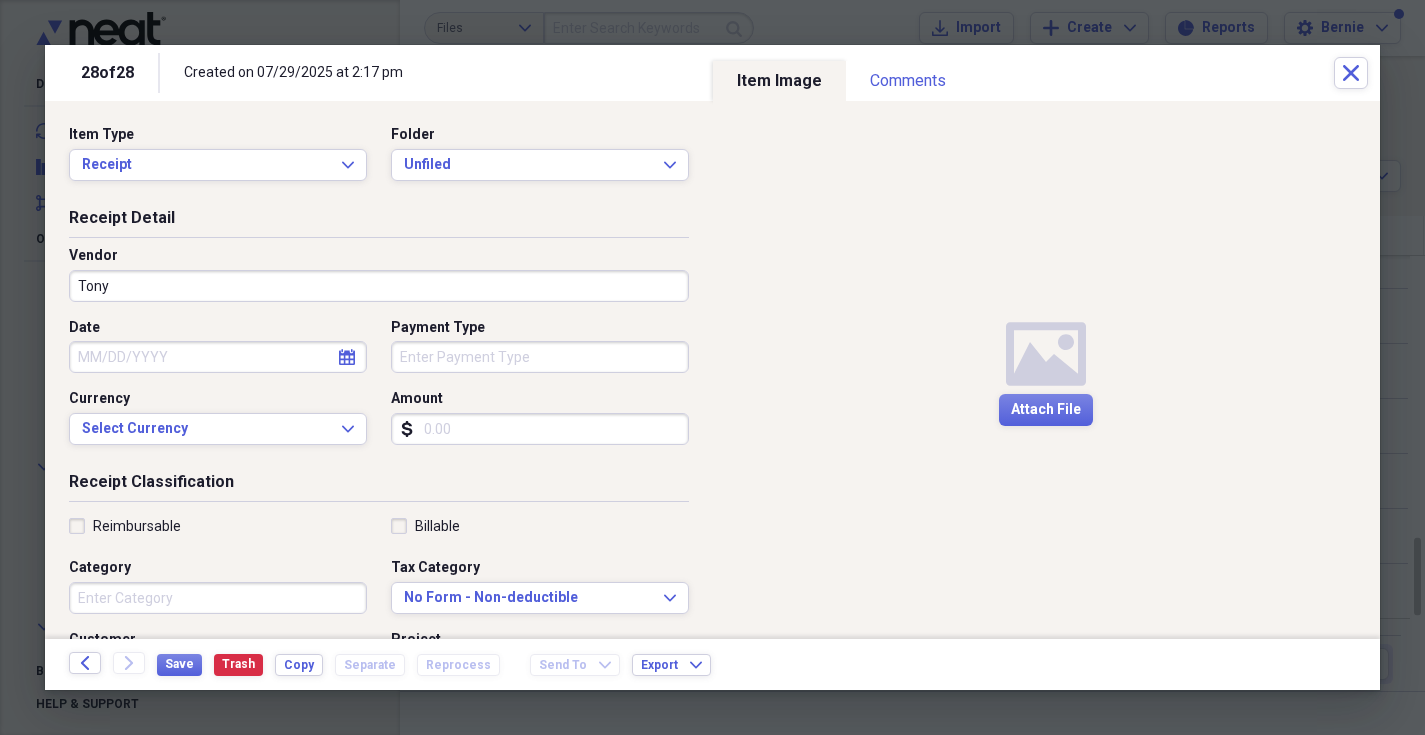 click on "Currency" at bounding box center [218, 399] 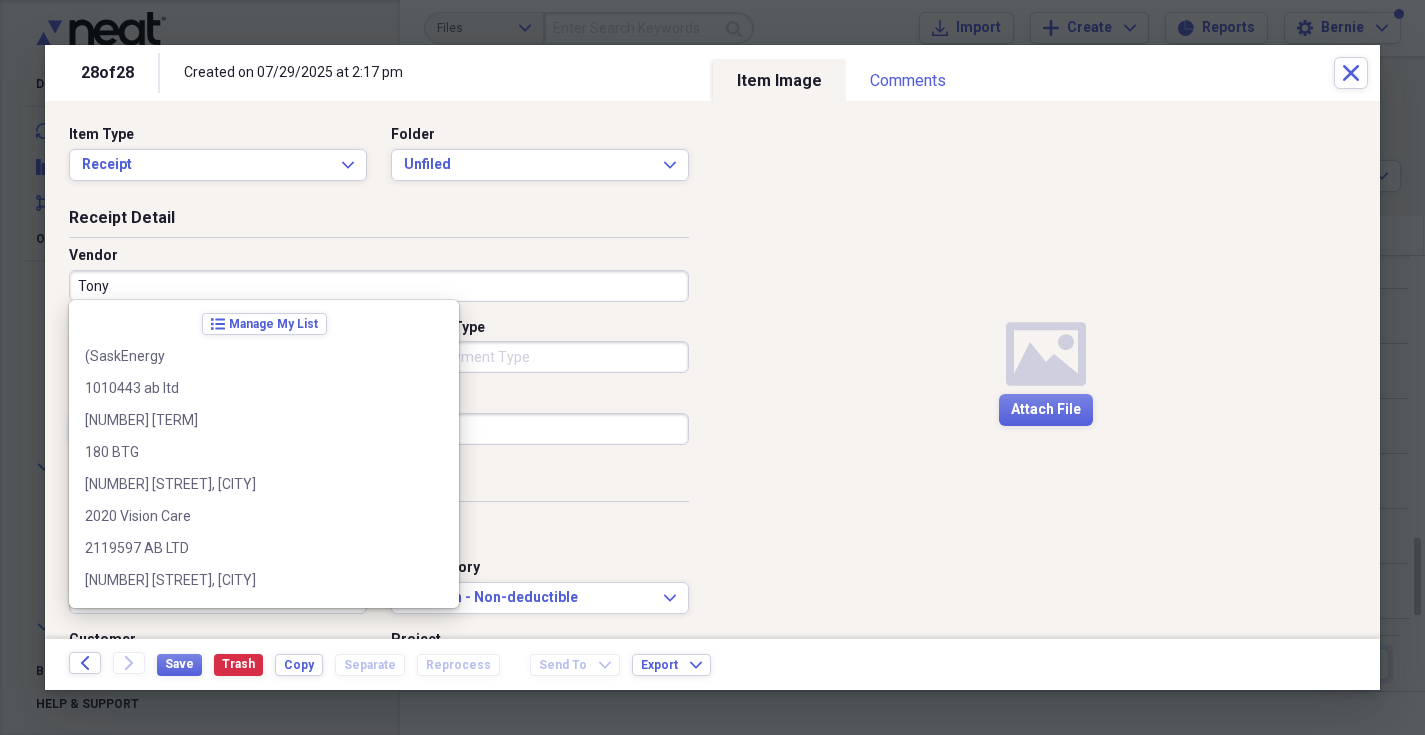 scroll, scrollTop: 39772, scrollLeft: 0, axis: vertical 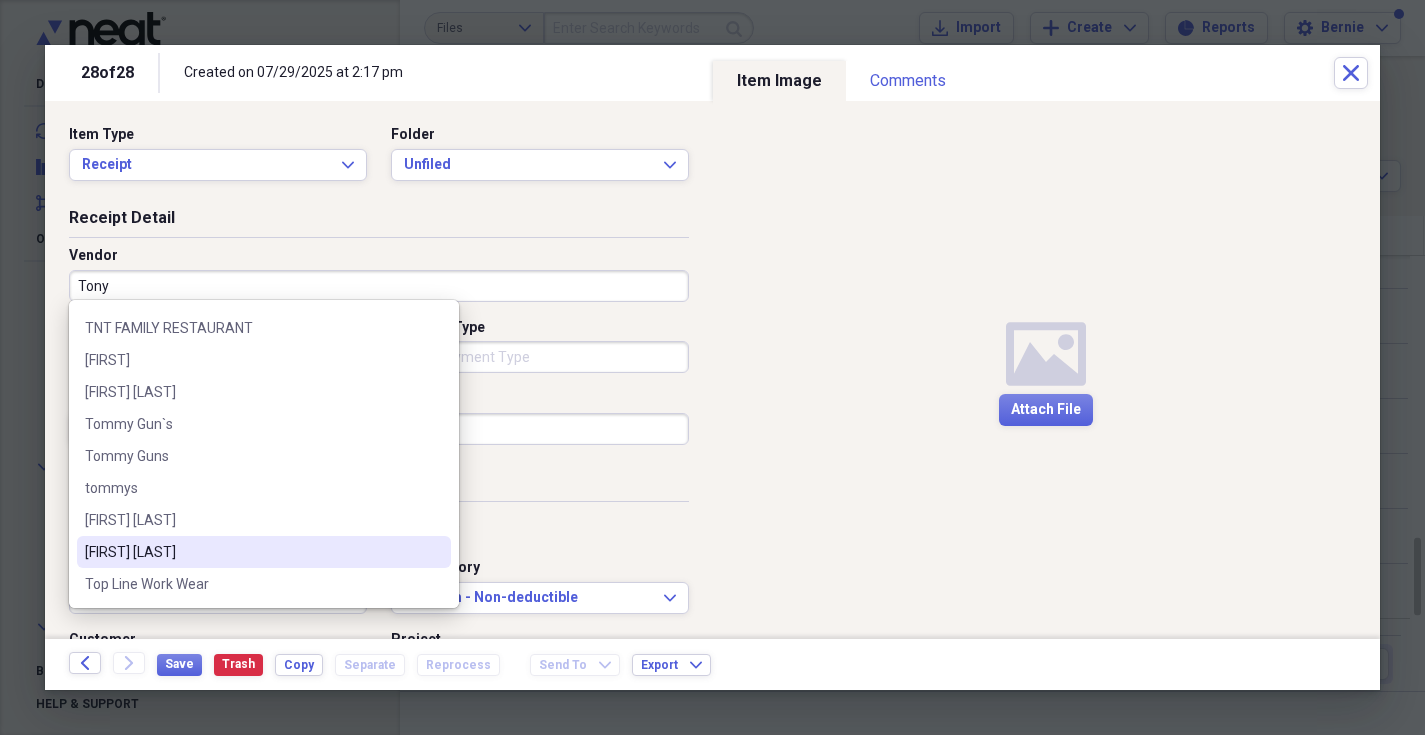 click on "[FIRST] [LAST]" at bounding box center (252, 552) 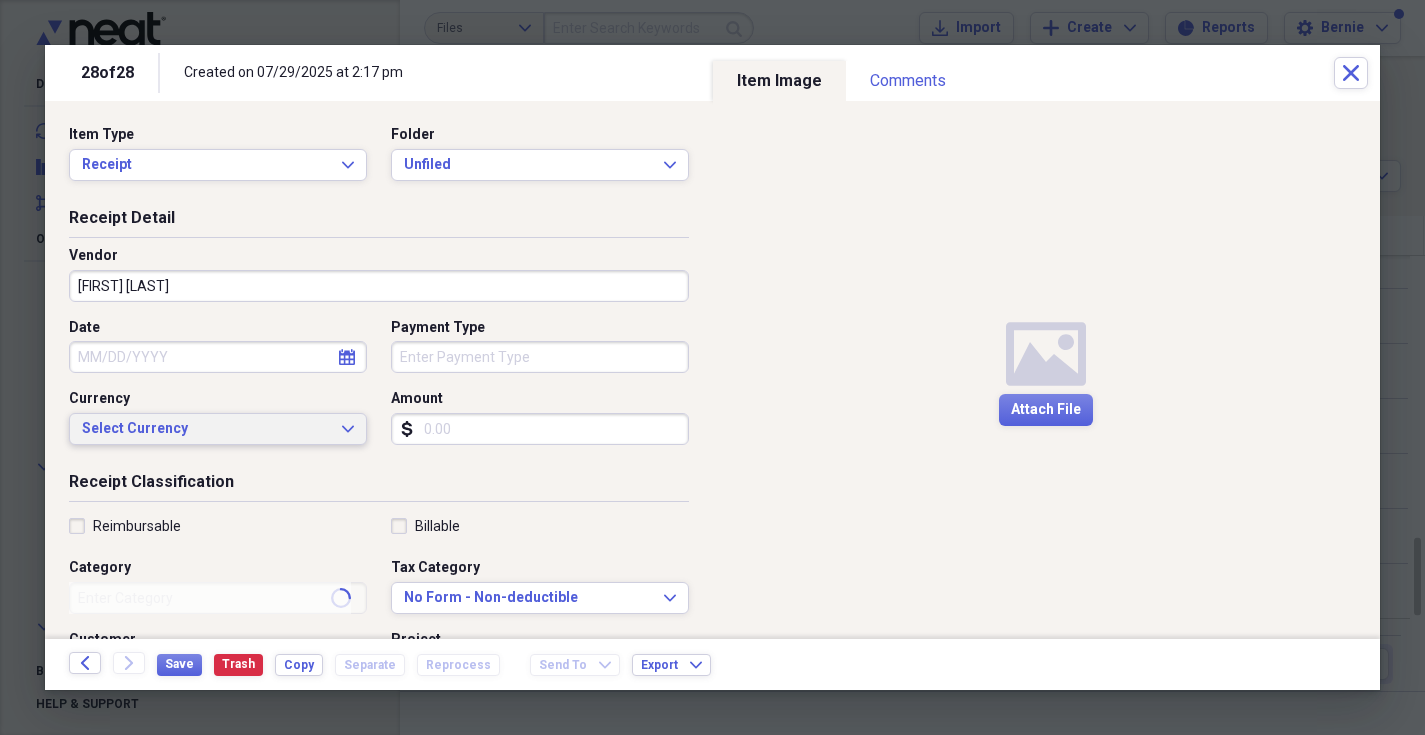 type on "rental income" 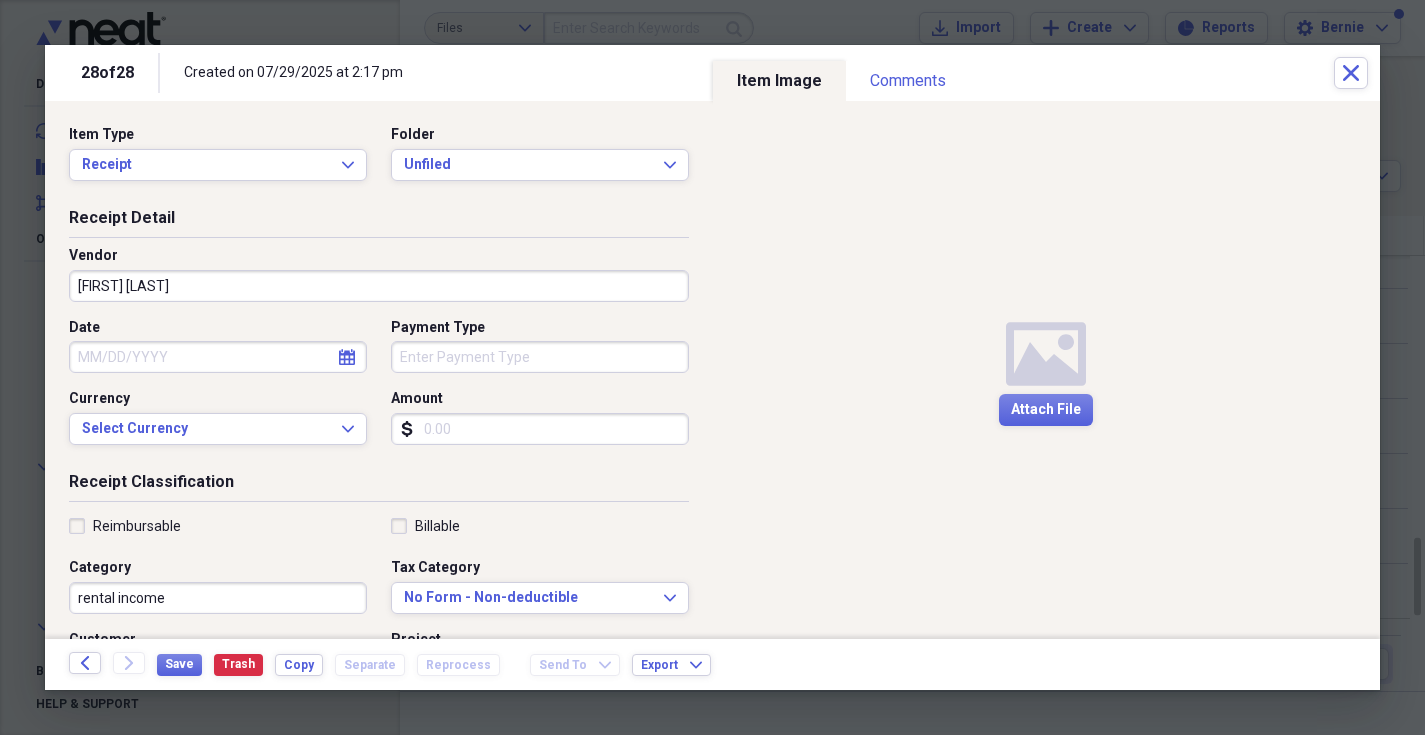 click 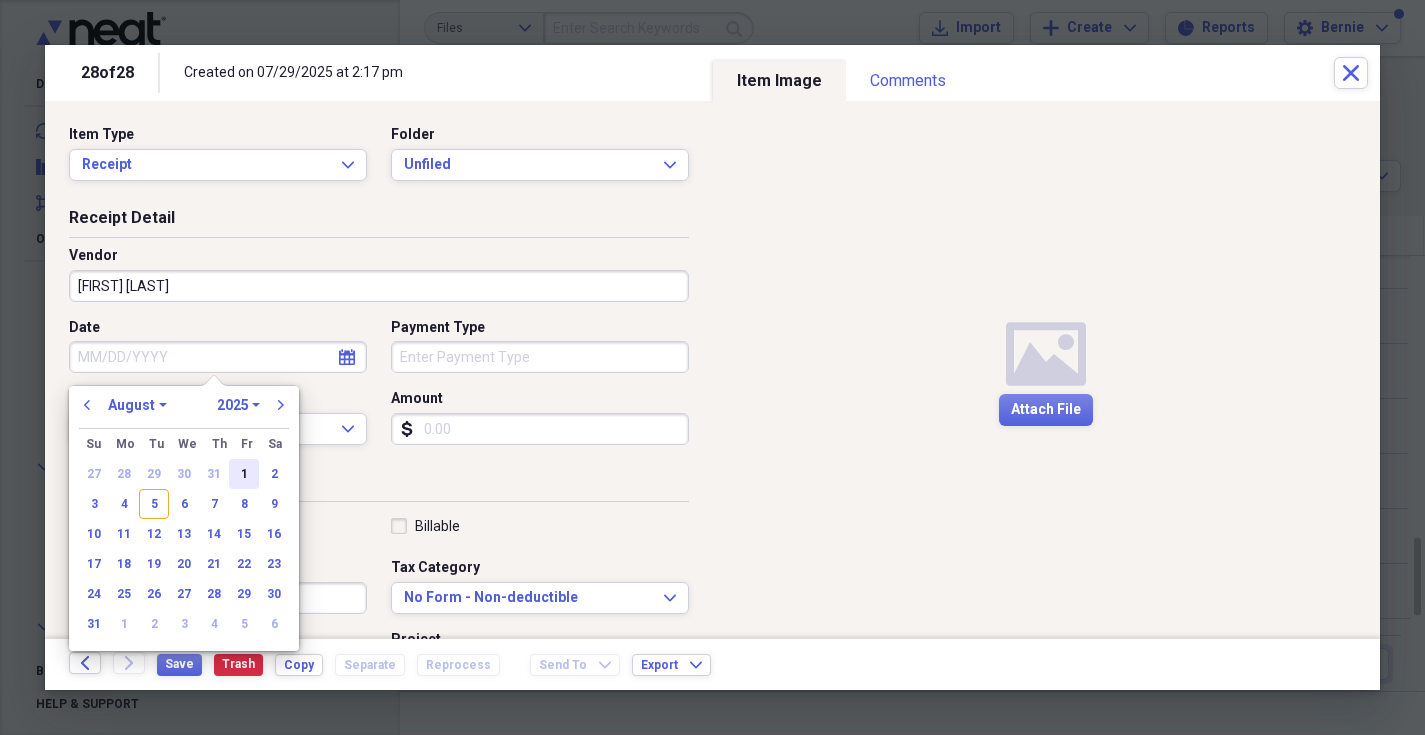 click on "1" at bounding box center (244, 474) 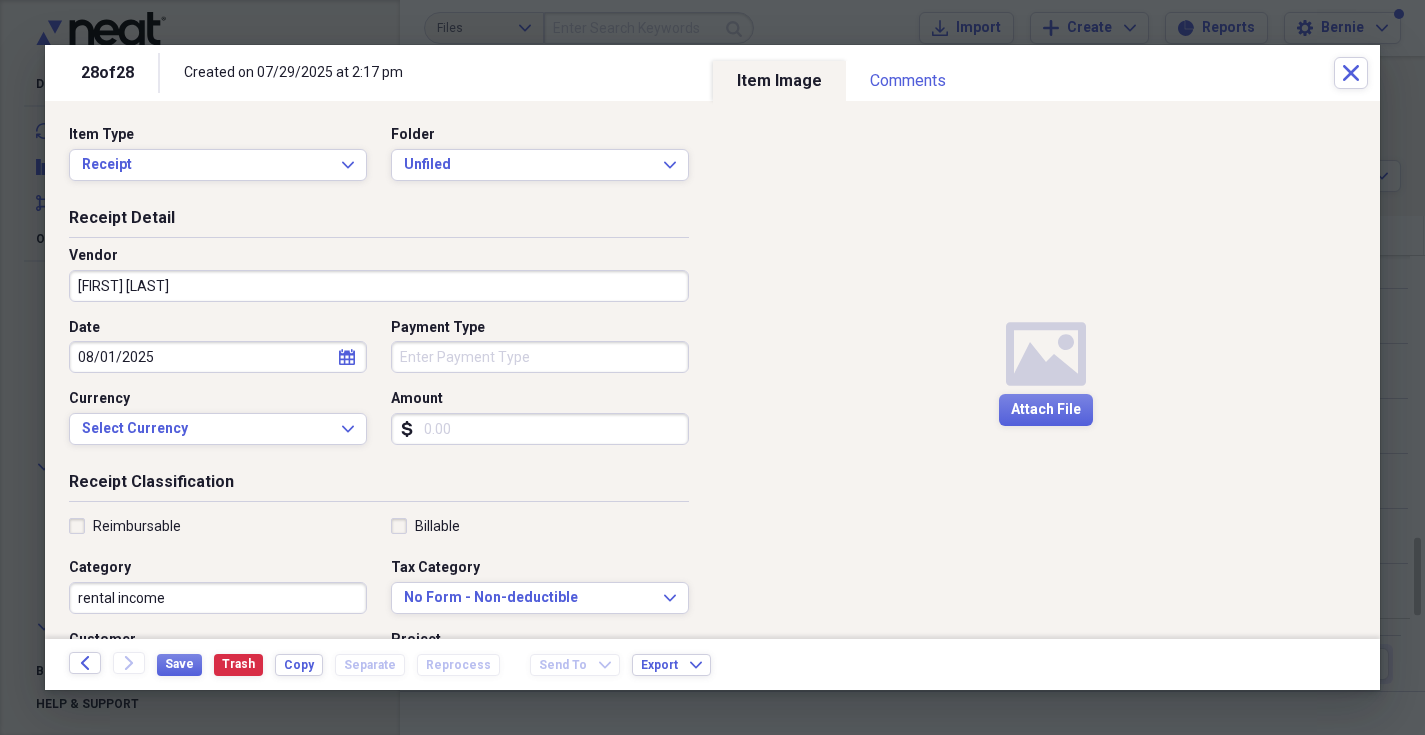 click on "Payment Type" at bounding box center [540, 357] 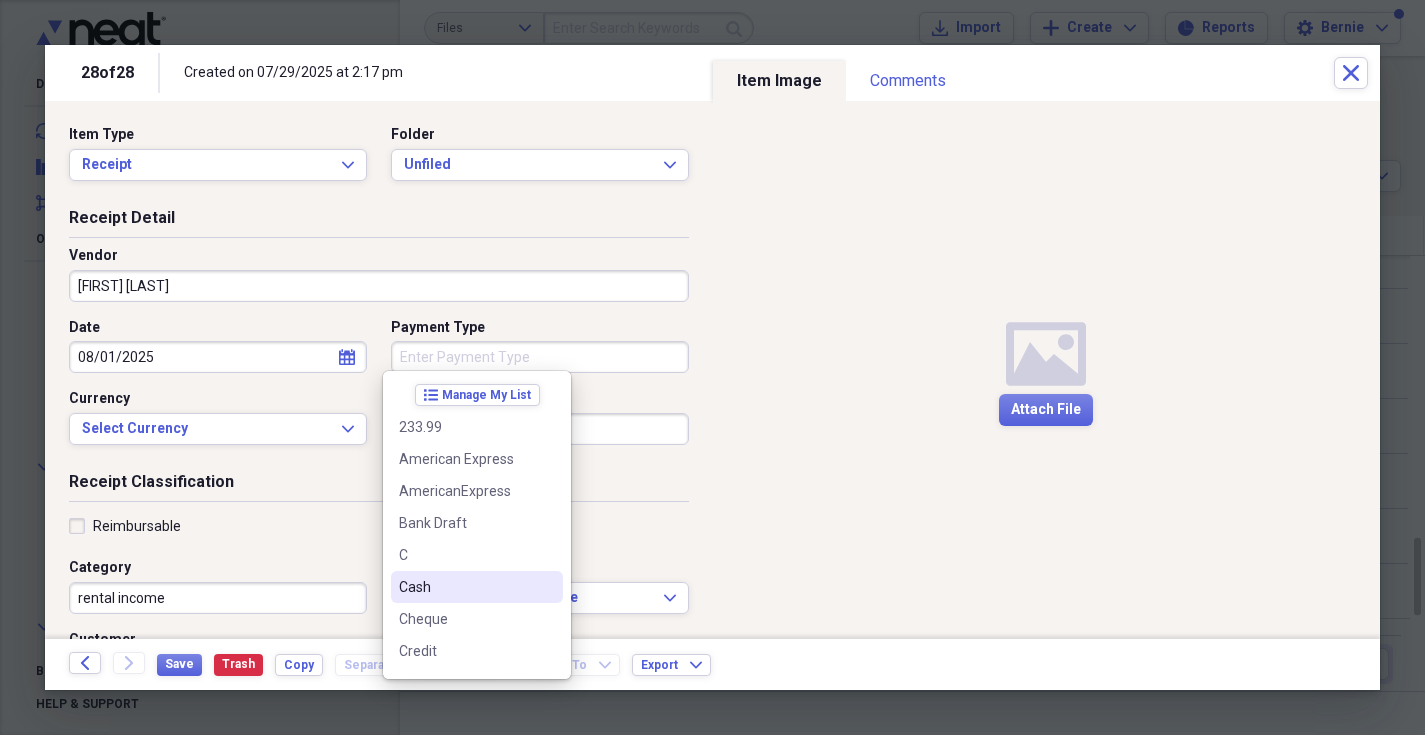 click on "Cash" at bounding box center (465, 587) 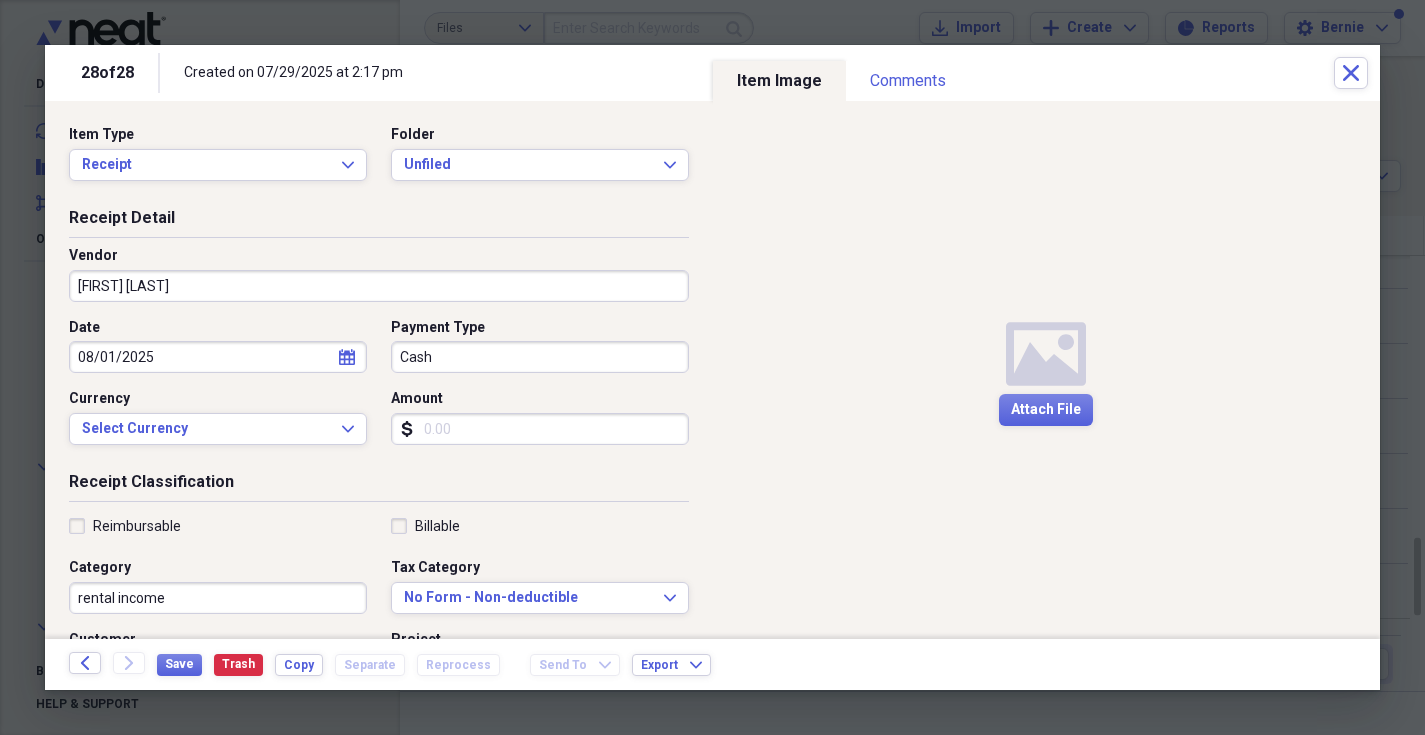 click on "Amount" at bounding box center [540, 429] 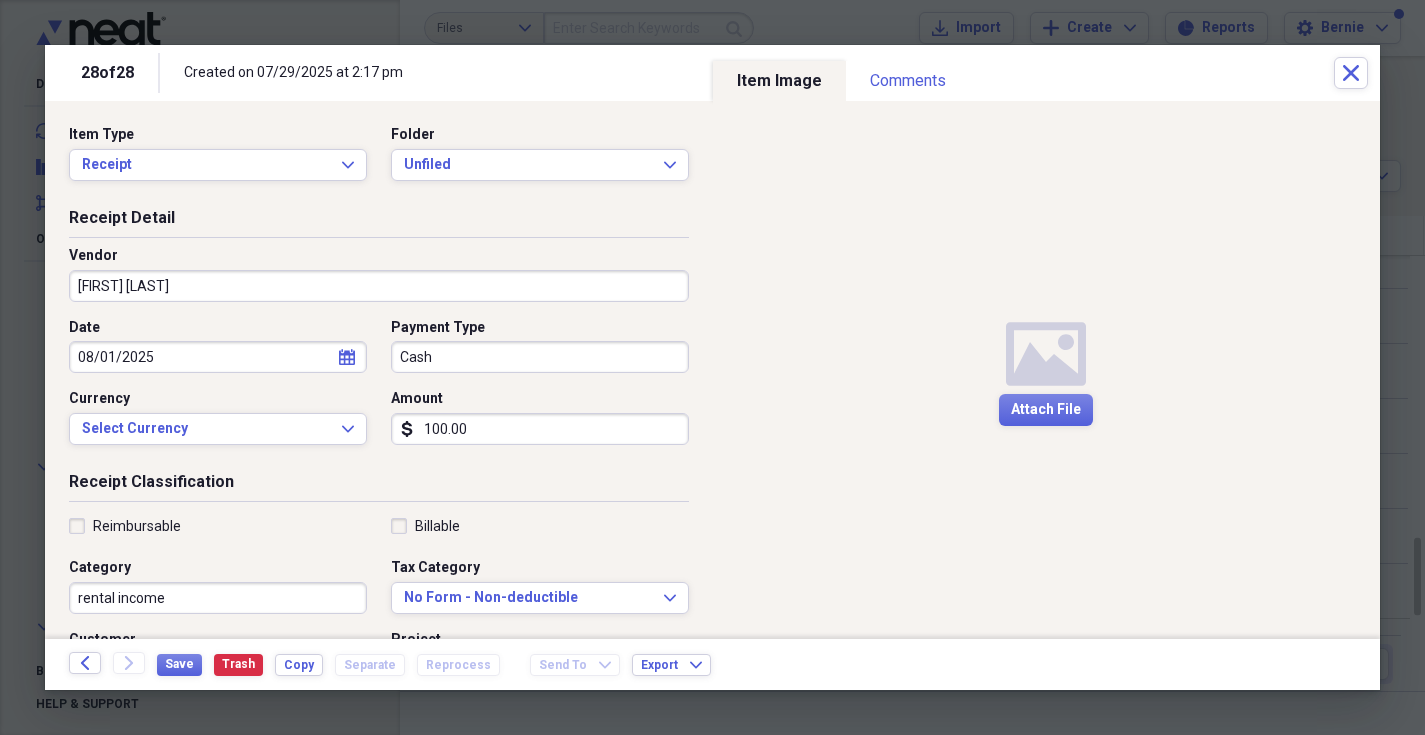 type on "1000.00" 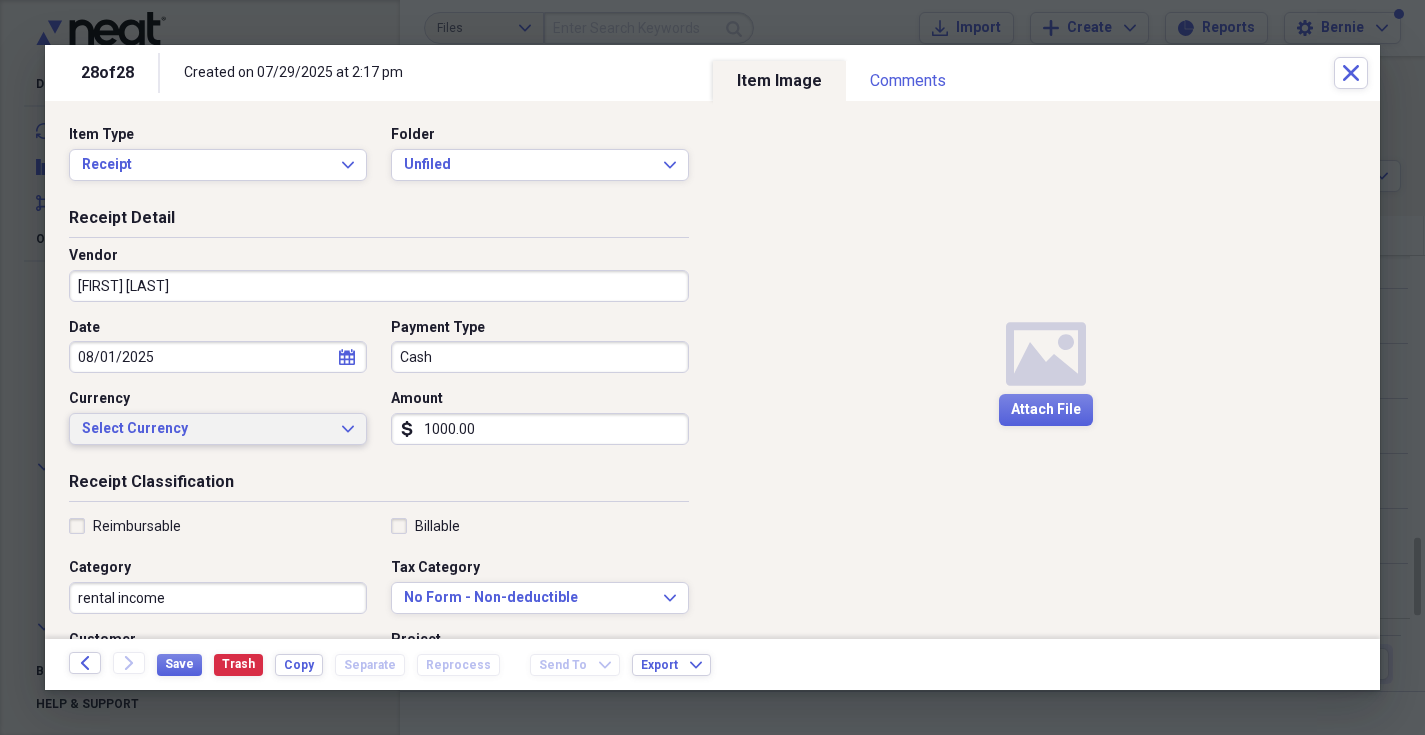 click on "Expand" 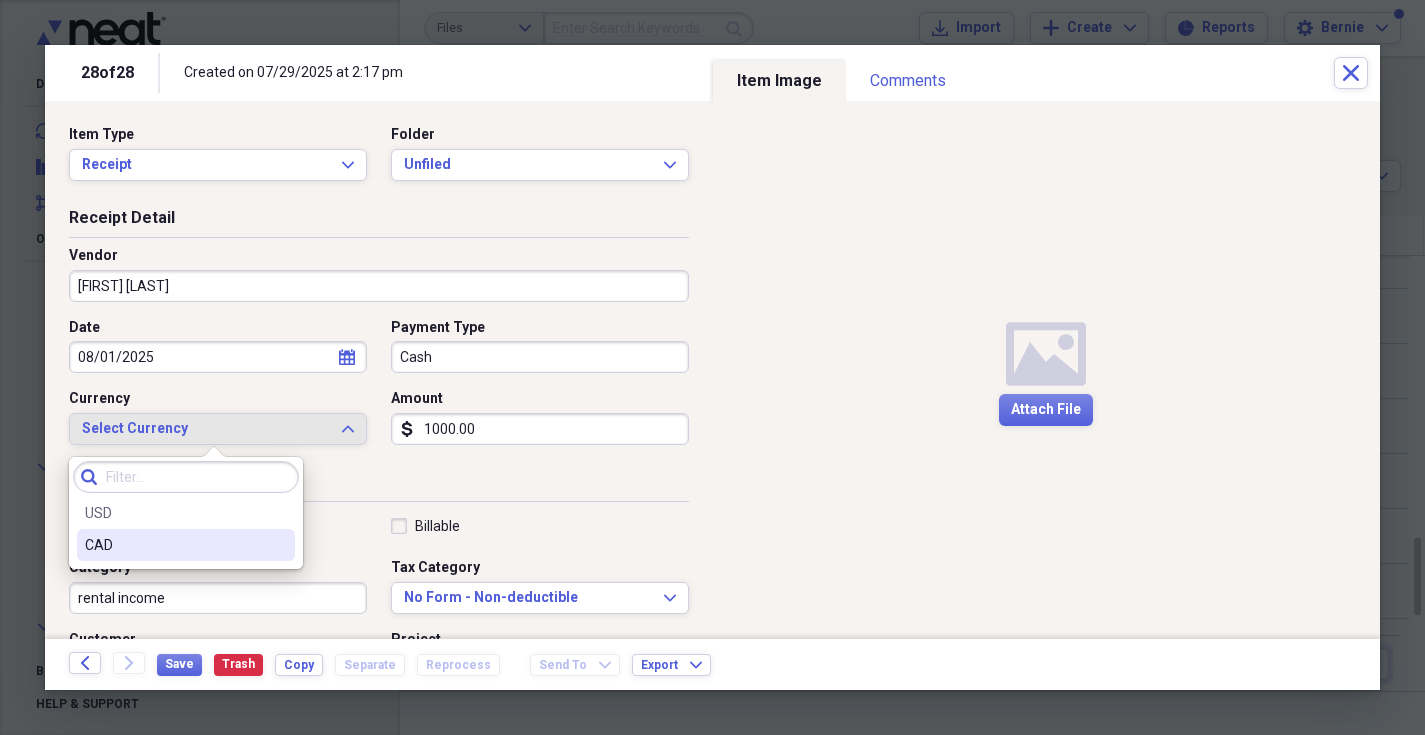 click on "CAD" at bounding box center (174, 545) 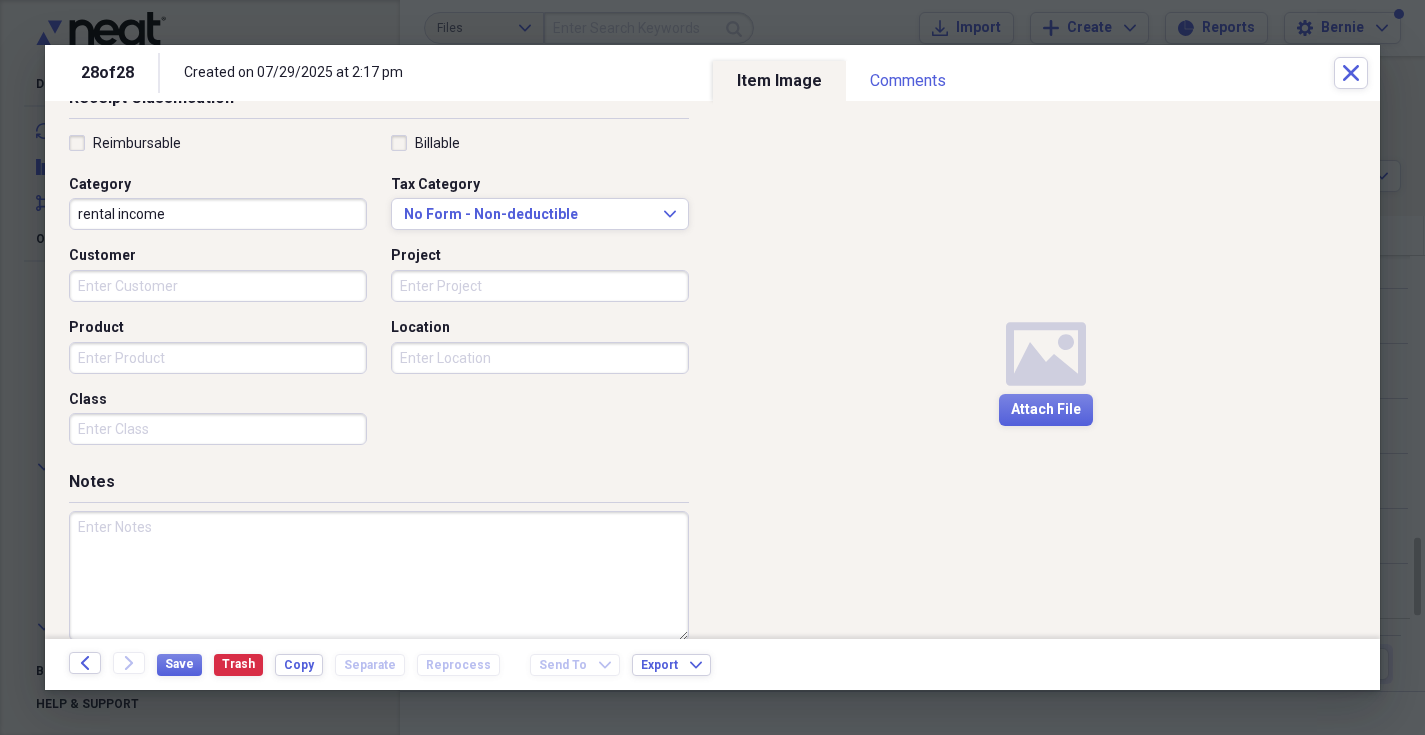 scroll, scrollTop: 451, scrollLeft: 0, axis: vertical 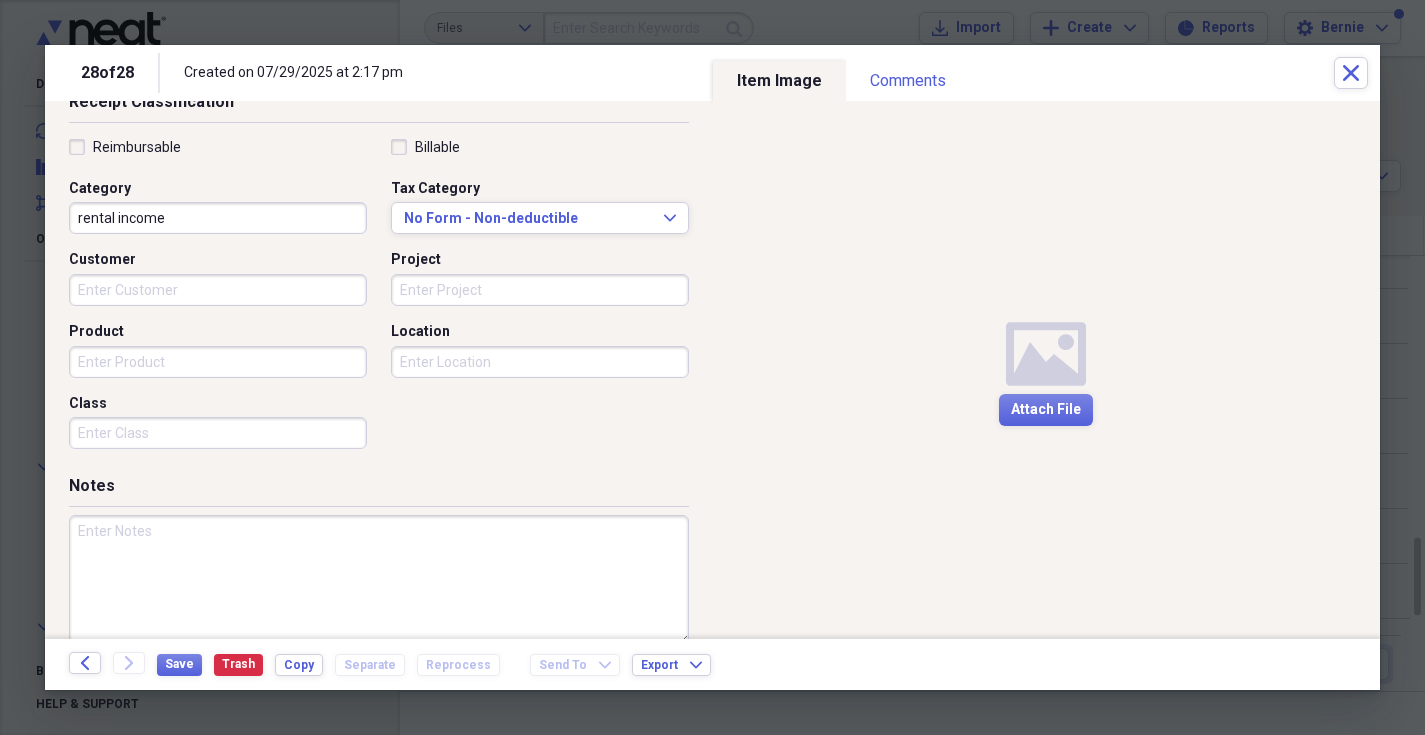 click on "Project" at bounding box center [540, 290] 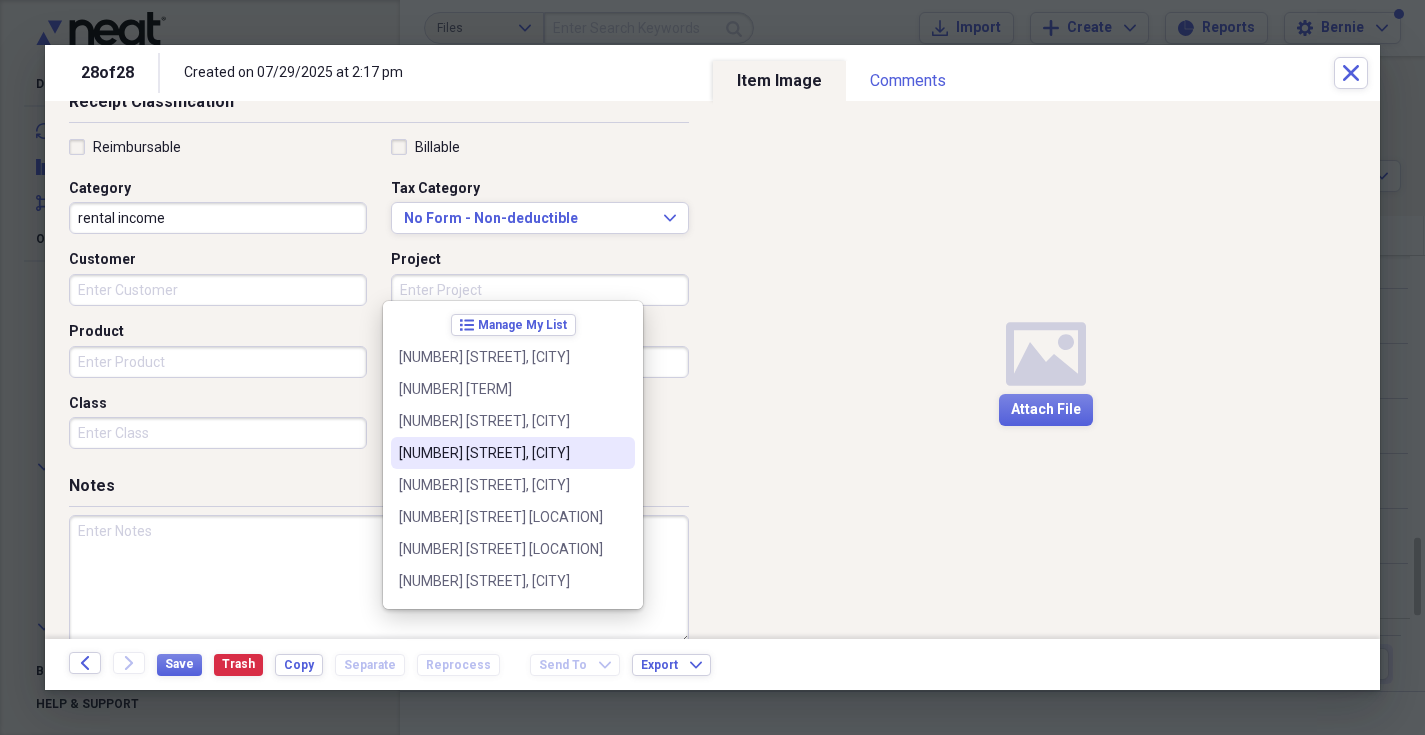 click on "[NUMBER] [STREET], [CITY]" at bounding box center (501, 453) 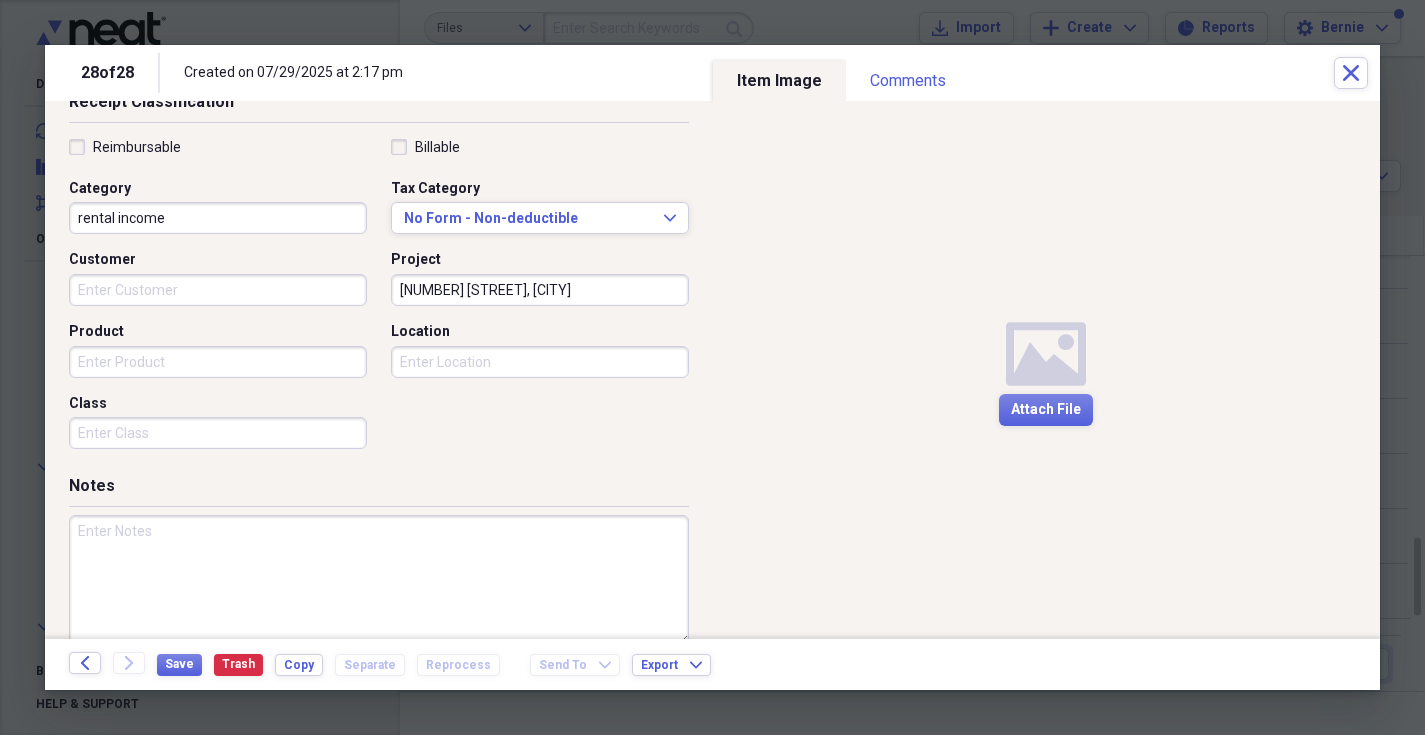 click on "Location" at bounding box center [540, 362] 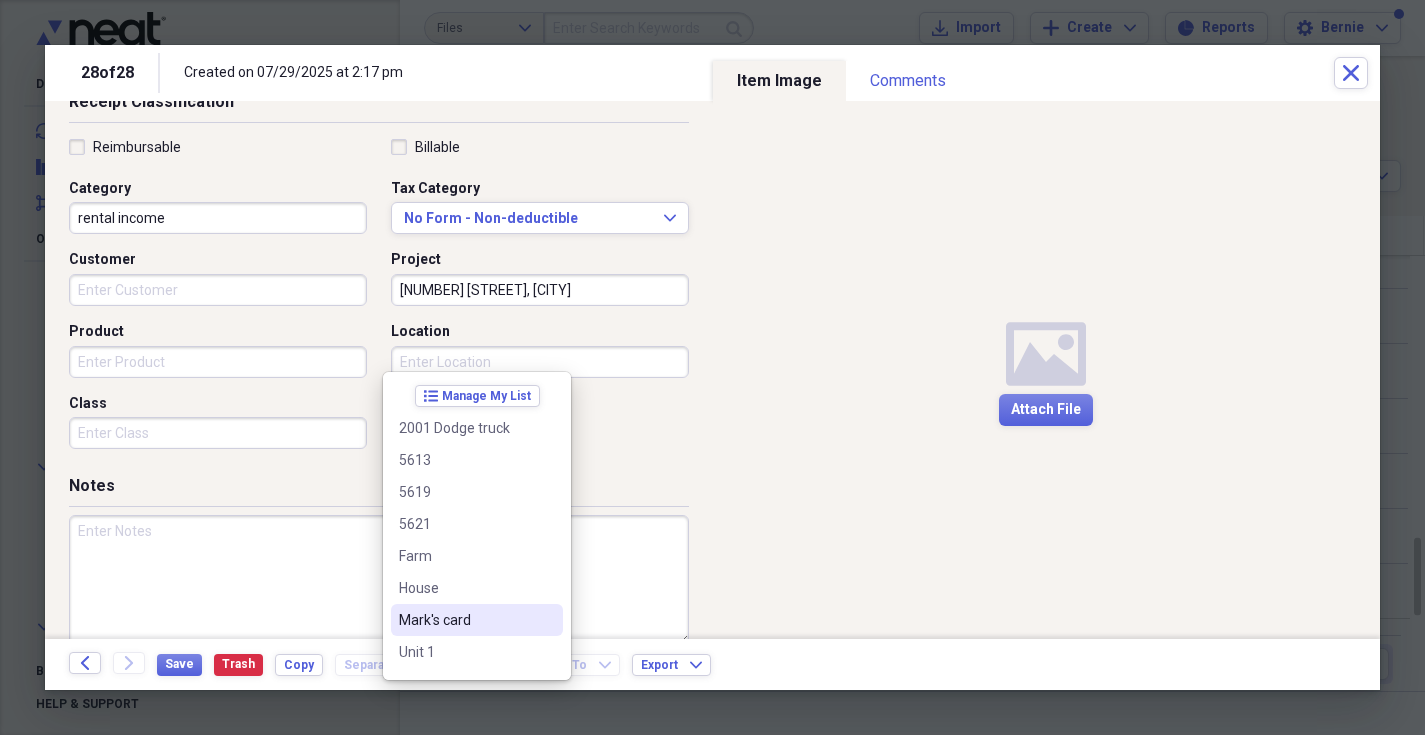 scroll, scrollTop: 158, scrollLeft: 0, axis: vertical 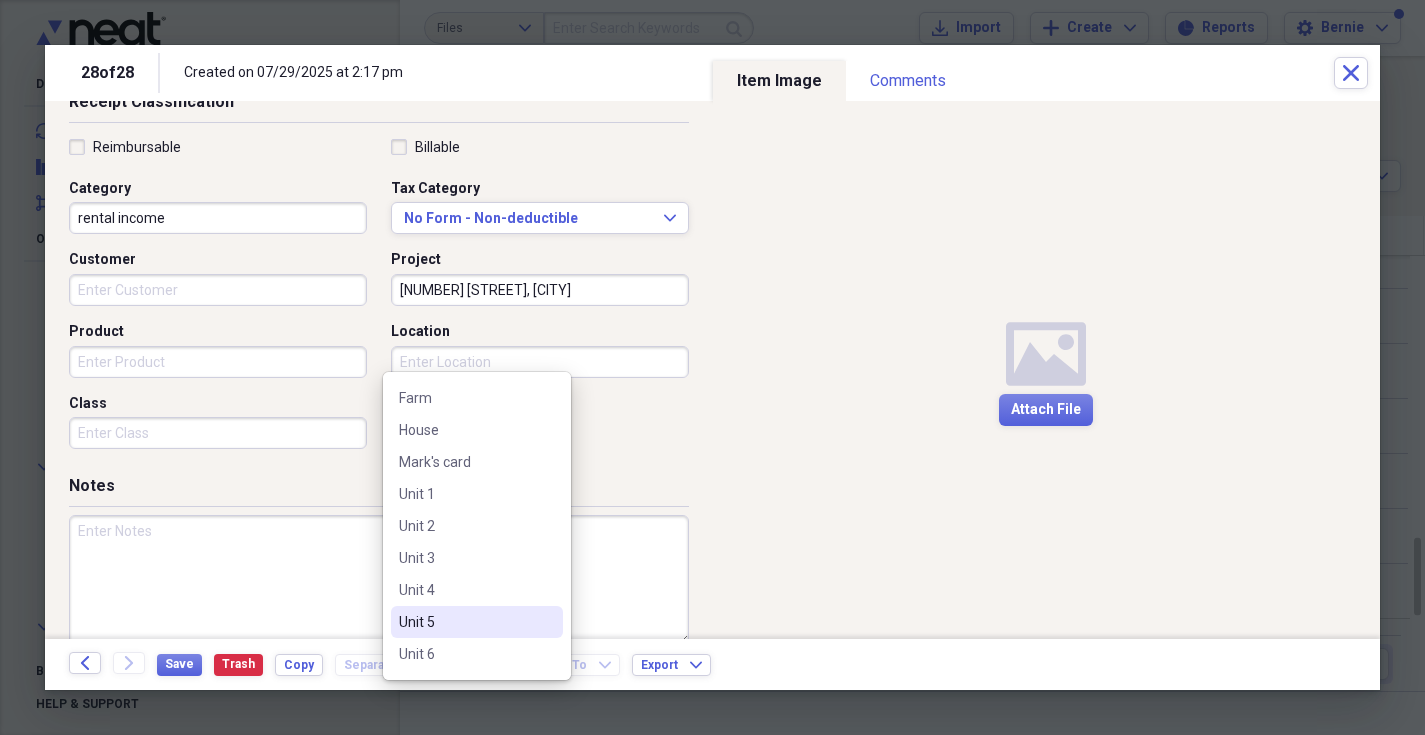 click on "Unit 5" at bounding box center (465, 622) 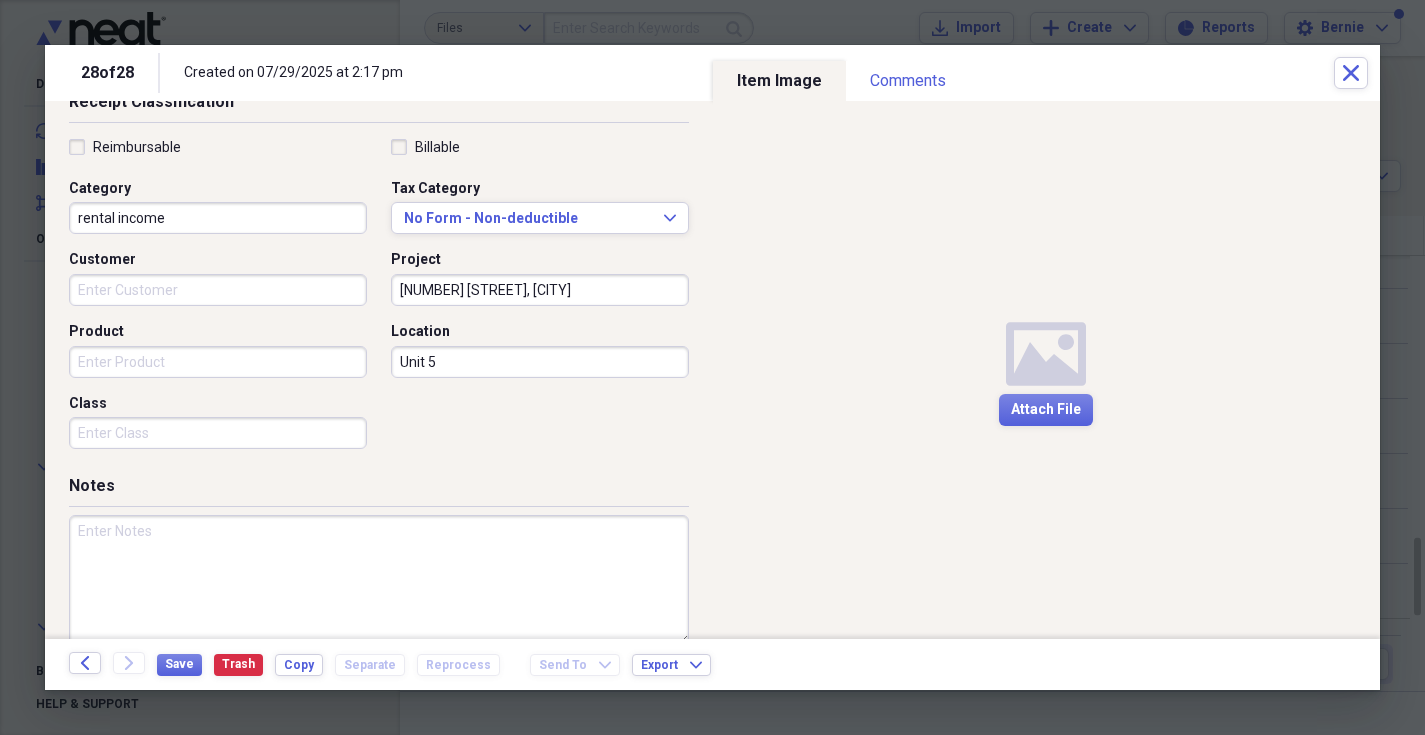 click on "Unit 5" at bounding box center [540, 362] 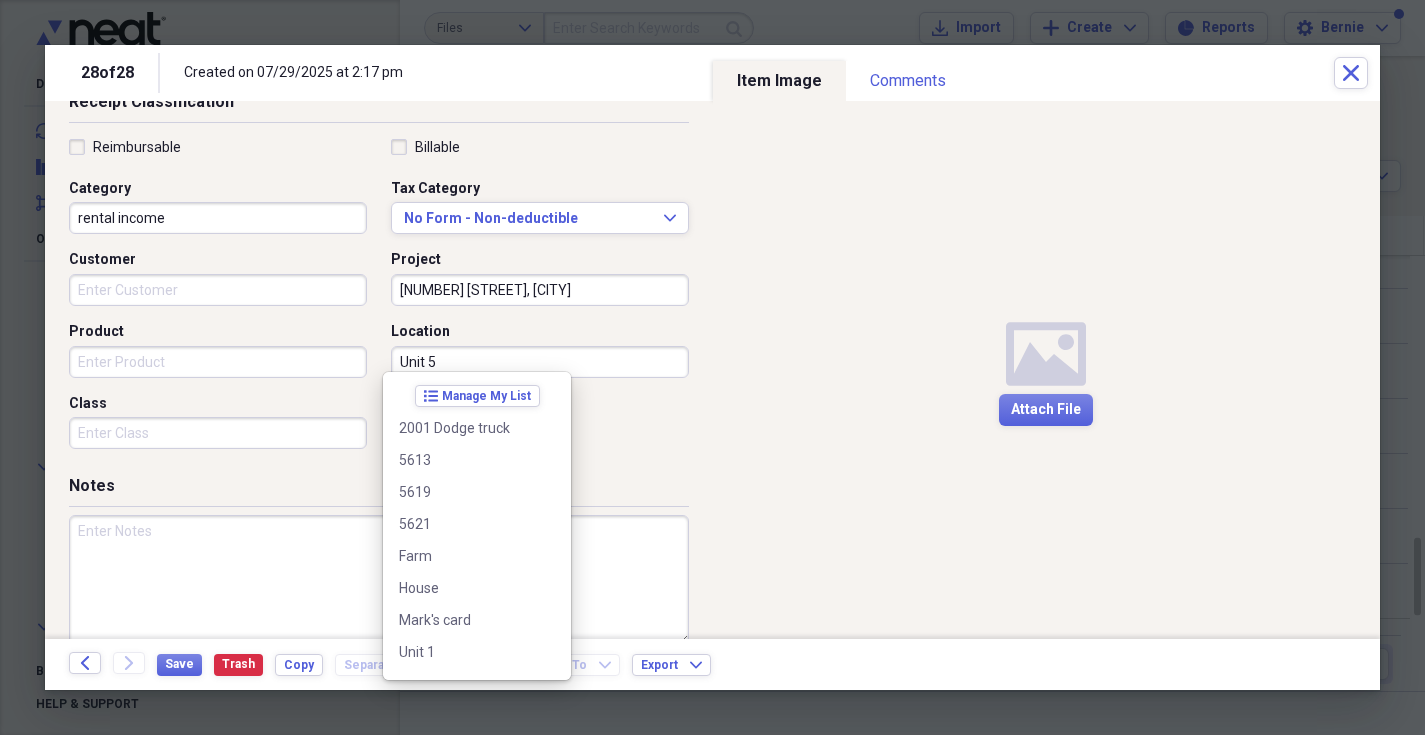 scroll, scrollTop: 156, scrollLeft: 0, axis: vertical 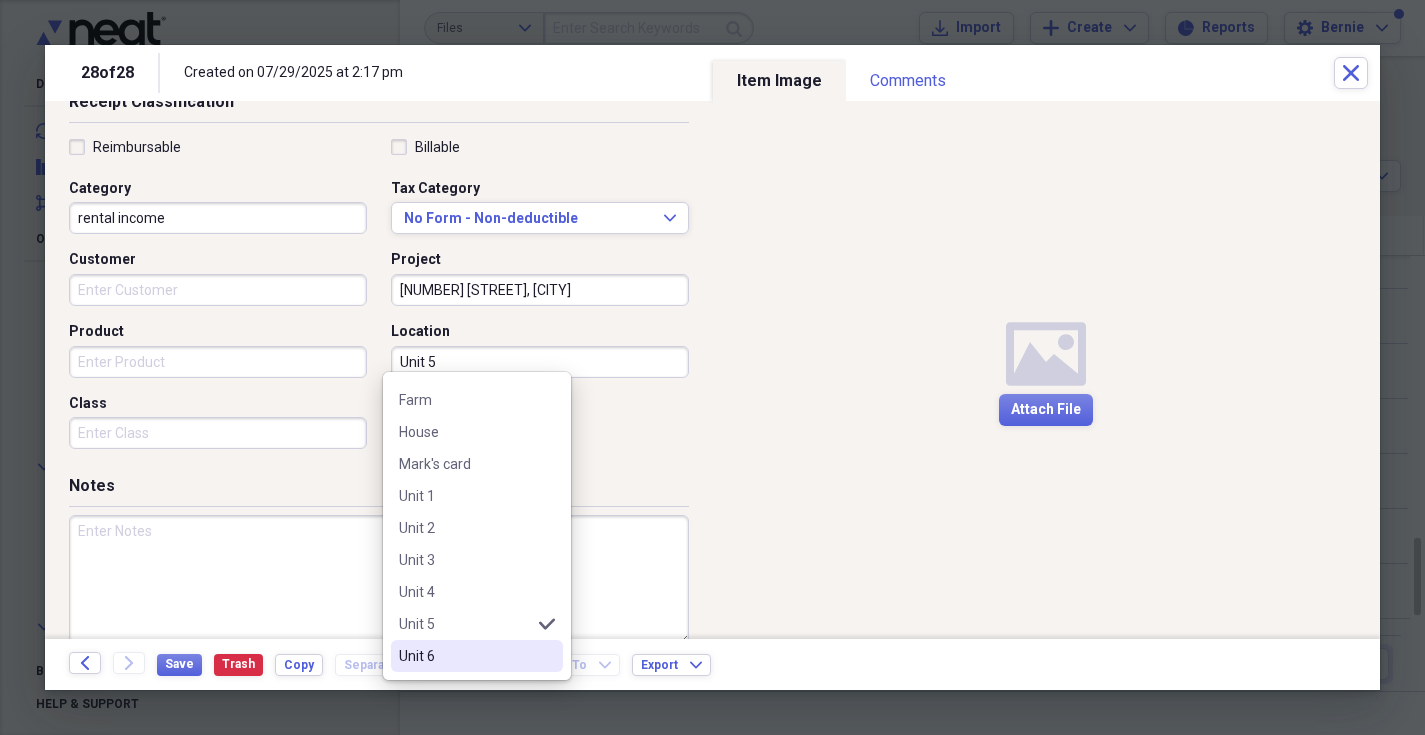 click on "Unit 6" at bounding box center (465, 656) 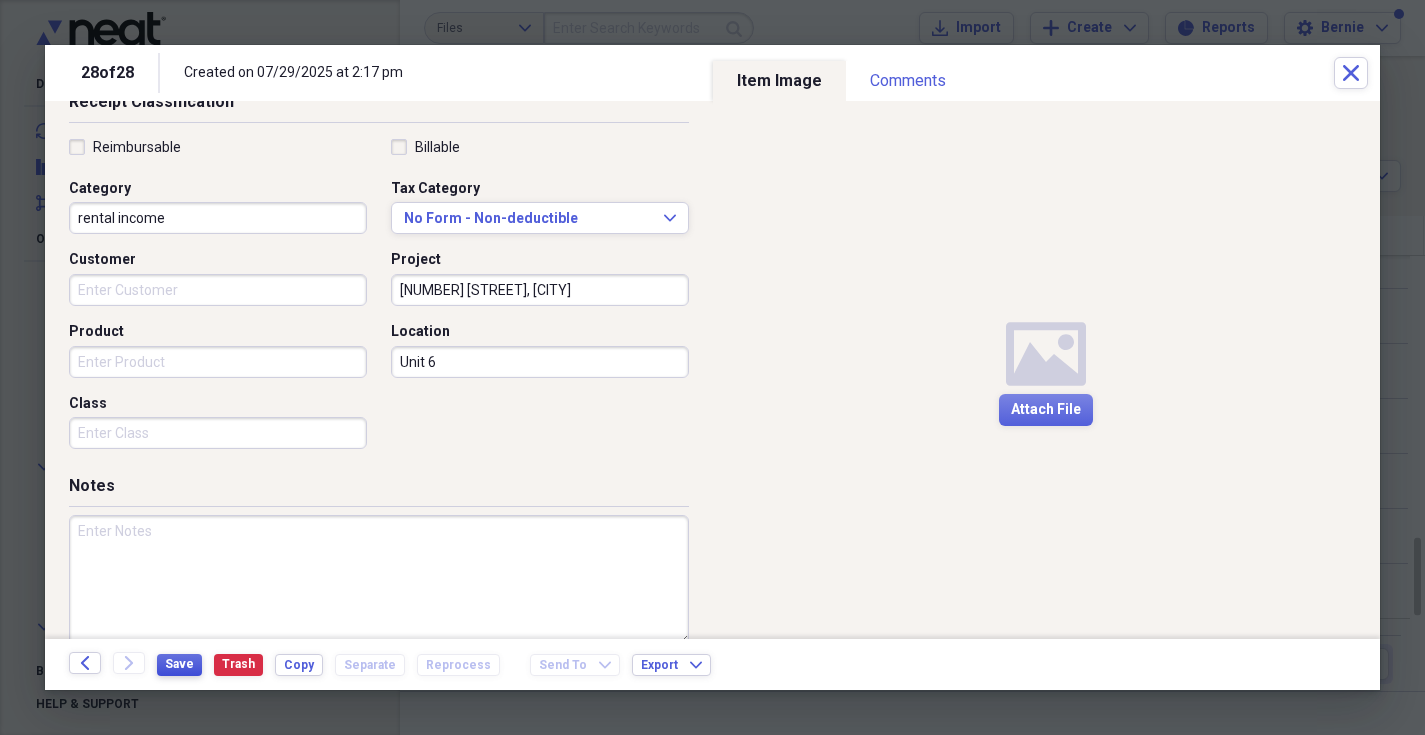 click on "Save" at bounding box center (179, 664) 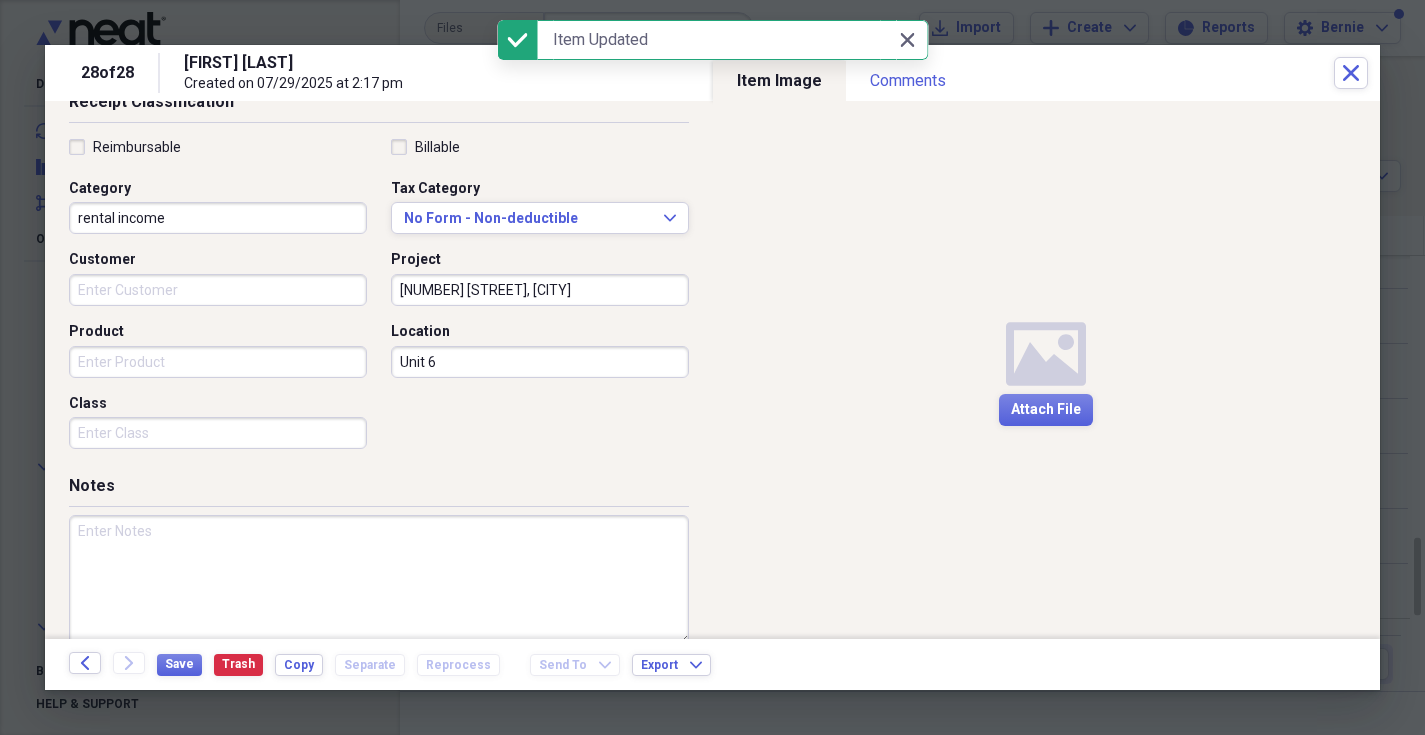 scroll, scrollTop: 455, scrollLeft: 0, axis: vertical 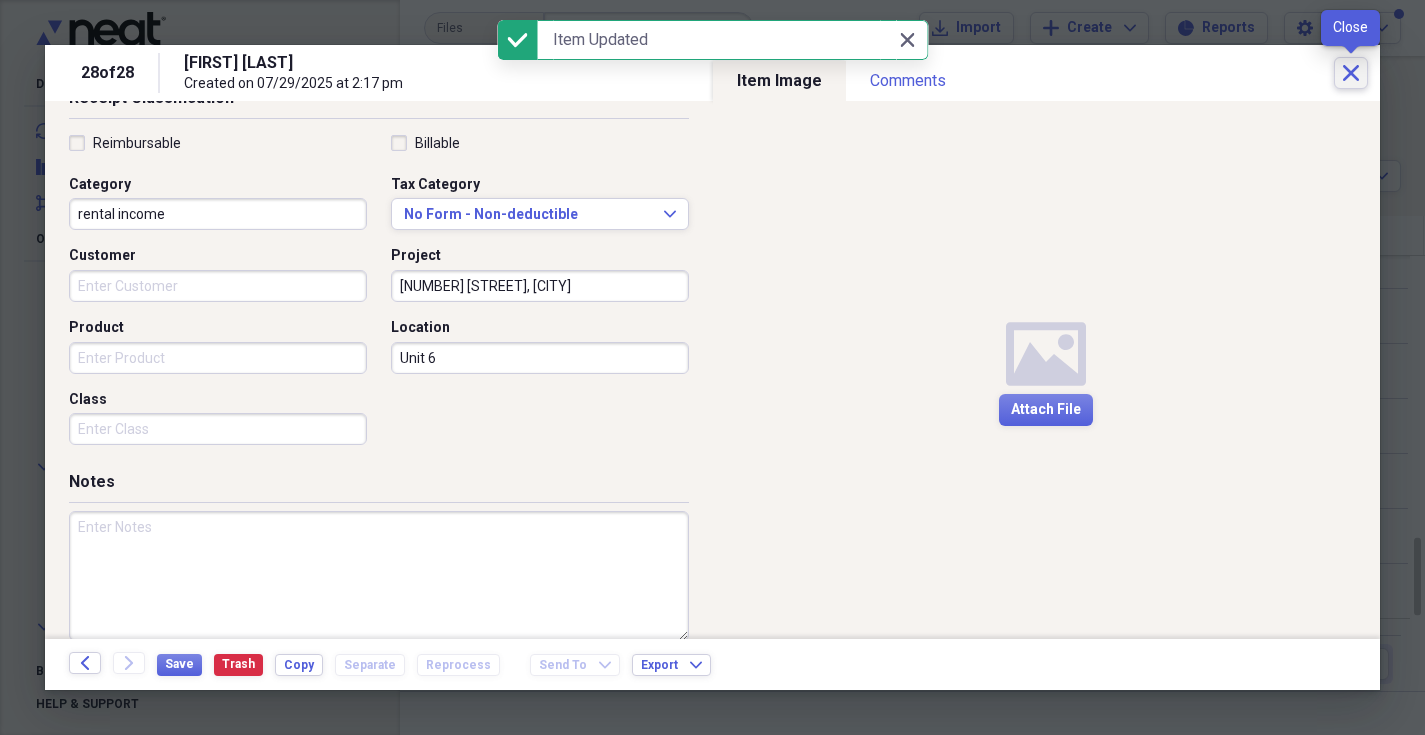 click on "Close" 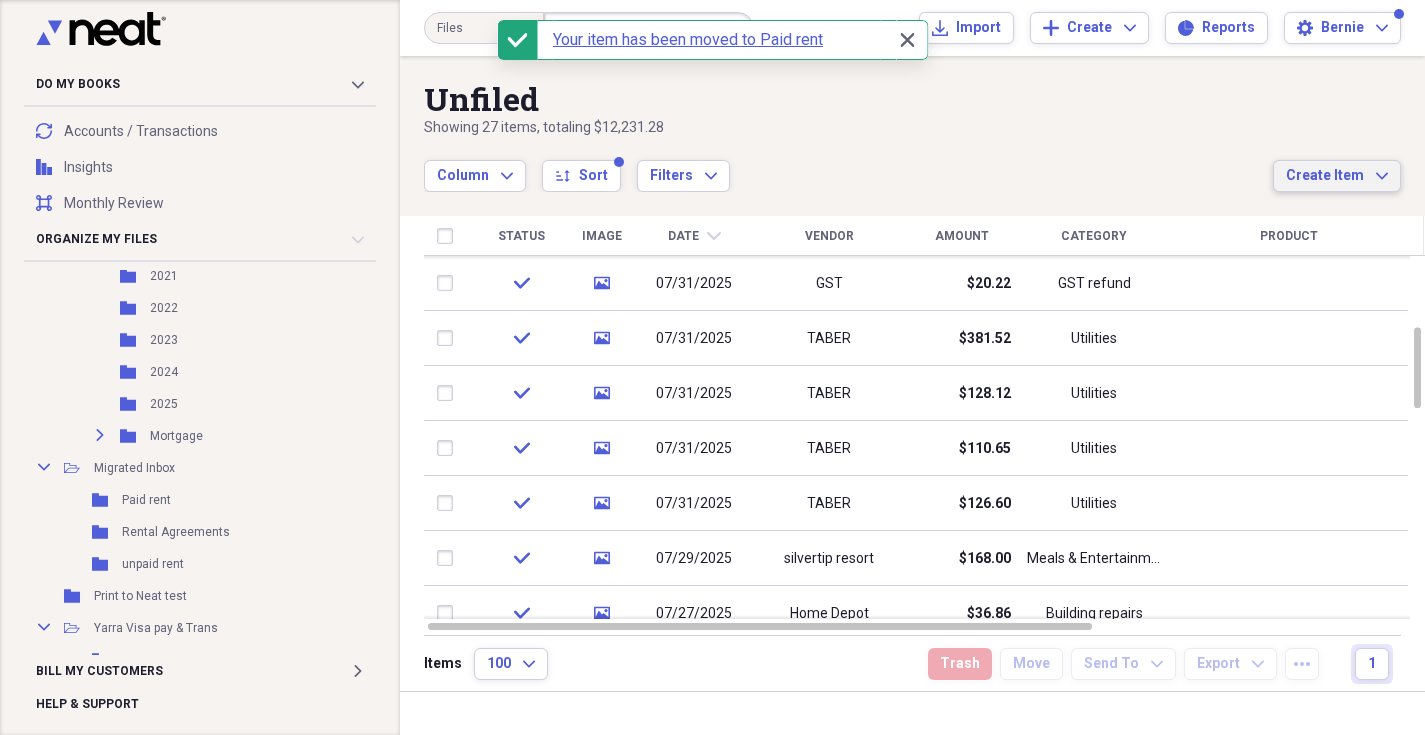click on "Create Item" at bounding box center [1325, 176] 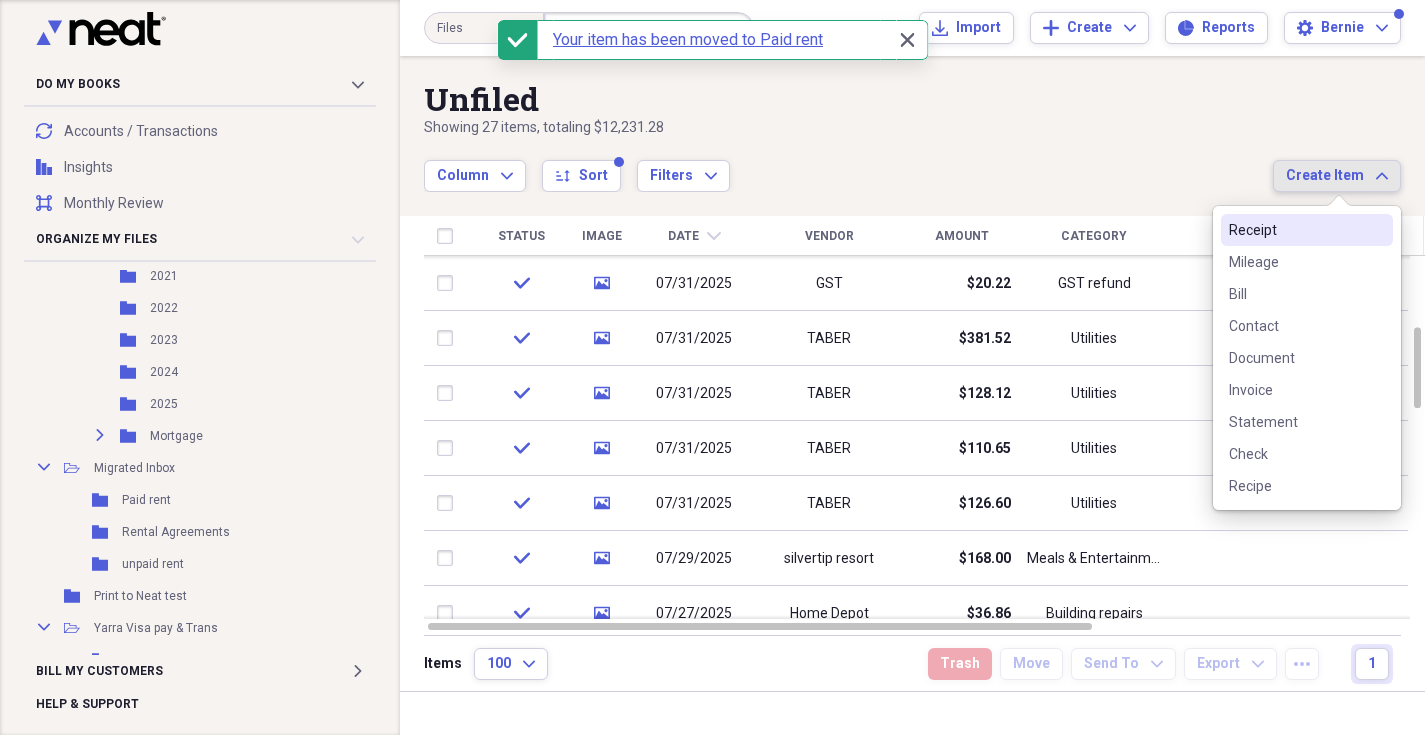 click on "Receipt" at bounding box center (1295, 230) 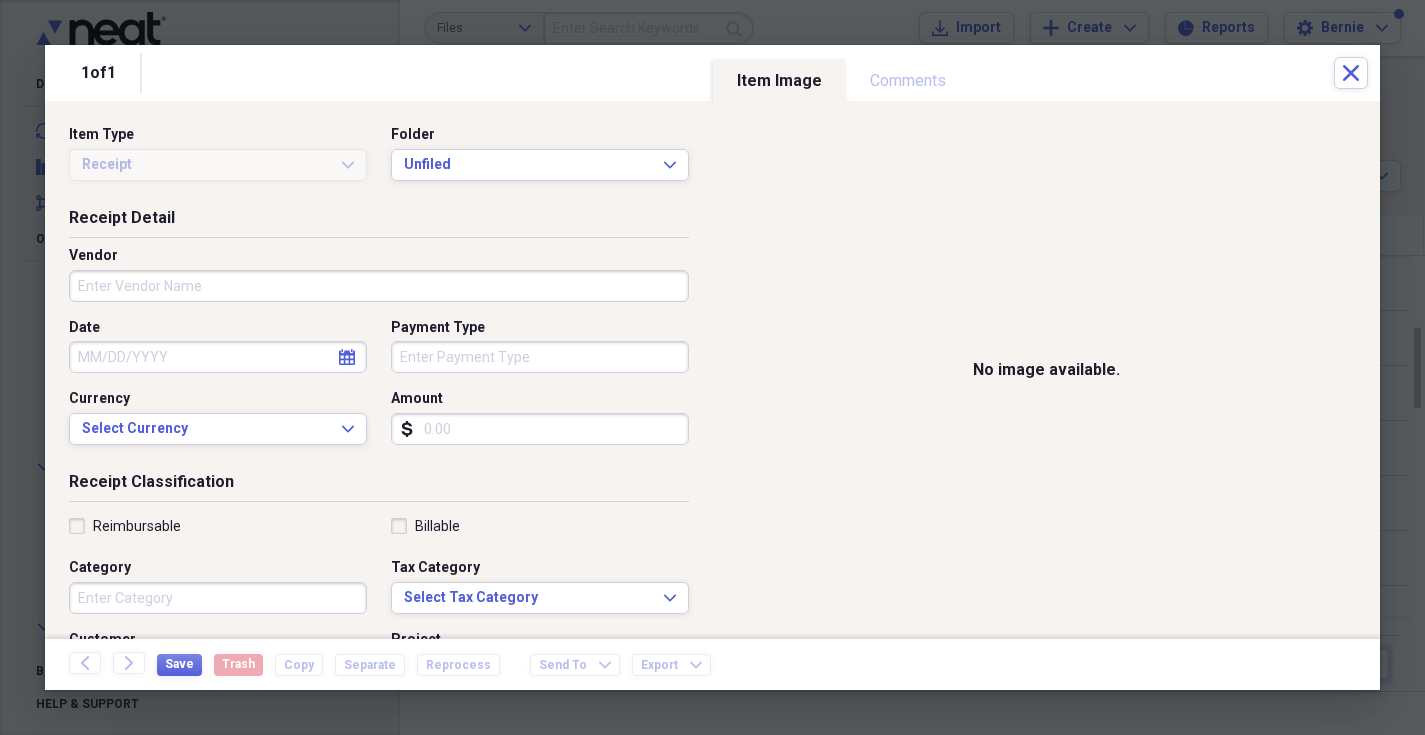 click on "Vendor" at bounding box center (379, 286) 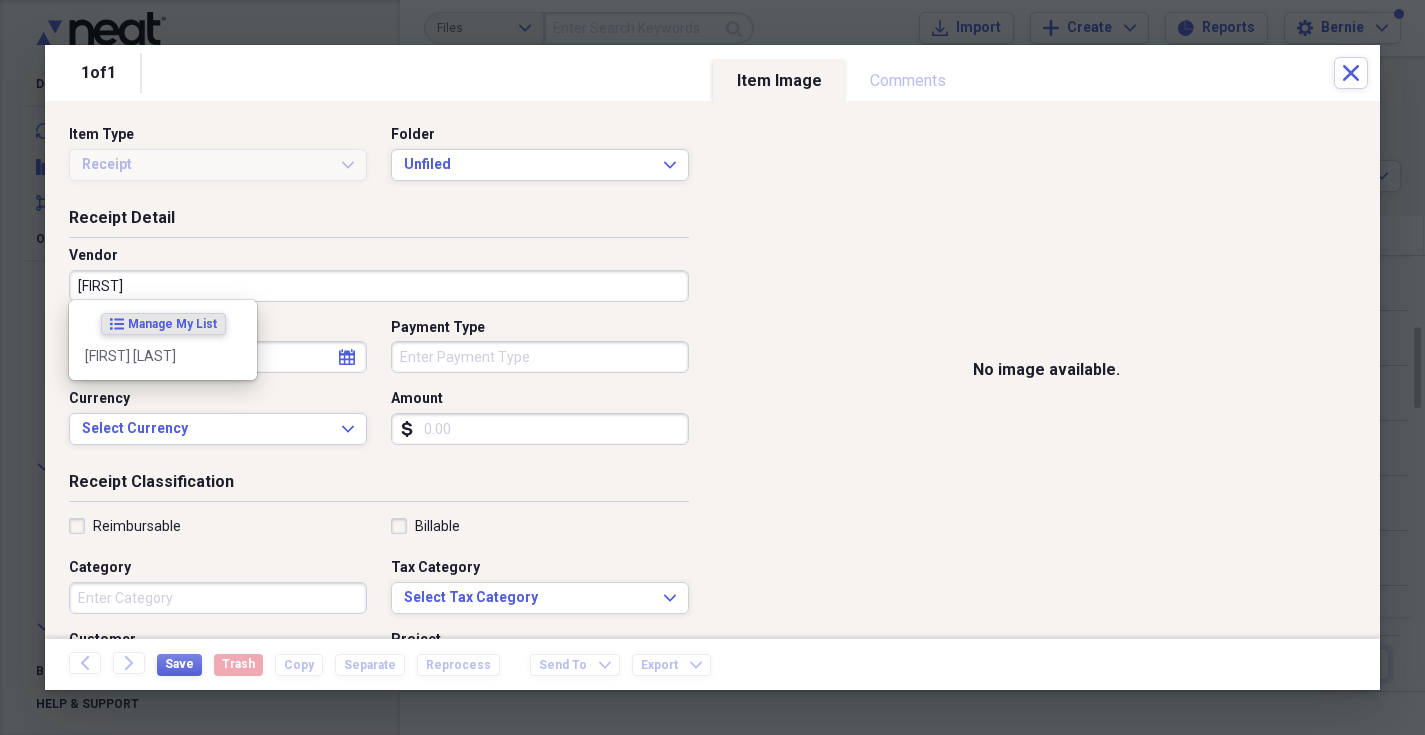 drag, startPoint x: 198, startPoint y: 284, endPoint x: 187, endPoint y: 361, distance: 77.781746 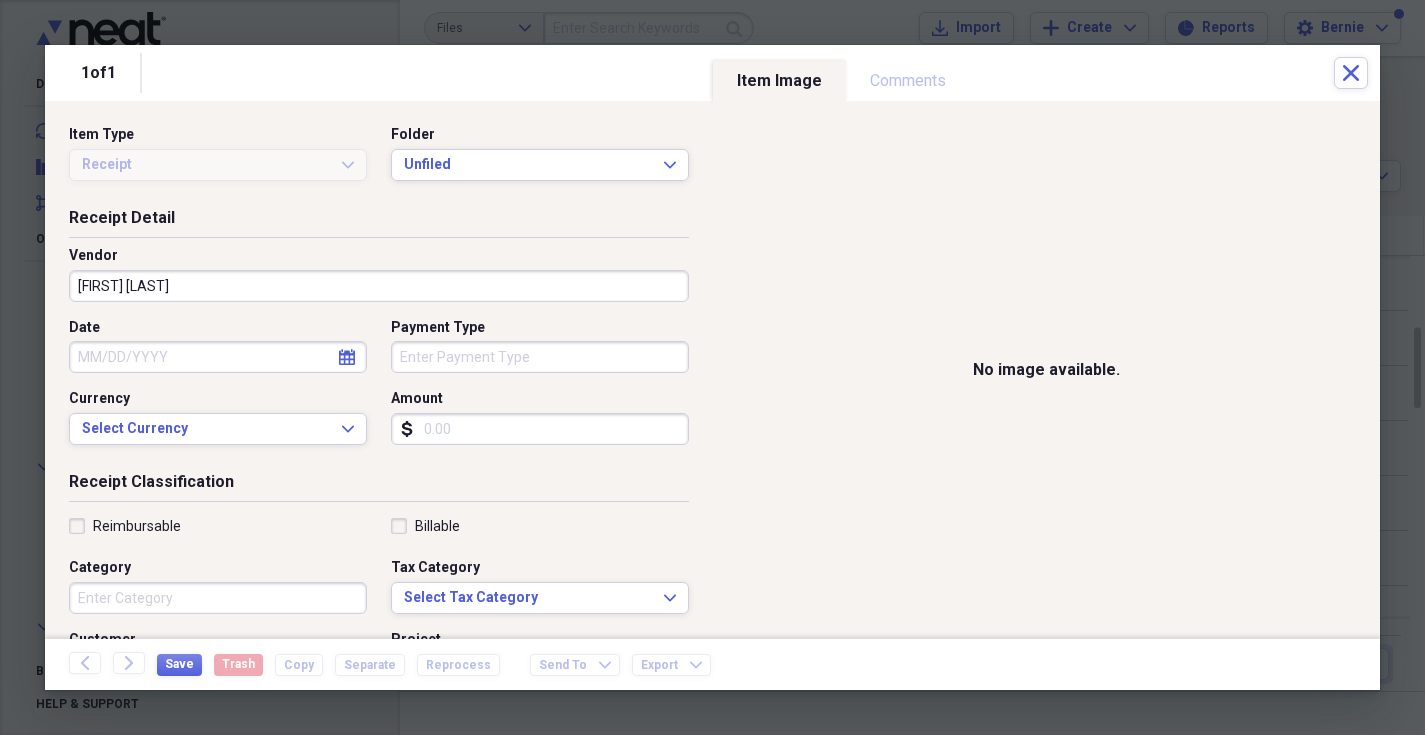 click 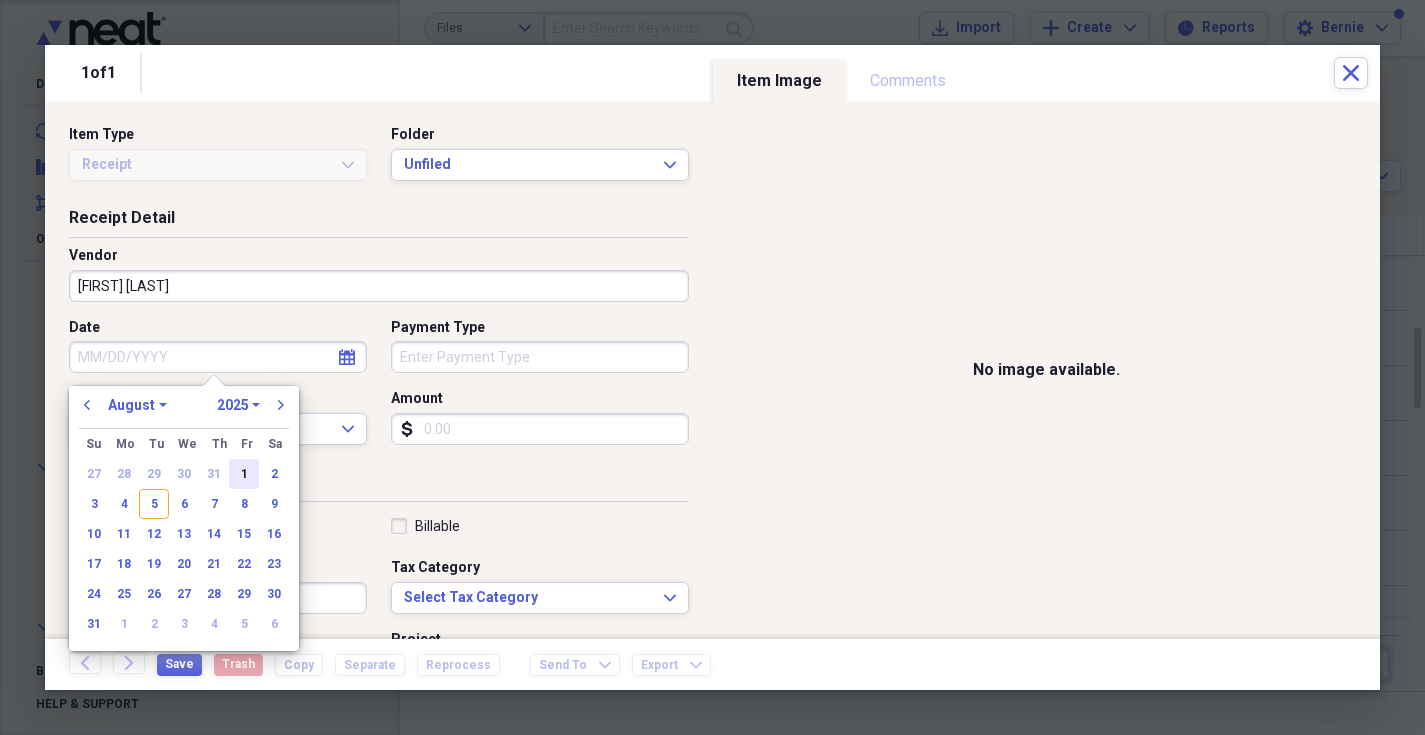 click on "1" at bounding box center (244, 474) 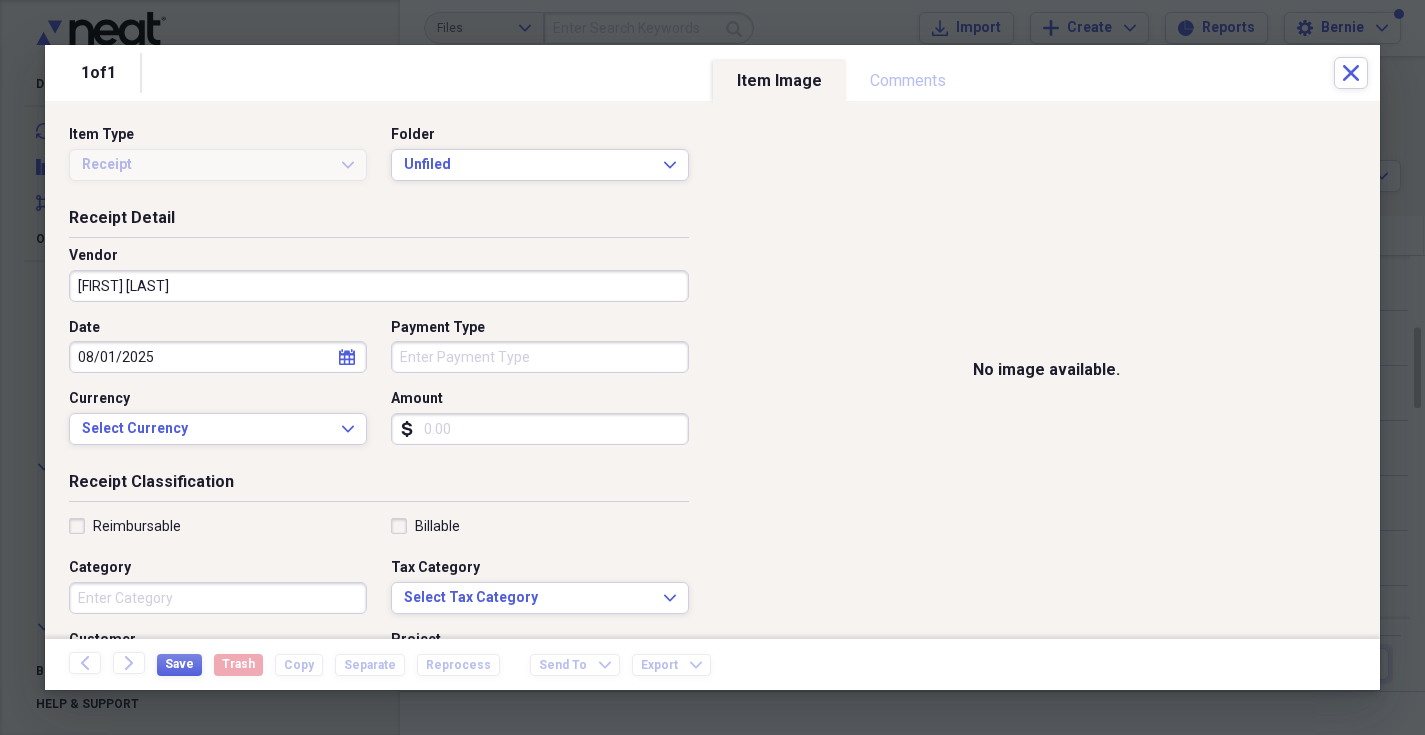 click on "Payment Type" at bounding box center (540, 357) 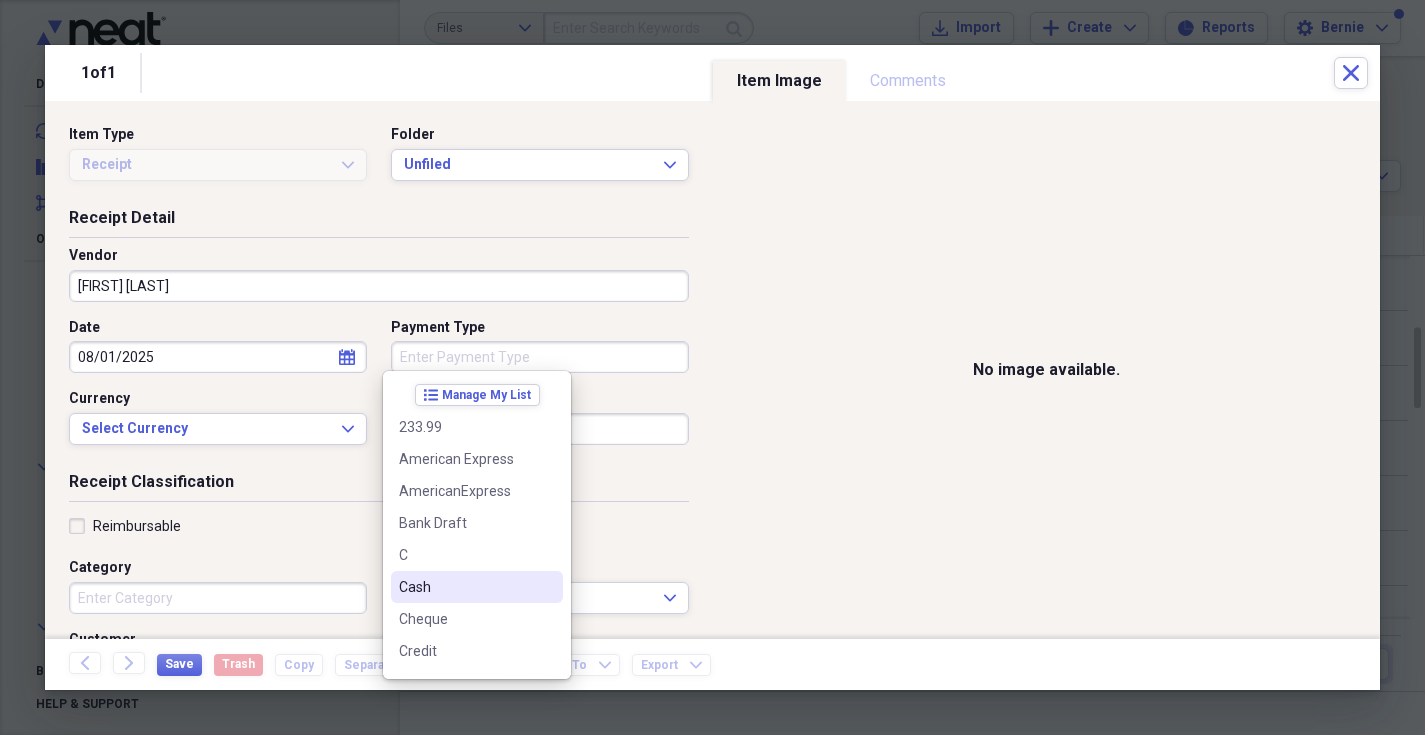click on "Cash" at bounding box center (477, 587) 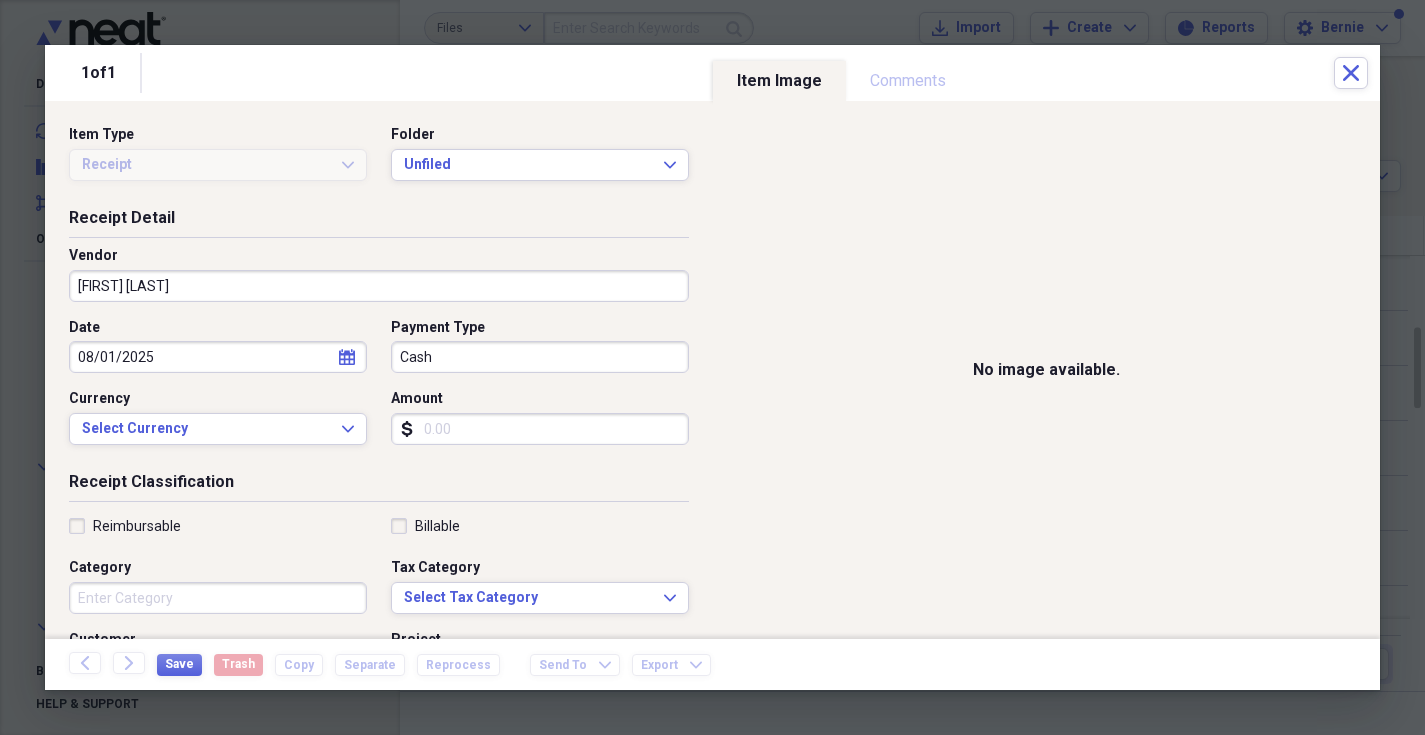 click on "Amount" at bounding box center (540, 429) 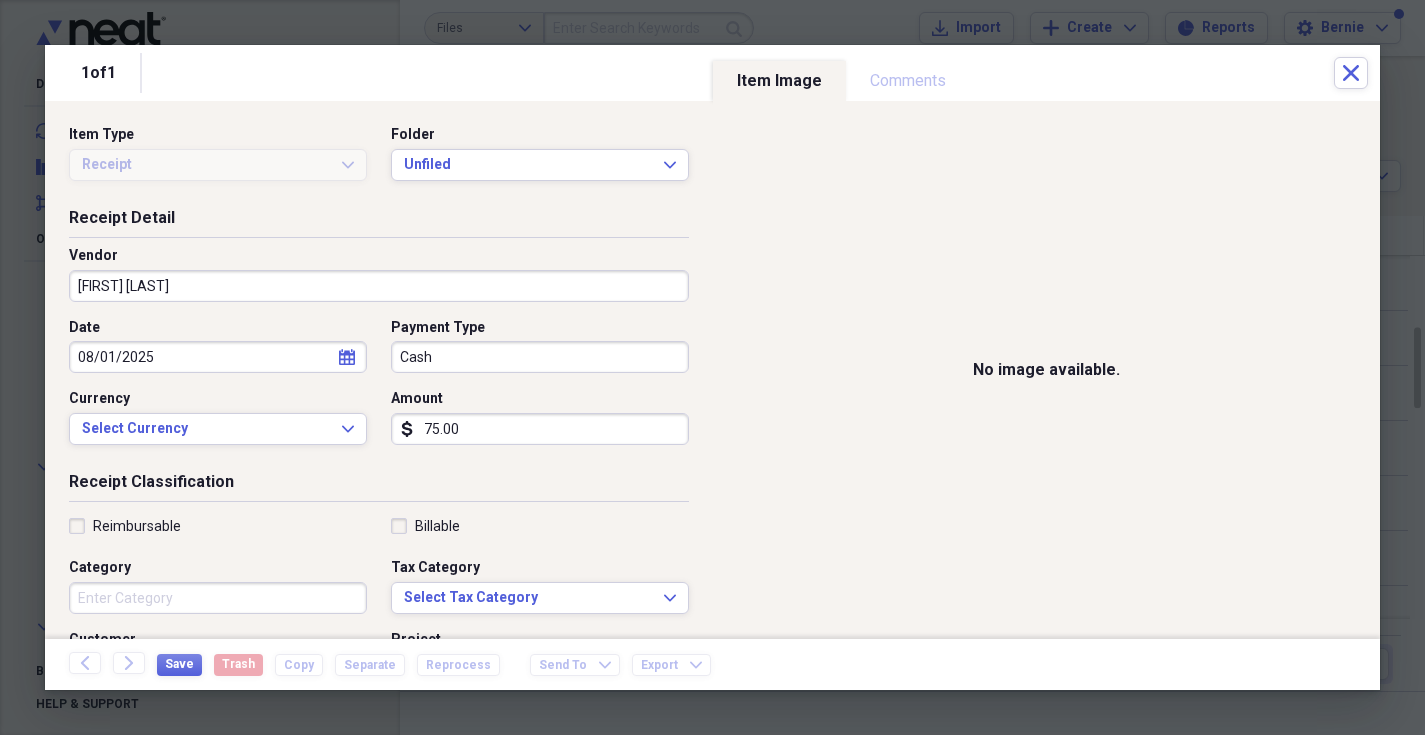 type on "750.00" 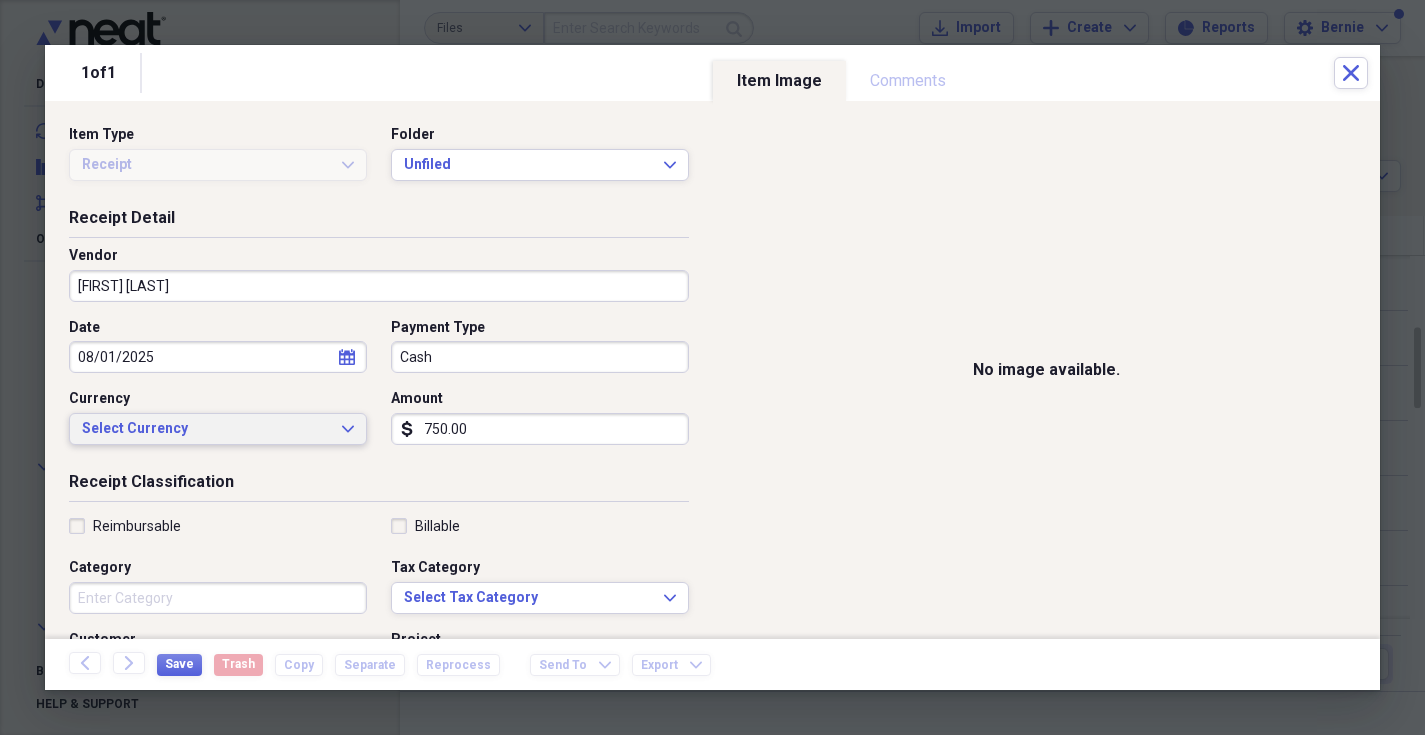 click on "Expand" 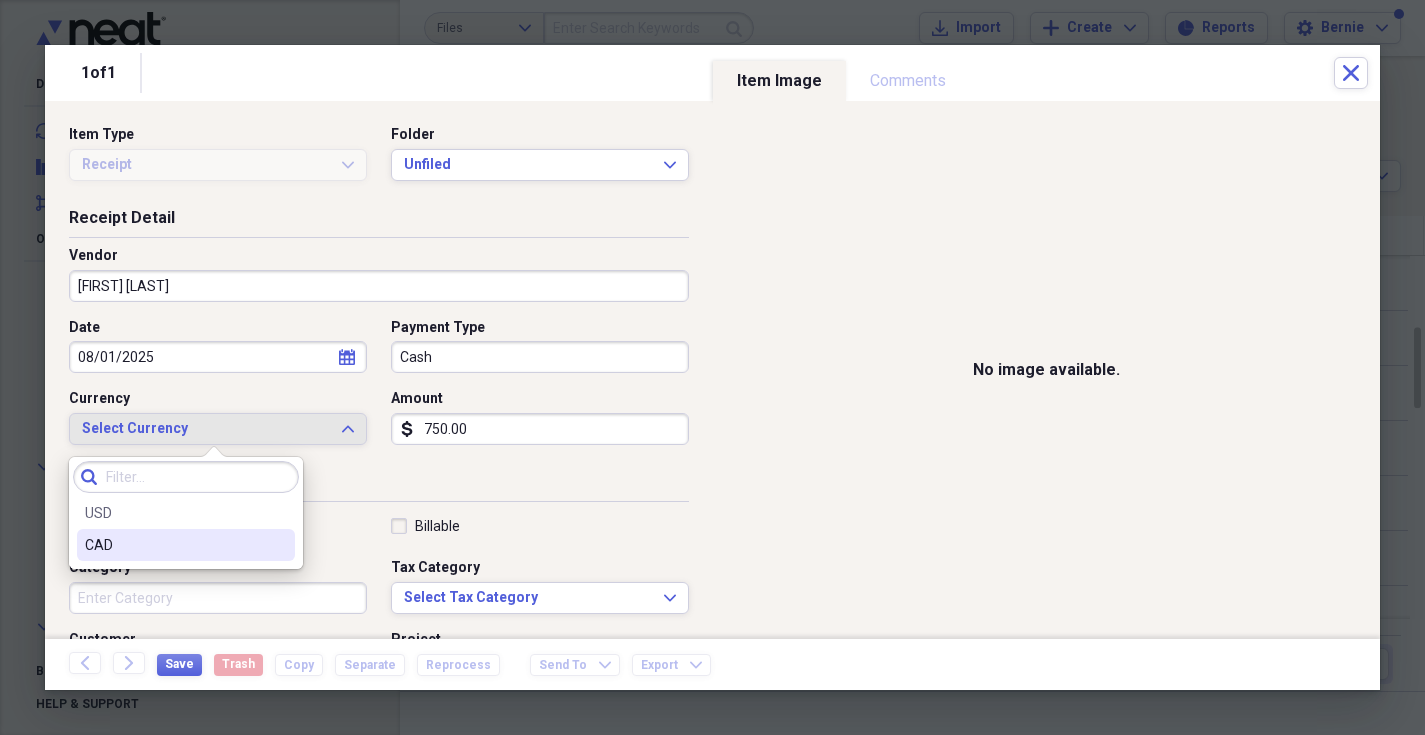 click on "CAD" at bounding box center [174, 545] 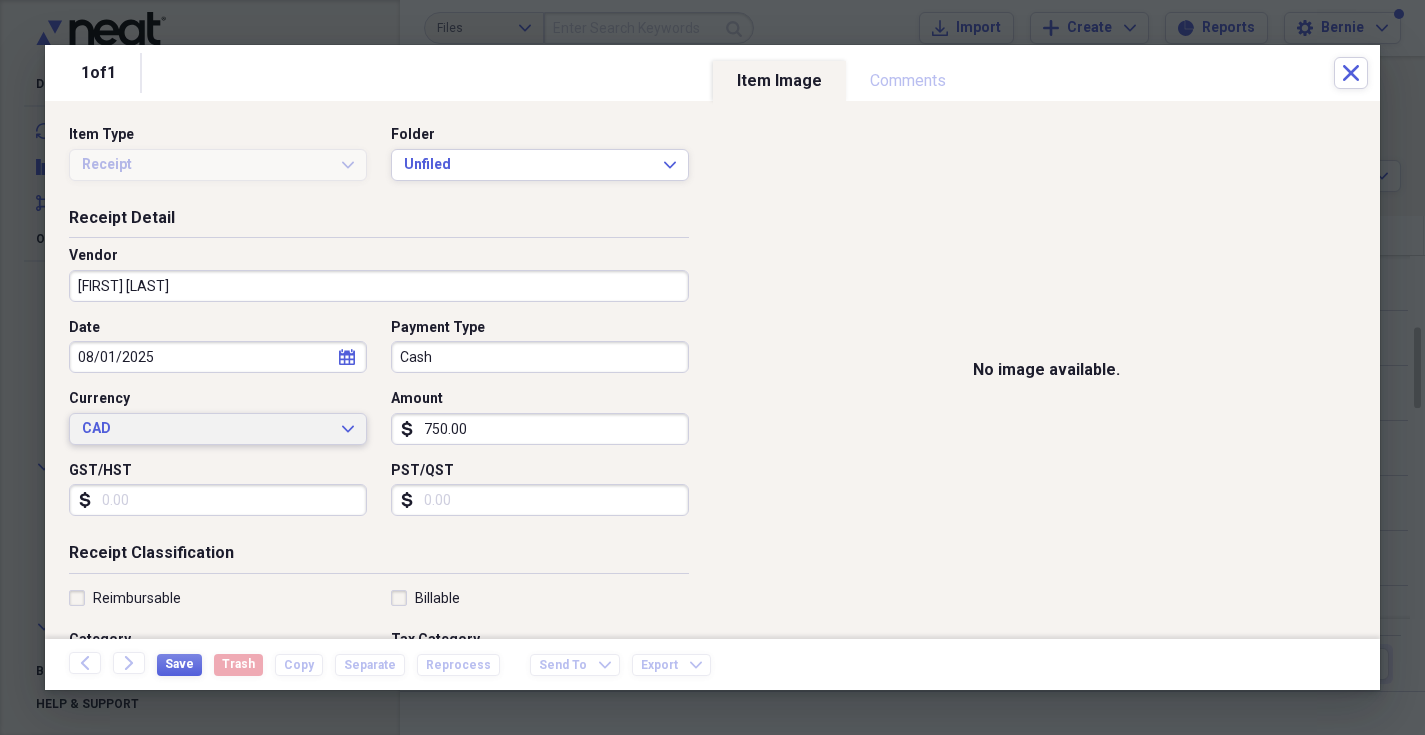 scroll, scrollTop: 248, scrollLeft: 0, axis: vertical 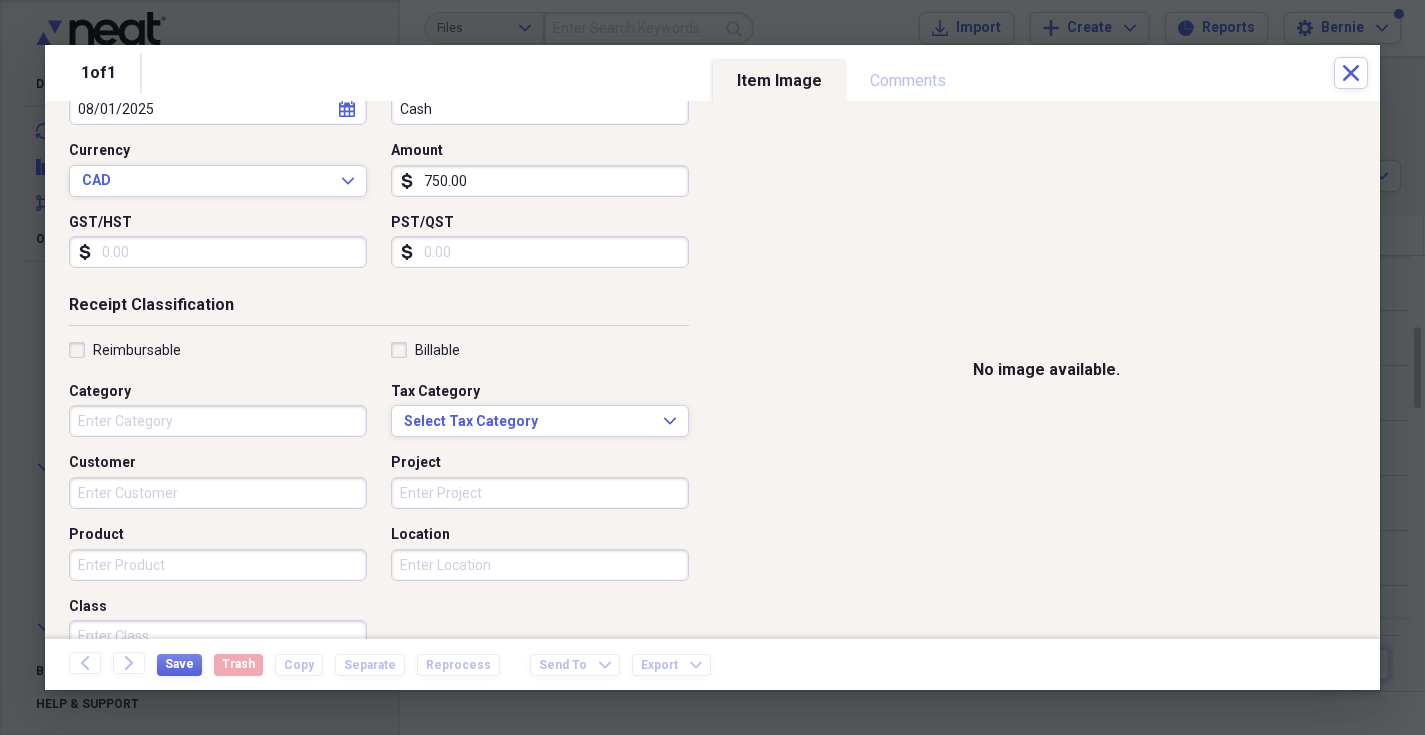 click on "Category" at bounding box center (218, 421) 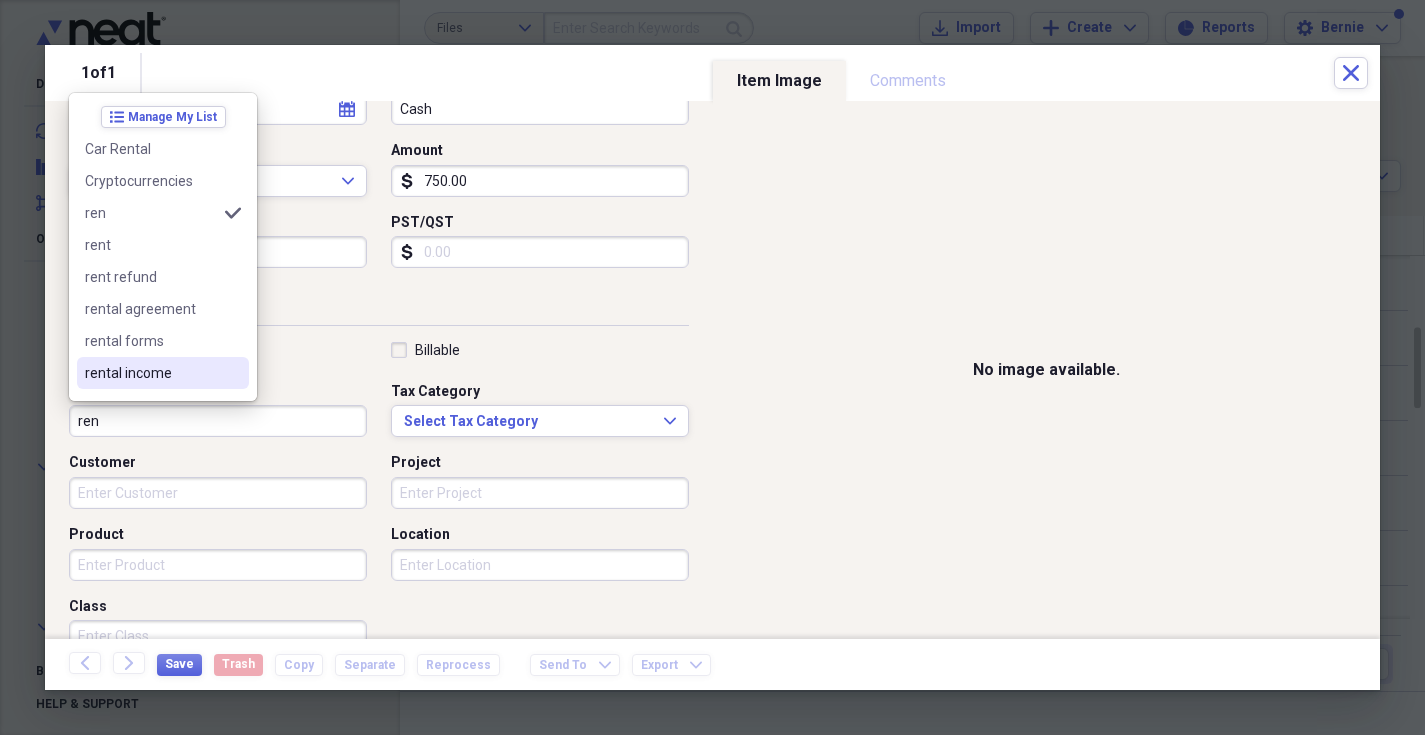 click on "rental income" at bounding box center (151, 373) 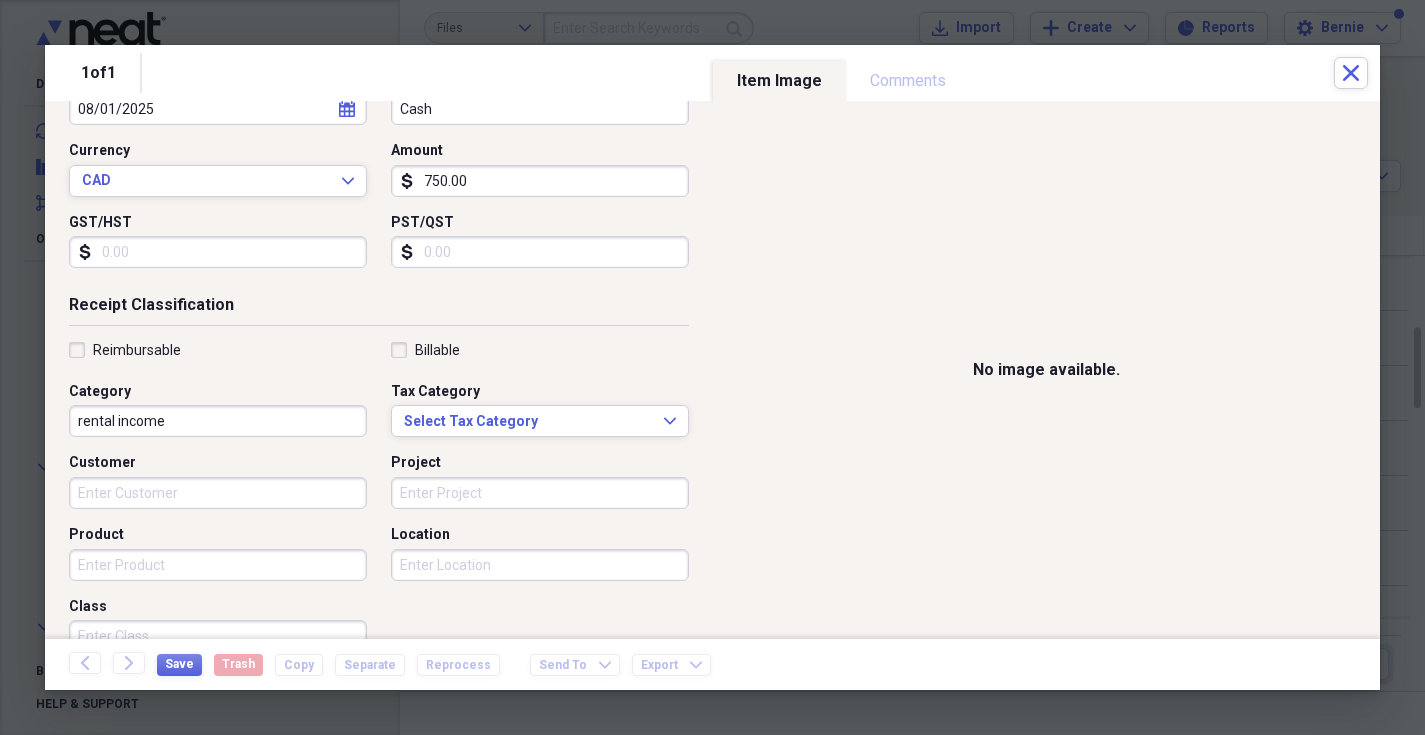 click on "Project" at bounding box center (540, 493) 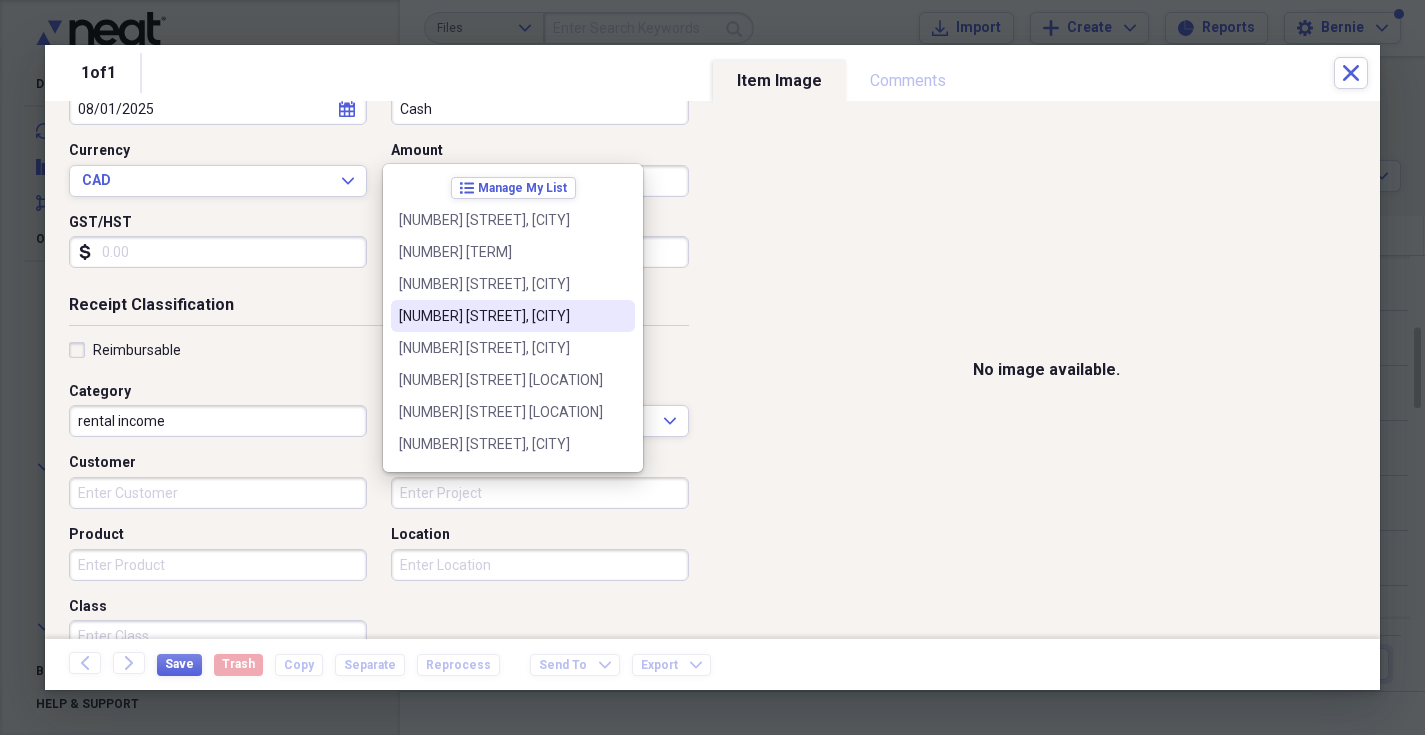 click on "[NUMBER] [STREET], [CITY]" at bounding box center (501, 316) 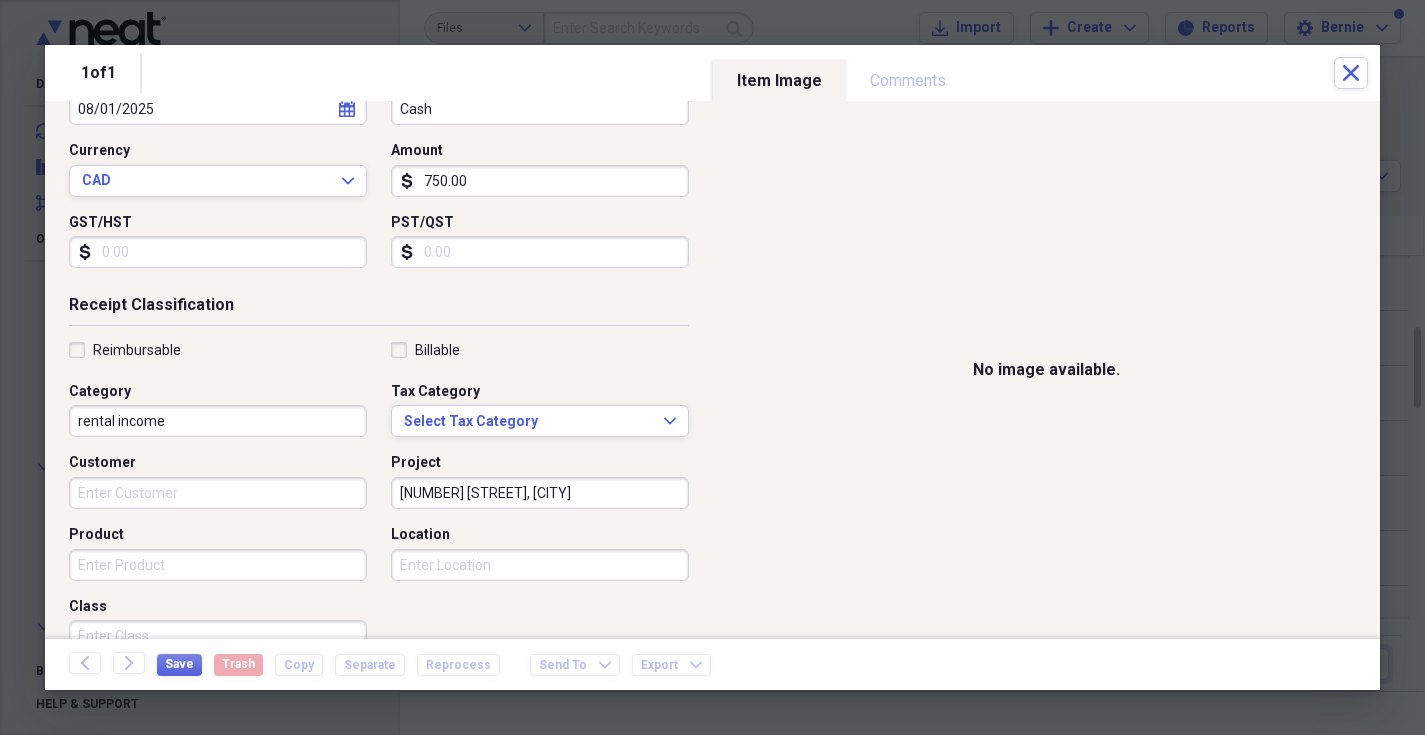 click on "Location" at bounding box center [540, 565] 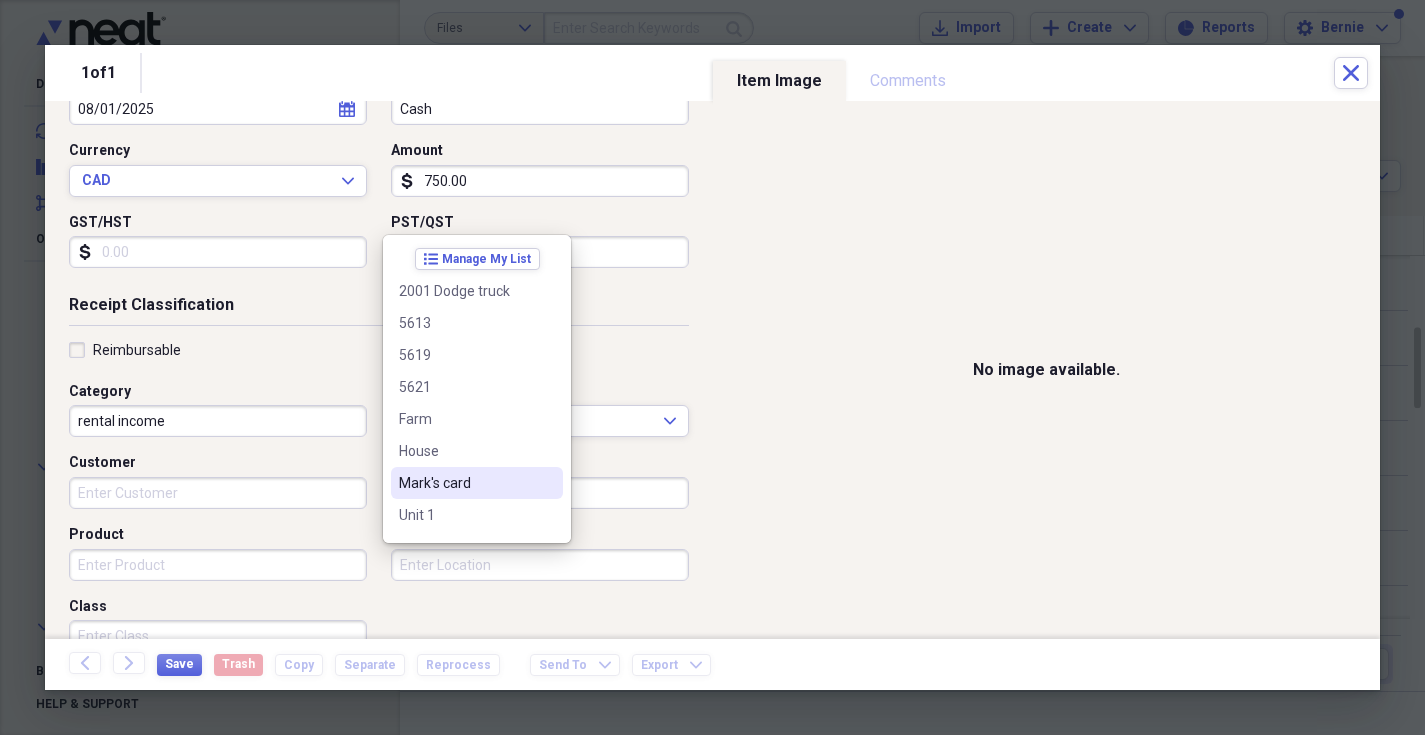 scroll, scrollTop: 220, scrollLeft: 0, axis: vertical 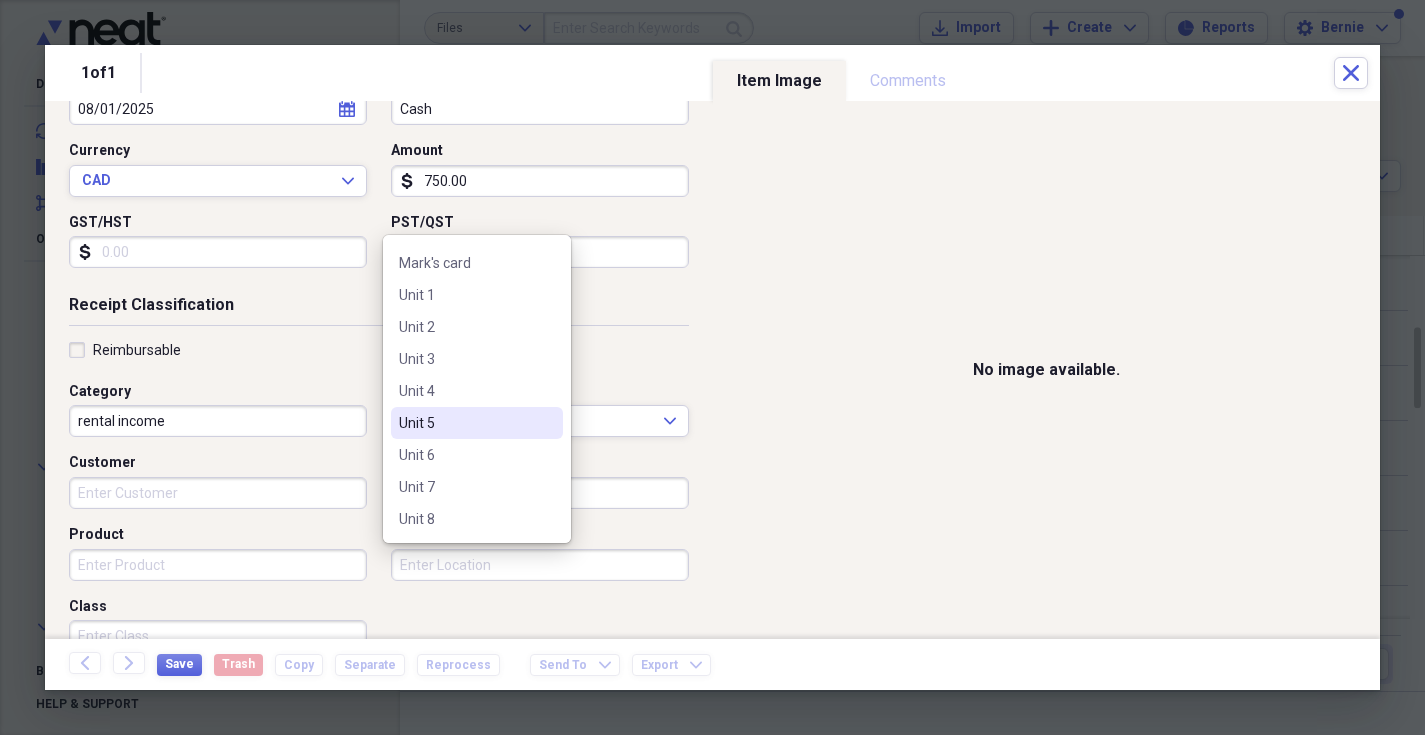 click on "Unit 5" at bounding box center [477, 423] 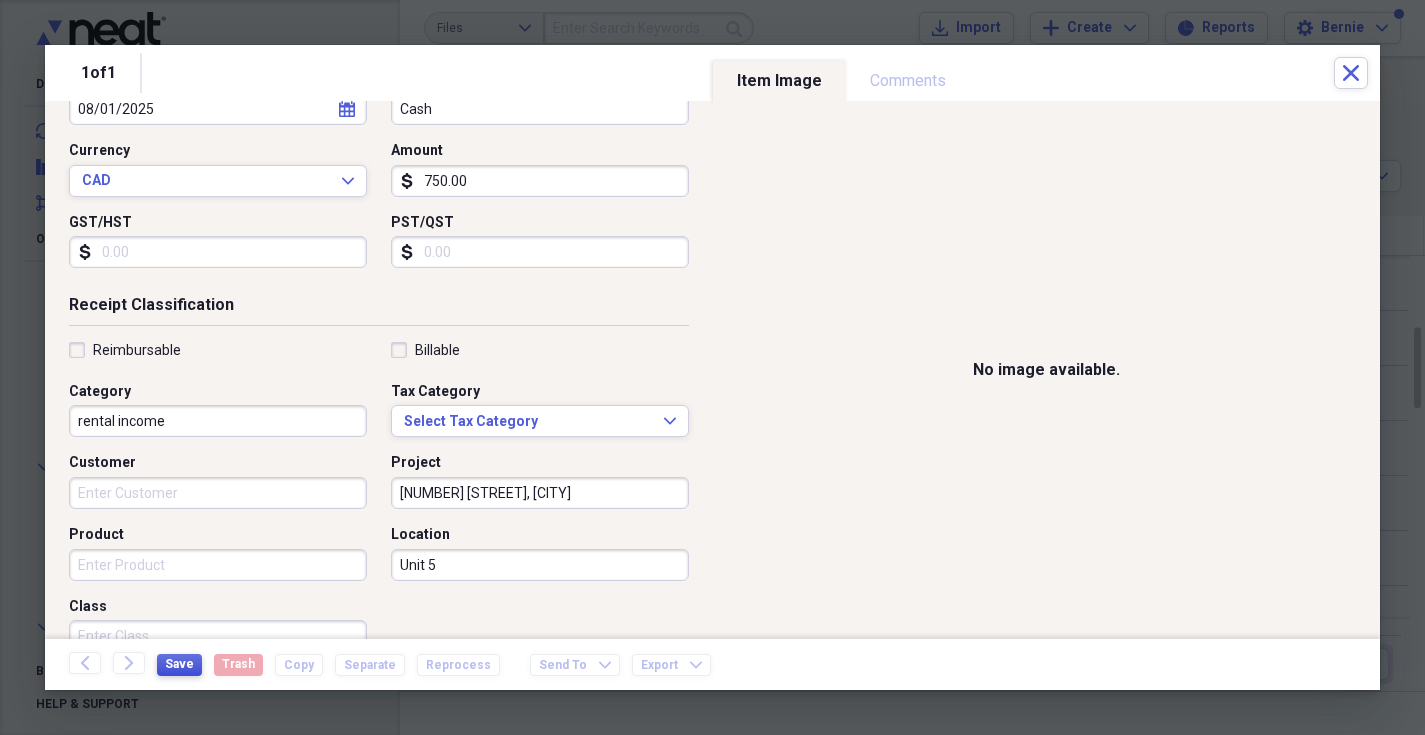 click on "Save" at bounding box center [179, 664] 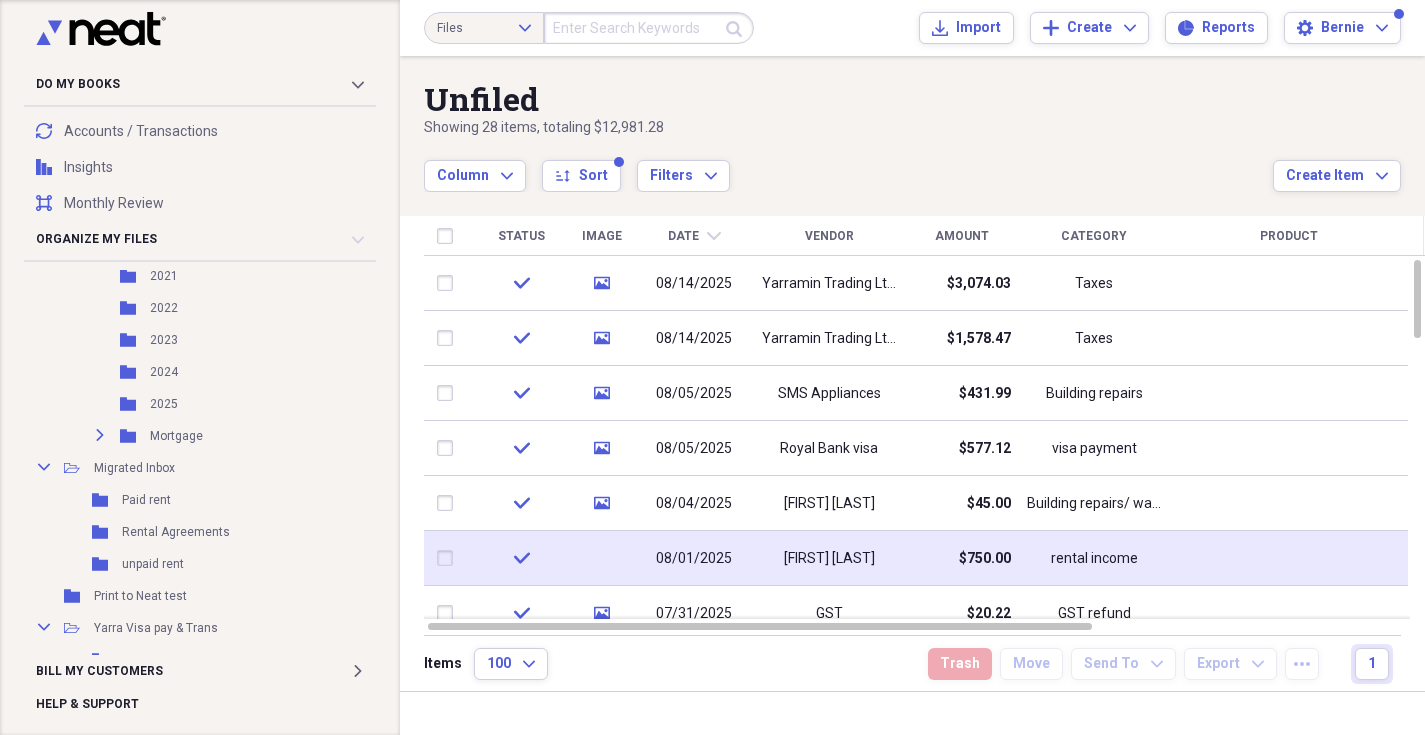 click on "[FIRST] [LAST]" at bounding box center (829, 558) 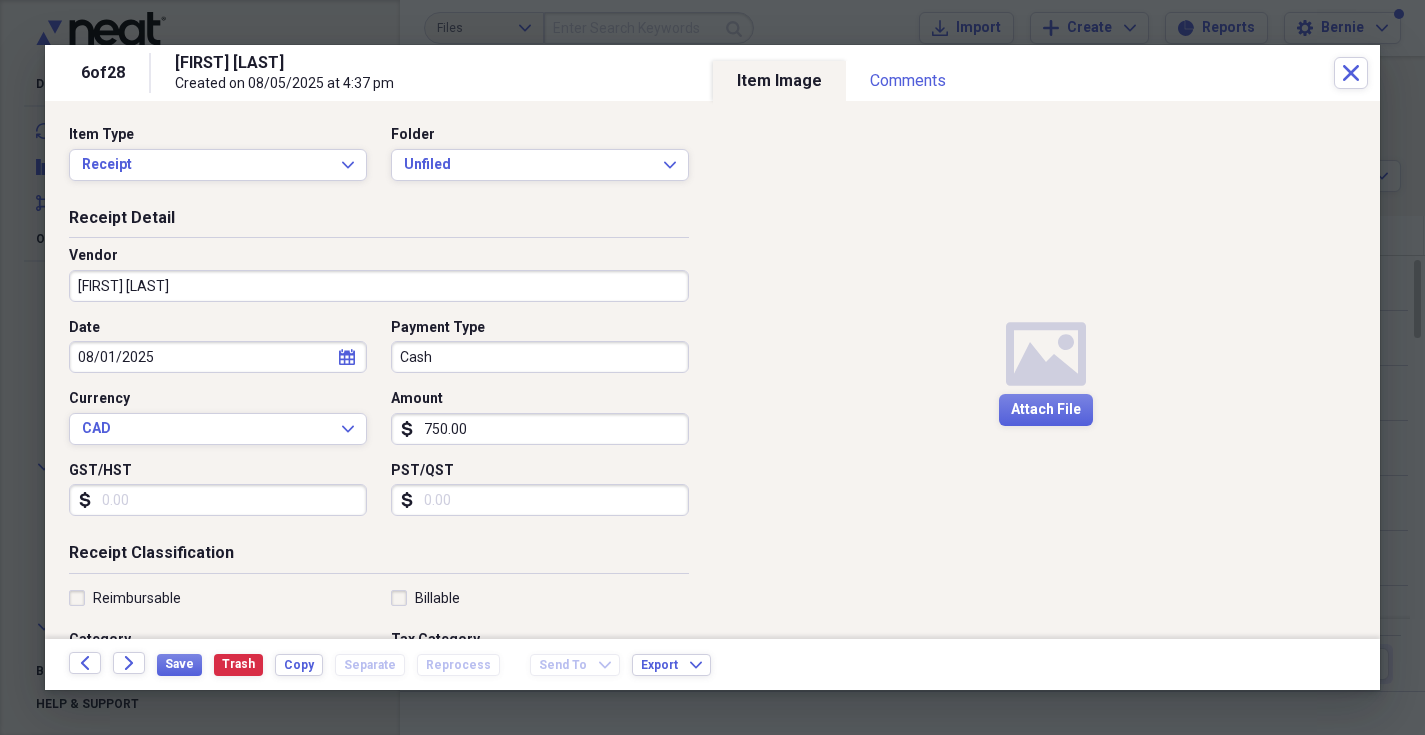 scroll, scrollTop: 336, scrollLeft: 0, axis: vertical 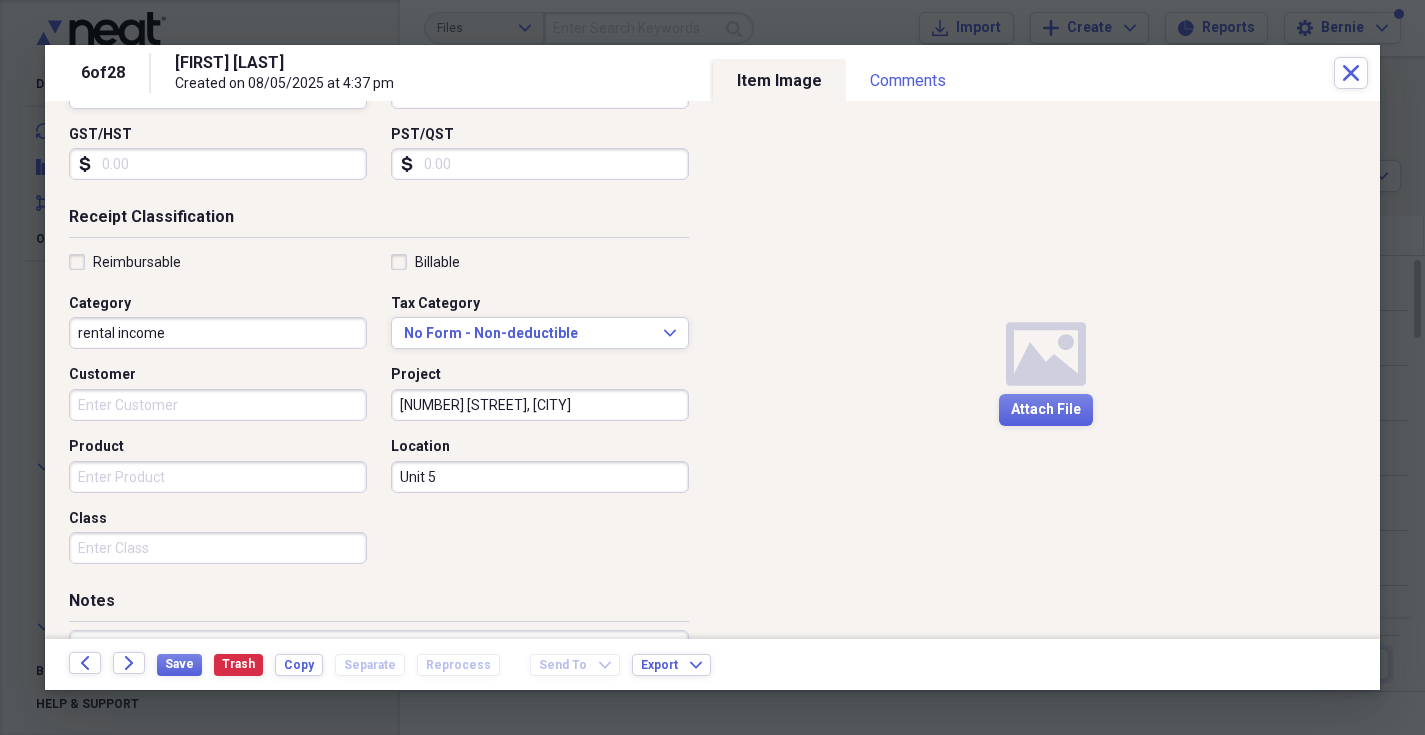 click on "[NUMBER] [STREET], [CITY]" at bounding box center (540, 405) 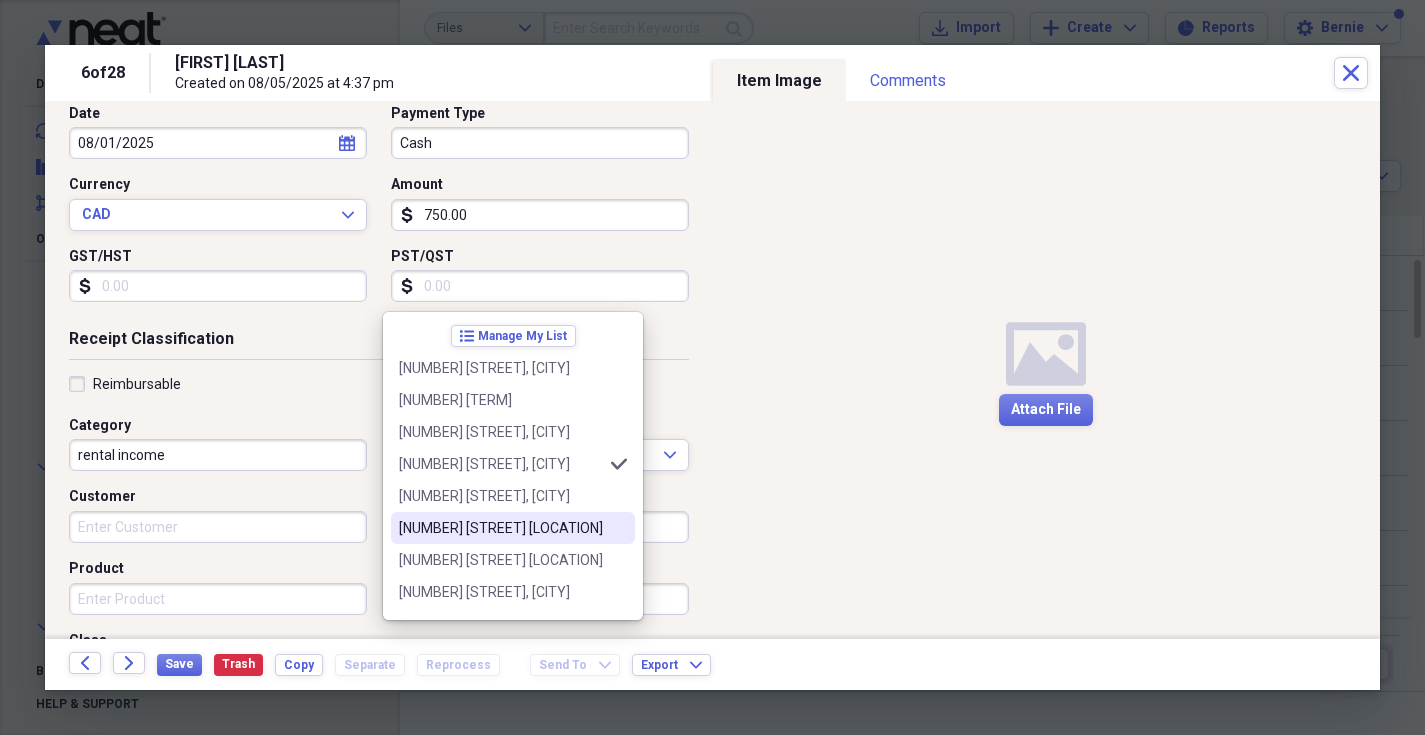 scroll, scrollTop: 100, scrollLeft: 0, axis: vertical 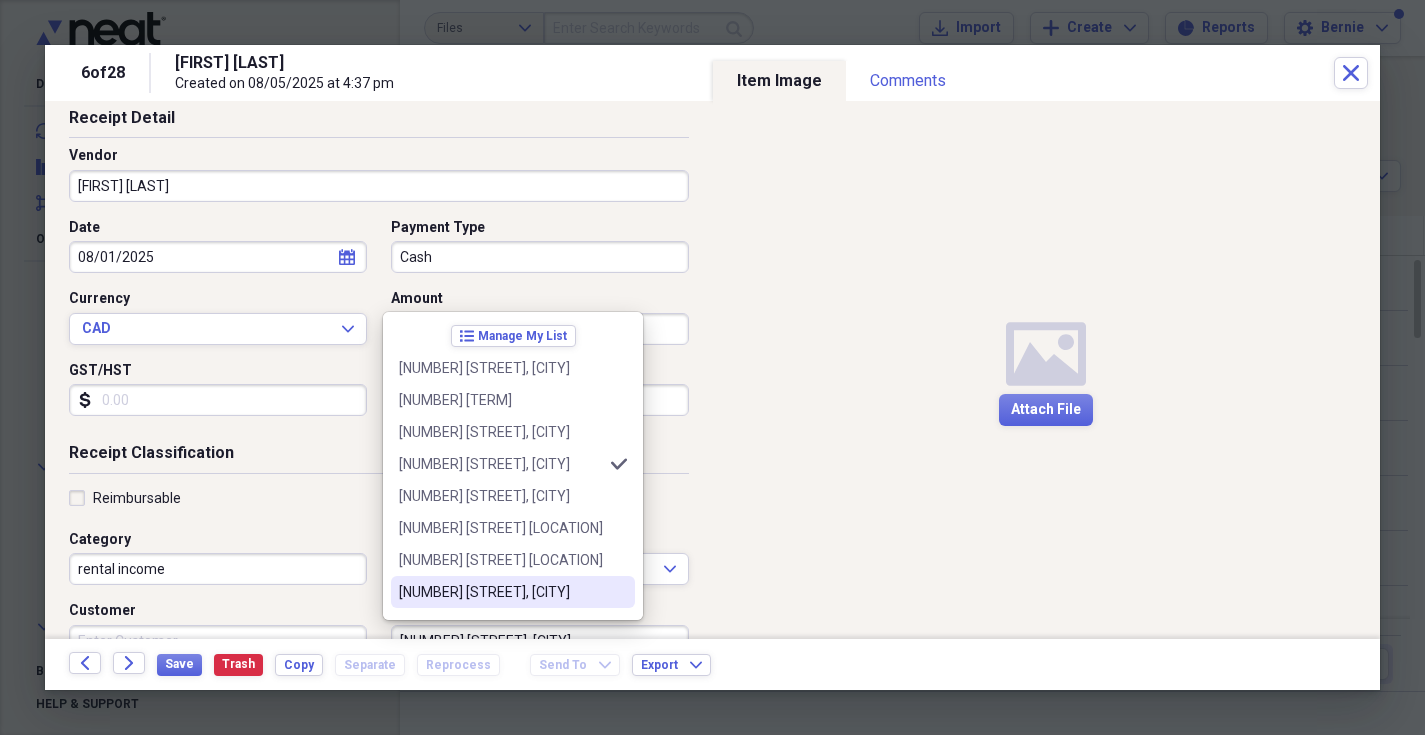 click on "Media Attach File" at bounding box center [1047, 370] 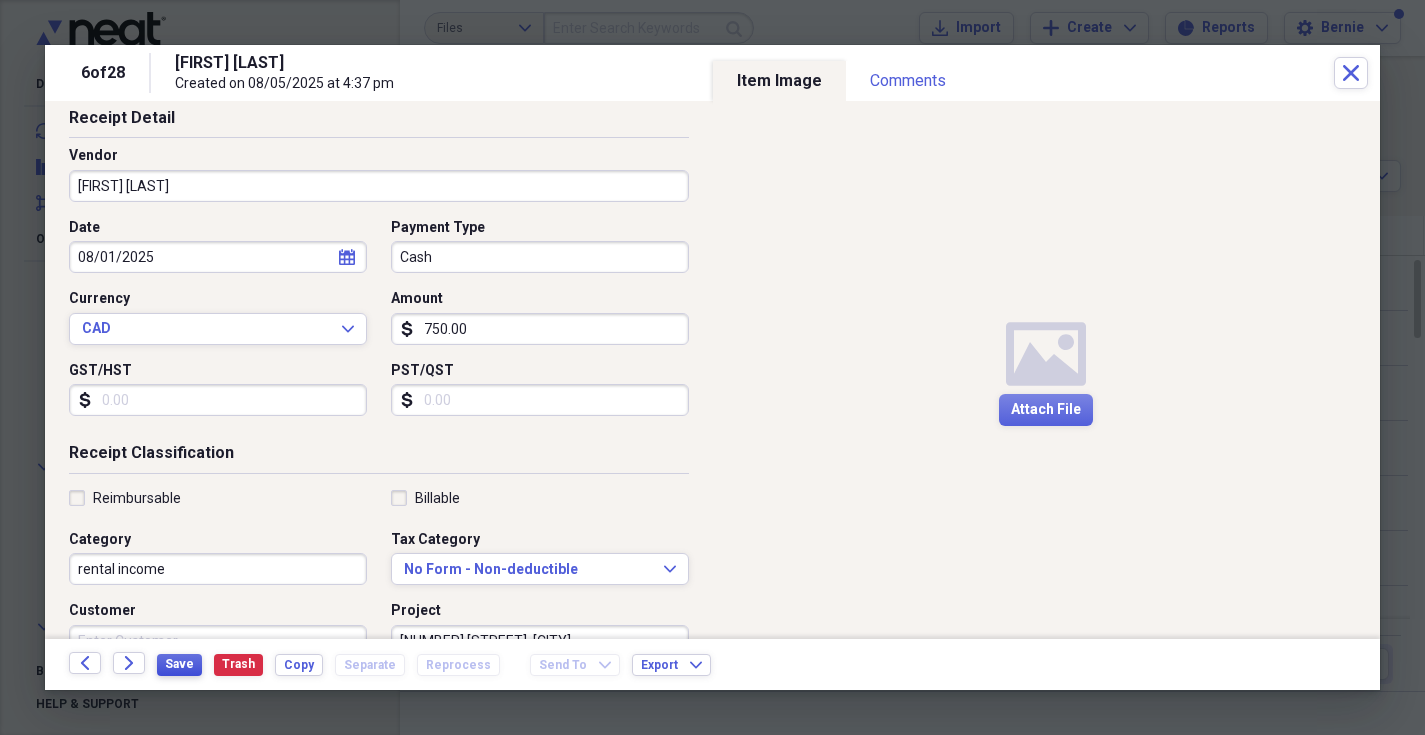 click on "Save" at bounding box center [179, 664] 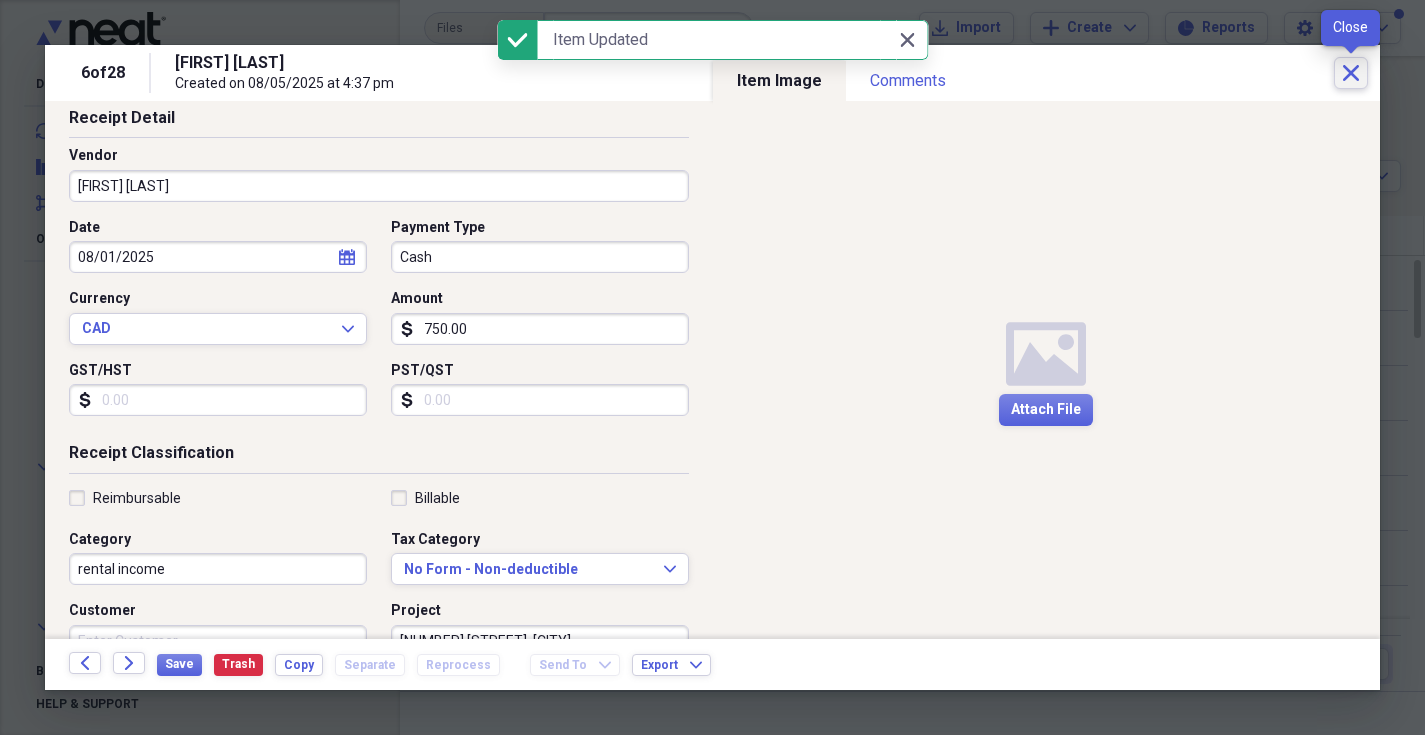 click 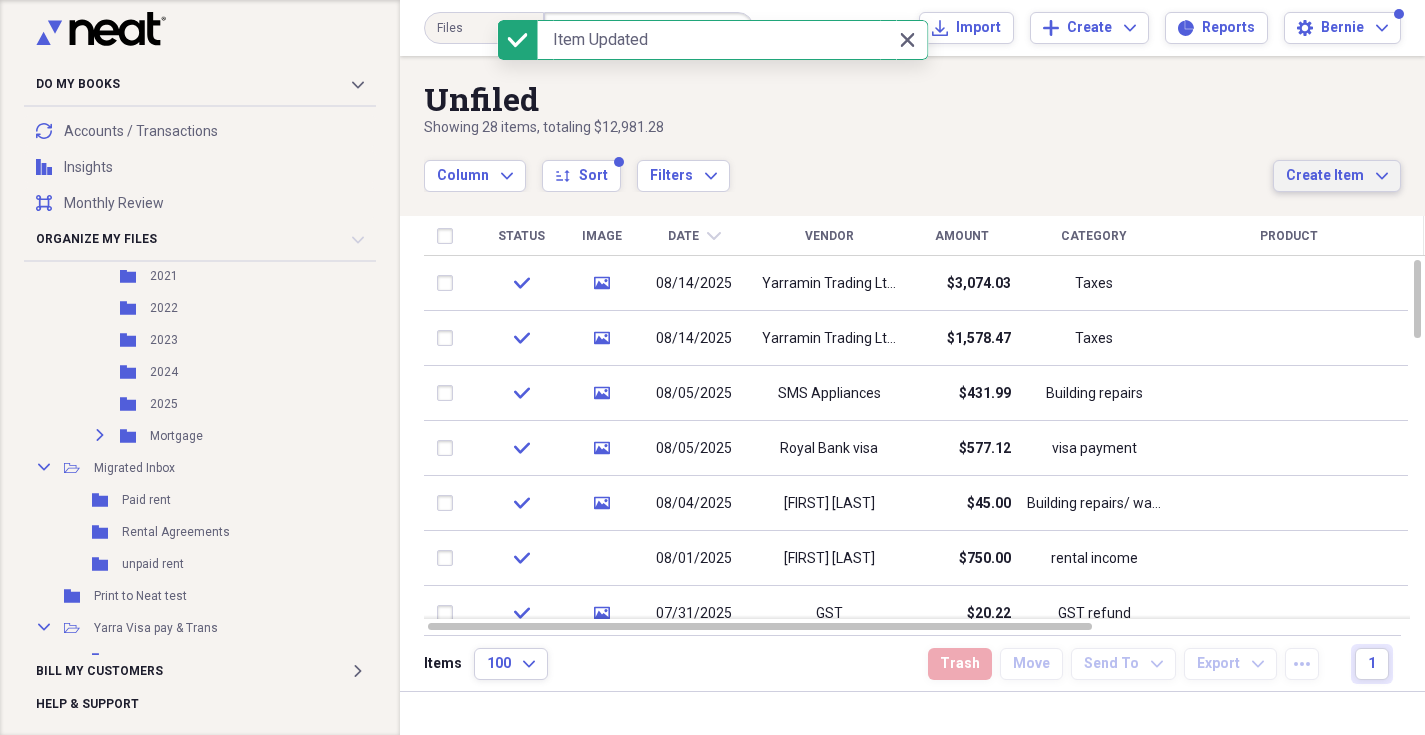 click on "Create Item" at bounding box center (1325, 176) 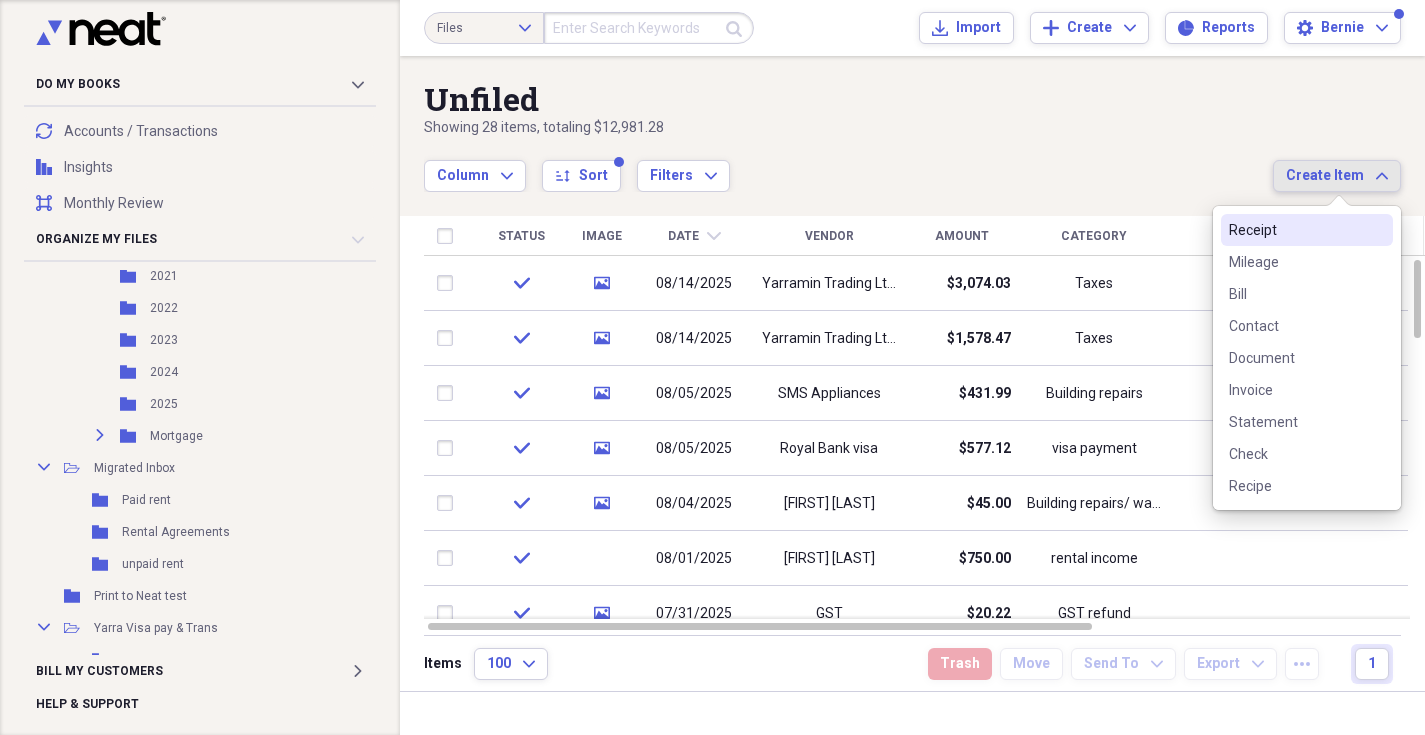 click on "Receipt" at bounding box center (1295, 230) 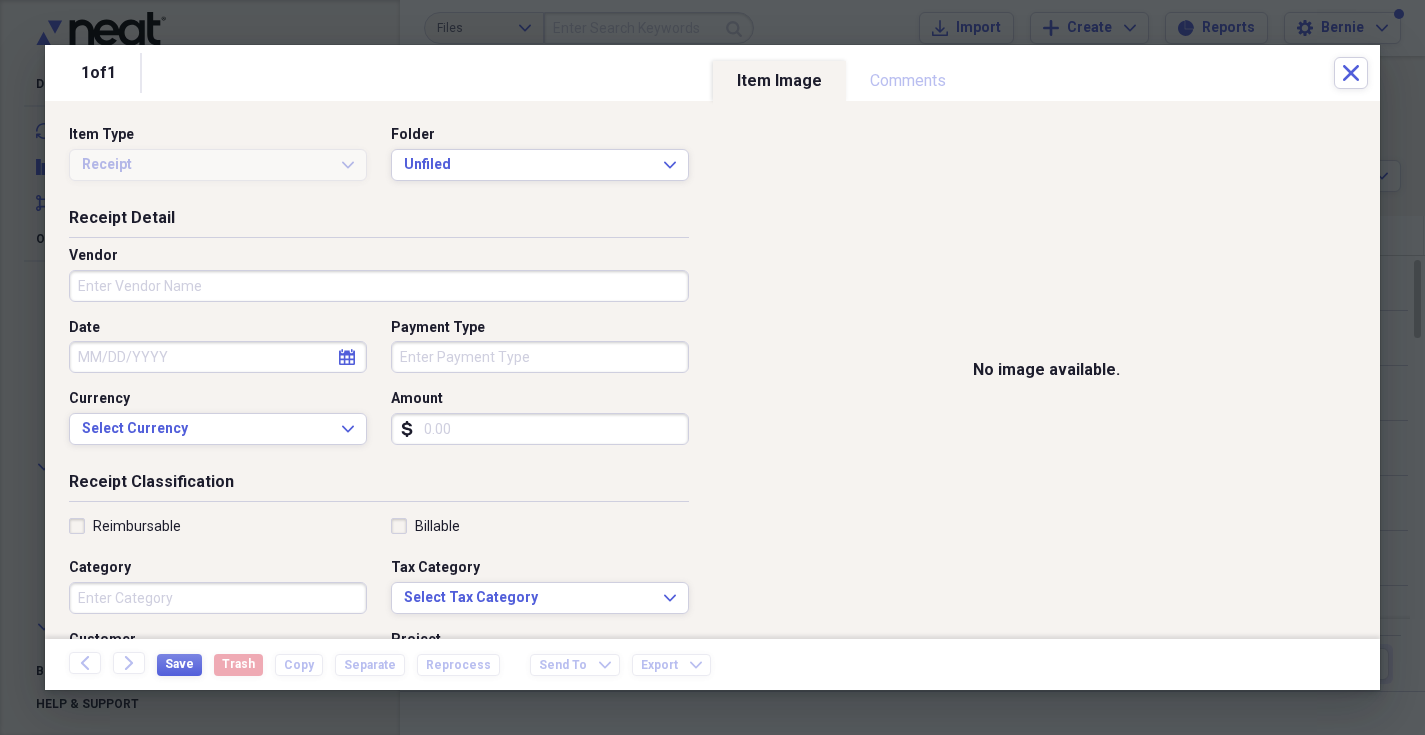 click on "Vendor" at bounding box center [379, 286] 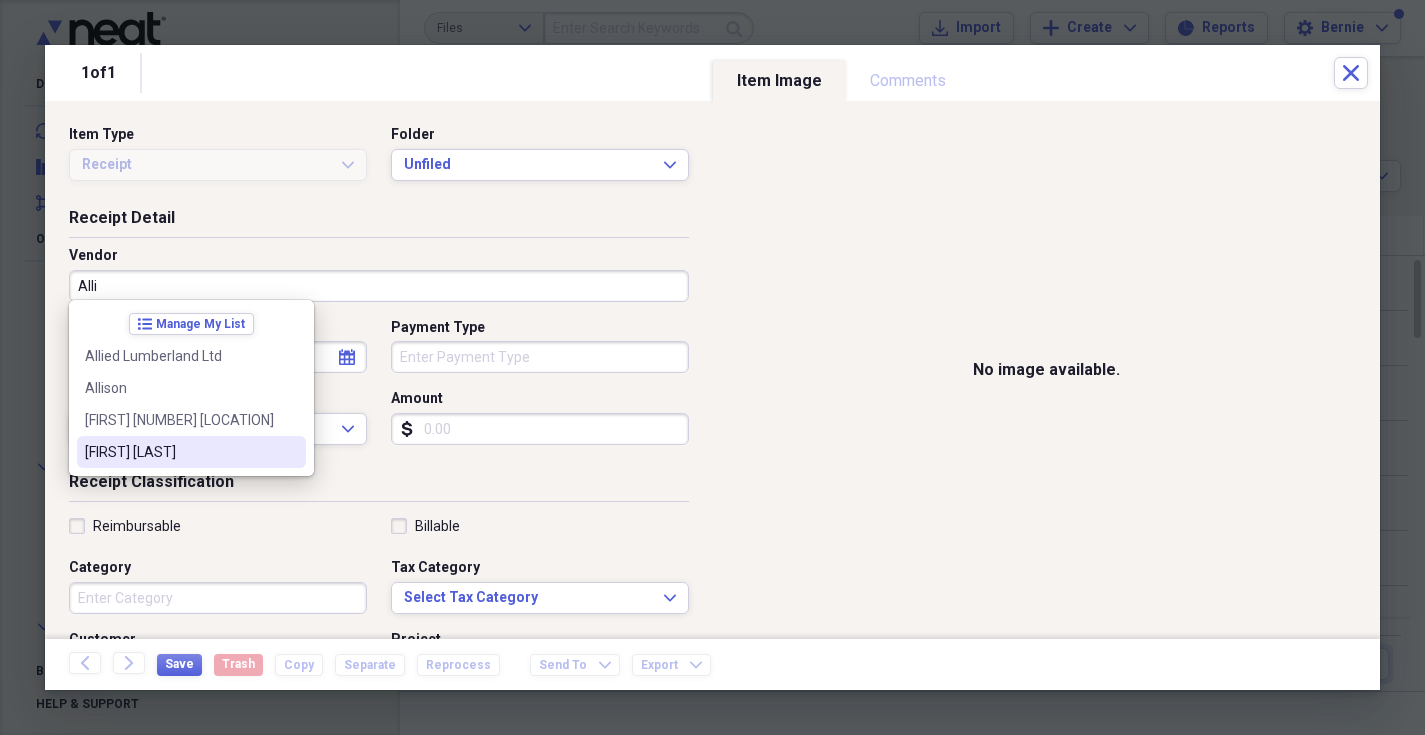 click on "[FIRST] [LAST]" at bounding box center [179, 452] 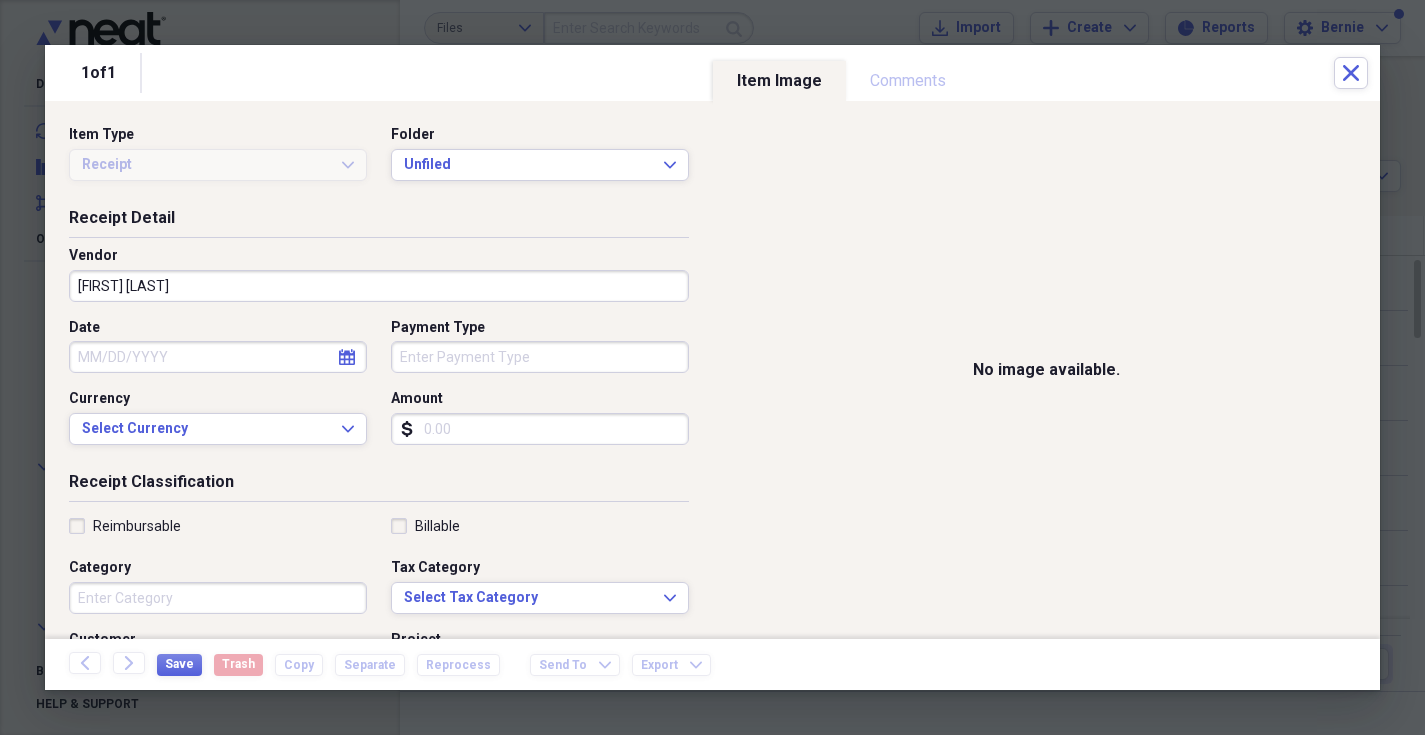 click 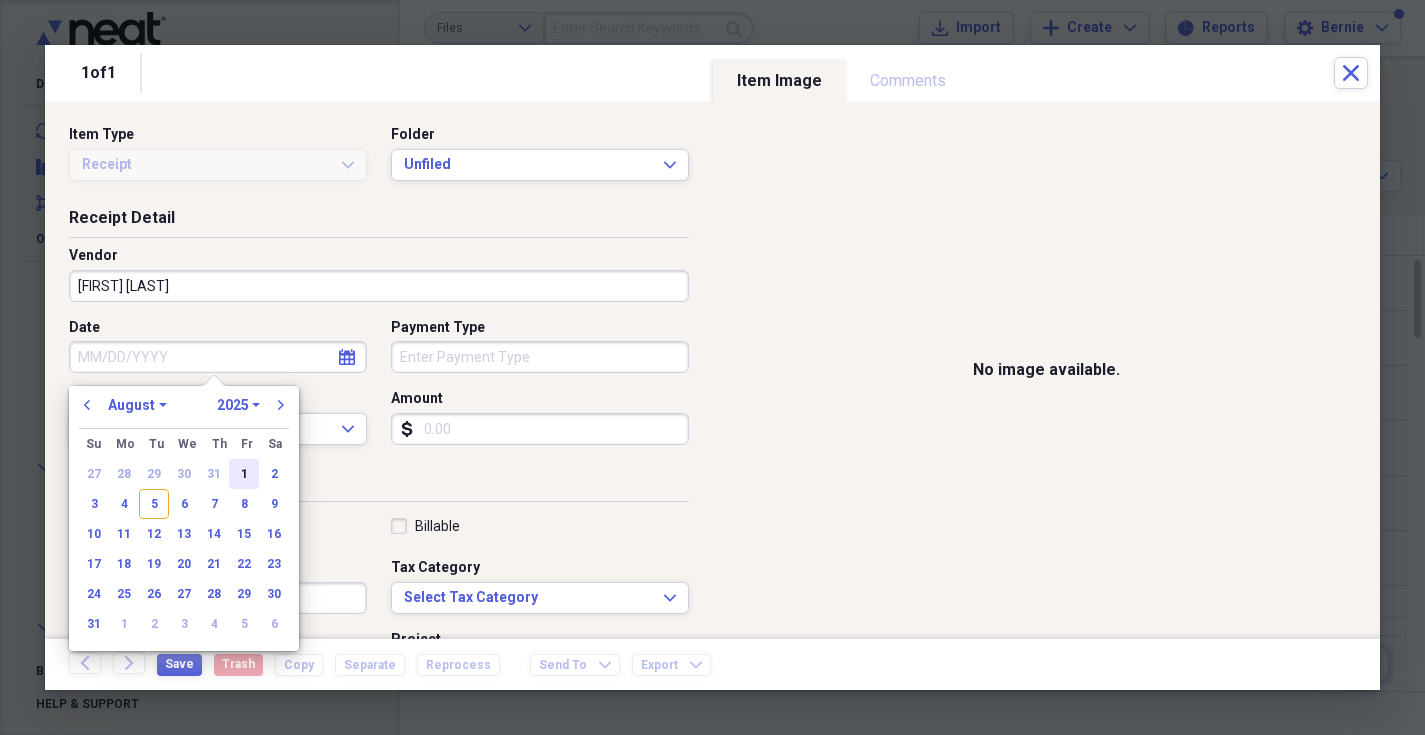 click on "1" at bounding box center (244, 474) 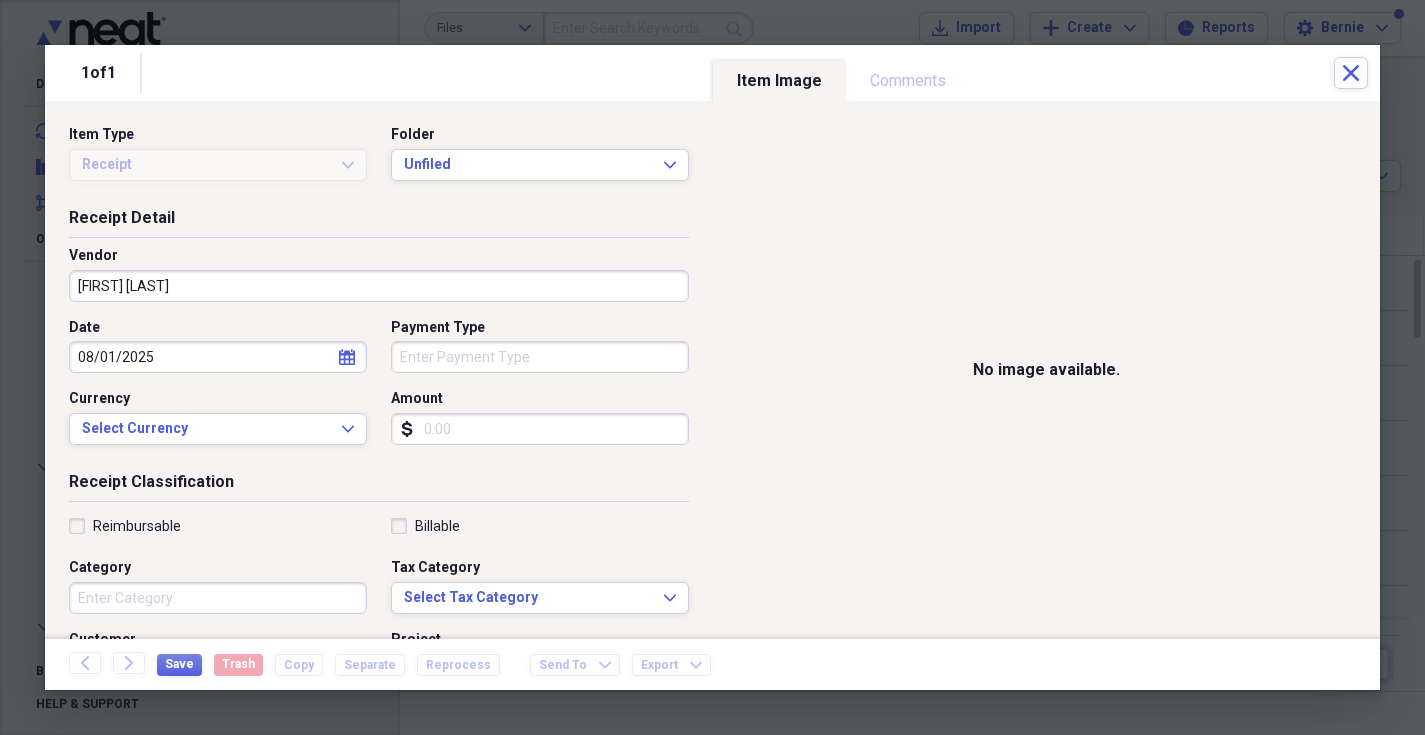 click on "Payment Type" at bounding box center (540, 357) 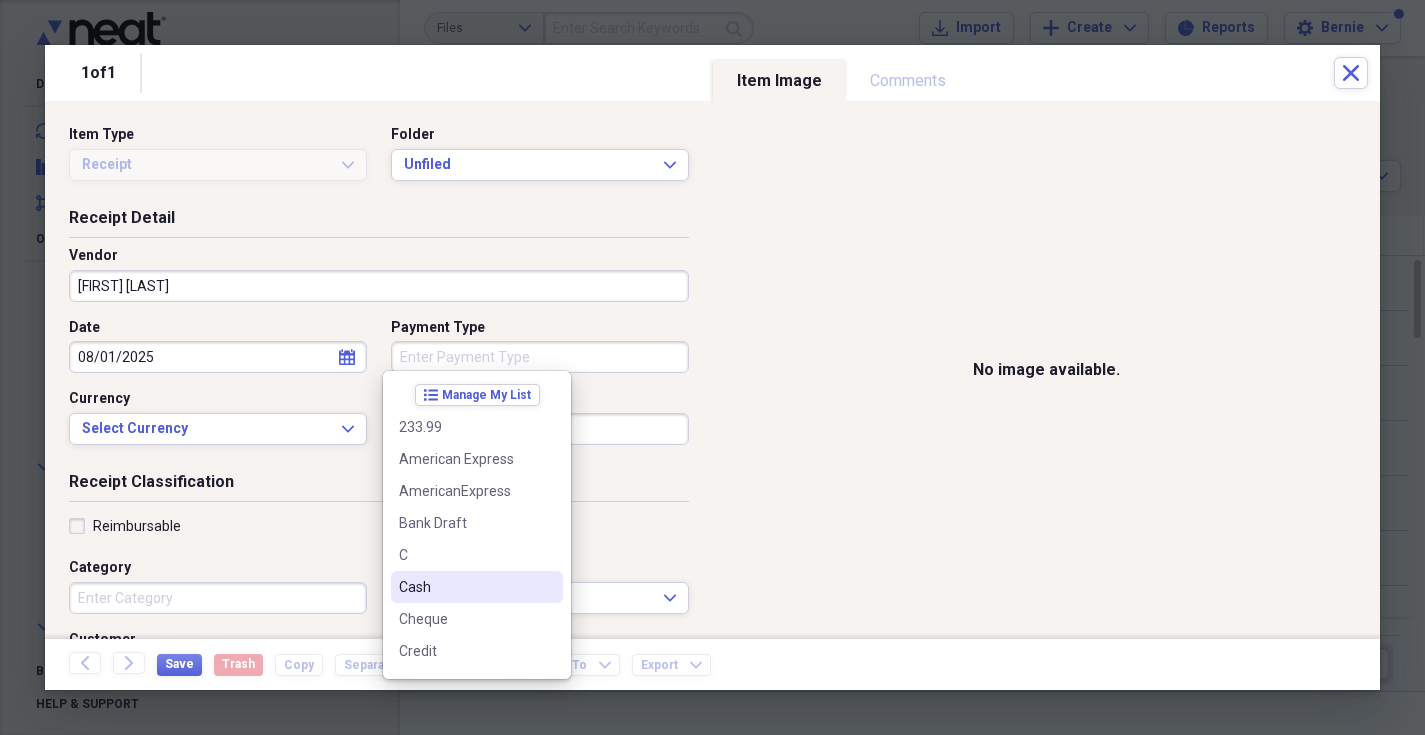 click on "Cash" at bounding box center (465, 587) 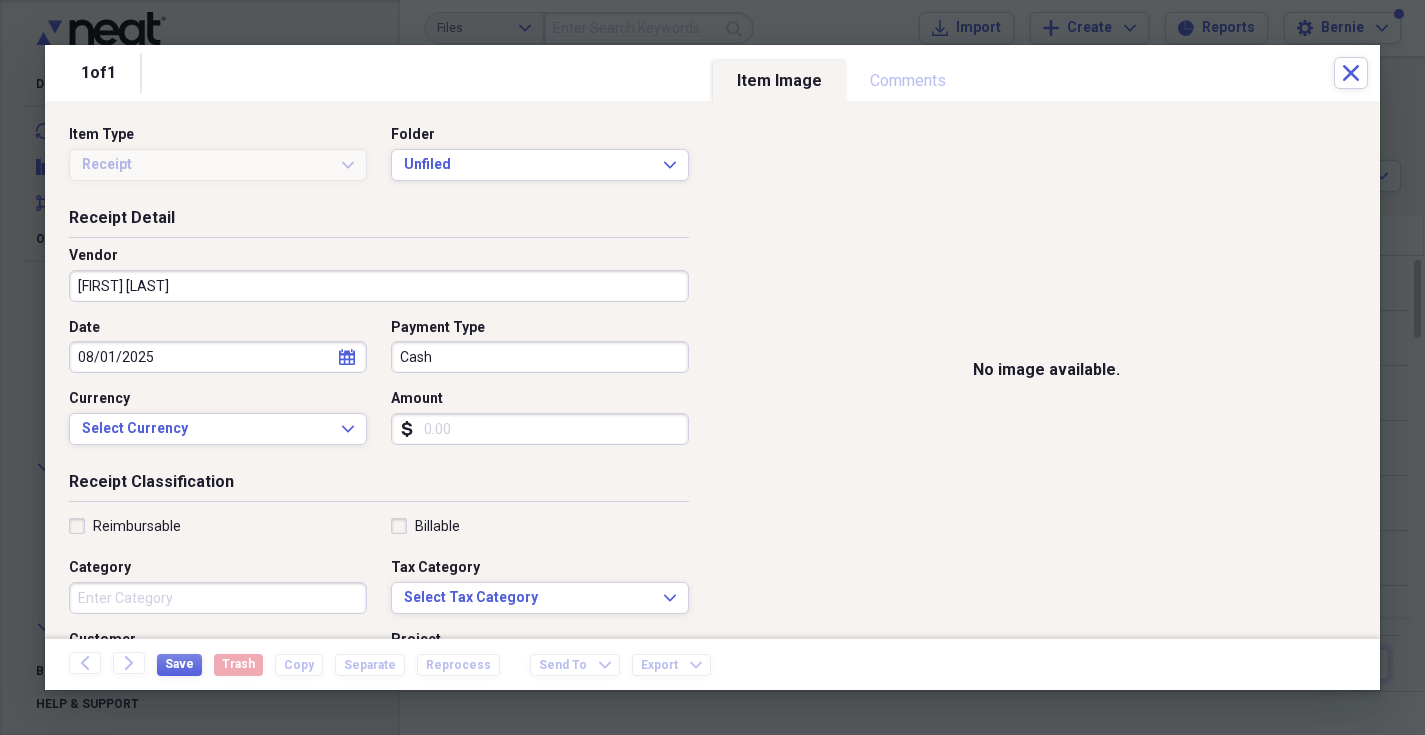 click on "Amount" at bounding box center [540, 429] 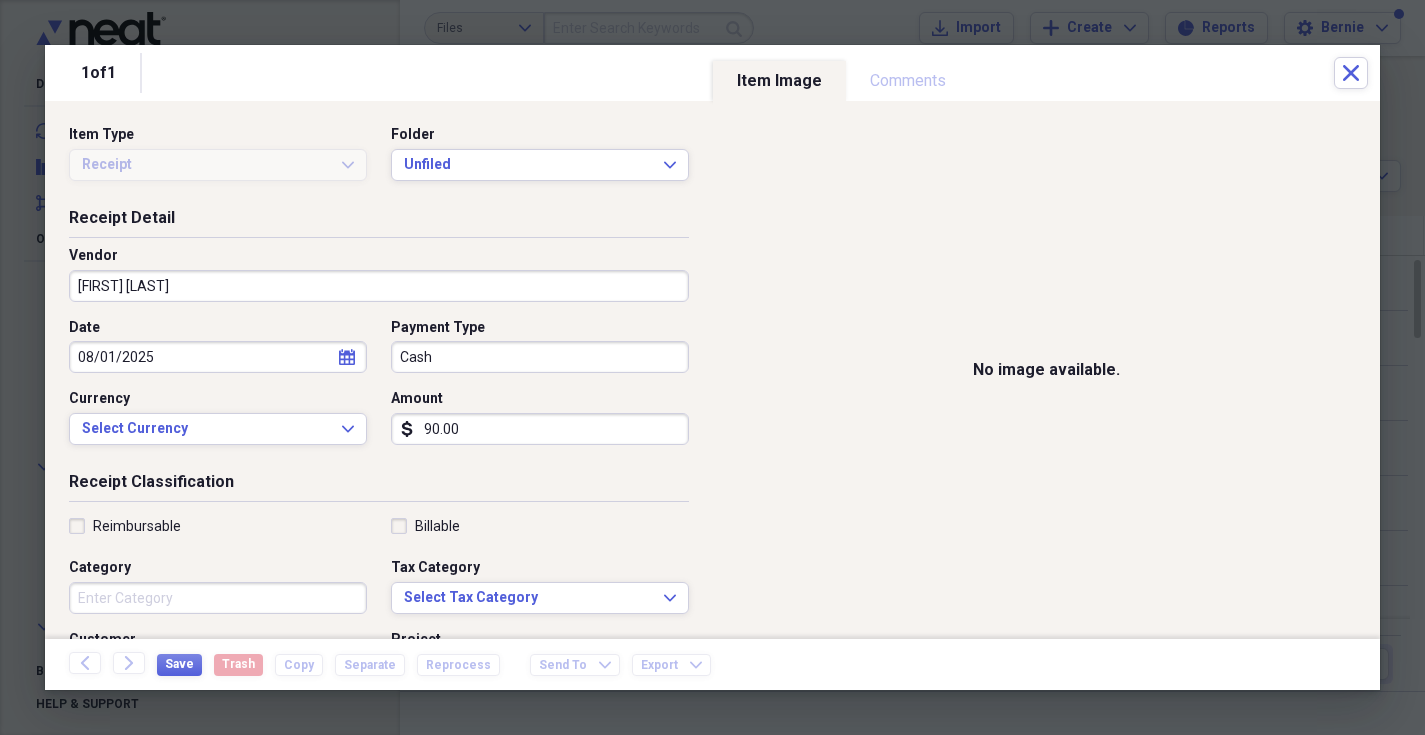 type on "900.00" 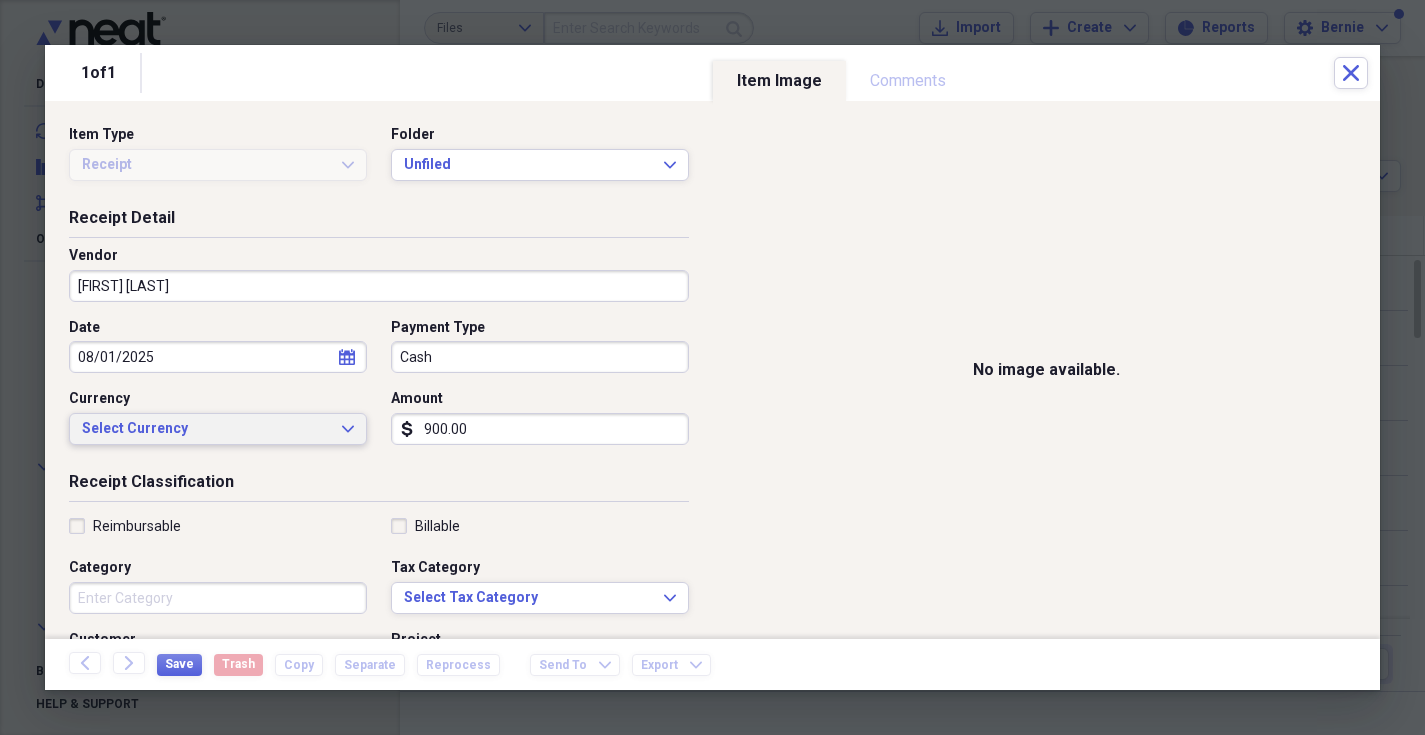 click on "Expand" 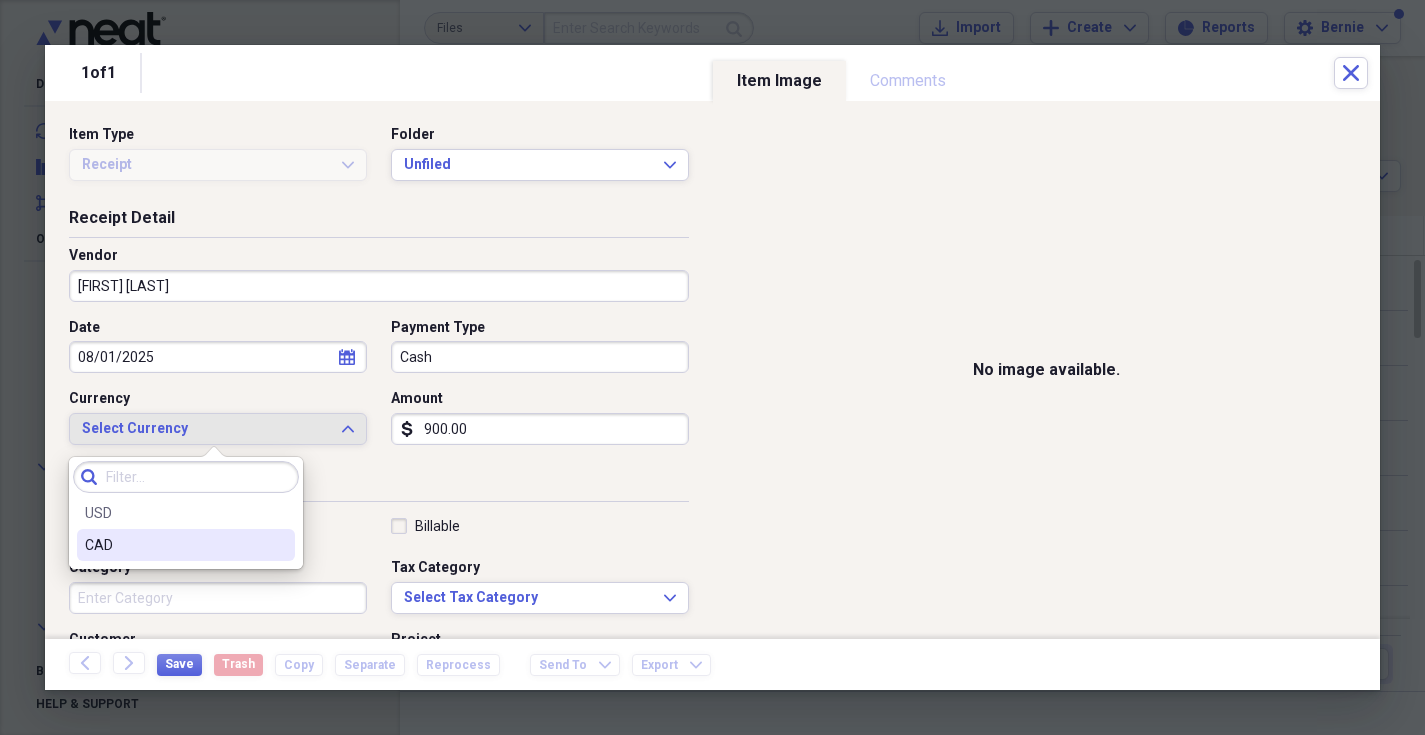 click on "CAD" at bounding box center (174, 545) 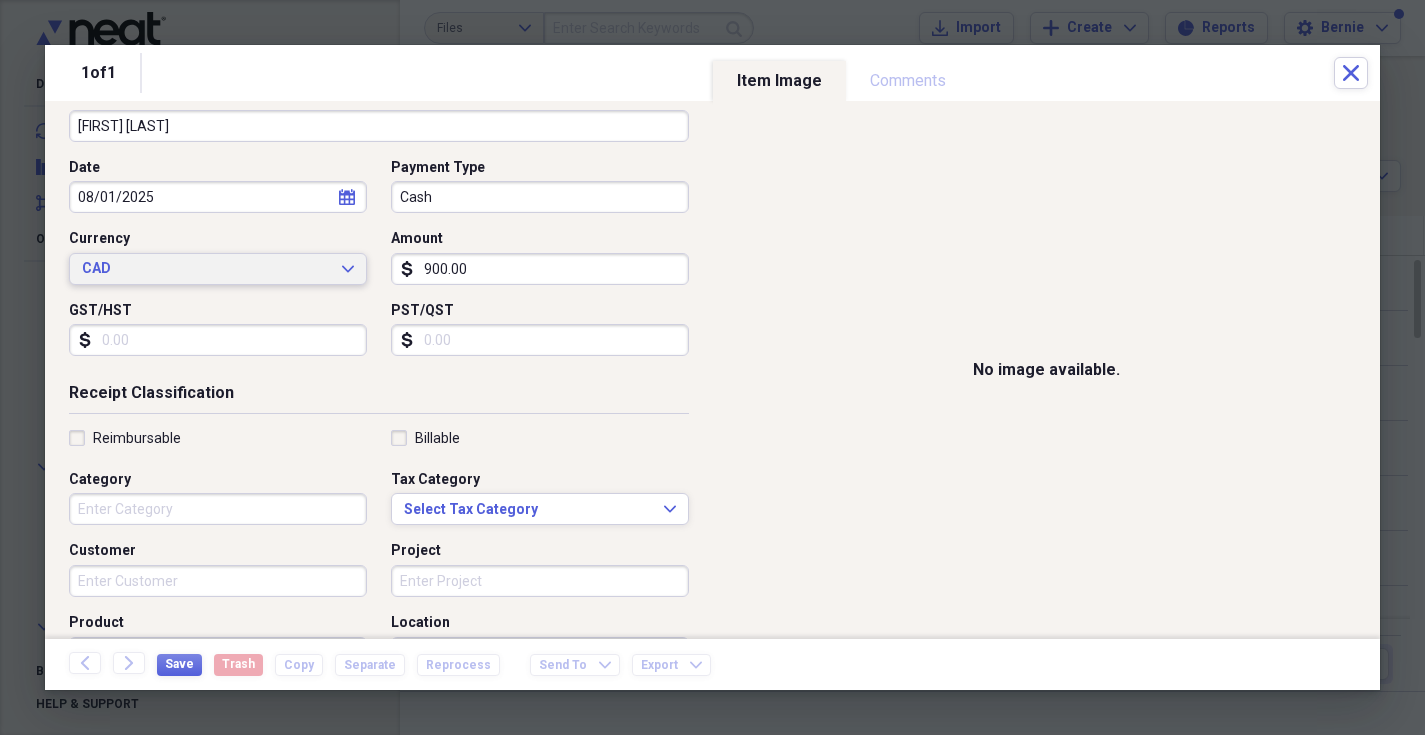 scroll, scrollTop: 308, scrollLeft: 0, axis: vertical 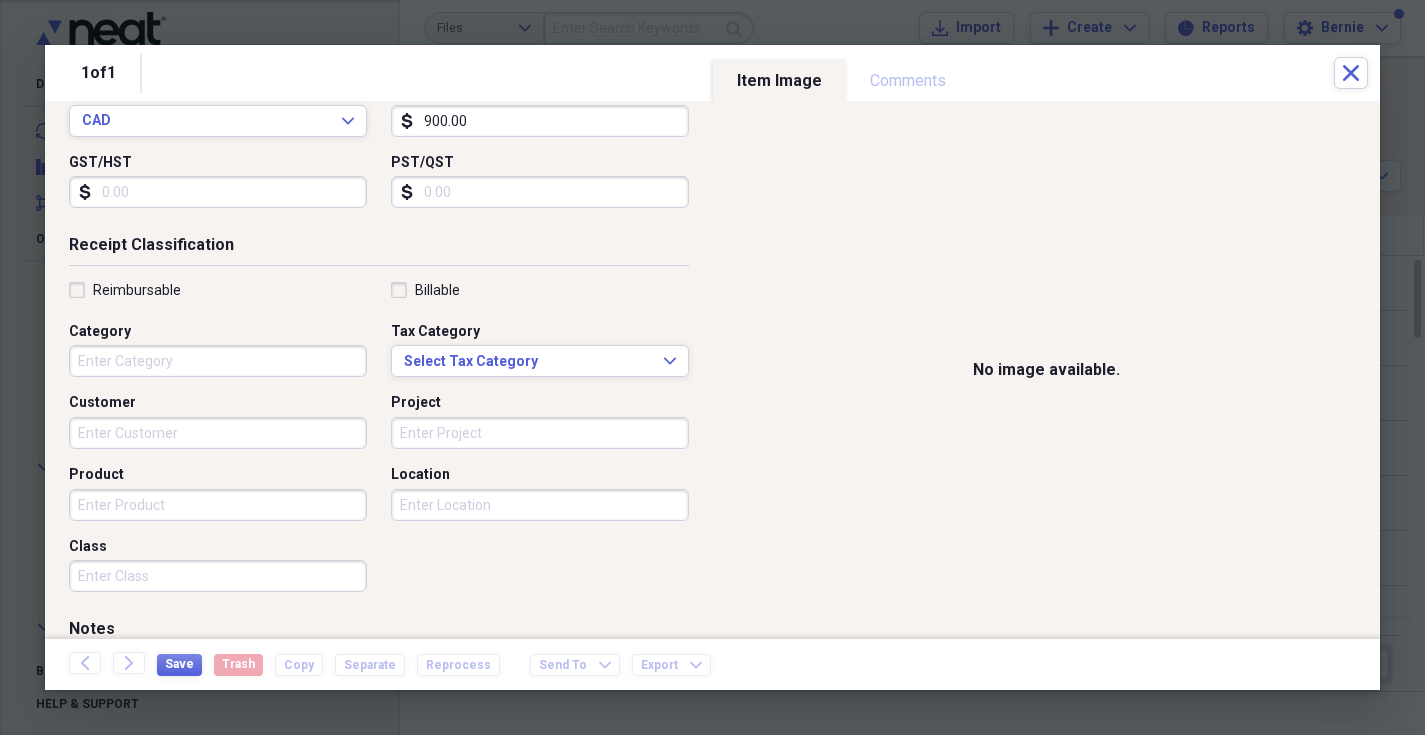 click on "Category" at bounding box center (218, 361) 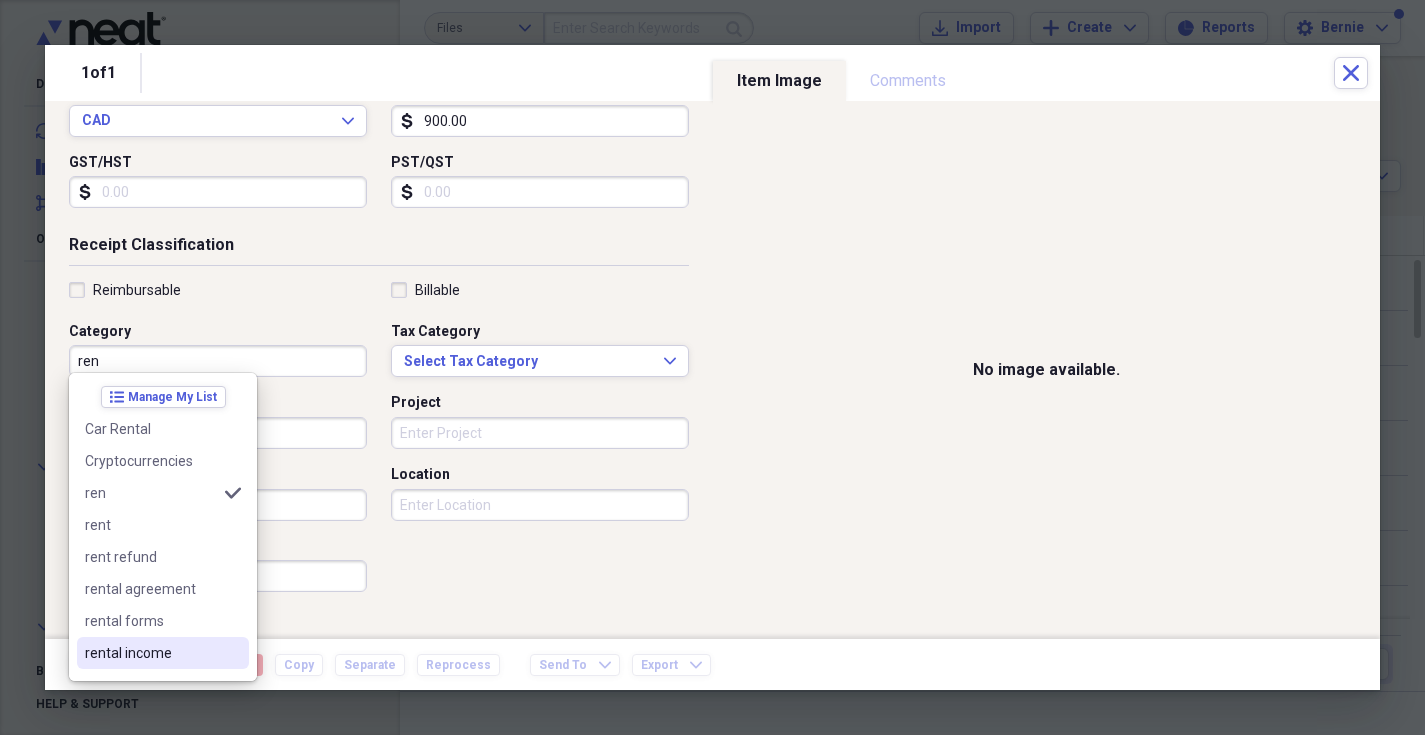 click on "rental income" at bounding box center (163, 653) 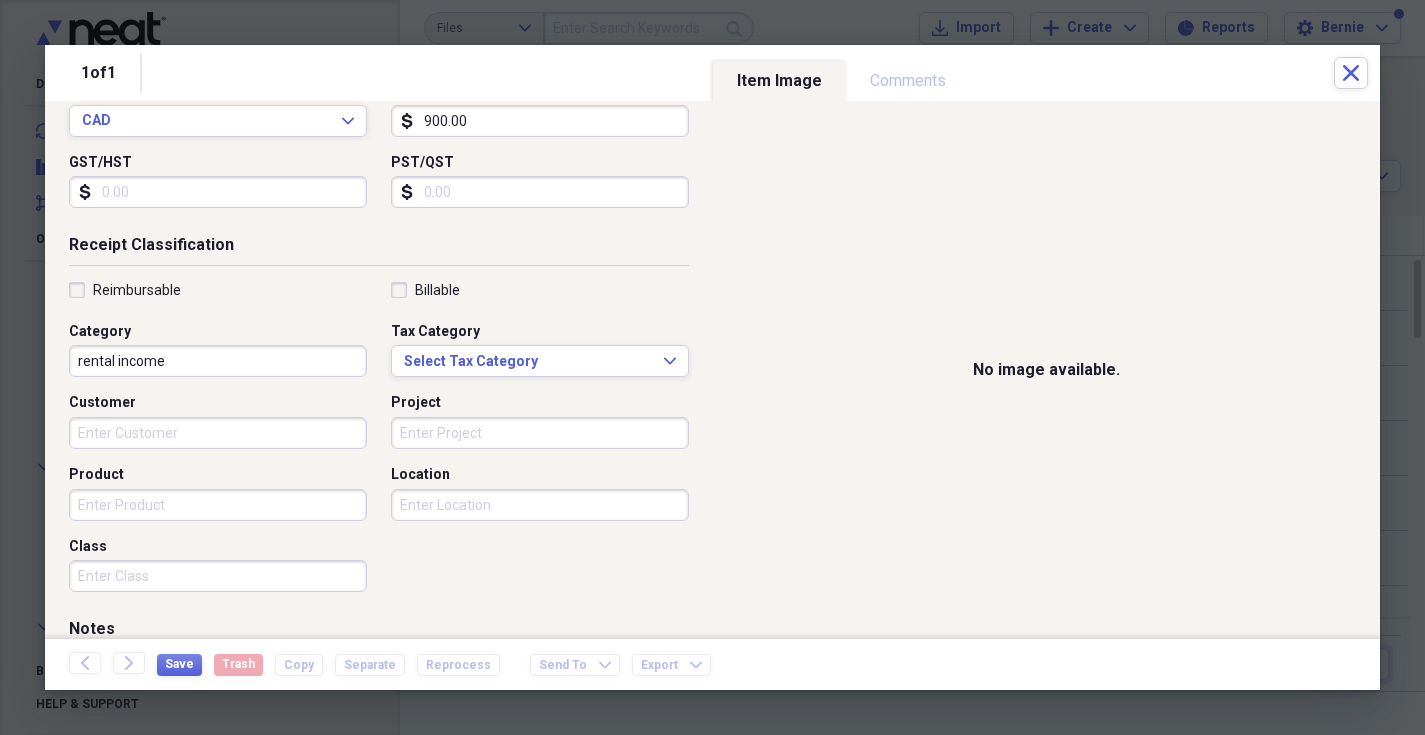 click on "Project" at bounding box center [540, 433] 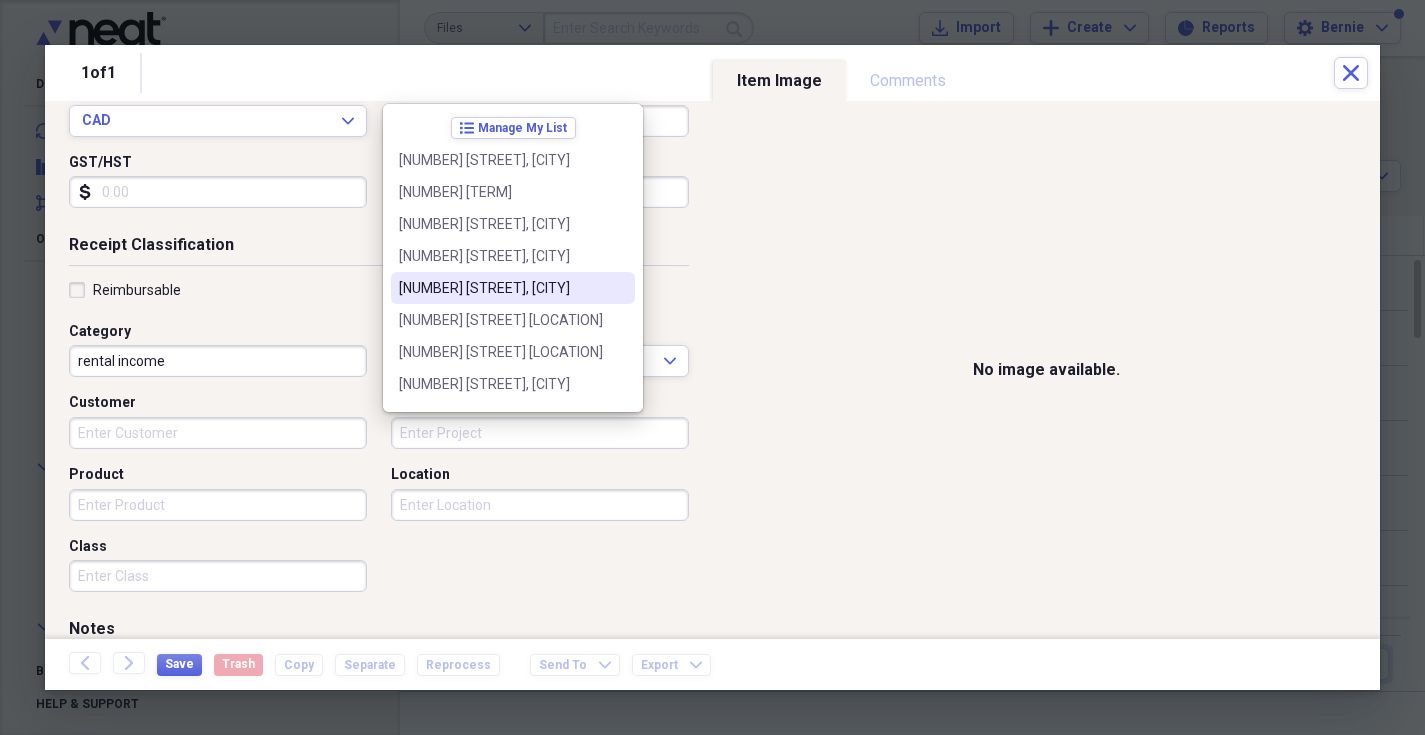 click on "[NUMBER] [STREET], [CITY]" at bounding box center (501, 288) 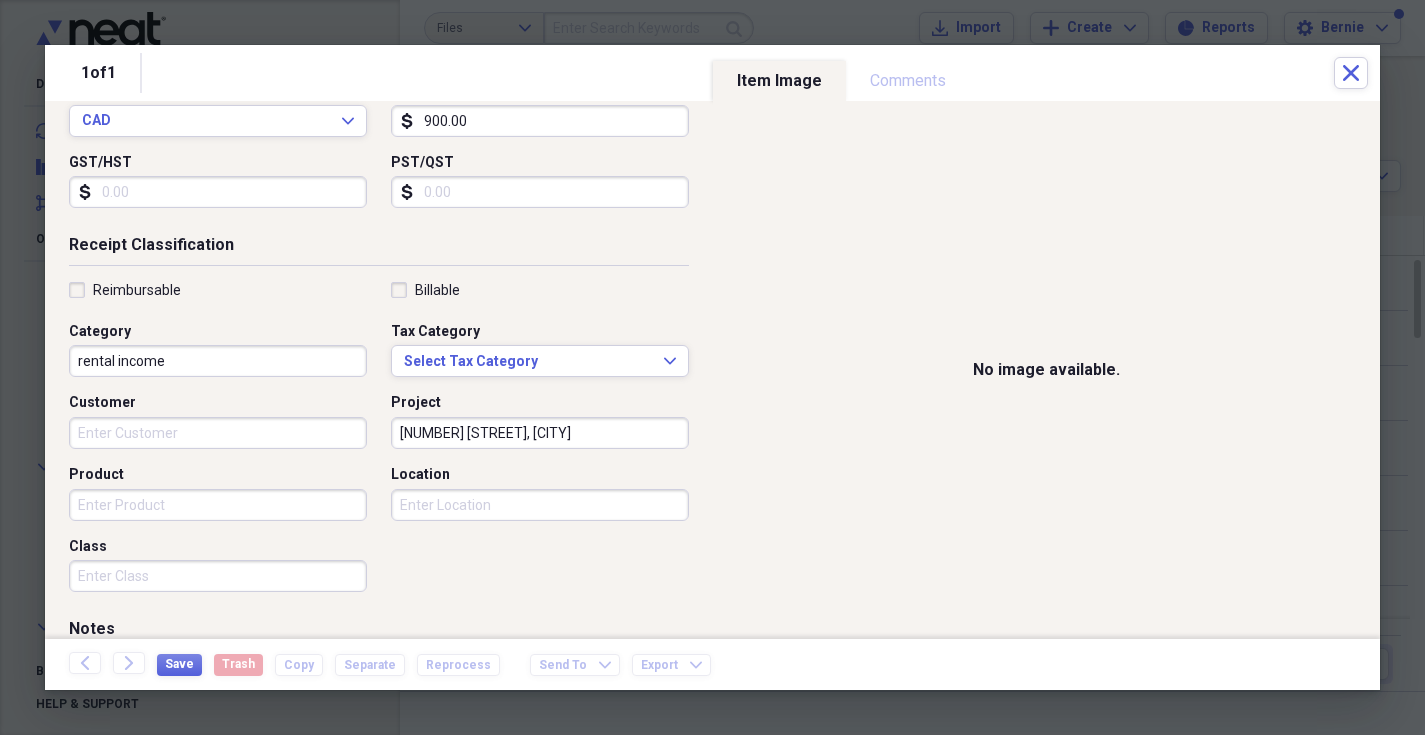 click on "Location" at bounding box center (540, 505) 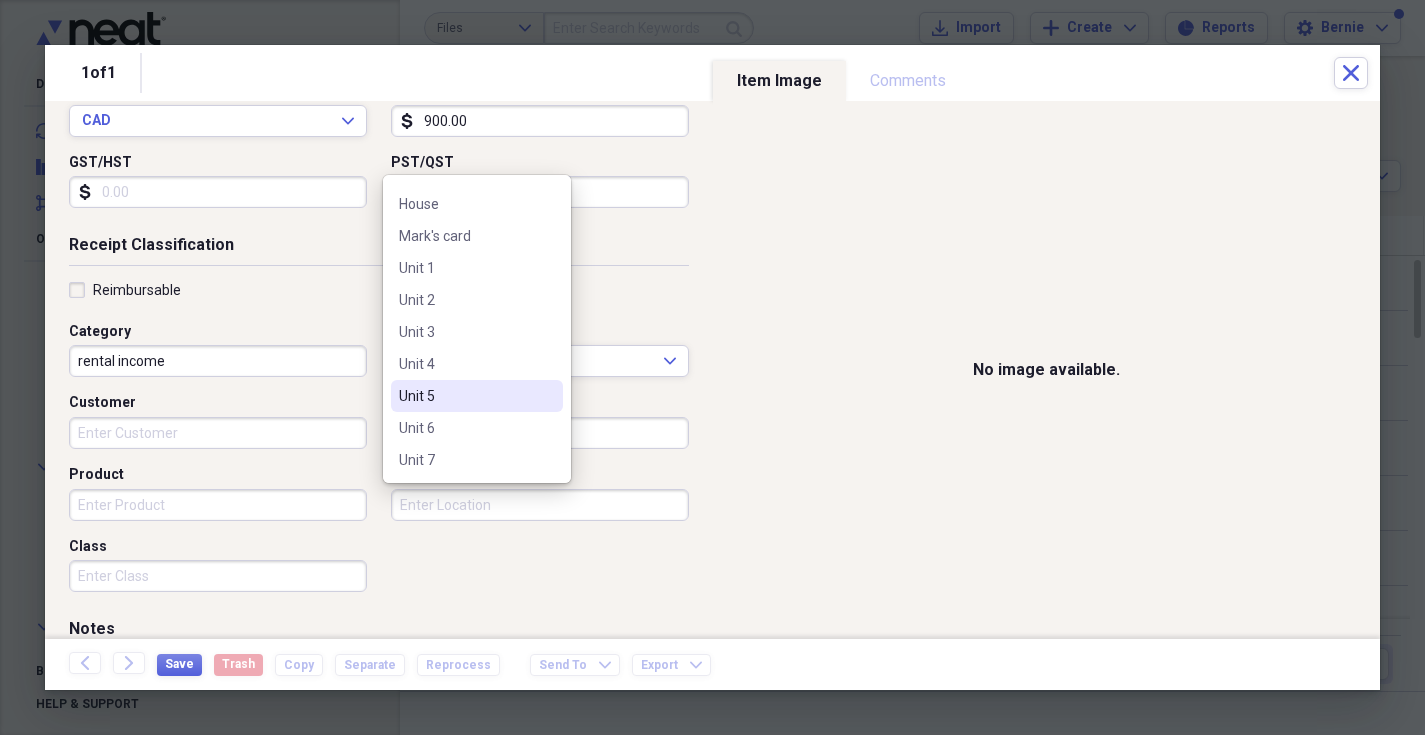 scroll, scrollTop: 191, scrollLeft: 0, axis: vertical 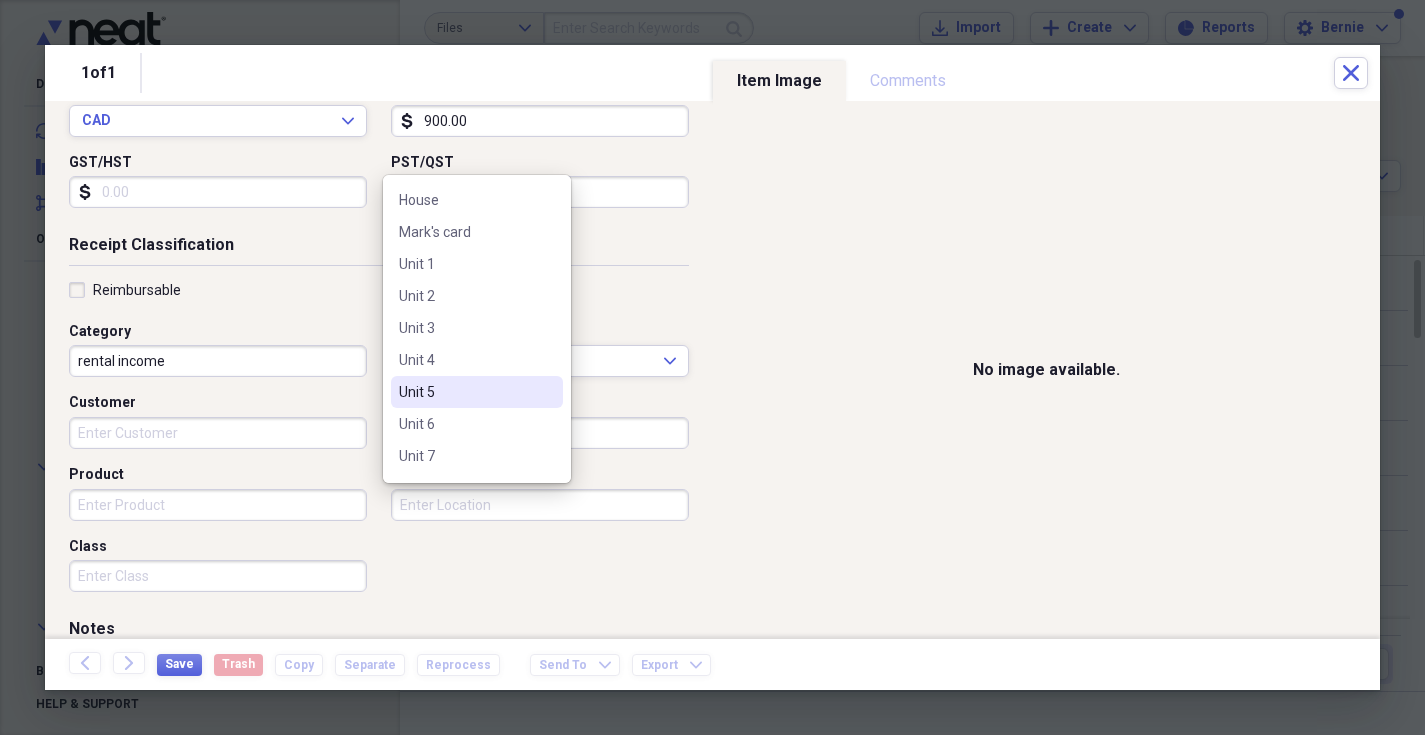 click on "Unit 5" at bounding box center [465, 392] 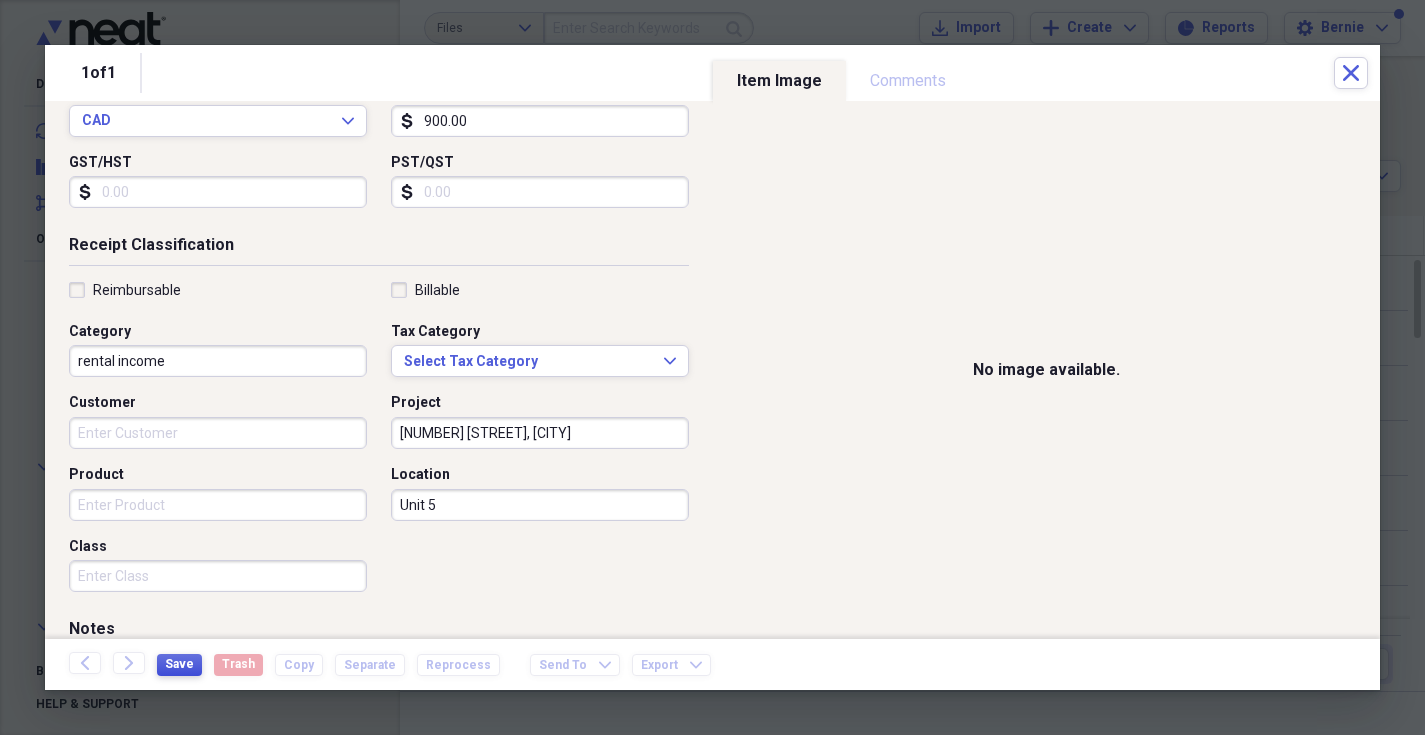 click on "Save" at bounding box center (179, 664) 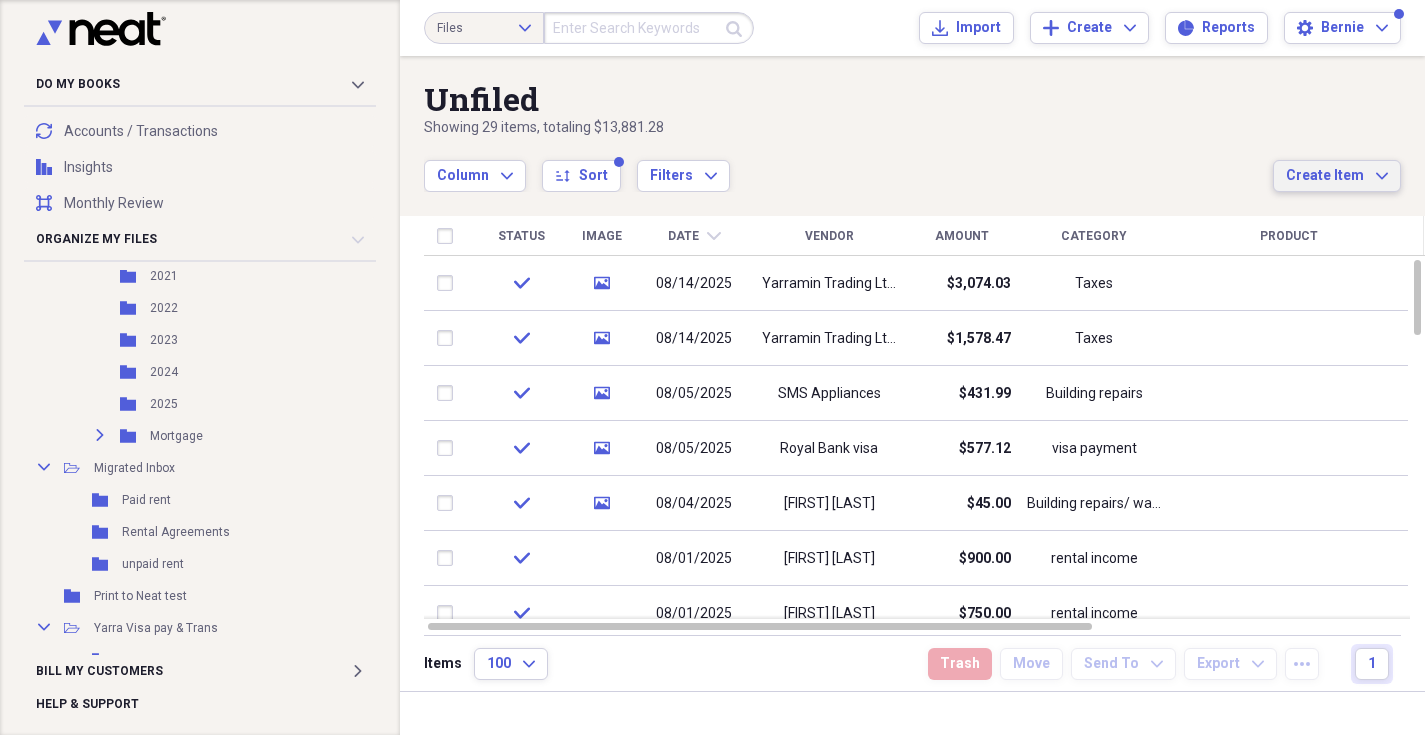 click on "Create Item" at bounding box center [1325, 176] 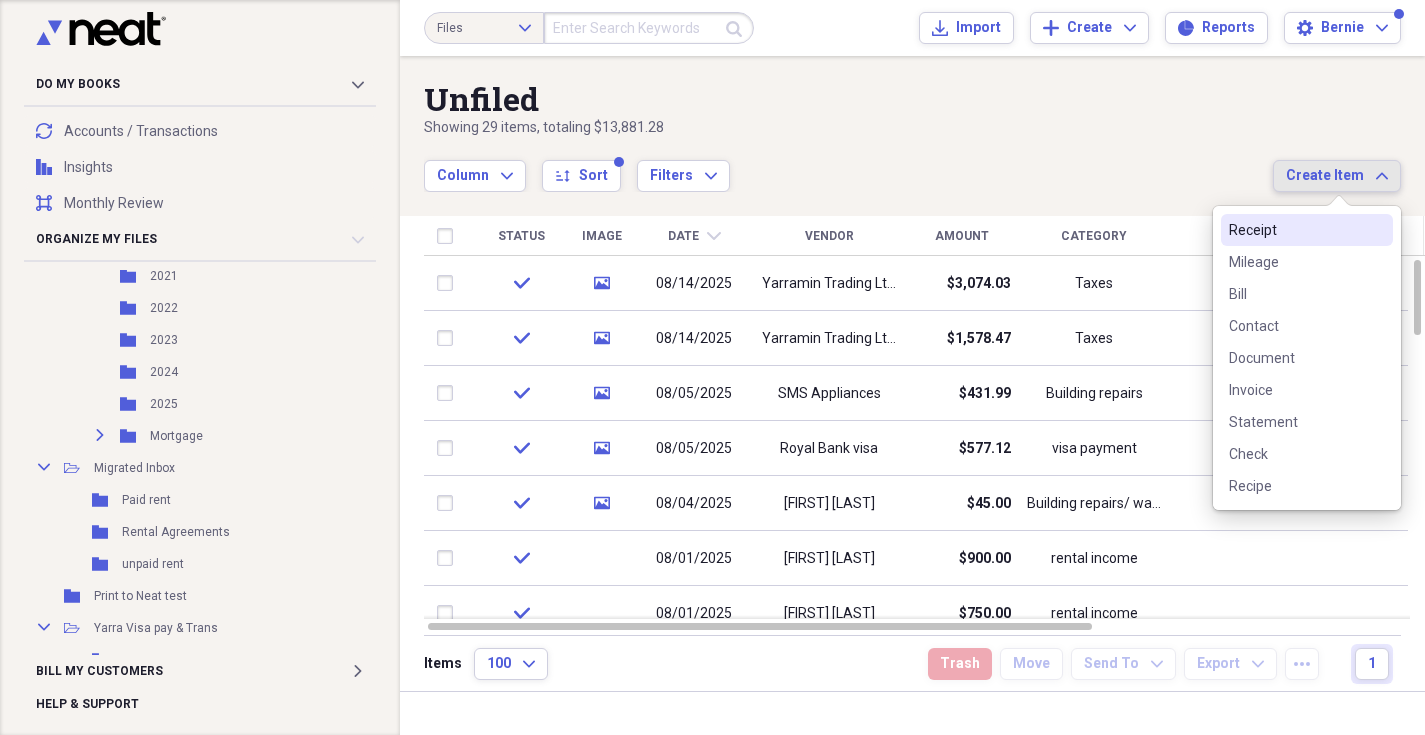 click on "Receipt" at bounding box center (1295, 230) 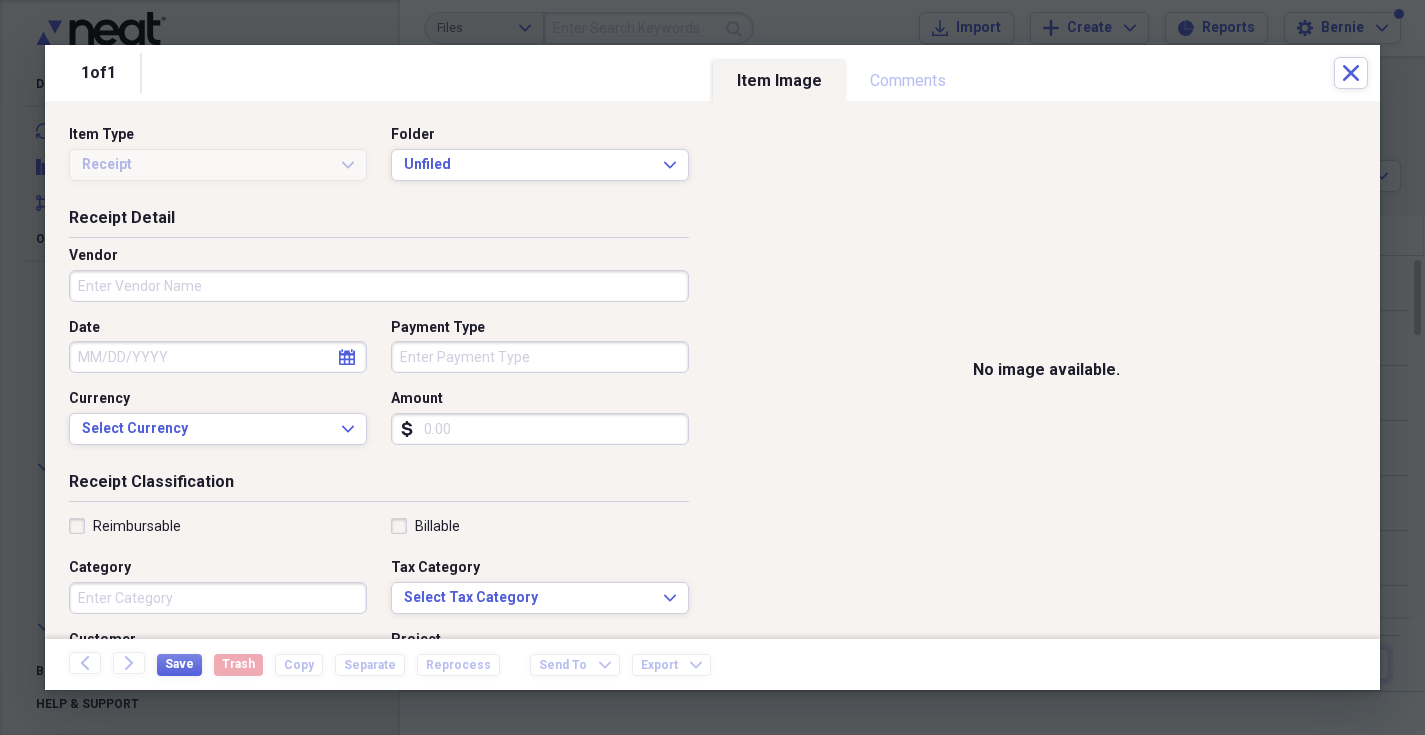 scroll, scrollTop: 4, scrollLeft: 0, axis: vertical 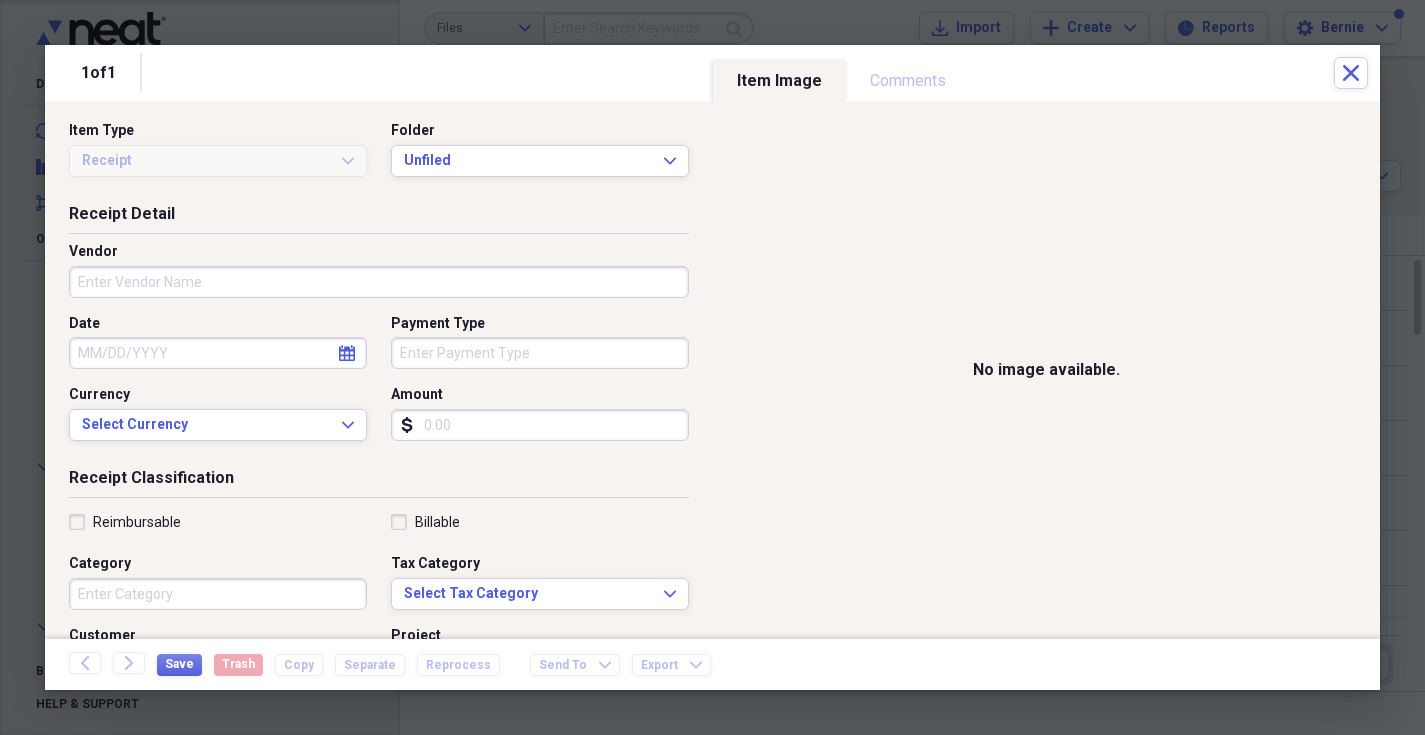 click on "Vendor" at bounding box center [379, 282] 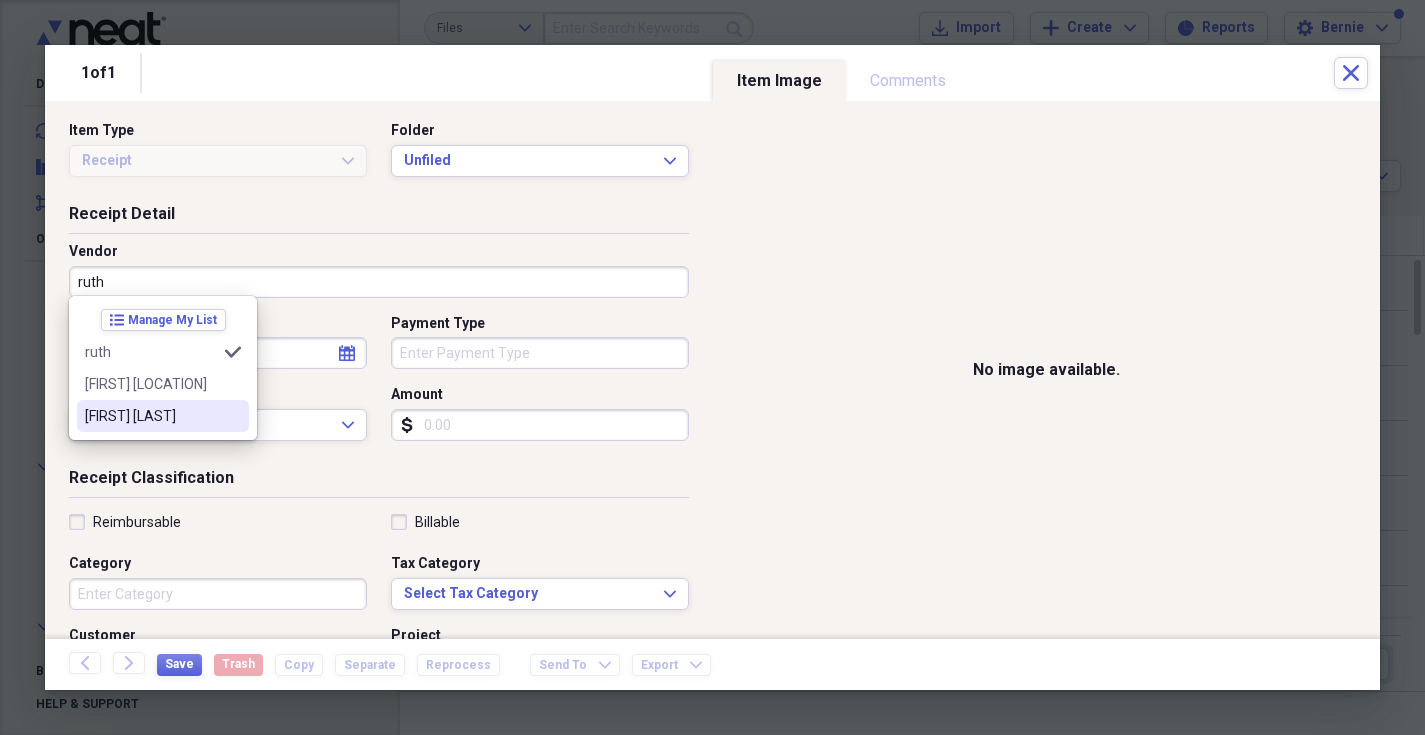 click on "[FIRST] [LAST]" at bounding box center [151, 416] 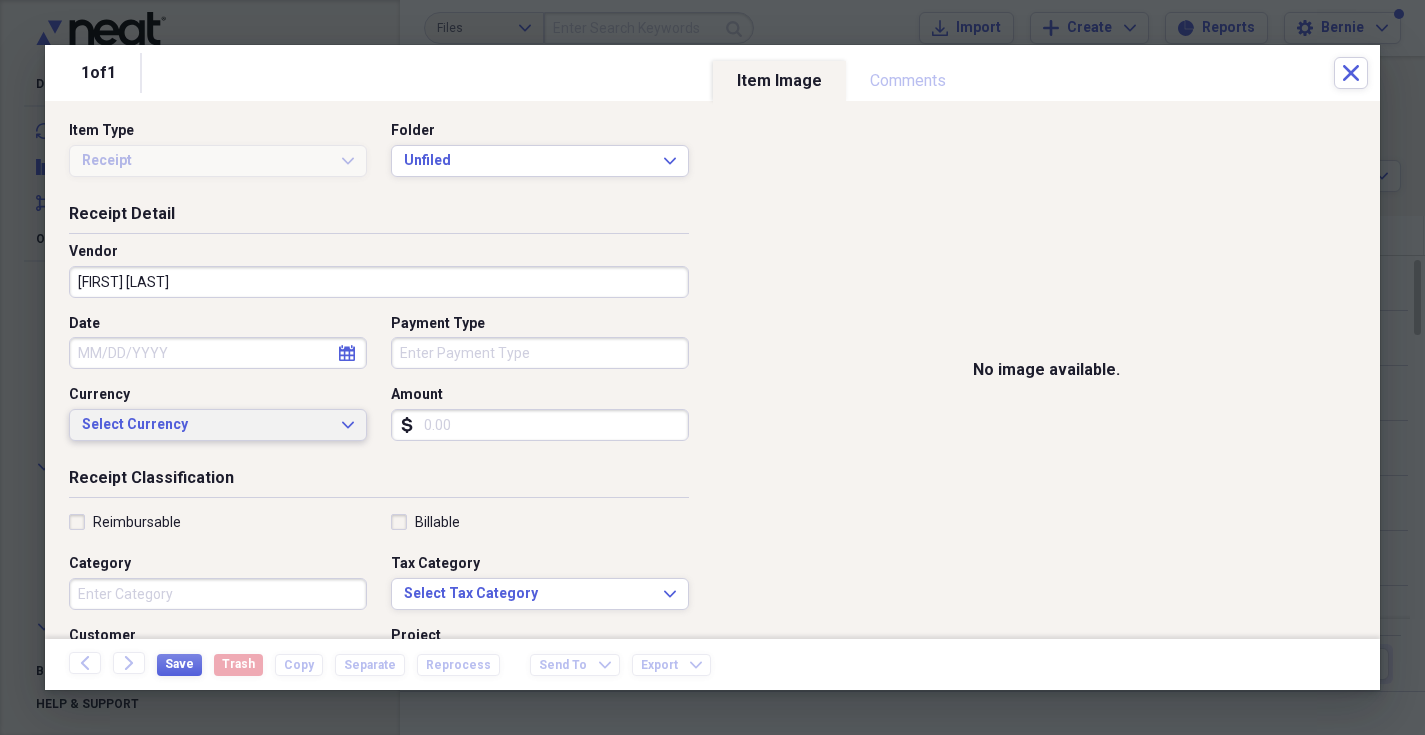 scroll, scrollTop: 8, scrollLeft: 0, axis: vertical 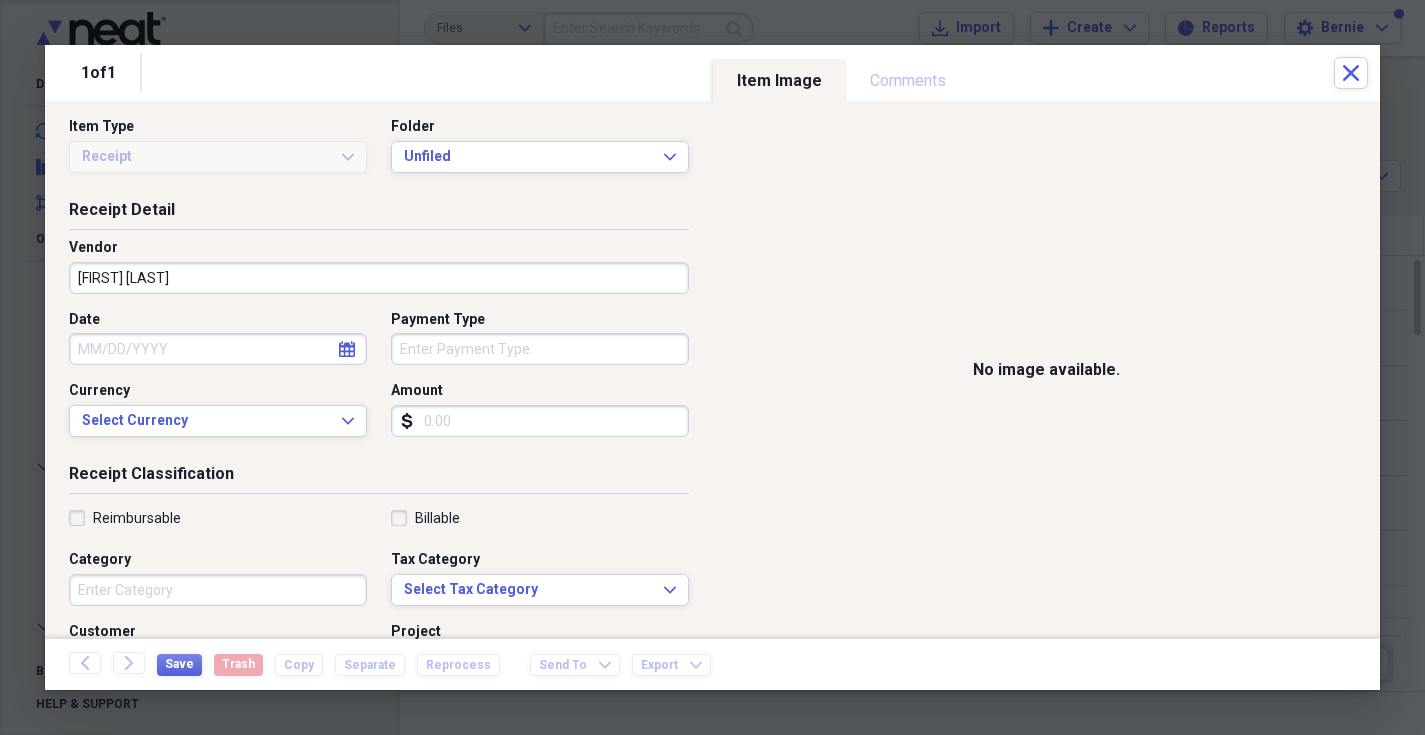 click 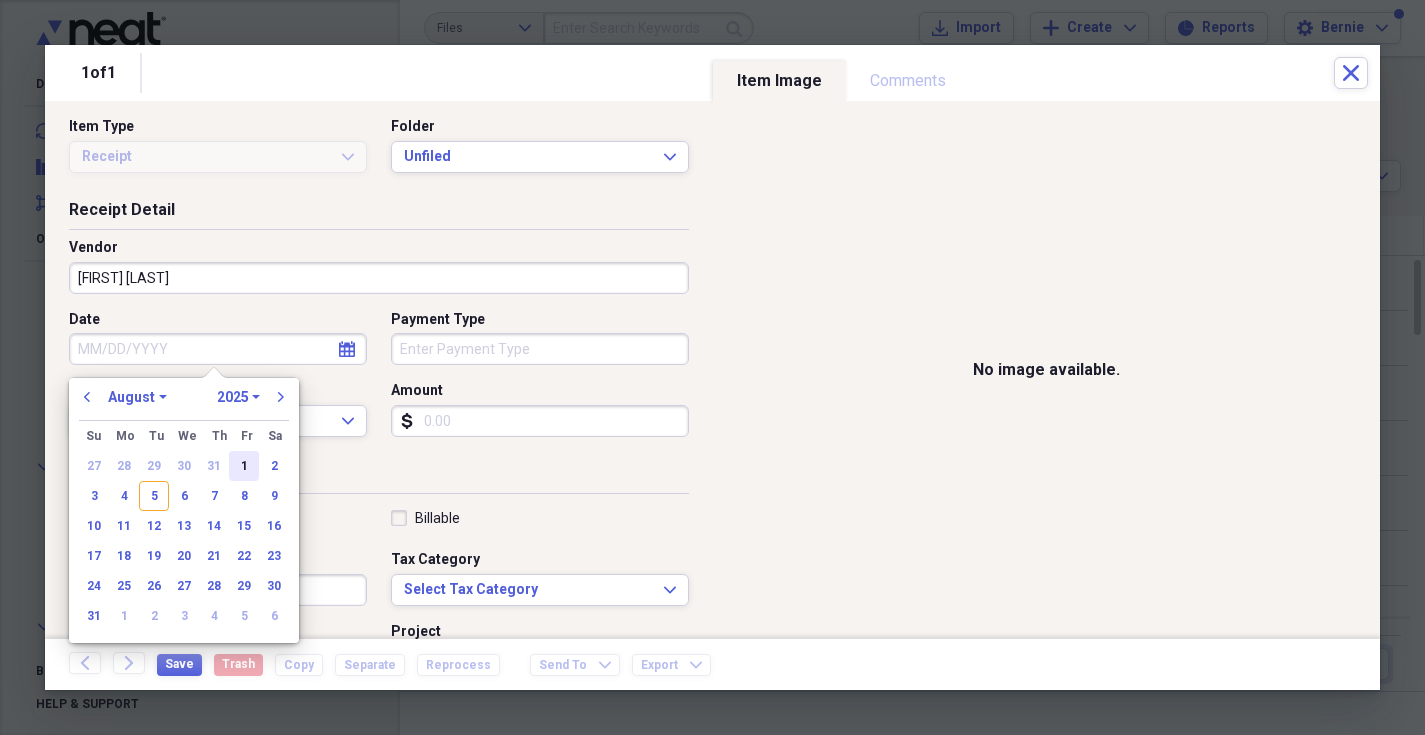 click on "1" at bounding box center [244, 466] 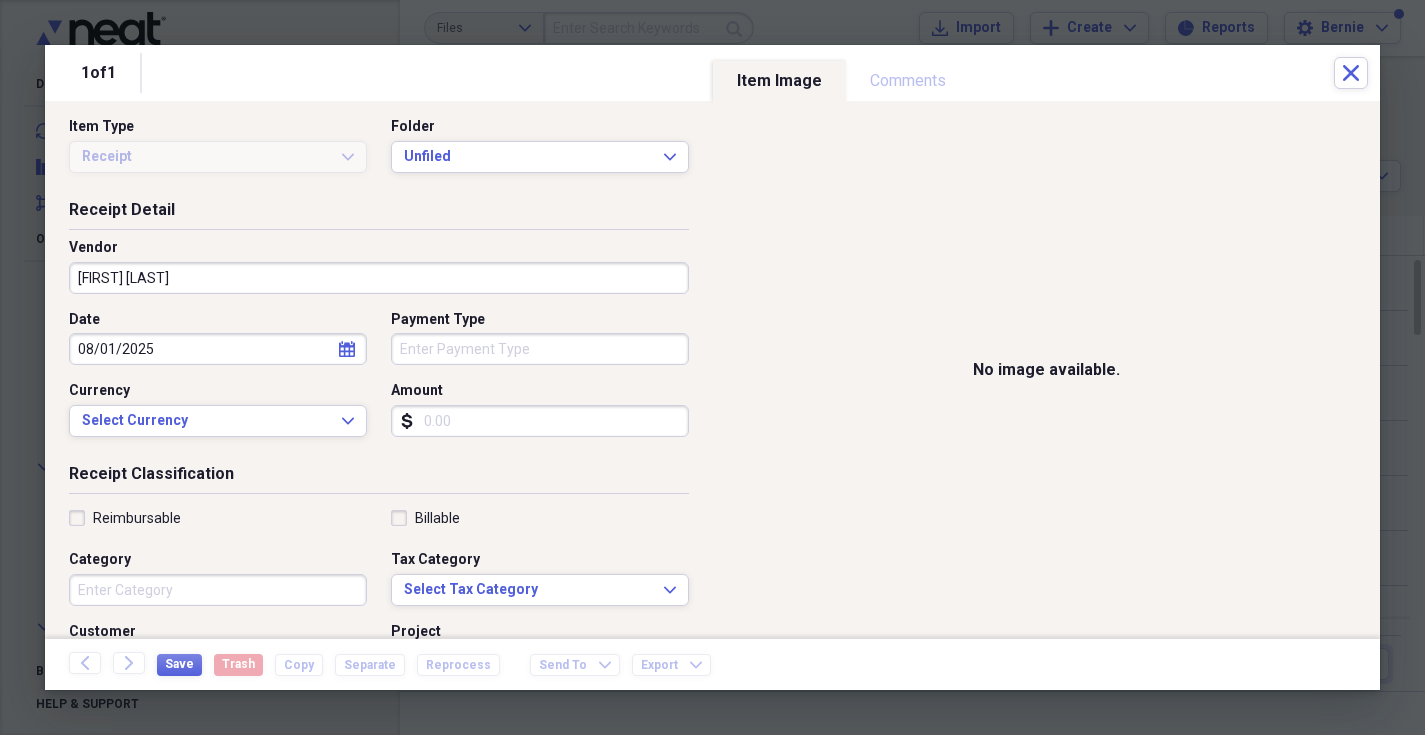 type on "08/01/2025" 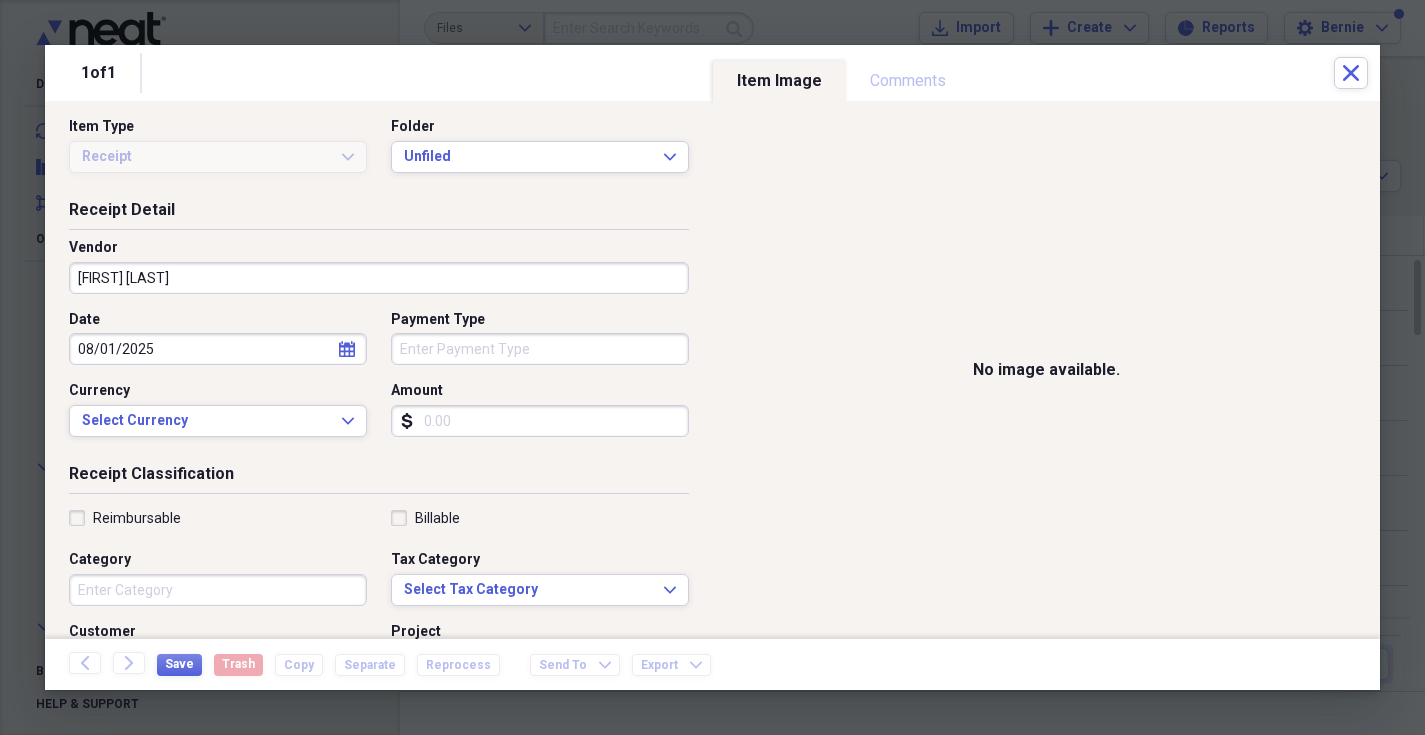click on "Payment Type" at bounding box center [540, 349] 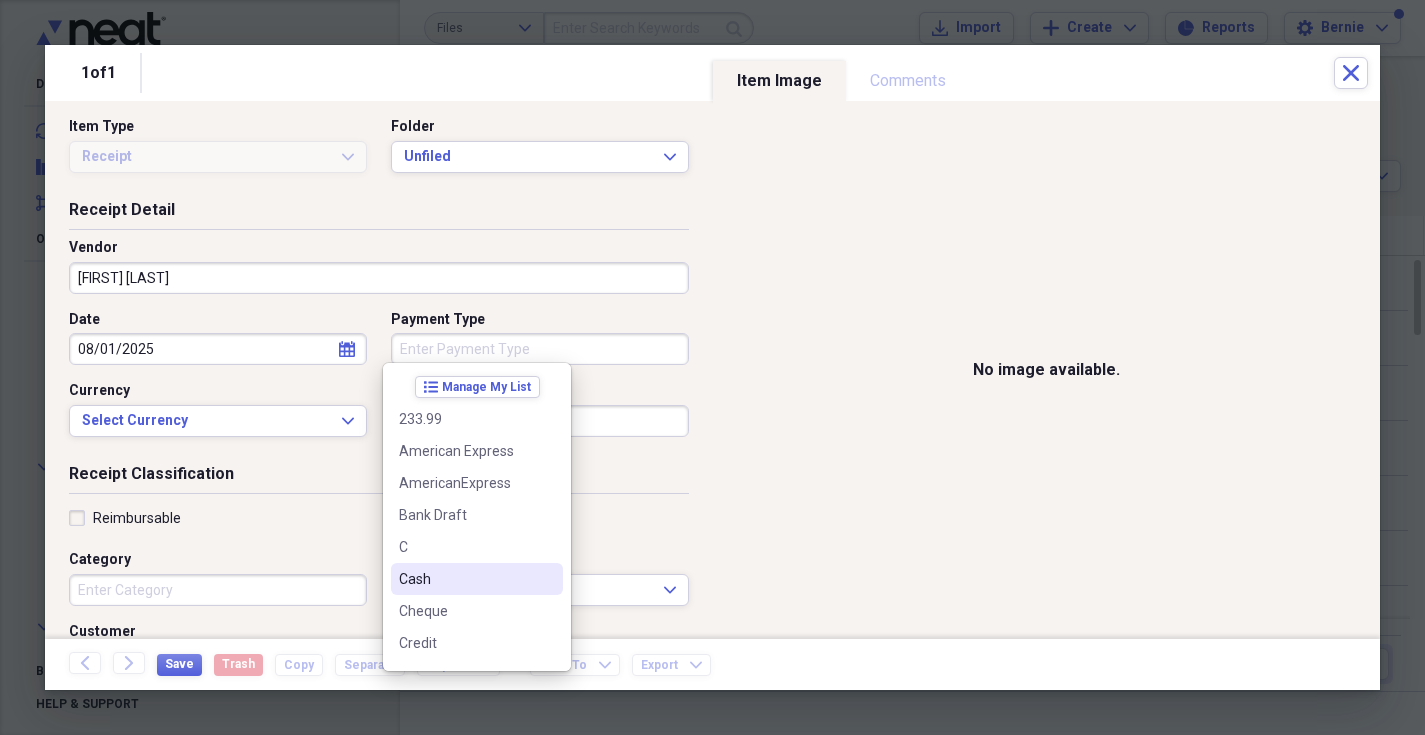 click on "Cash" at bounding box center (465, 579) 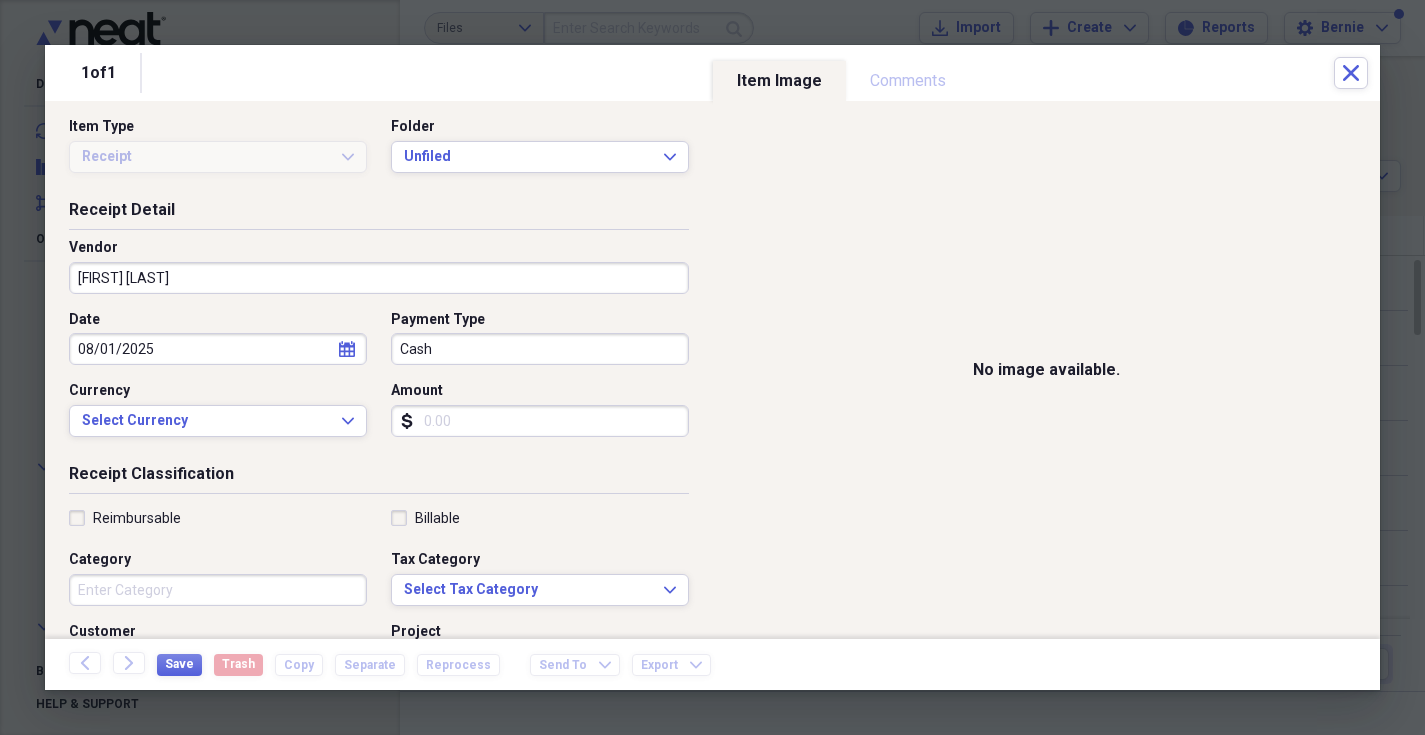 click on "Amount" at bounding box center [540, 421] 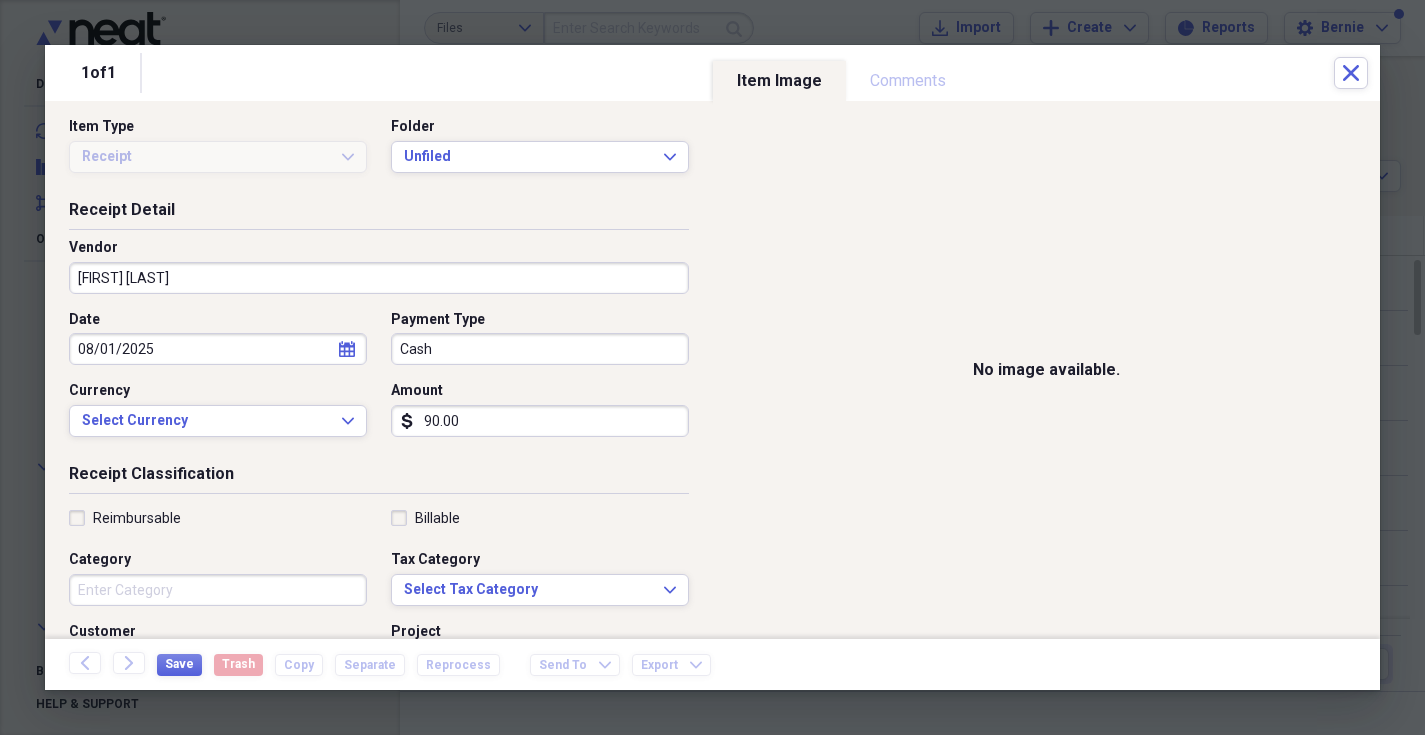 type on "900.00" 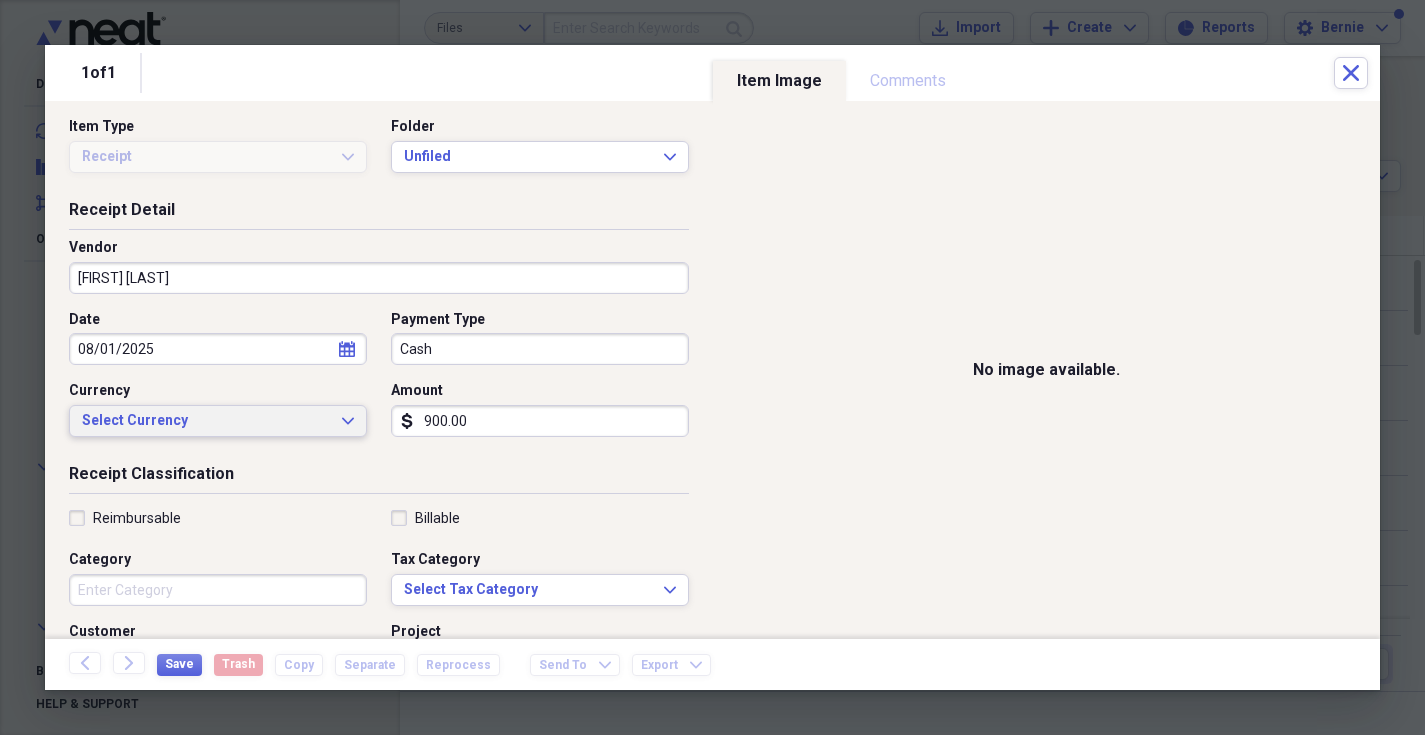 click on "Expand" 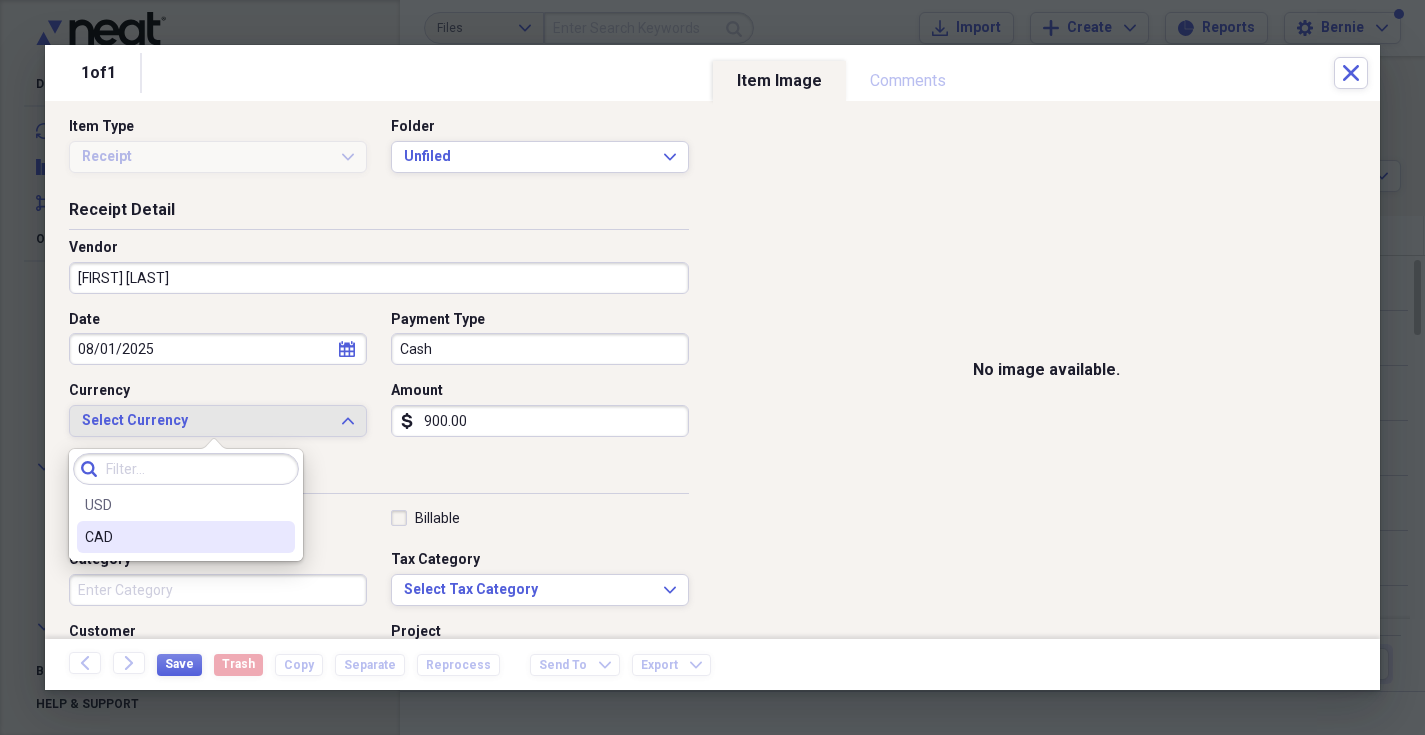click on "CAD" at bounding box center [174, 537] 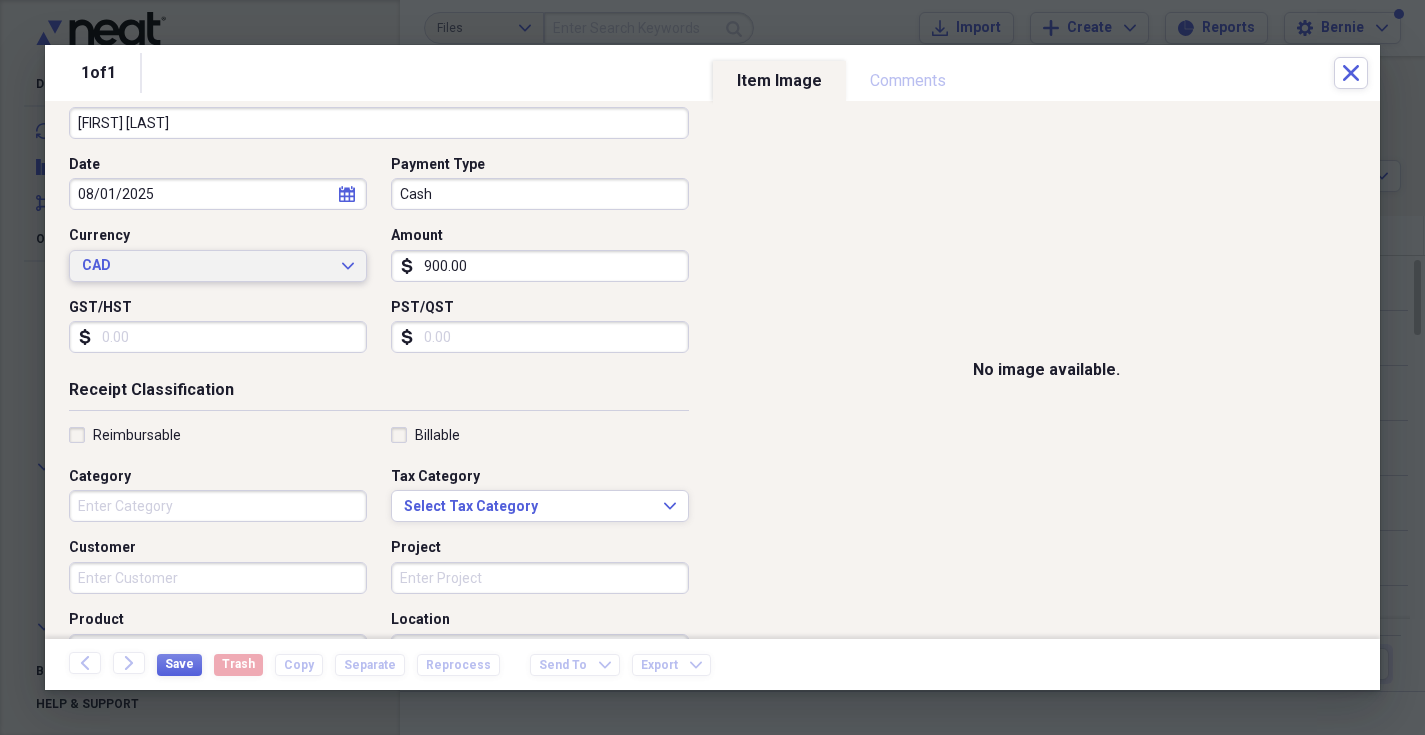 scroll, scrollTop: 333, scrollLeft: 0, axis: vertical 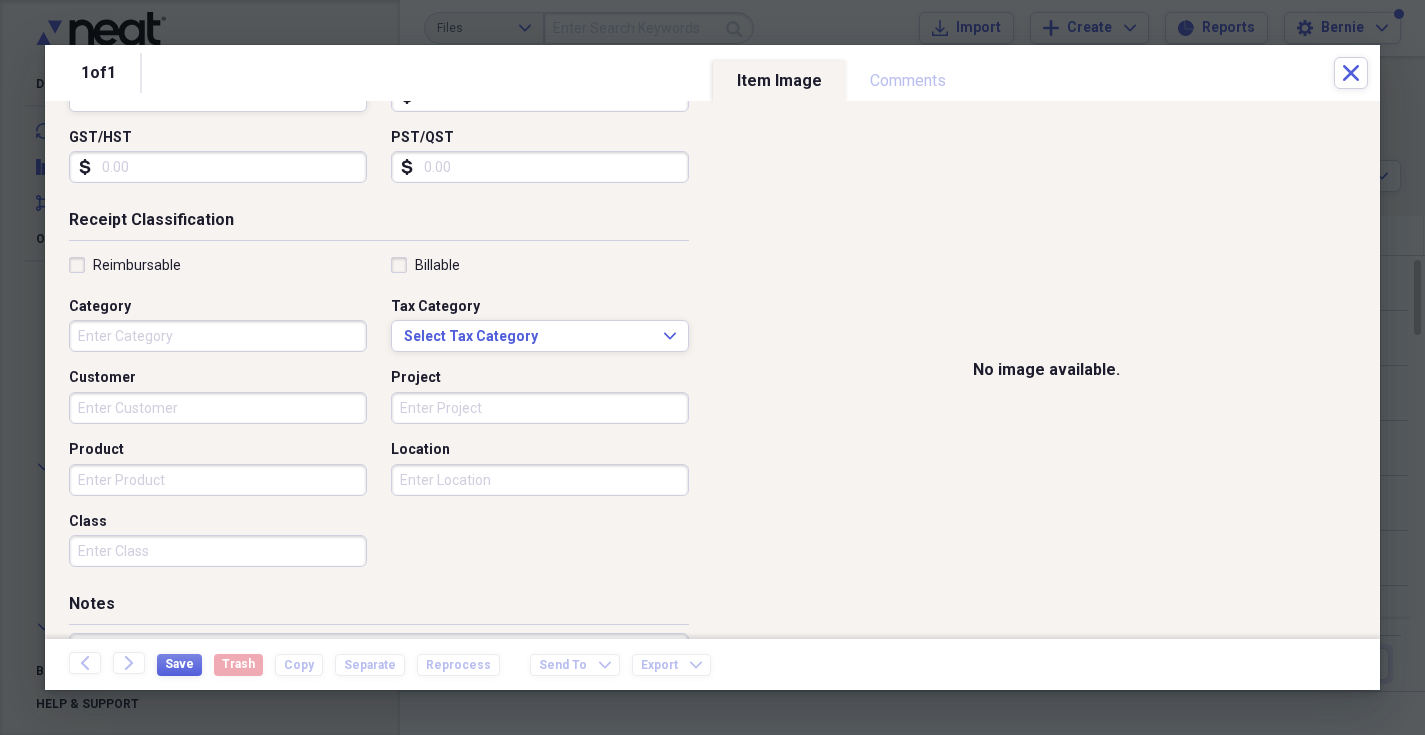 click on "Category" at bounding box center [218, 336] 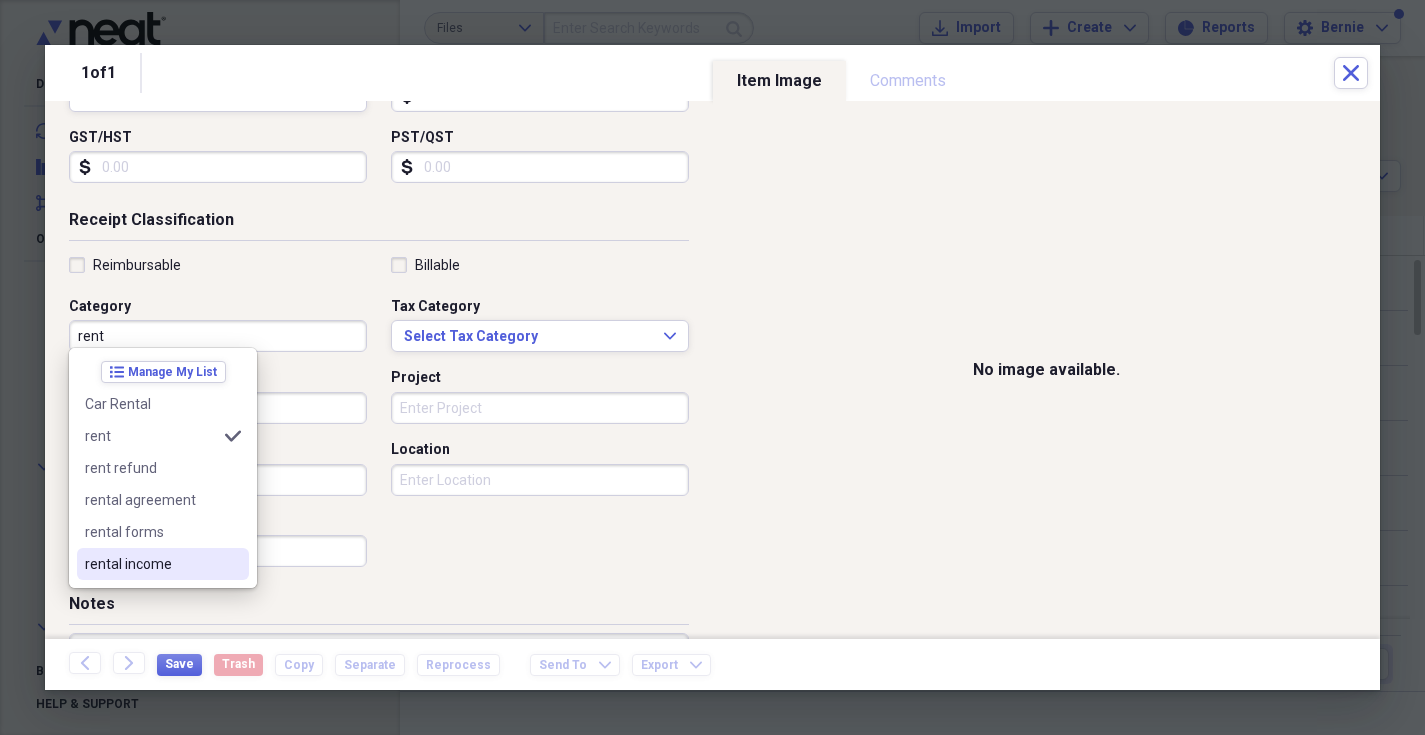click on "rental income" at bounding box center [151, 564] 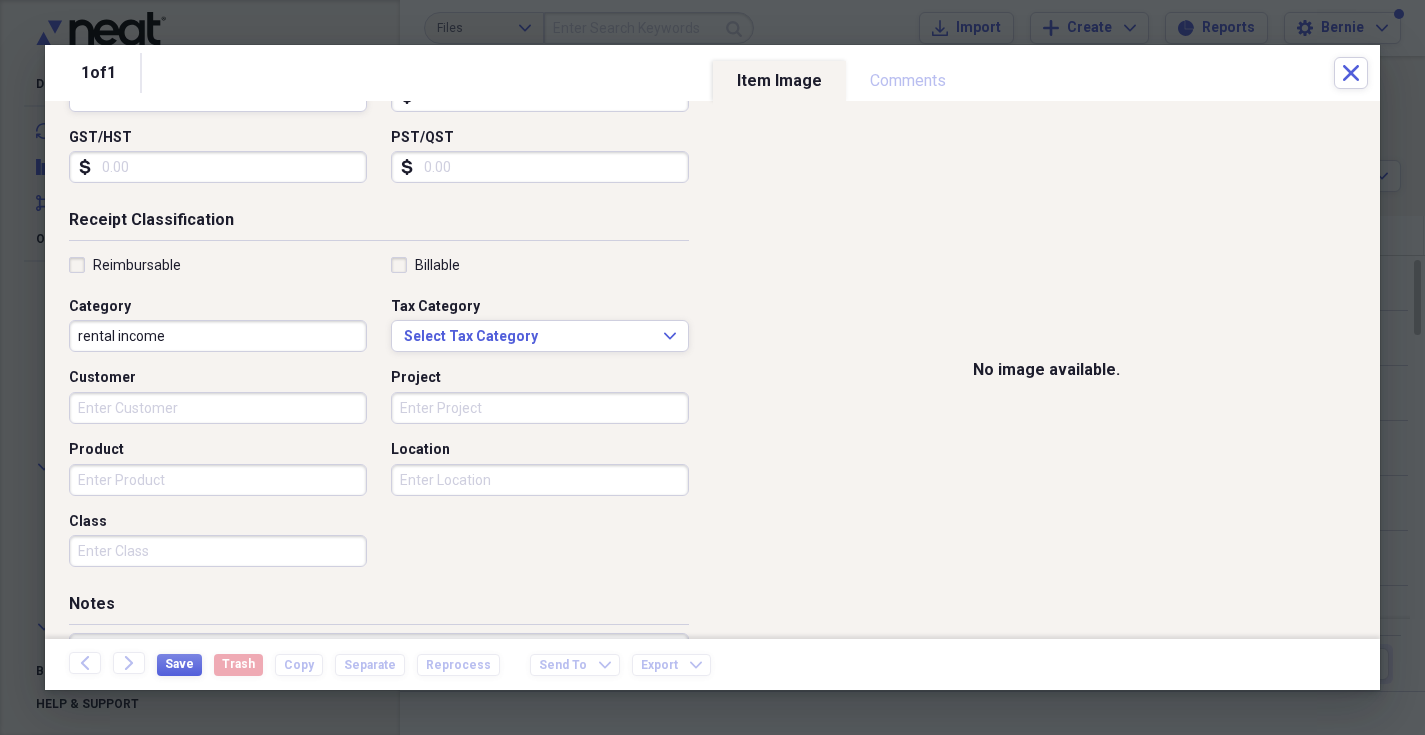 click on "Project" at bounding box center [540, 408] 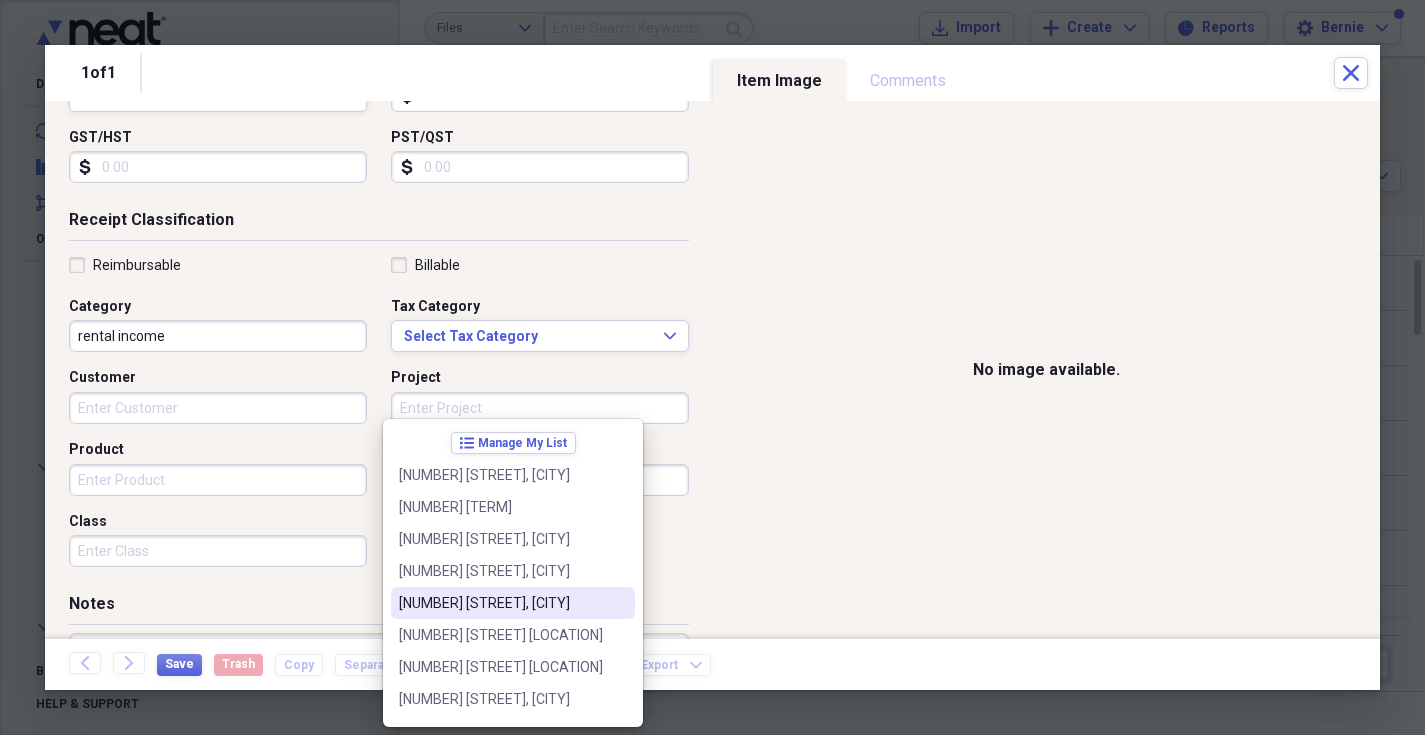 click on "[NUMBER] [STREET], [CITY]" at bounding box center [501, 603] 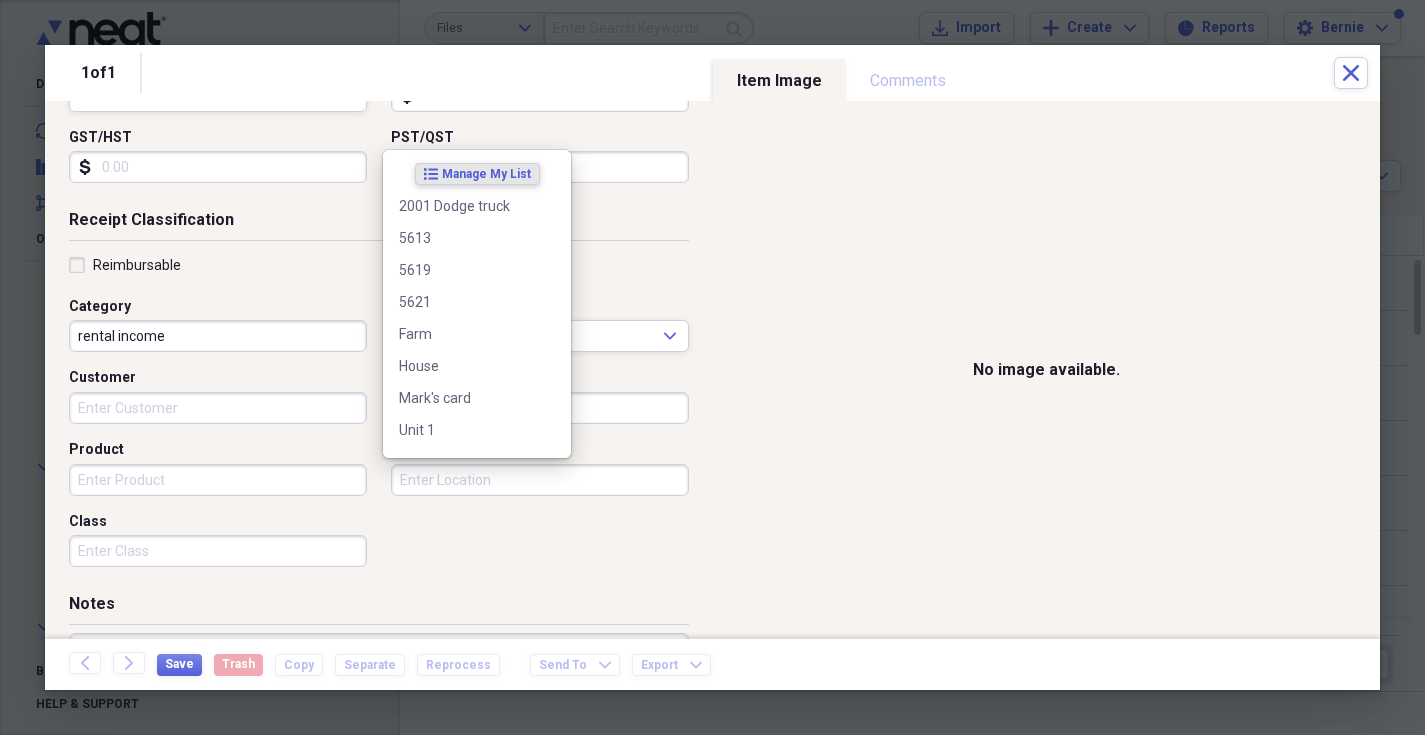 click on "Location" at bounding box center (540, 480) 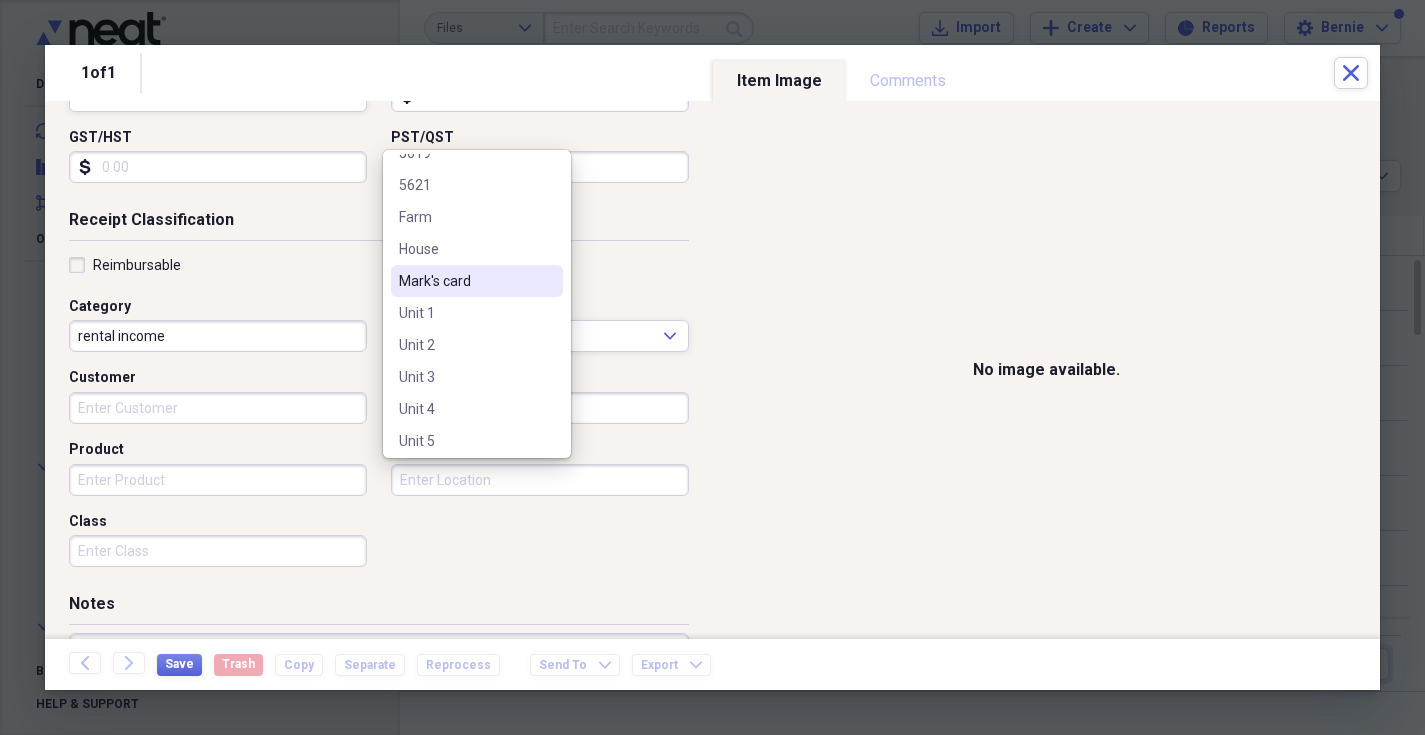 scroll, scrollTop: 211, scrollLeft: 0, axis: vertical 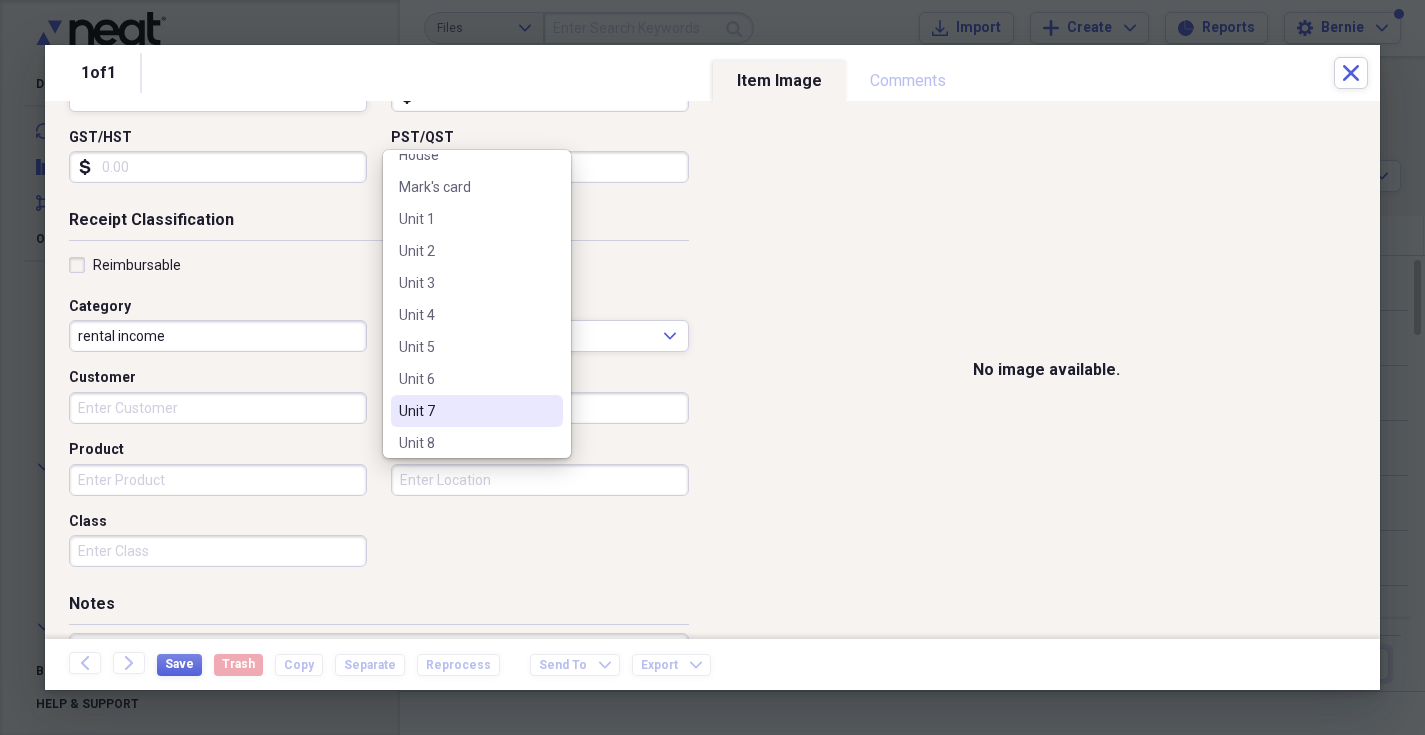 click on "Unit 7" at bounding box center [465, 411] 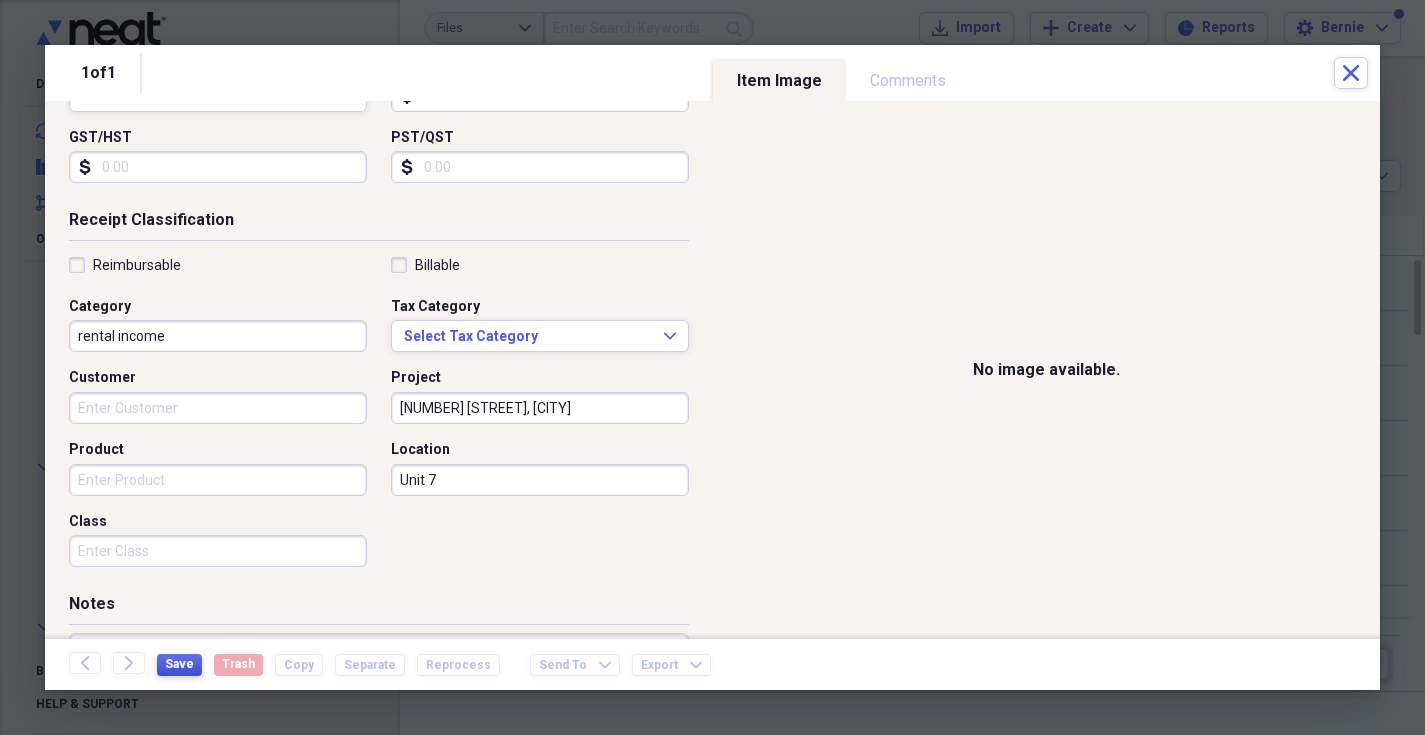 click on "Save" at bounding box center [179, 664] 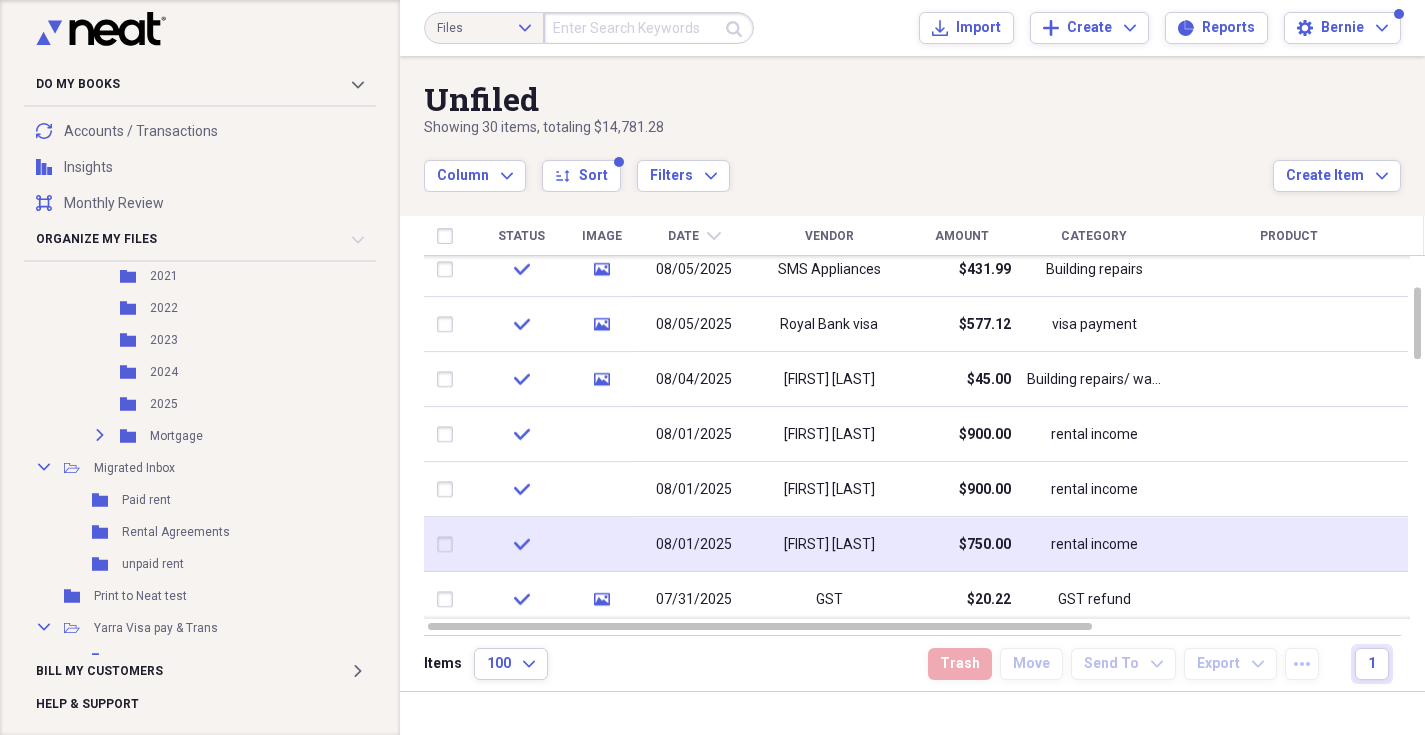 click at bounding box center [449, 545] 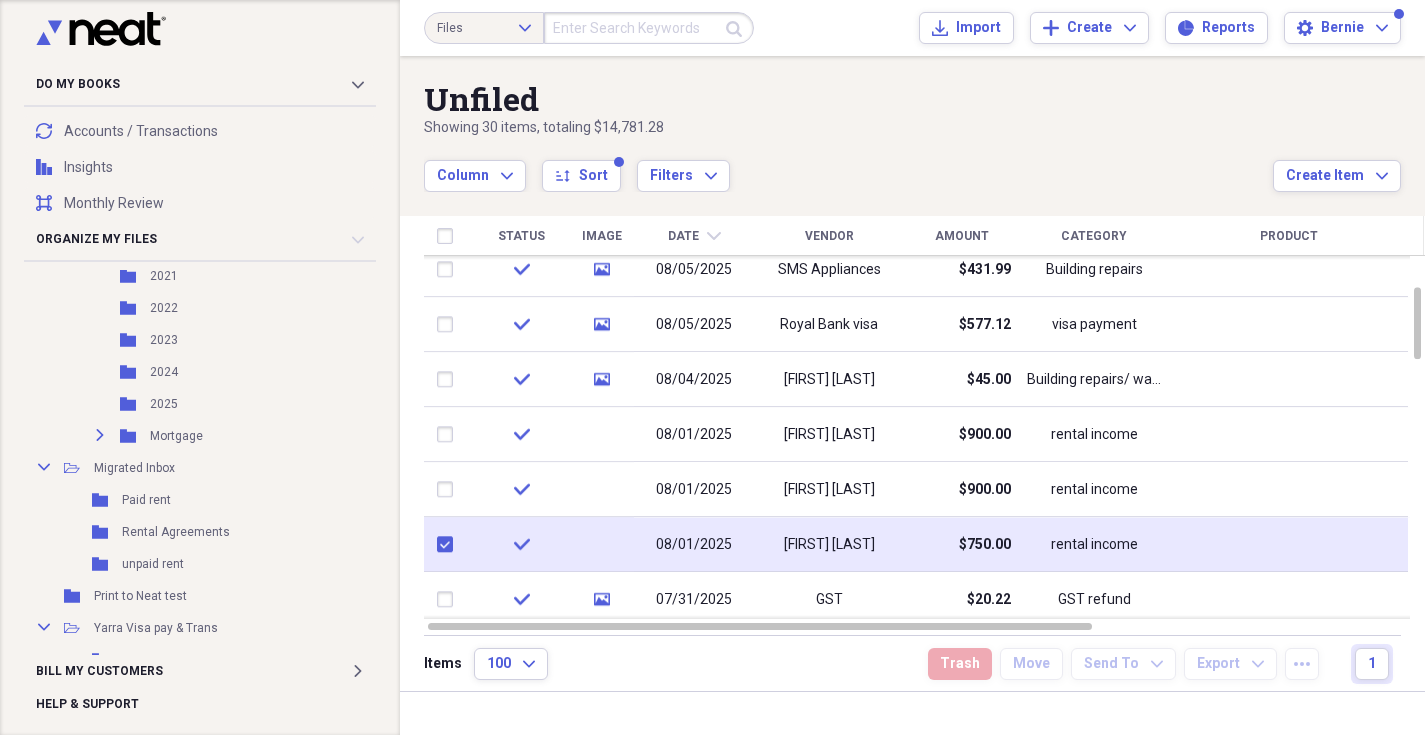 checkbox on "true" 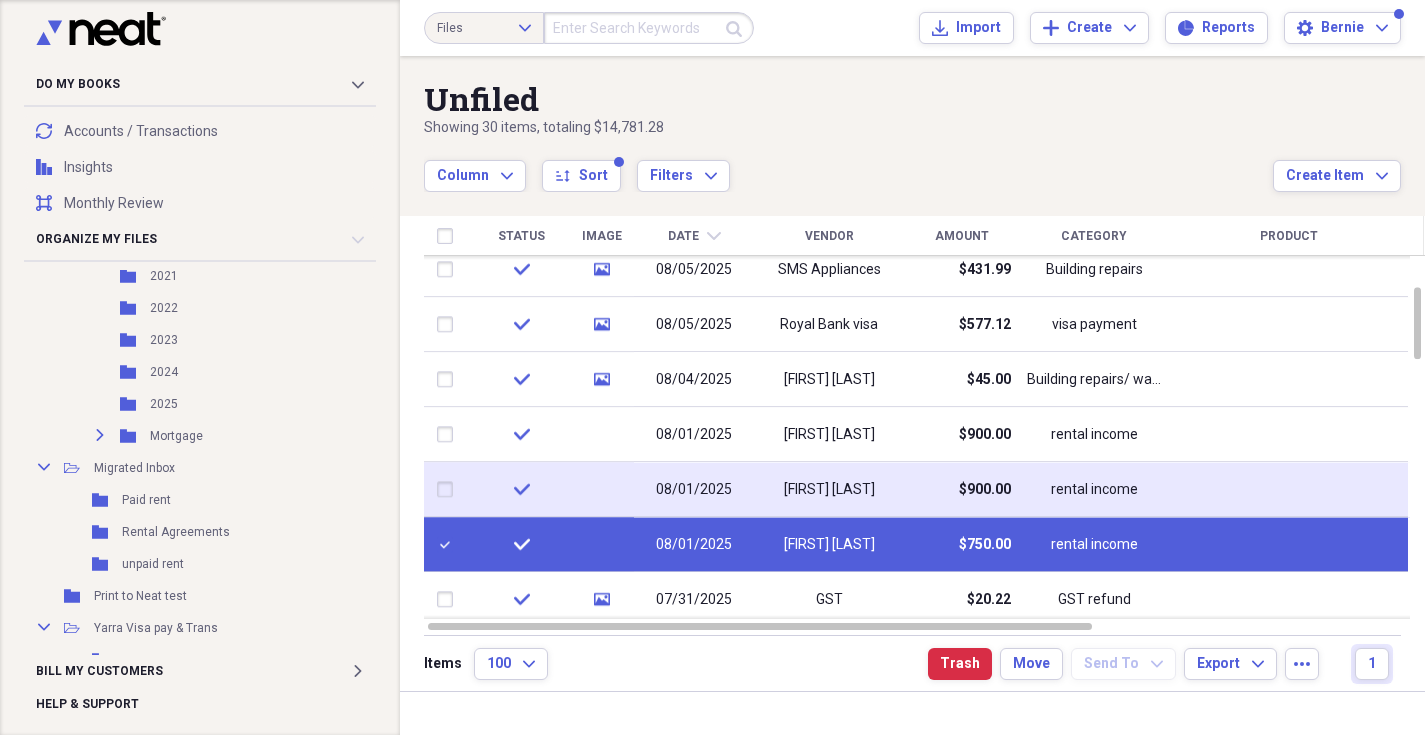 click at bounding box center [449, 490] 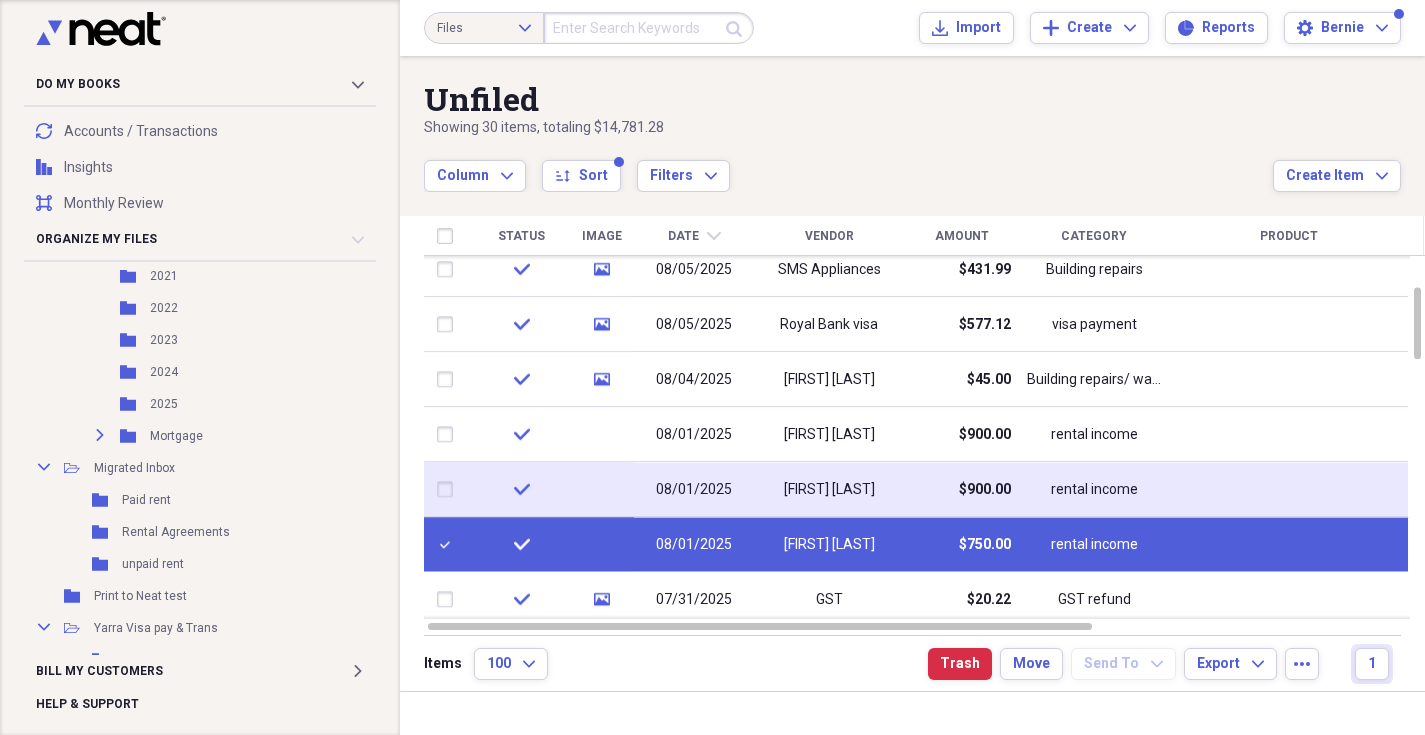 click at bounding box center (437, 489) 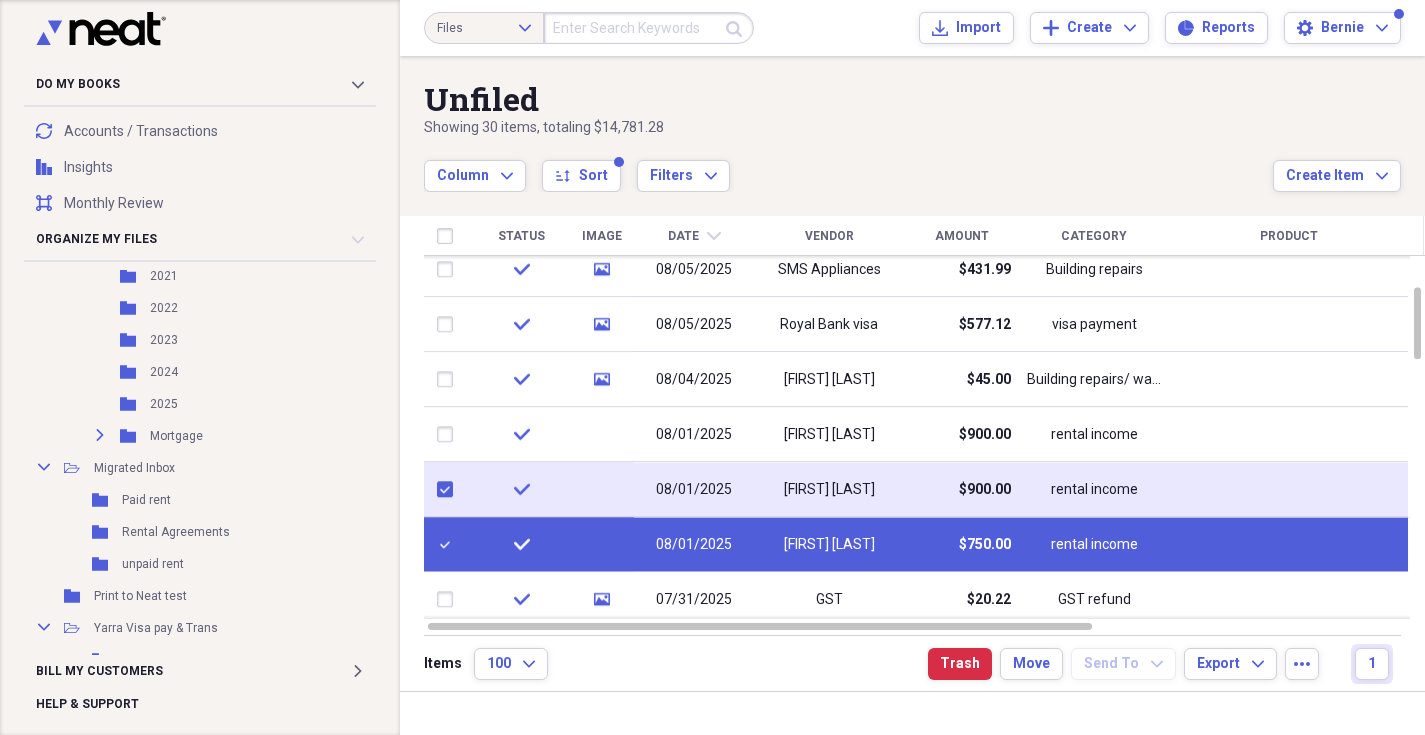 checkbox on "true" 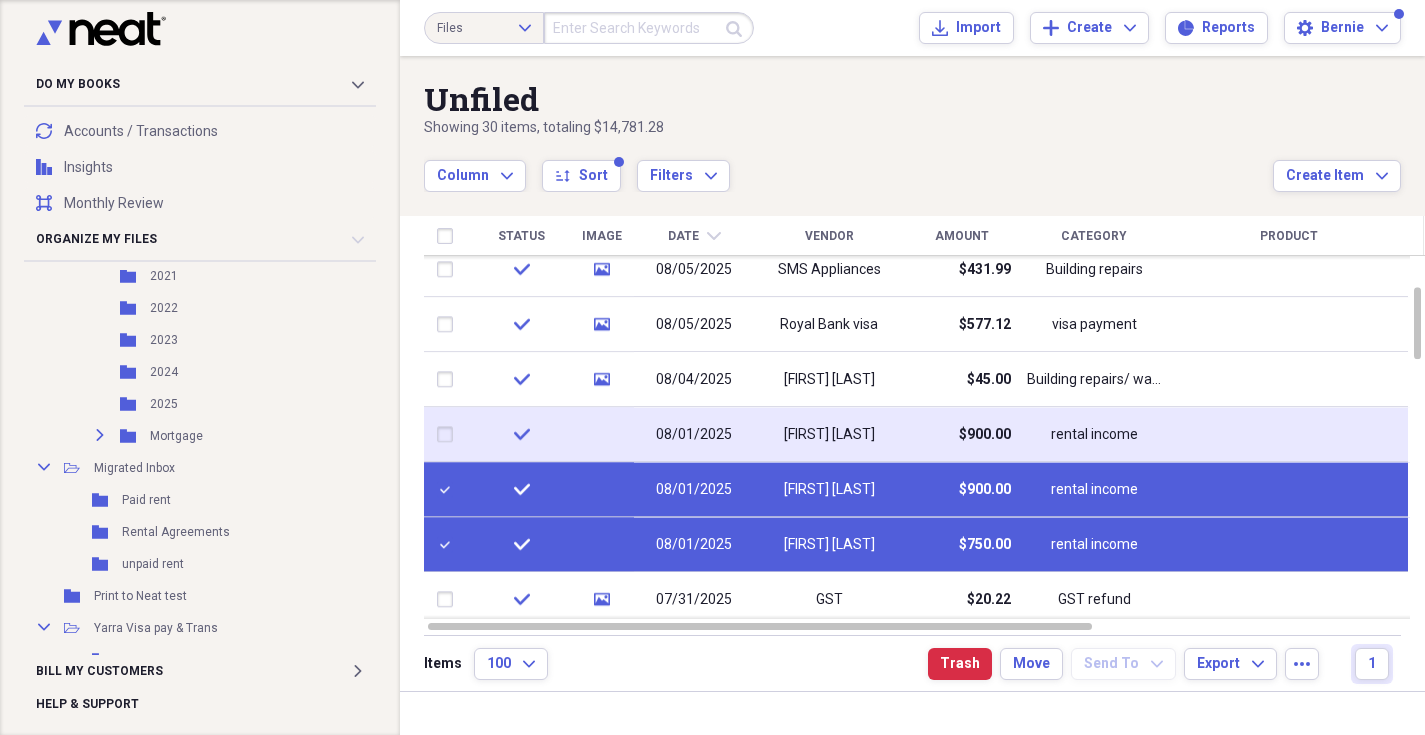 click at bounding box center [449, 435] 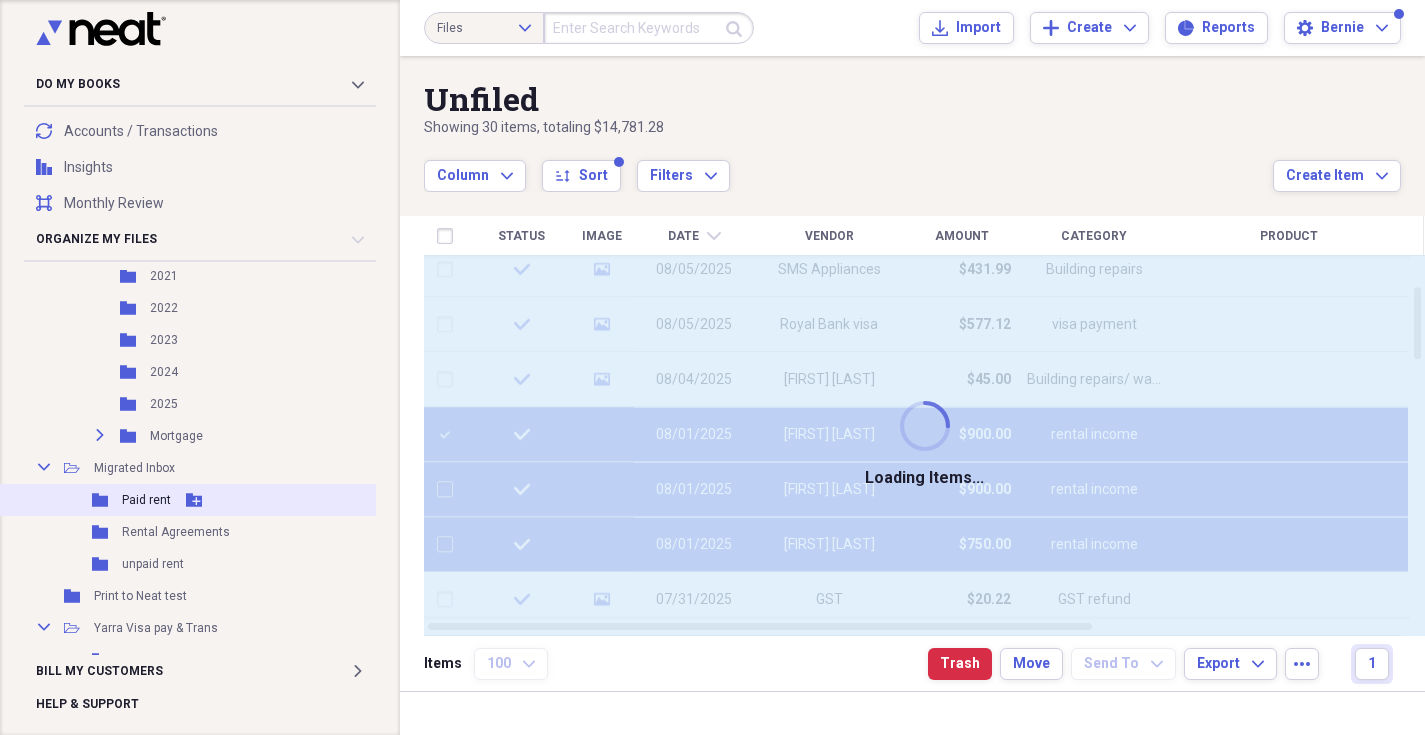 checkbox on "false" 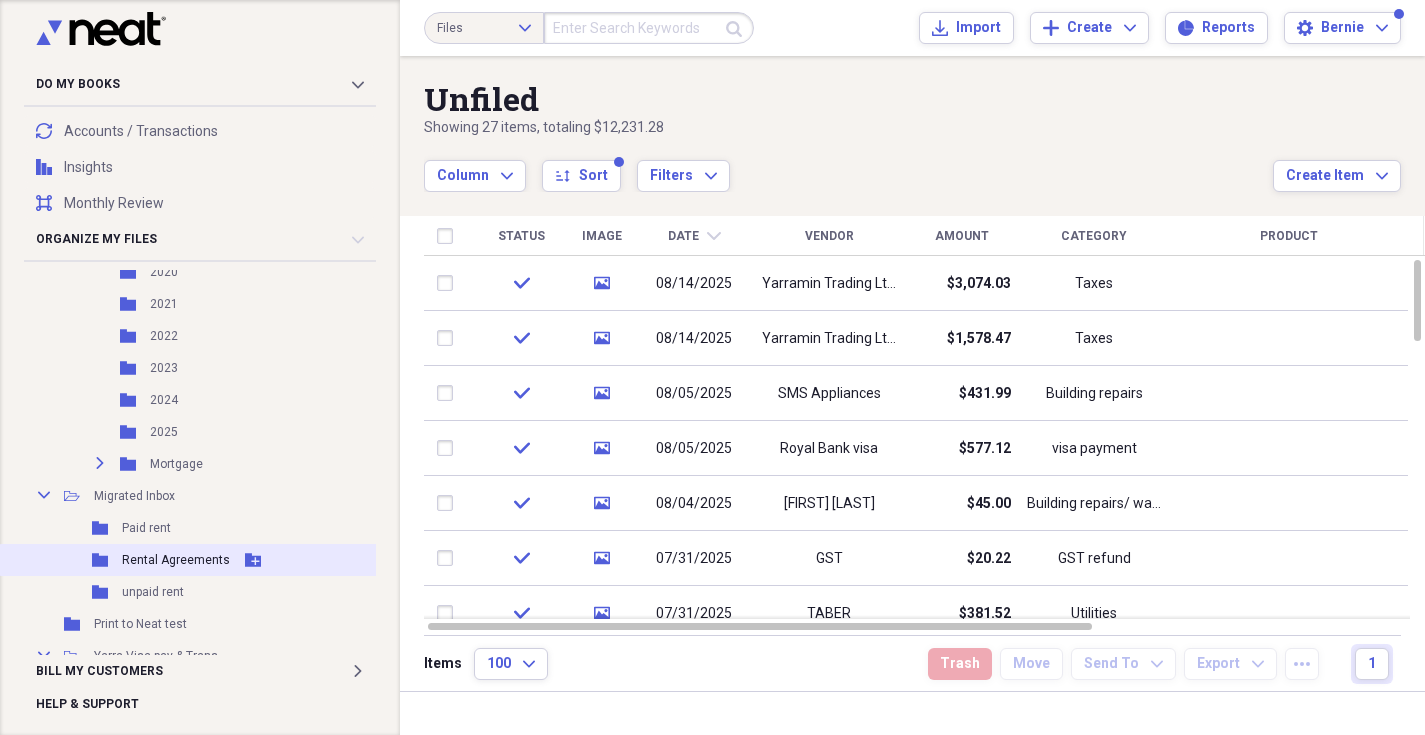 scroll, scrollTop: 530, scrollLeft: 0, axis: vertical 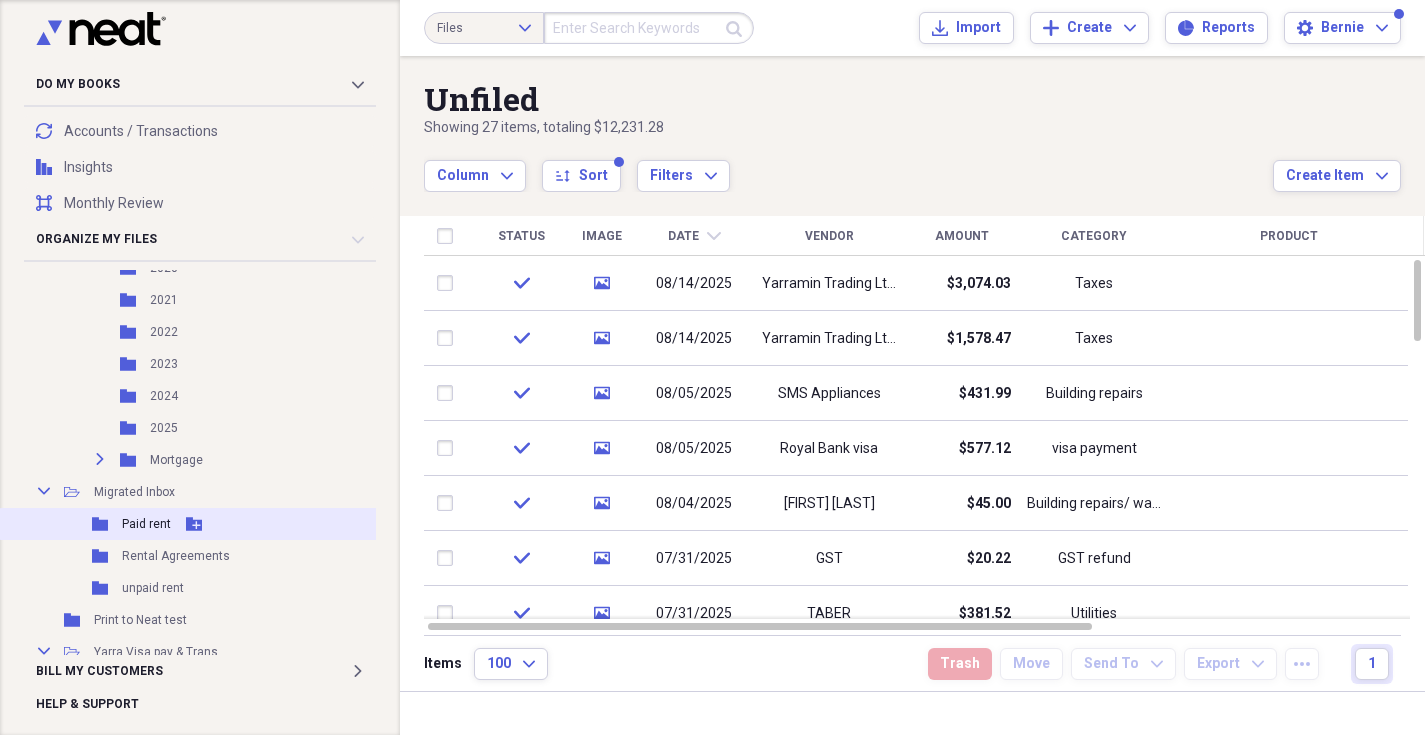 click on "Paid rent" at bounding box center (146, 524) 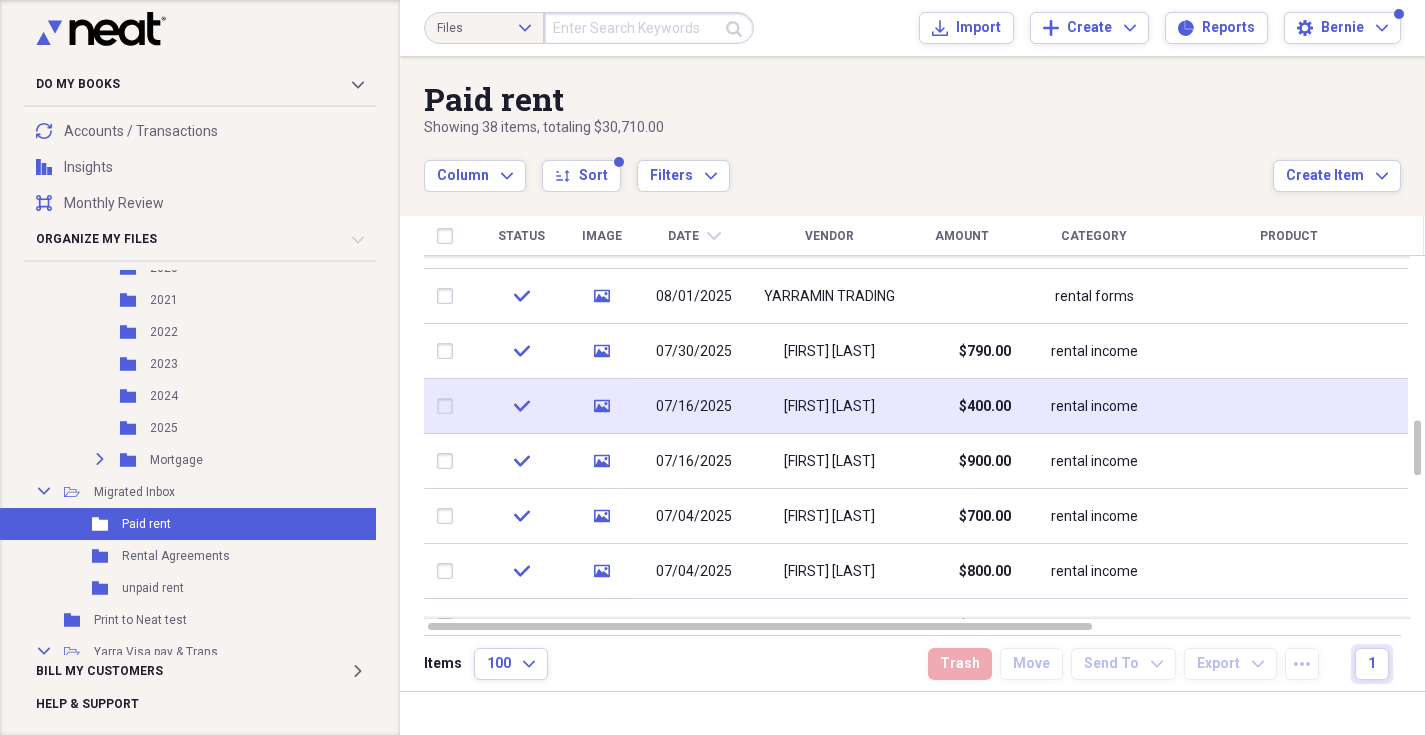 click at bounding box center (449, 406) 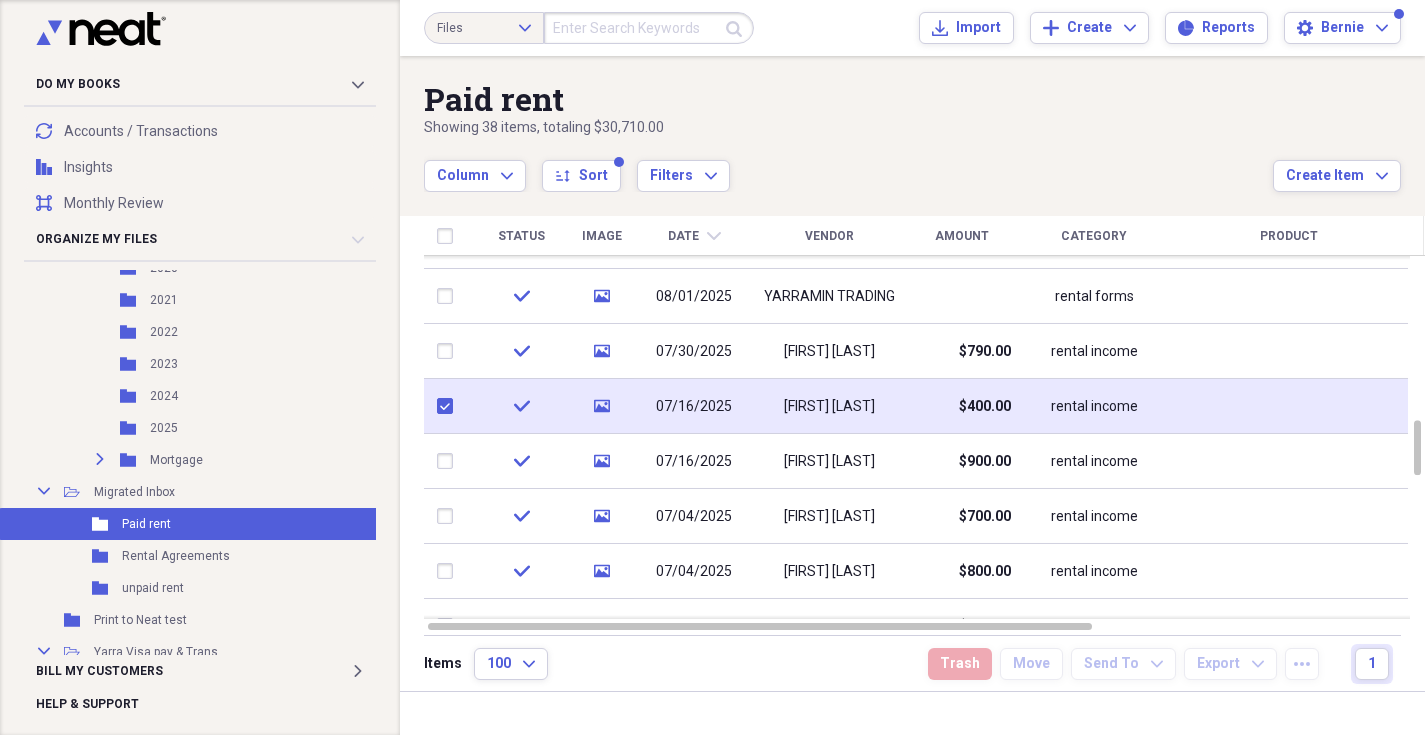 checkbox on "true" 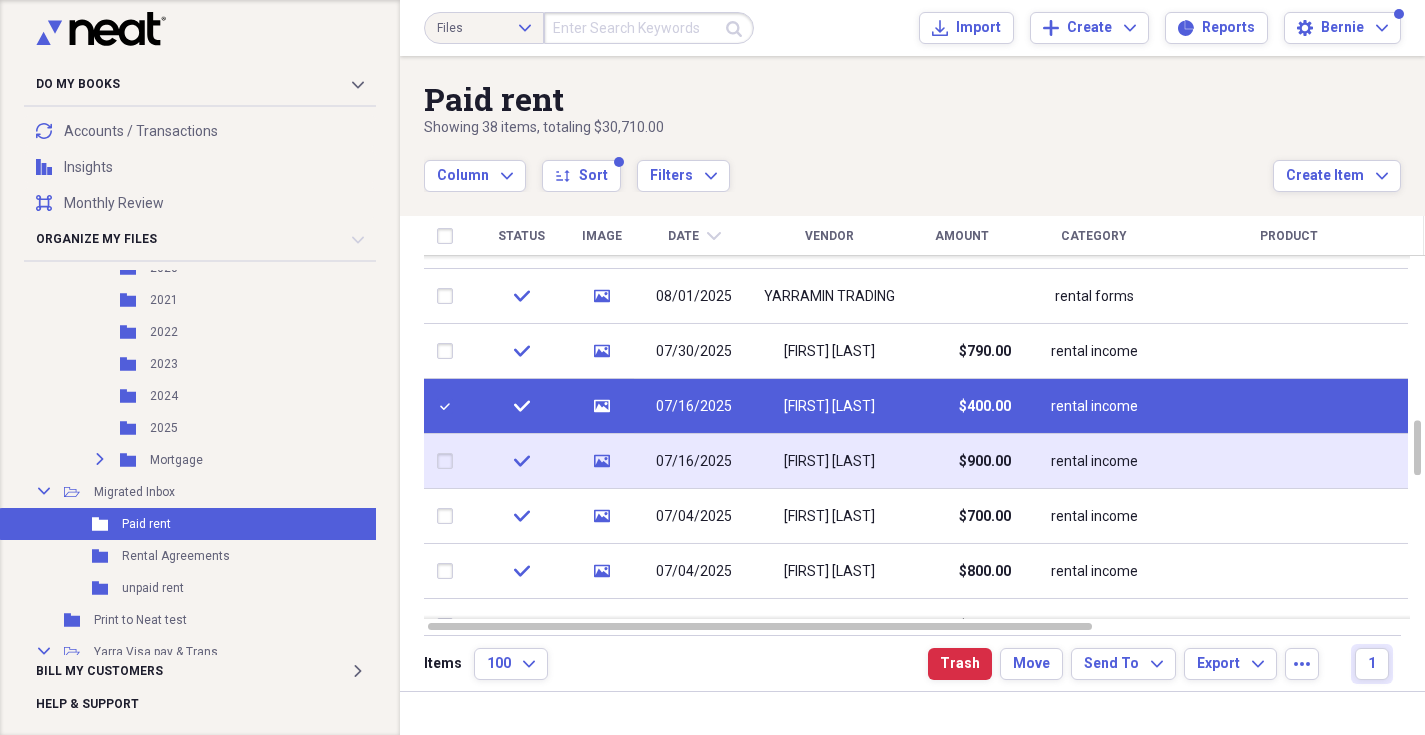 click at bounding box center [449, 461] 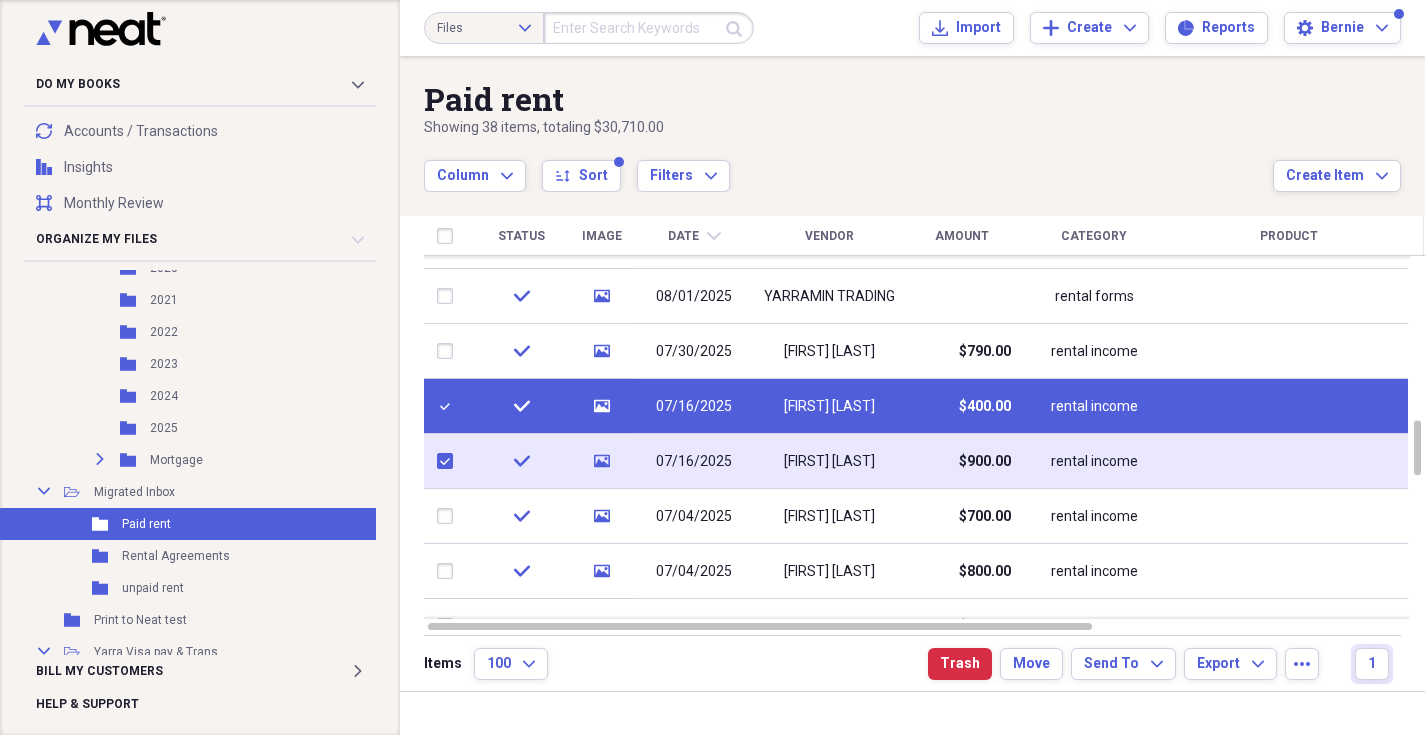 checkbox on "true" 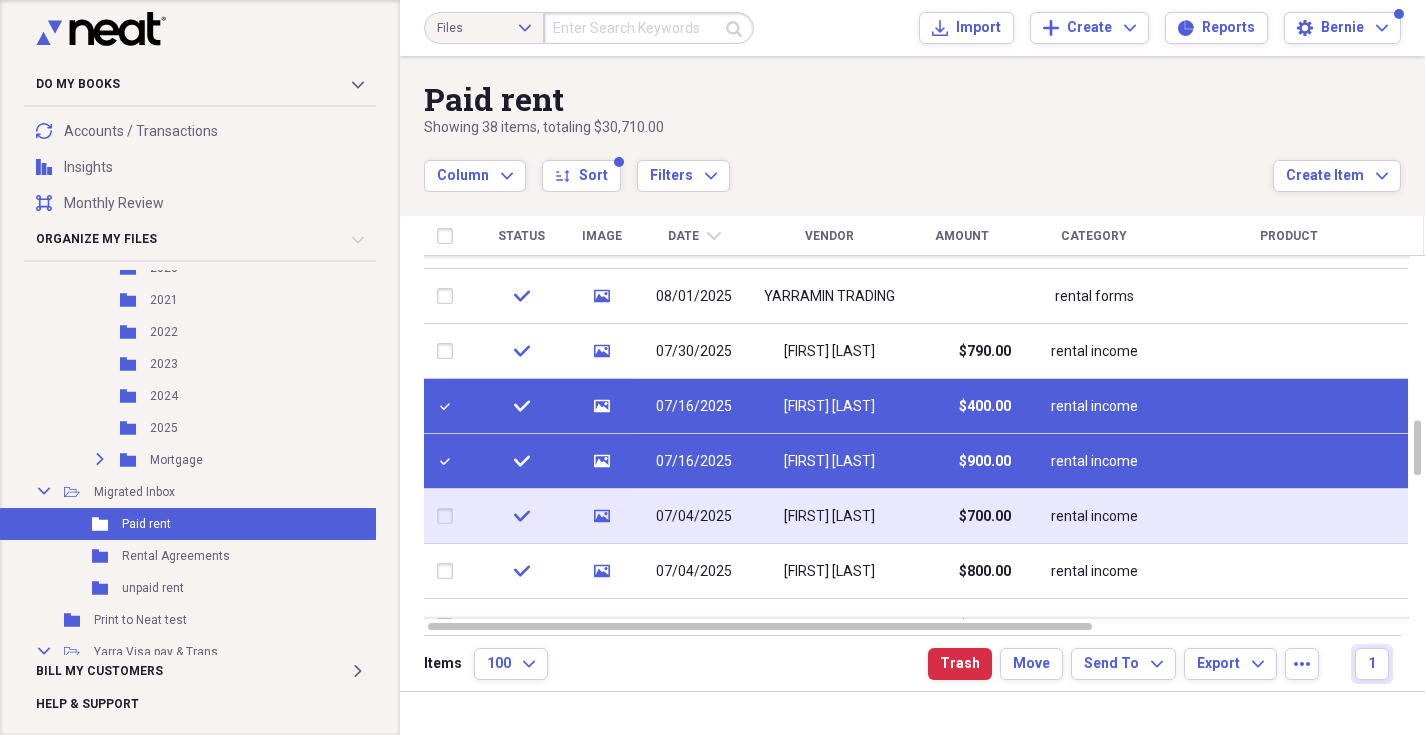 click at bounding box center [449, 516] 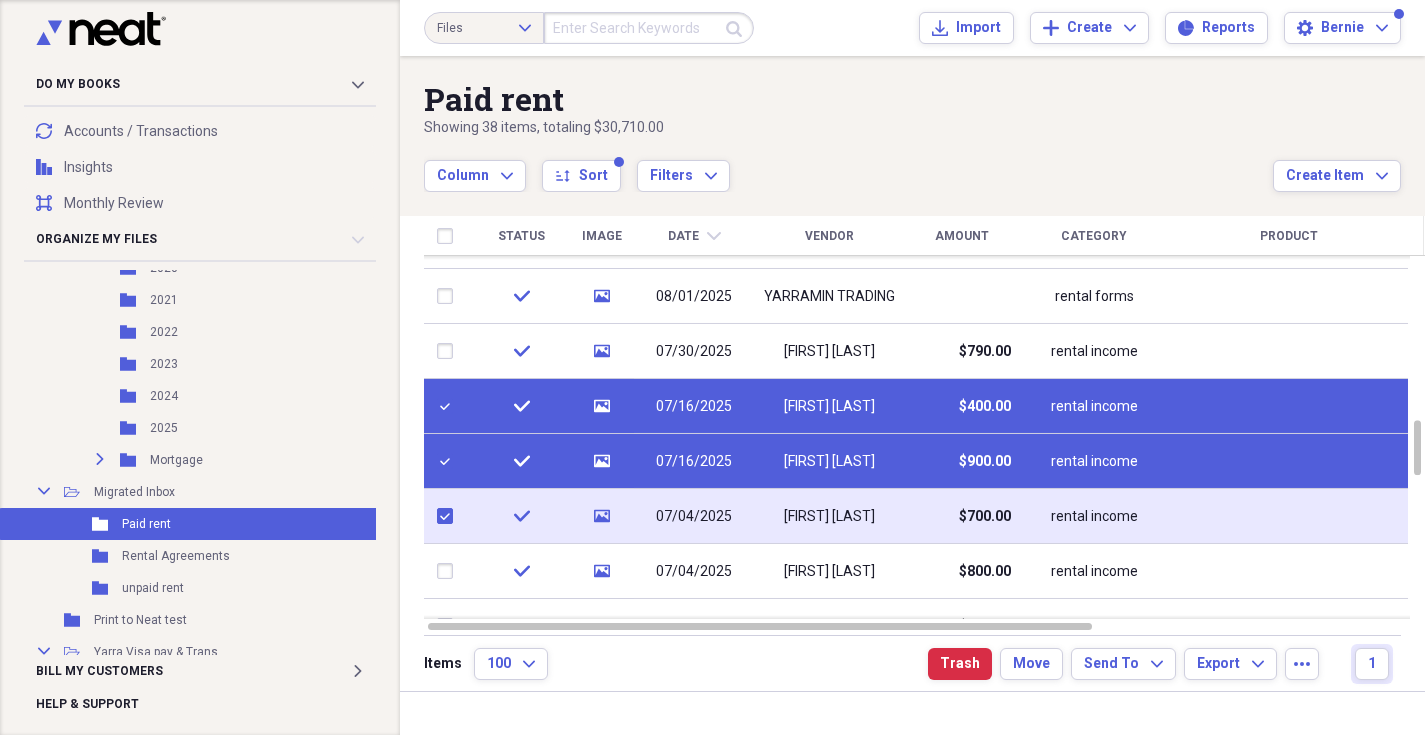 checkbox on "true" 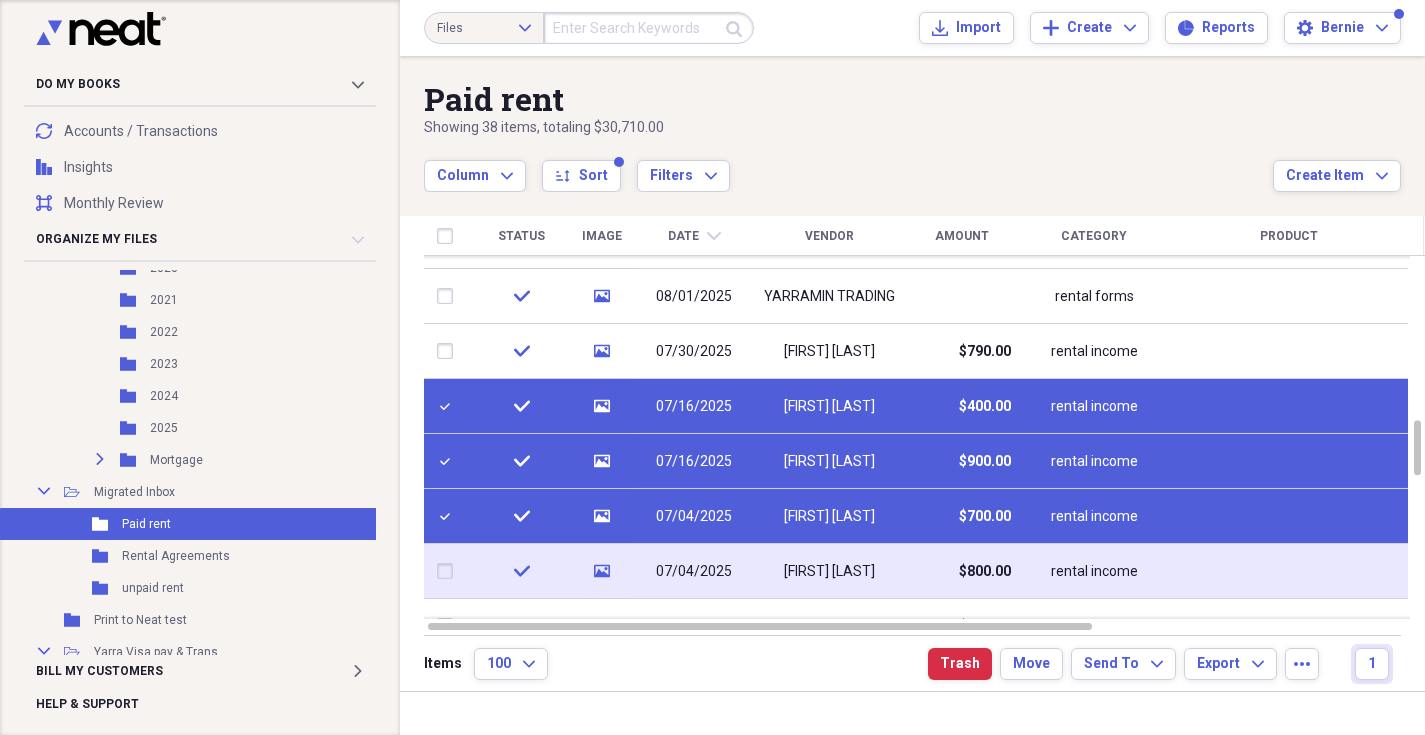 click at bounding box center (449, 571) 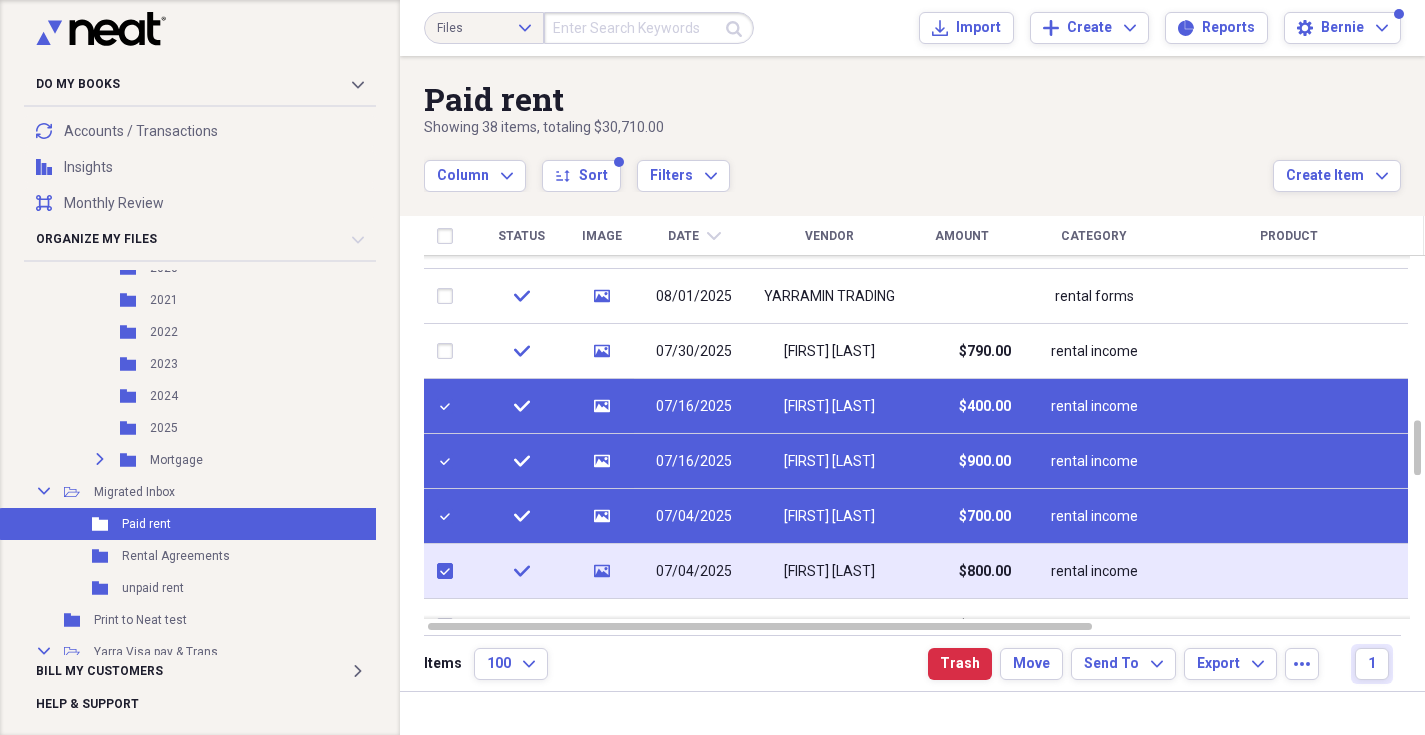 checkbox on "true" 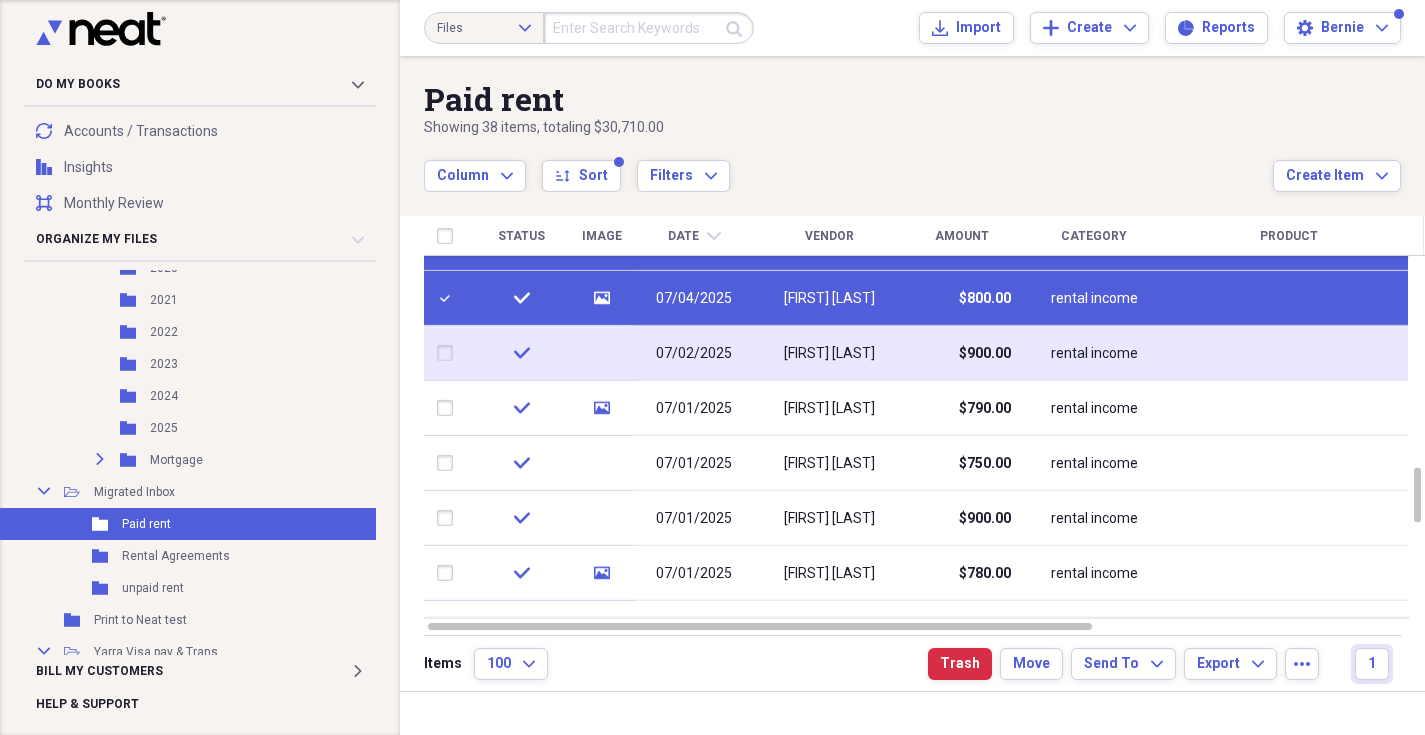 click at bounding box center (449, 353) 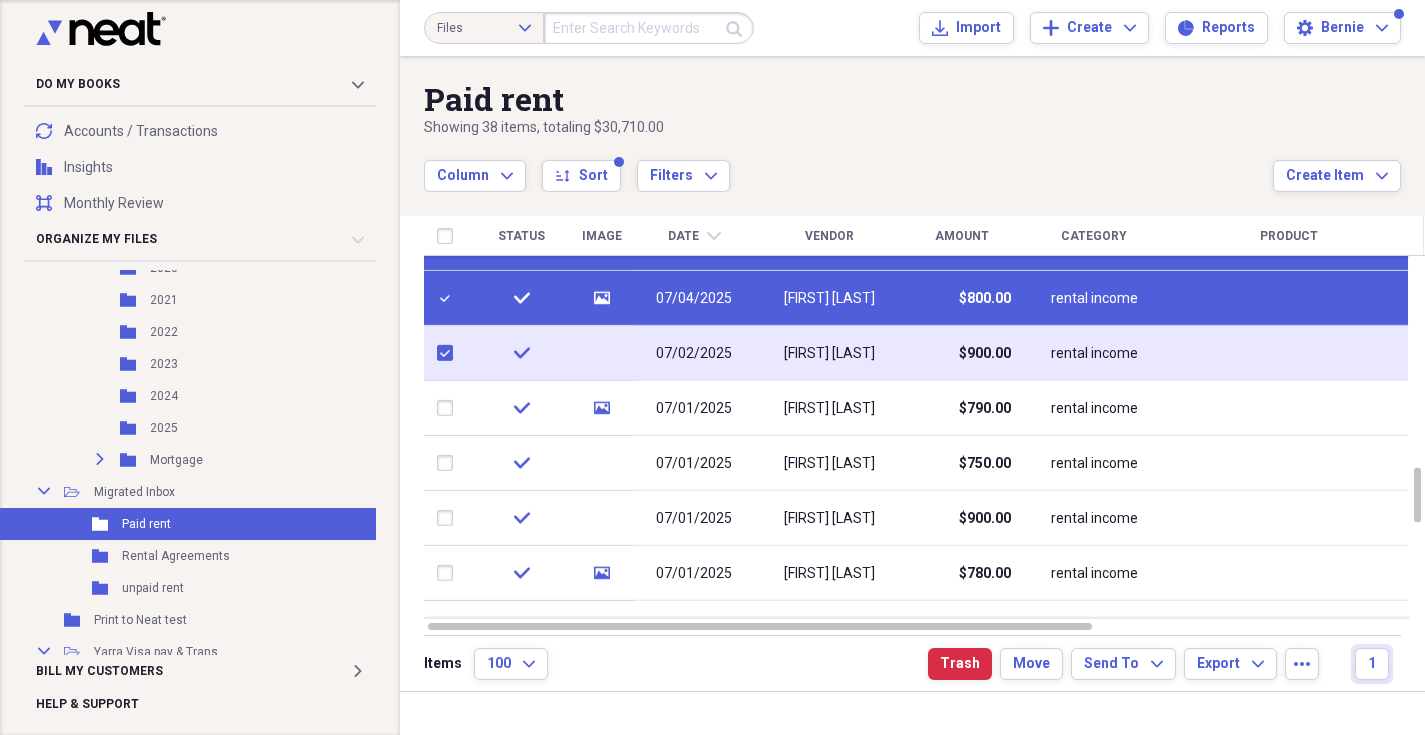 checkbox on "true" 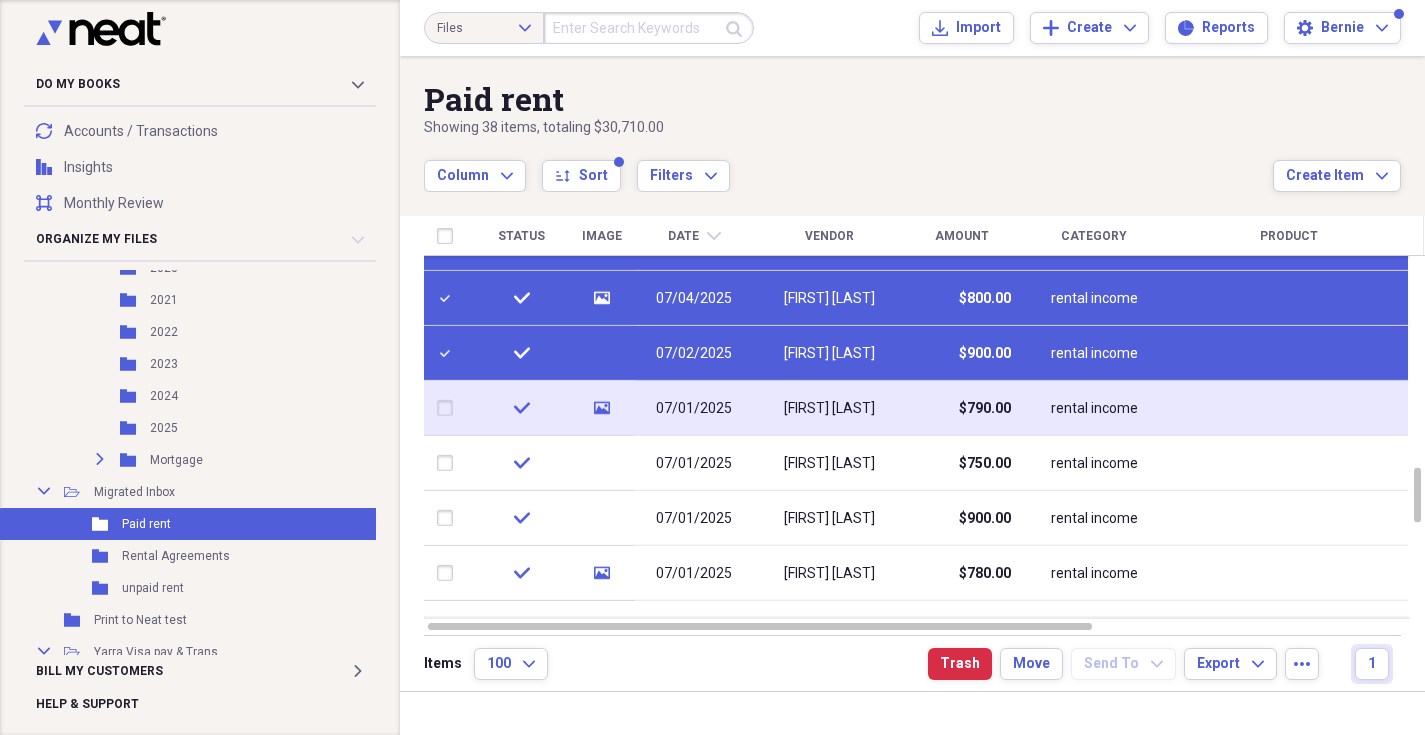 click at bounding box center [449, 408] 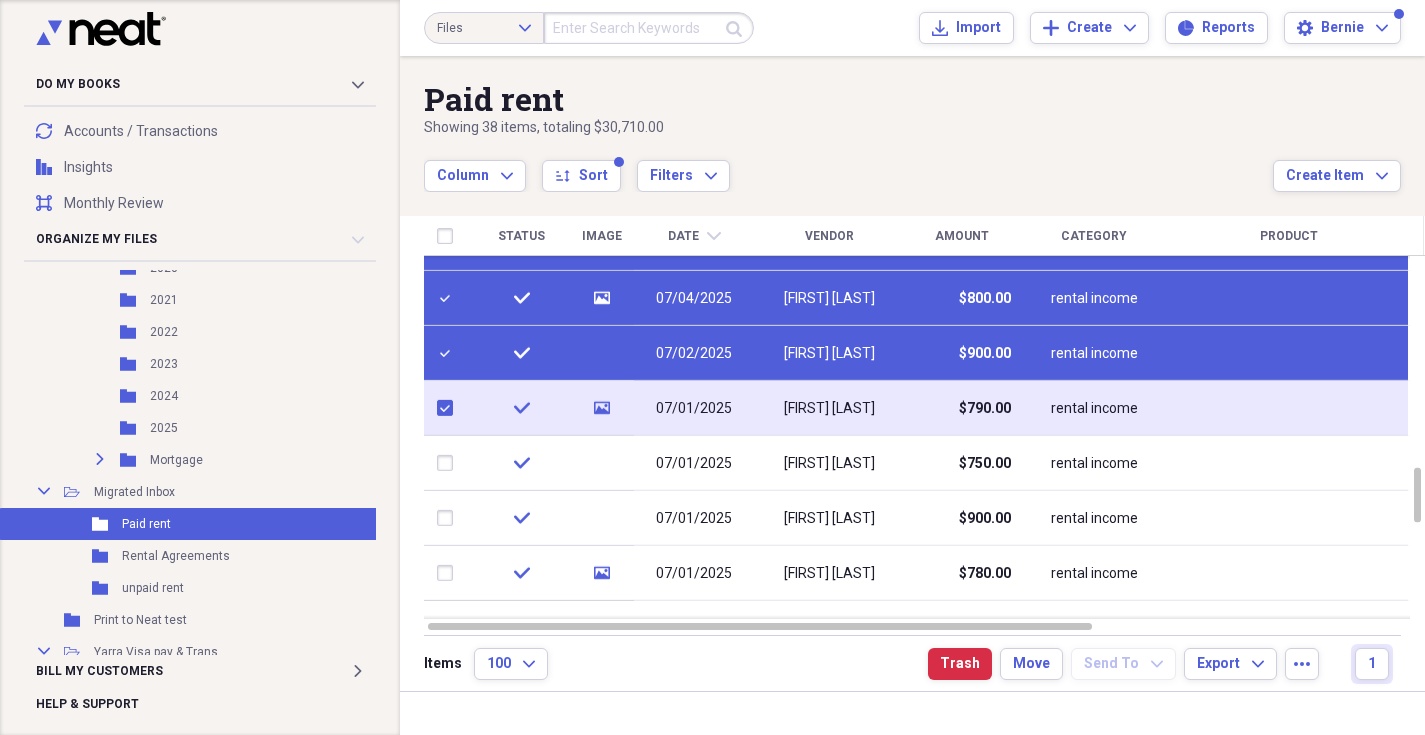 checkbox on "true" 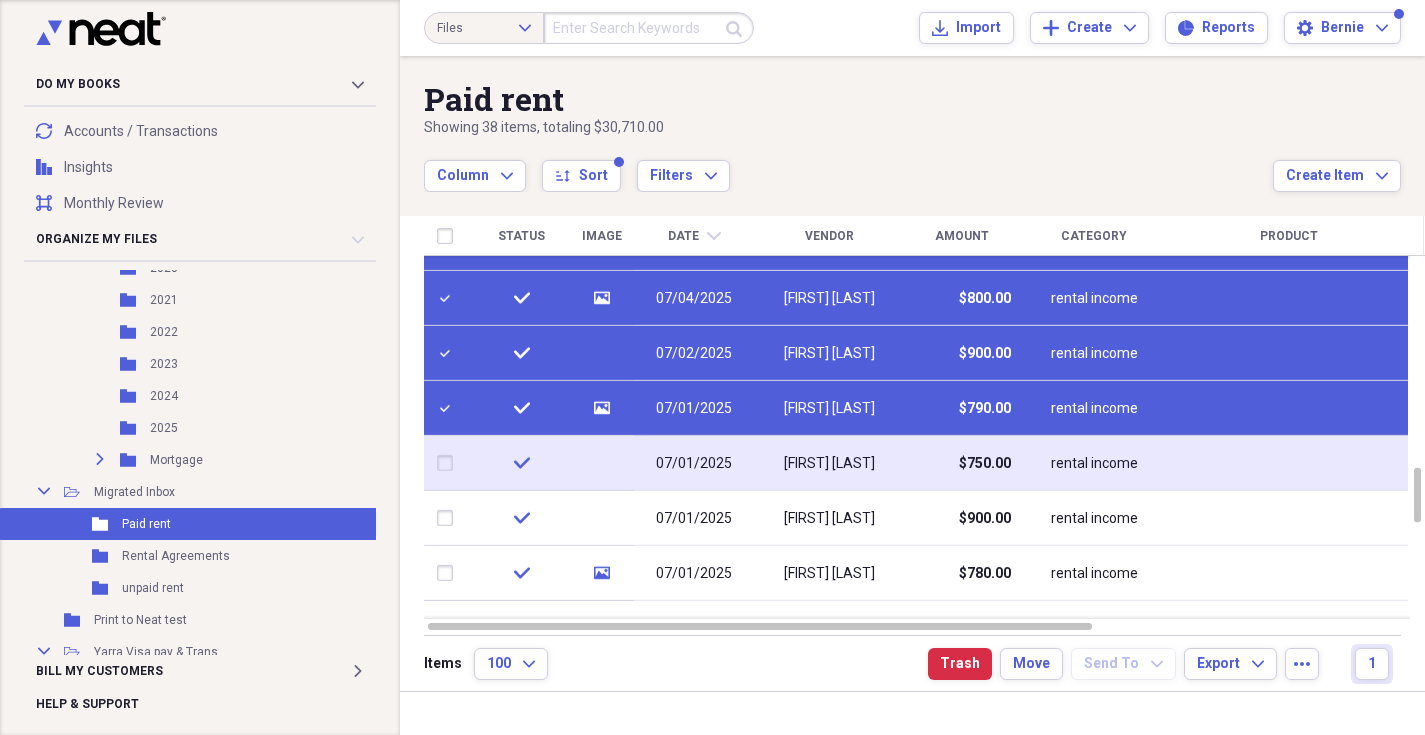 click at bounding box center [449, 463] 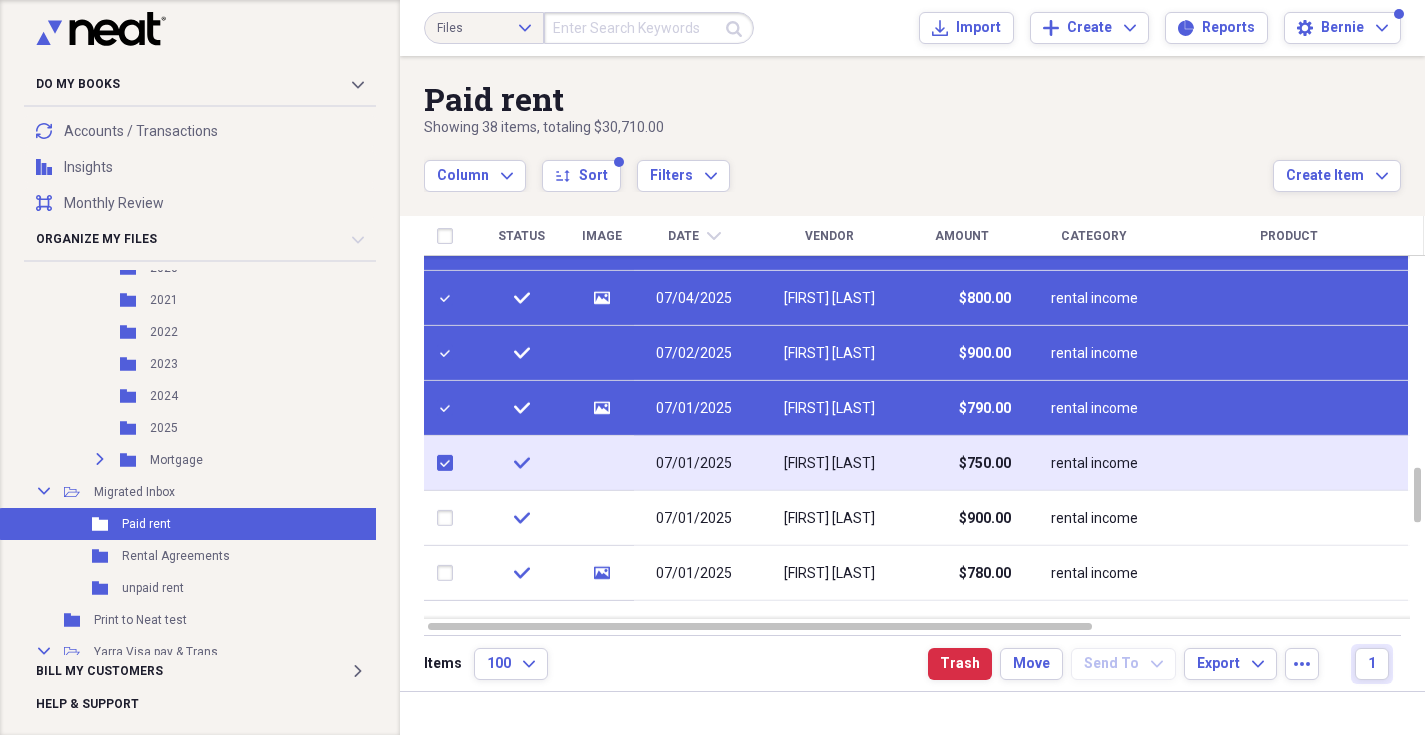 checkbox on "true" 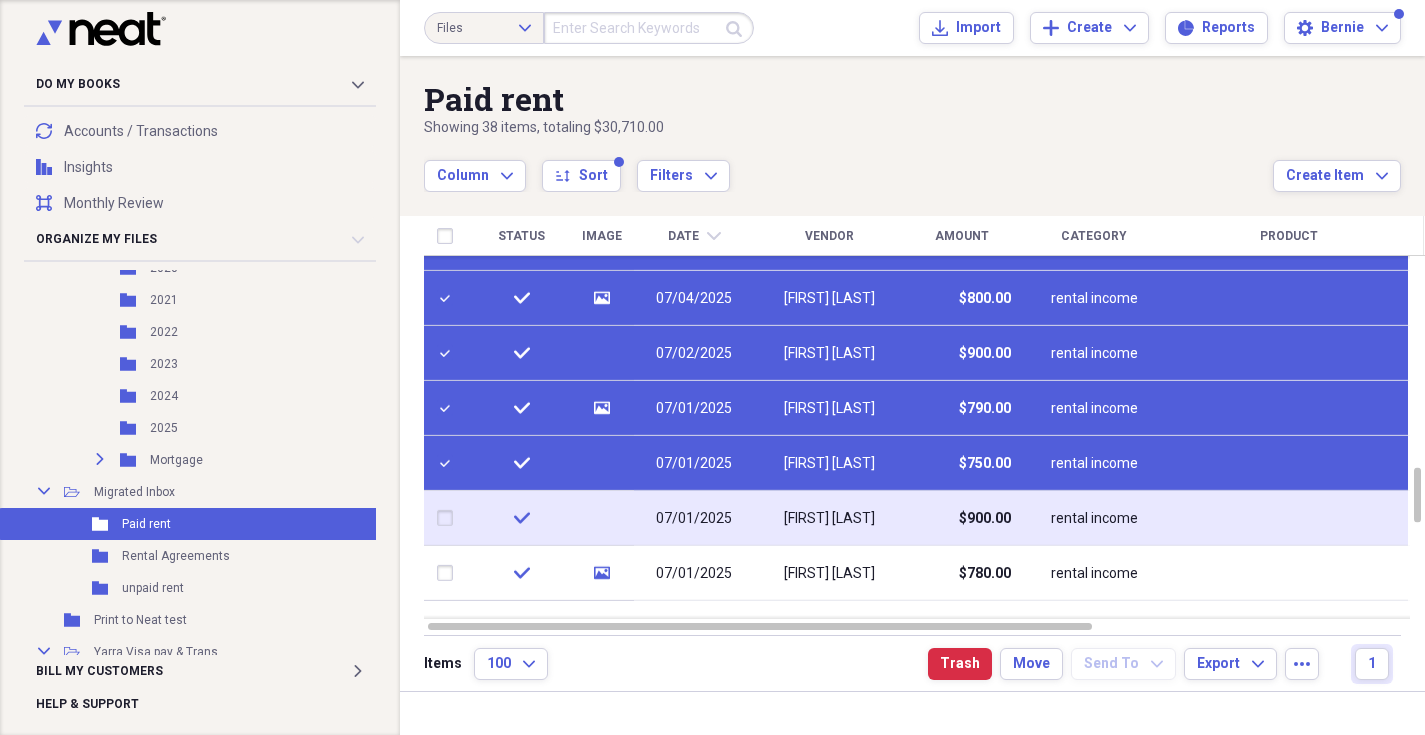 click at bounding box center [449, 518] 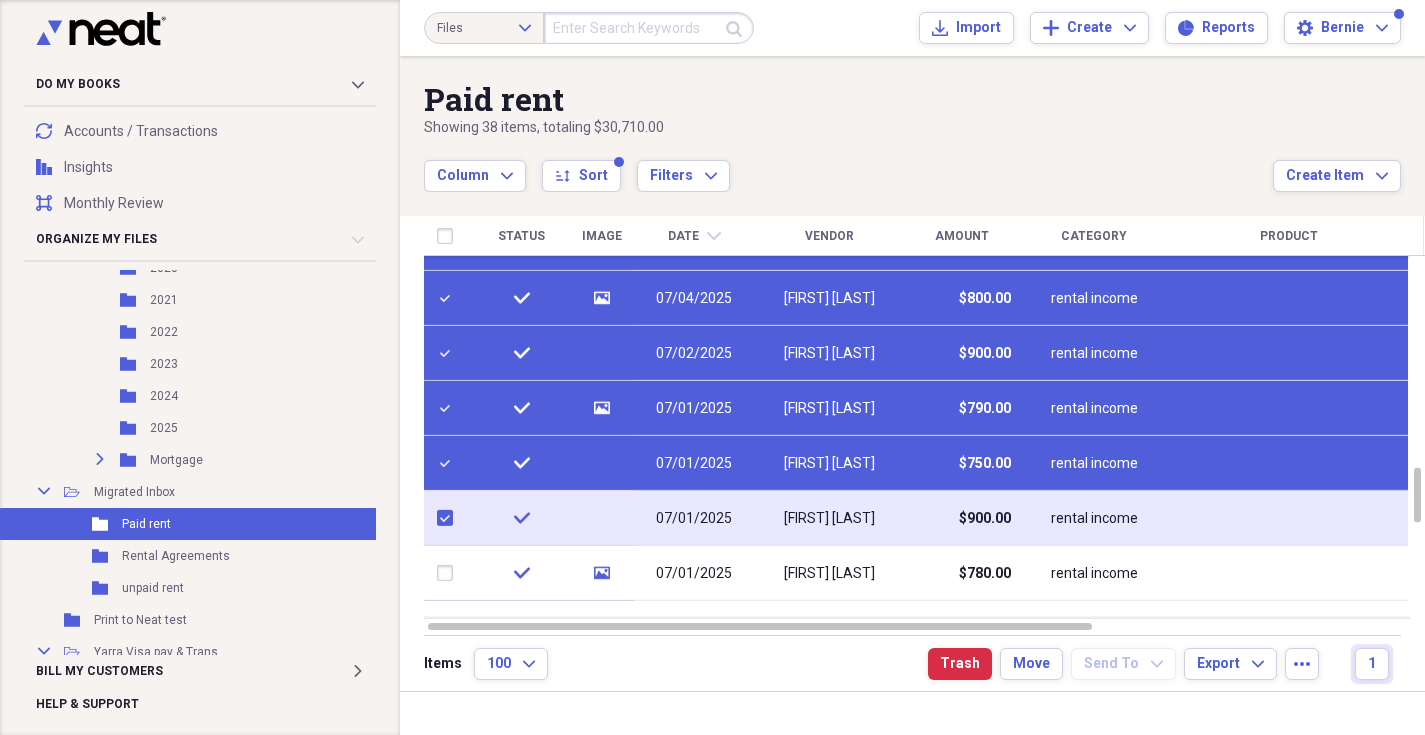 checkbox on "true" 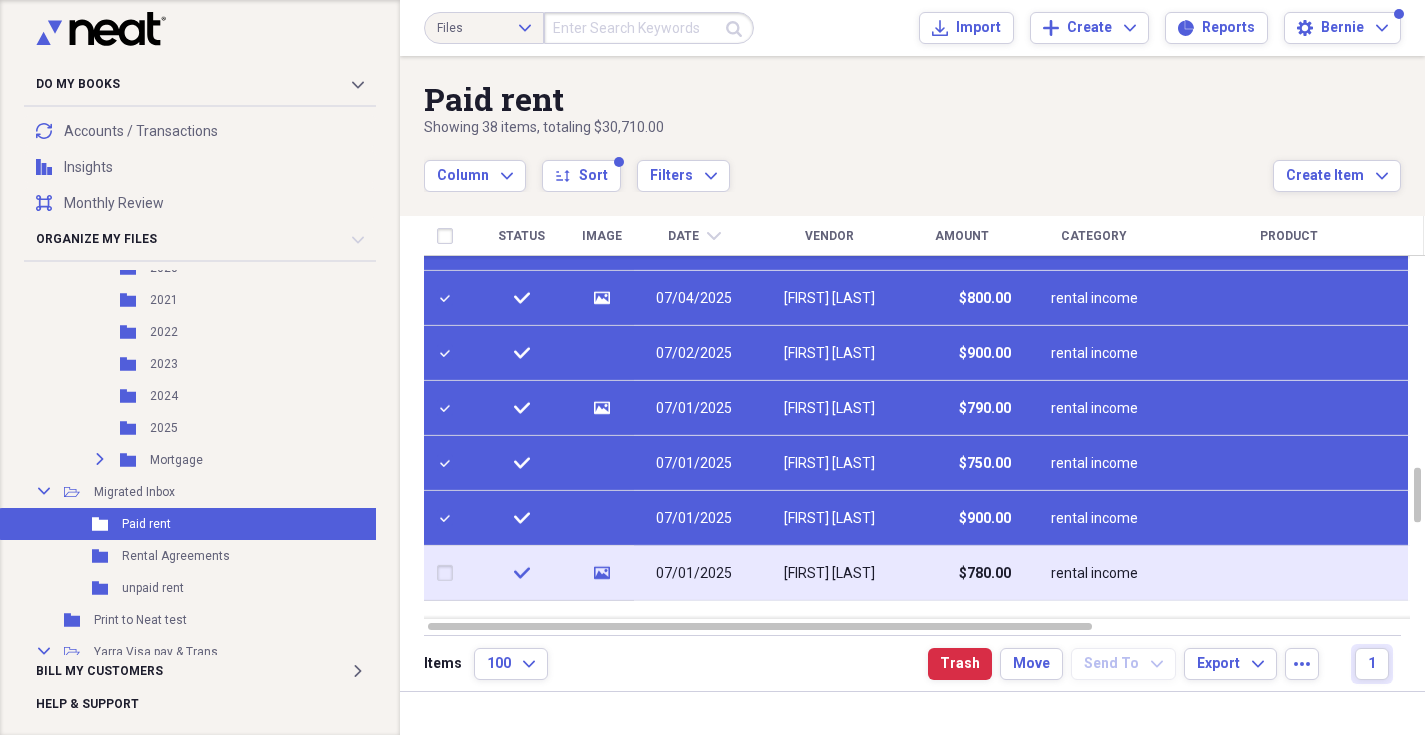 click at bounding box center [449, 573] 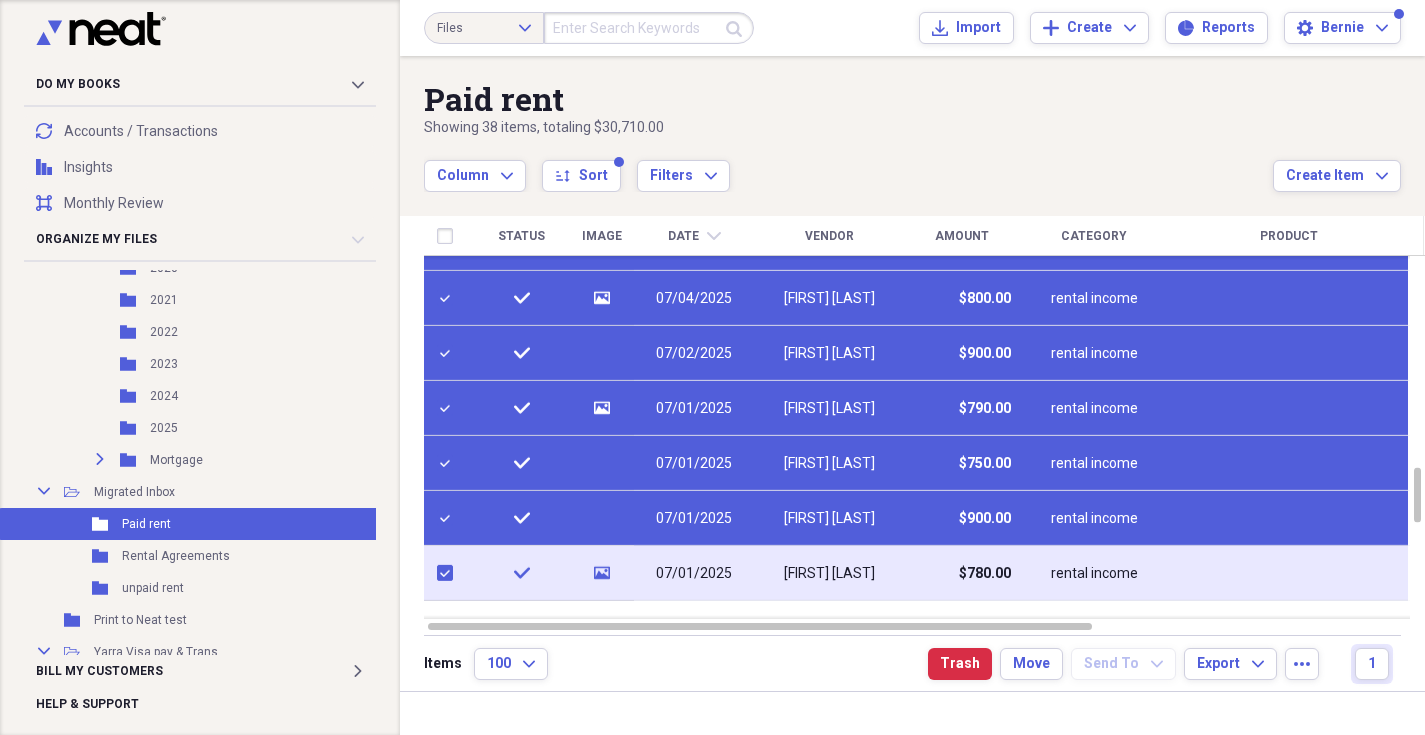 checkbox on "true" 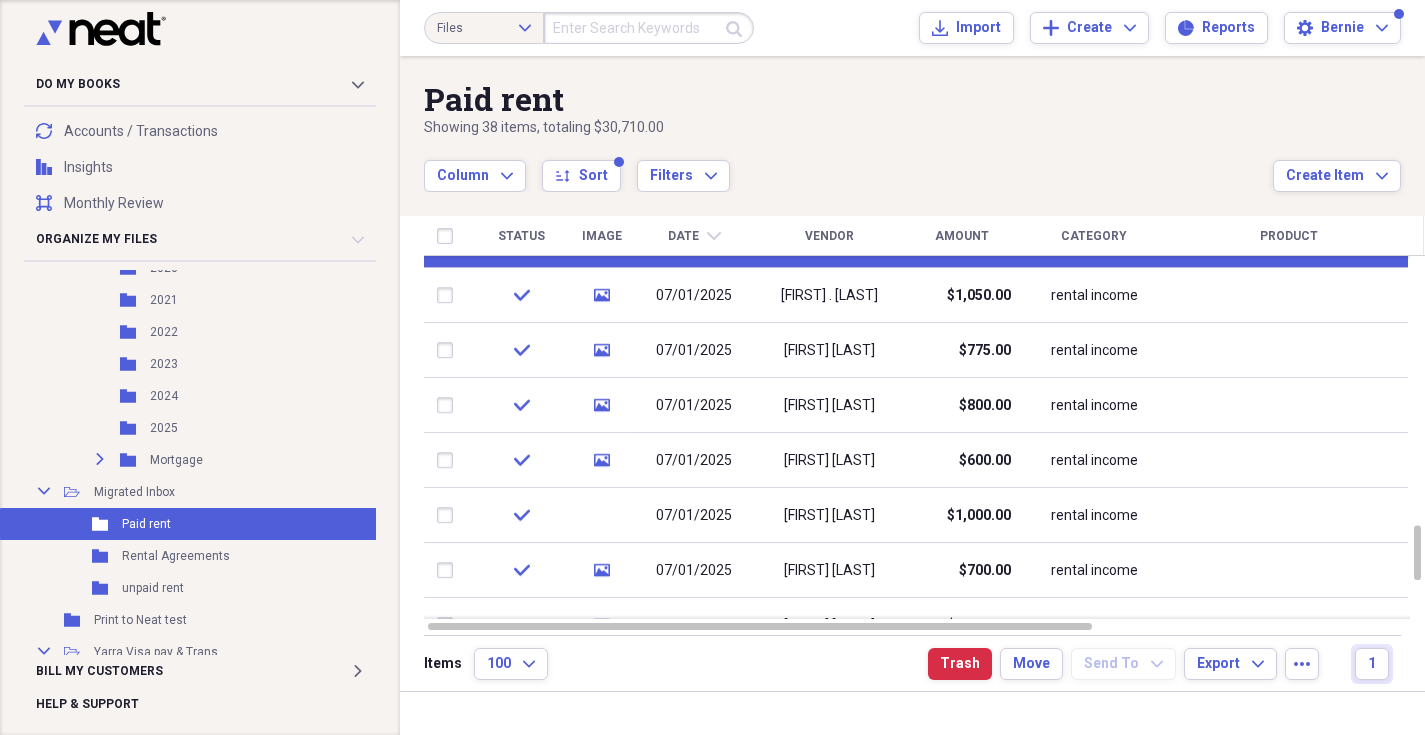 checkbox on "false" 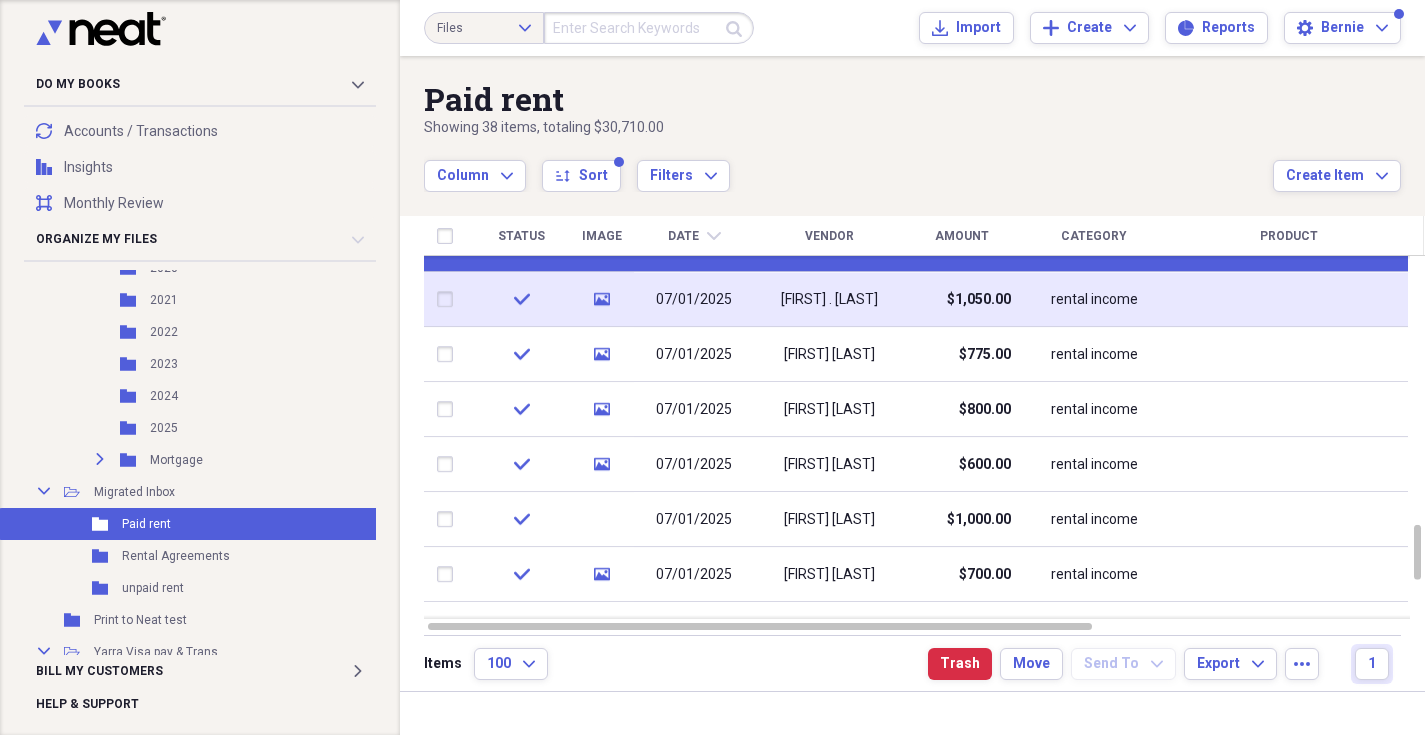 click at bounding box center [449, 300] 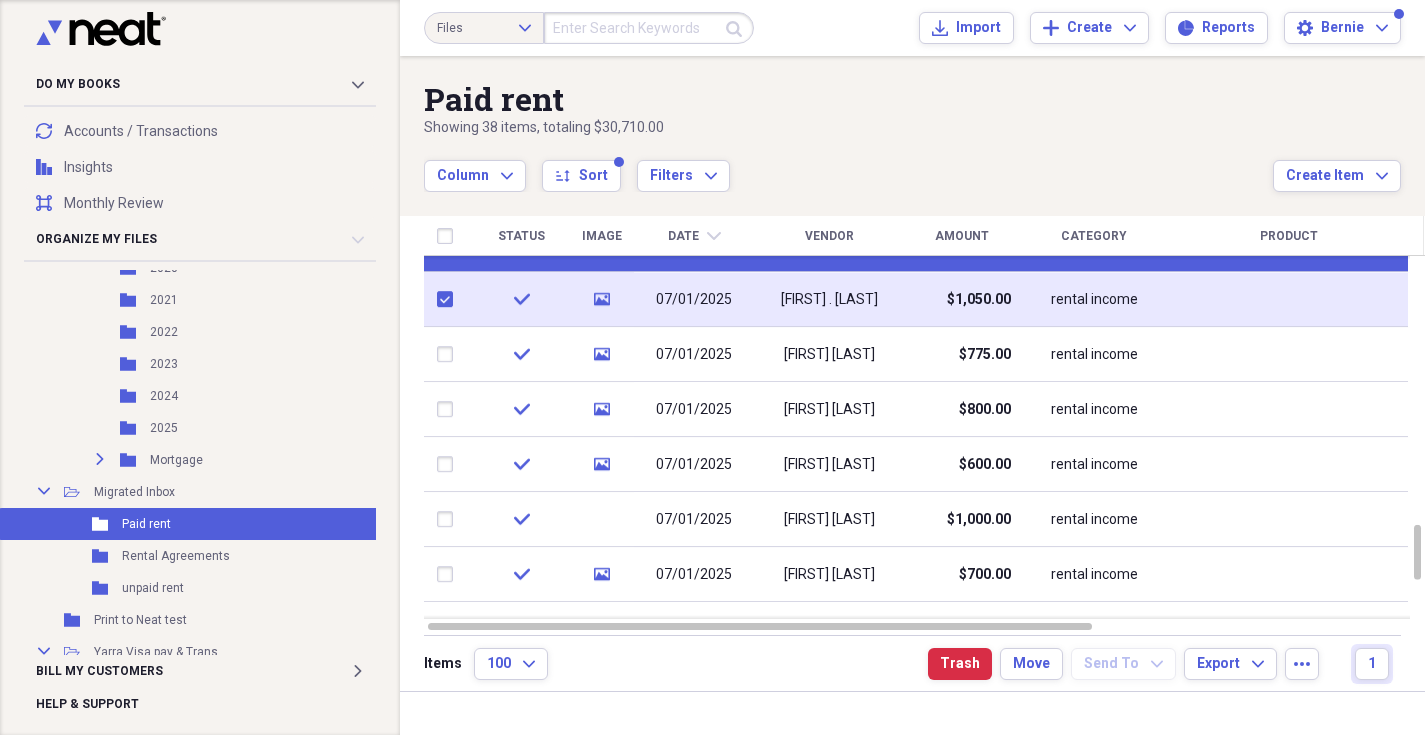 checkbox on "true" 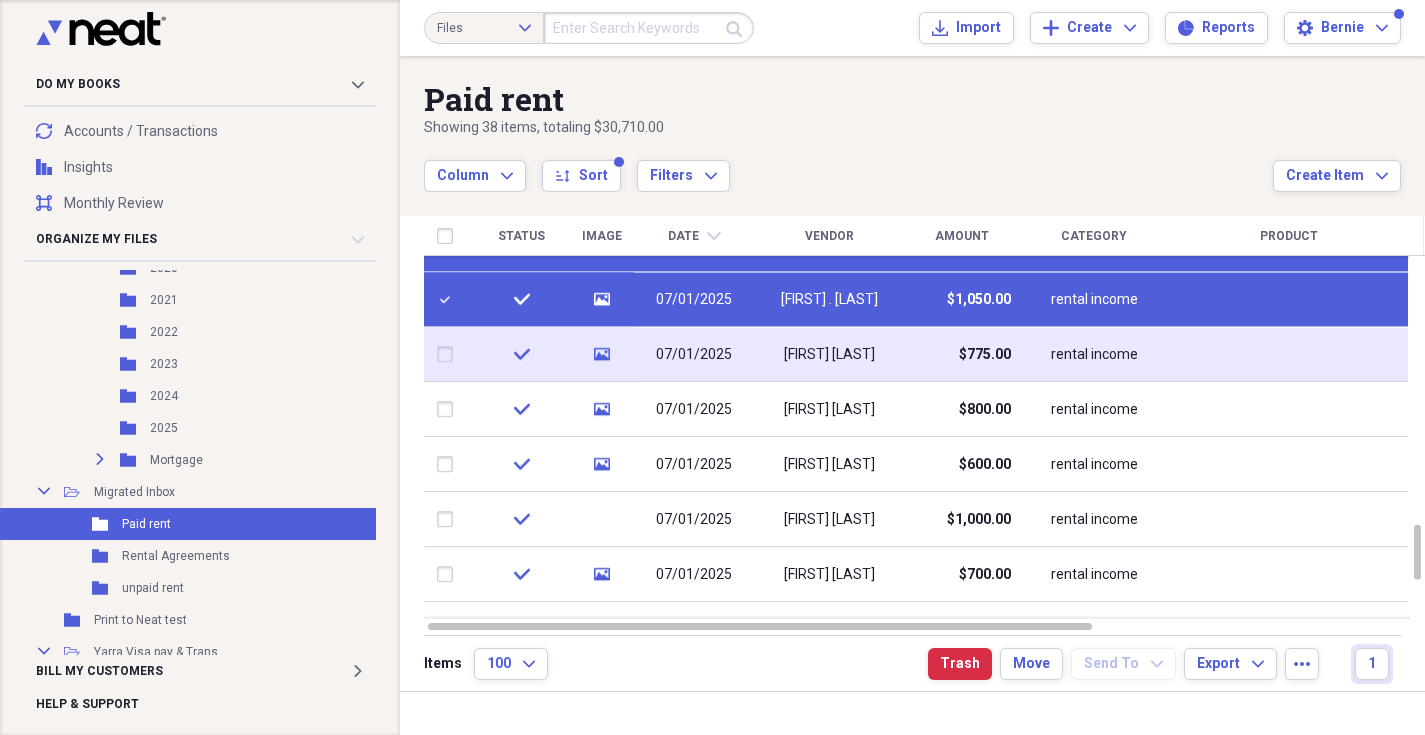 click at bounding box center (449, 355) 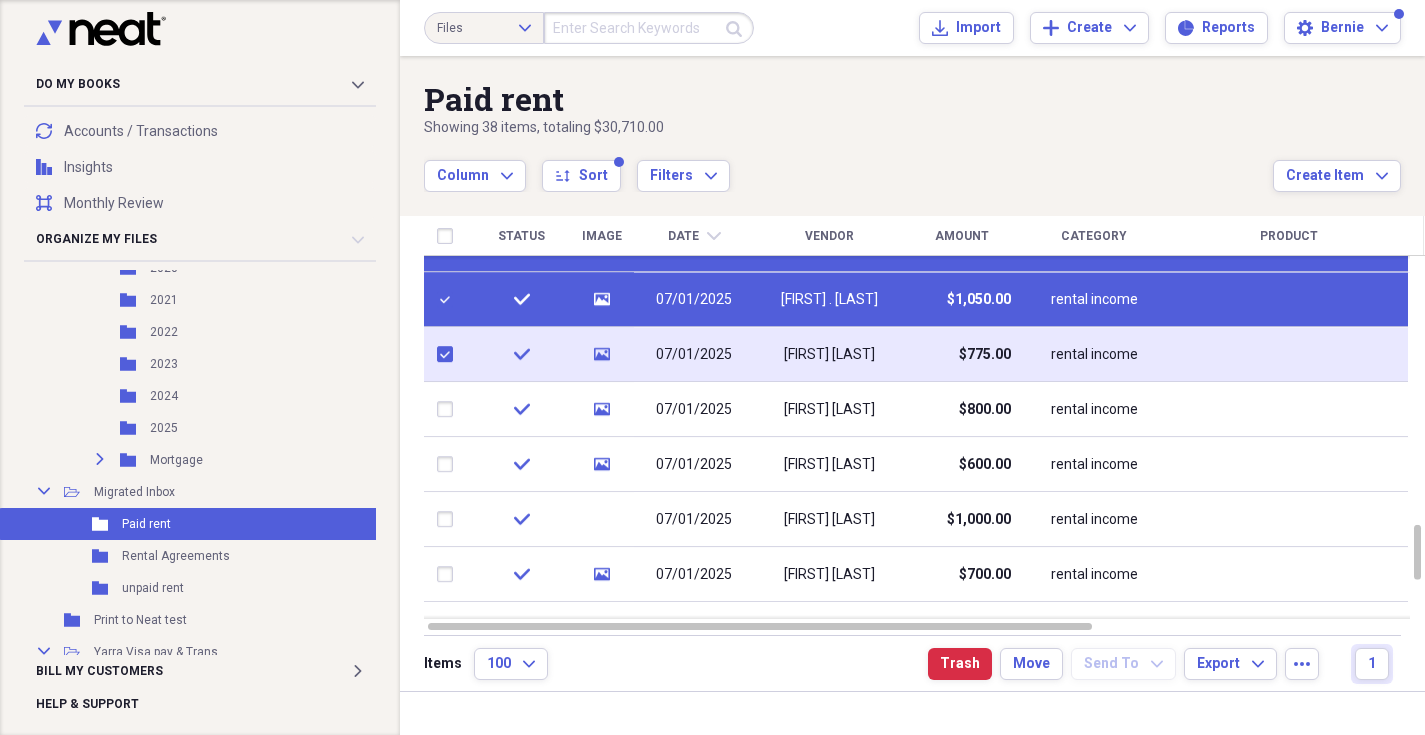 checkbox on "true" 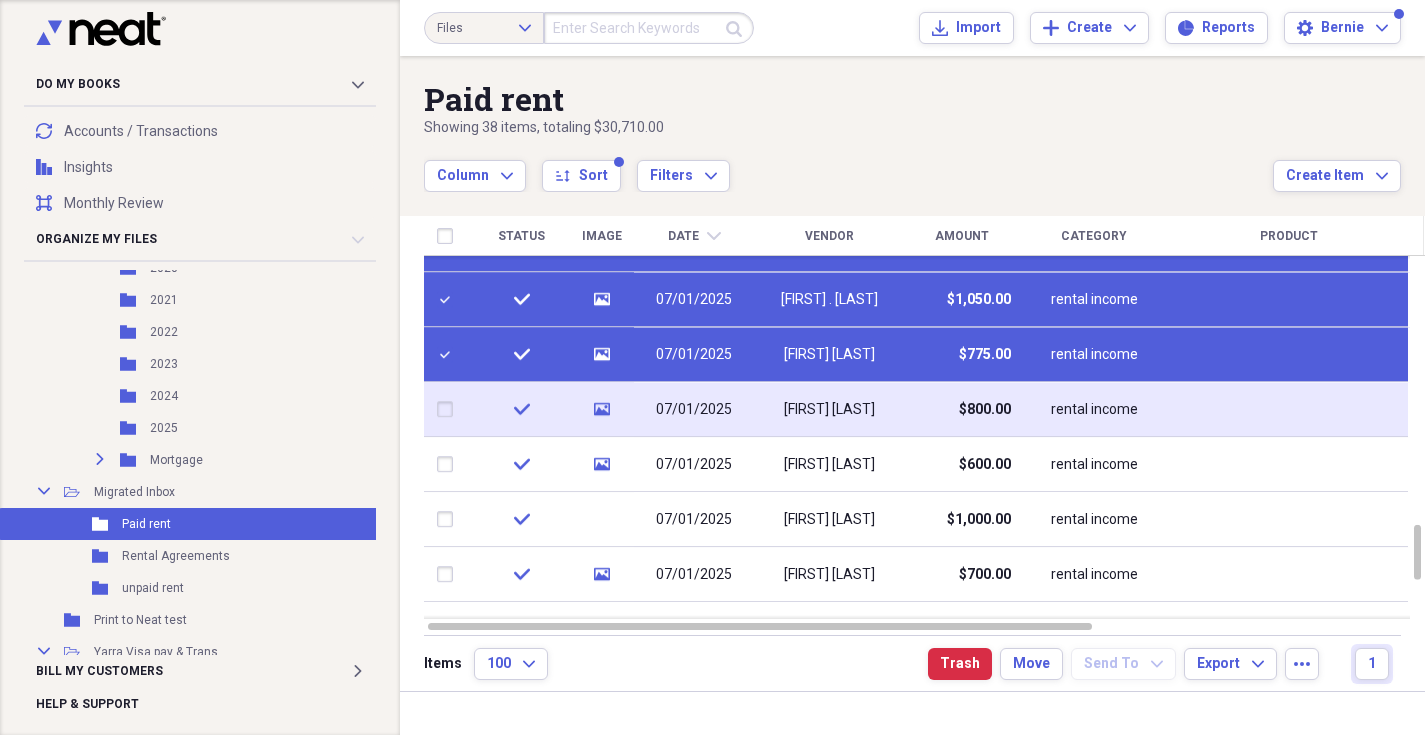click at bounding box center (449, 410) 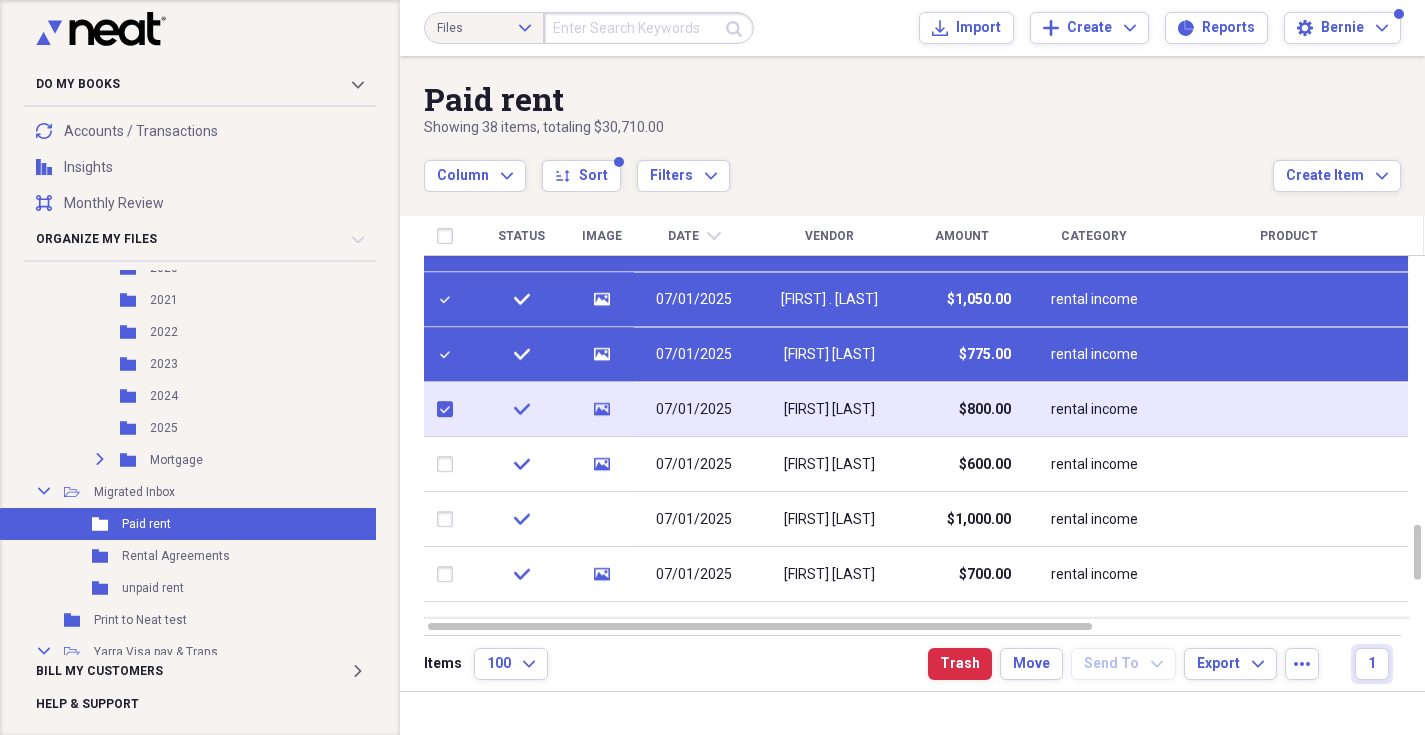 checkbox on "true" 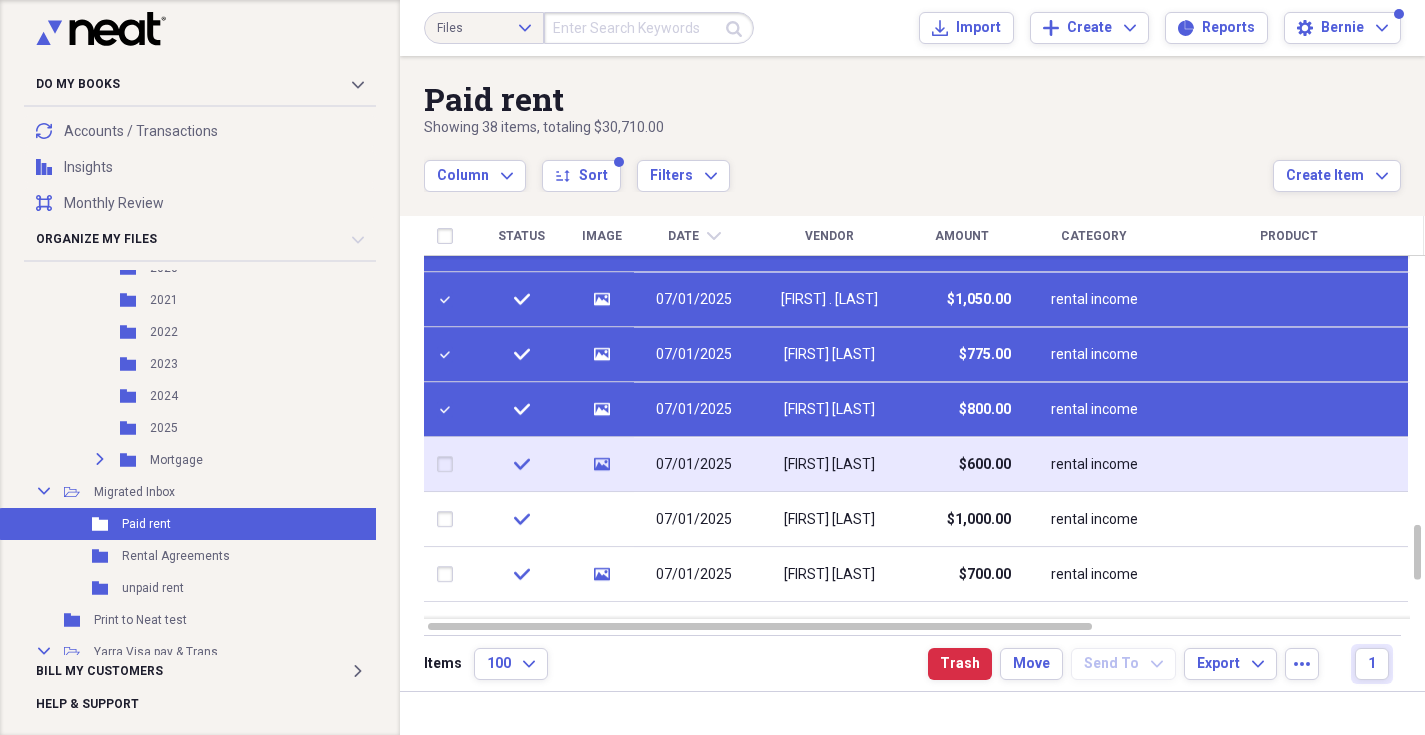 click at bounding box center (449, 465) 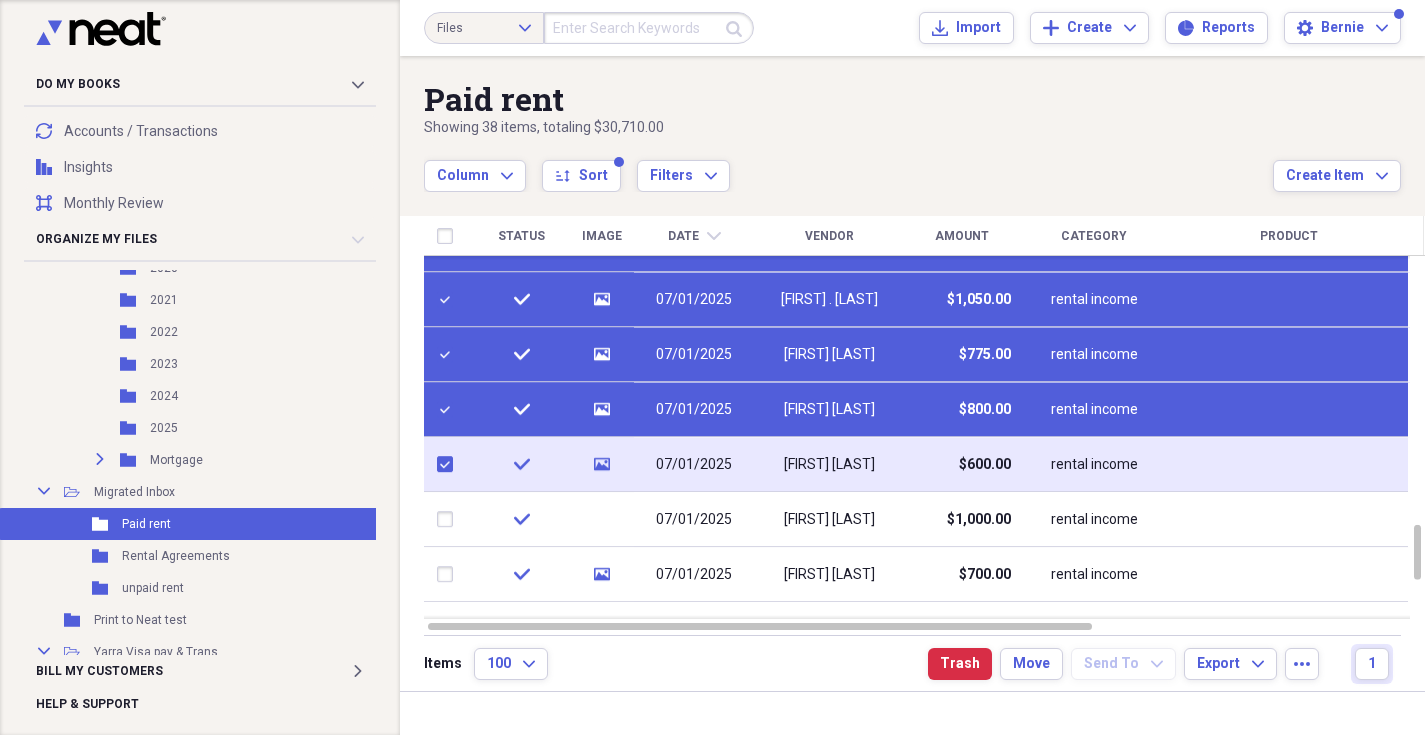 checkbox on "true" 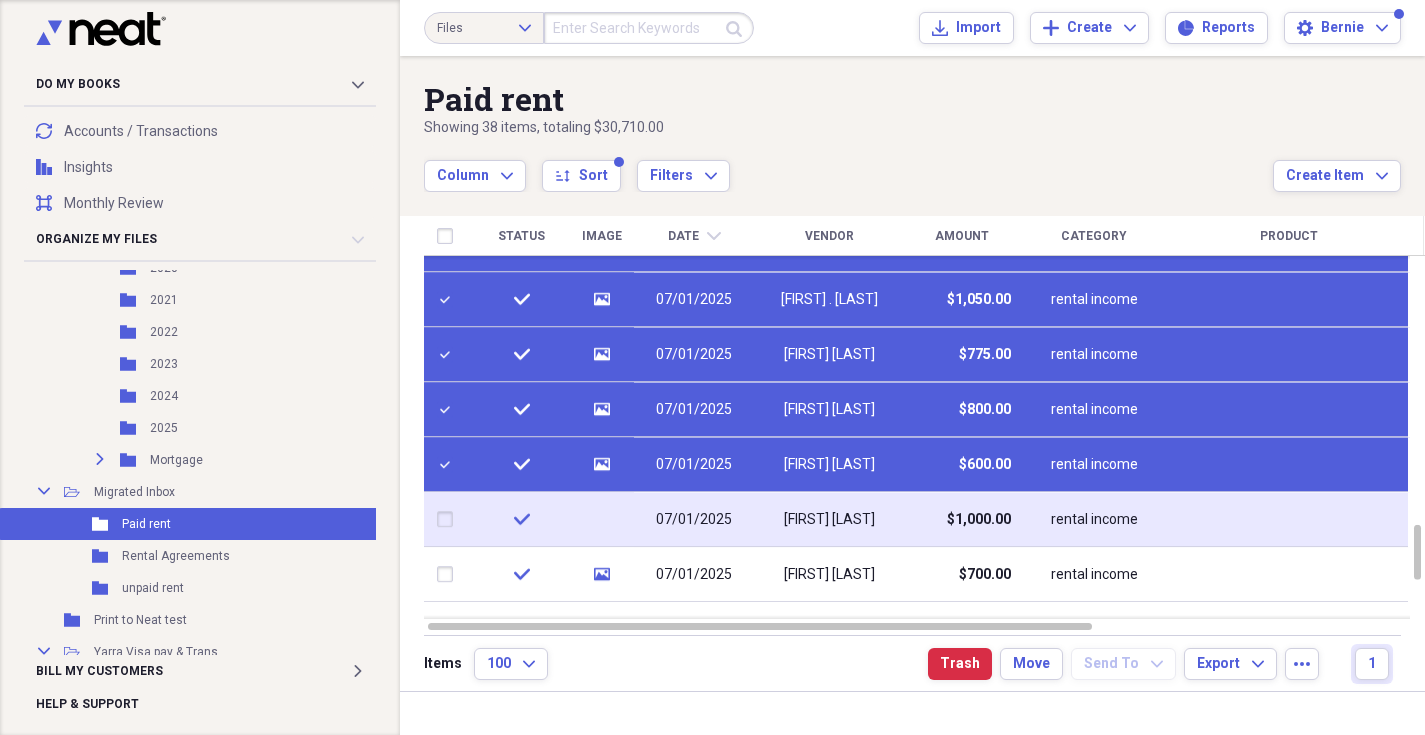 click at bounding box center [449, 520] 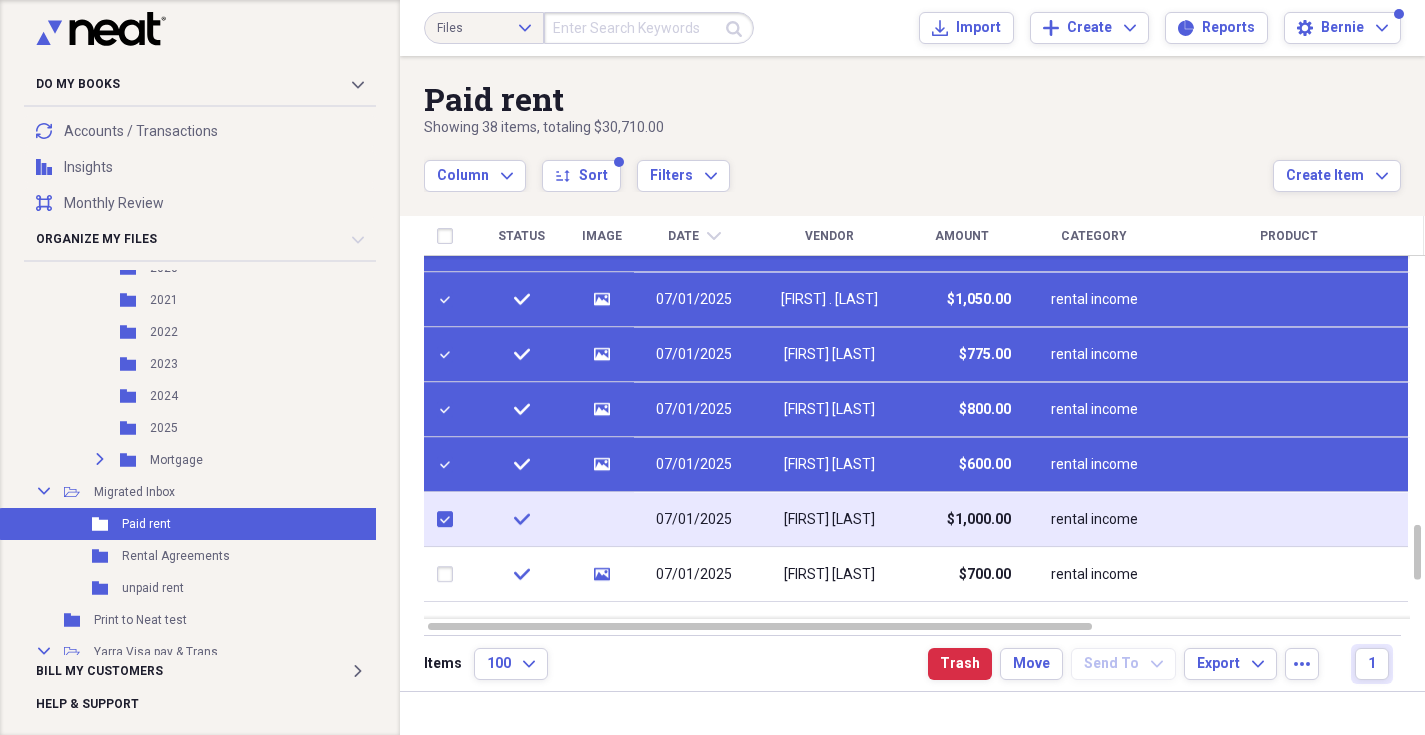 checkbox on "true" 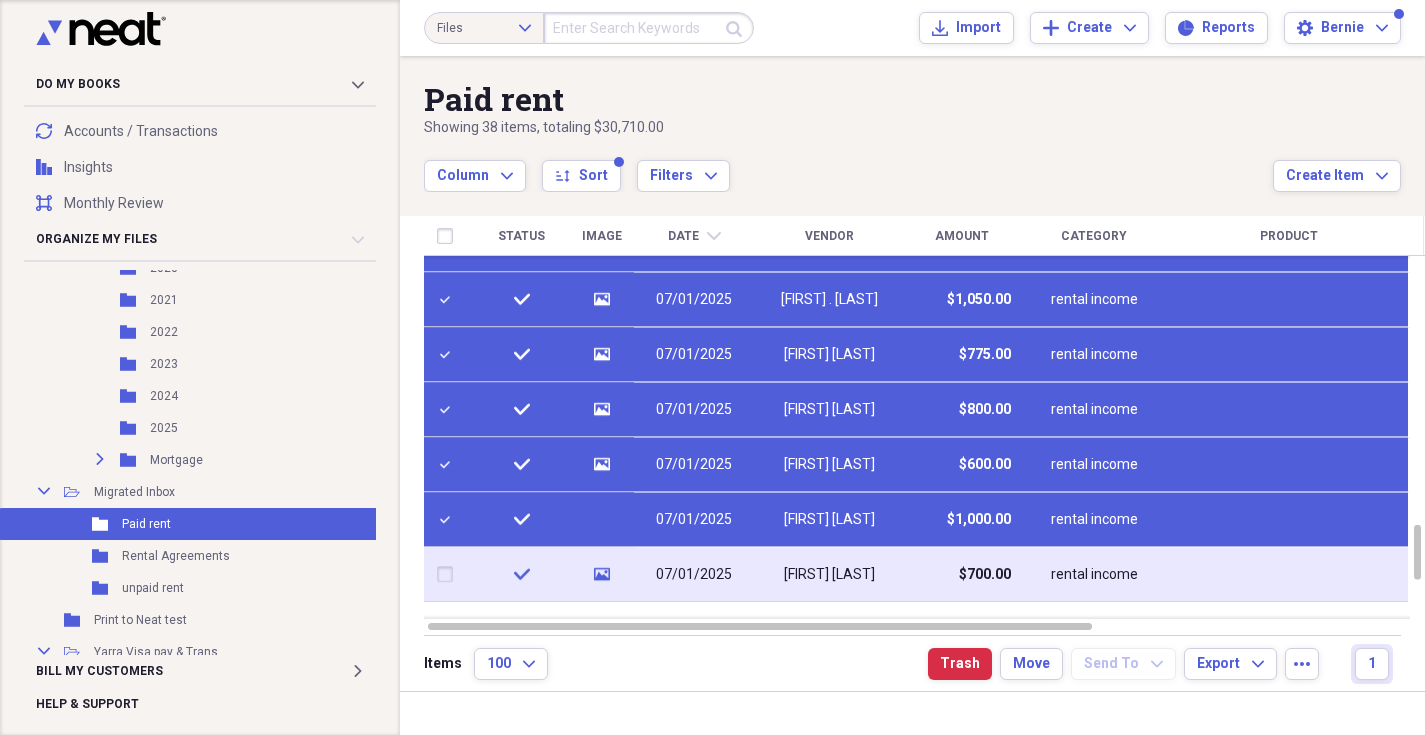 click at bounding box center (449, 575) 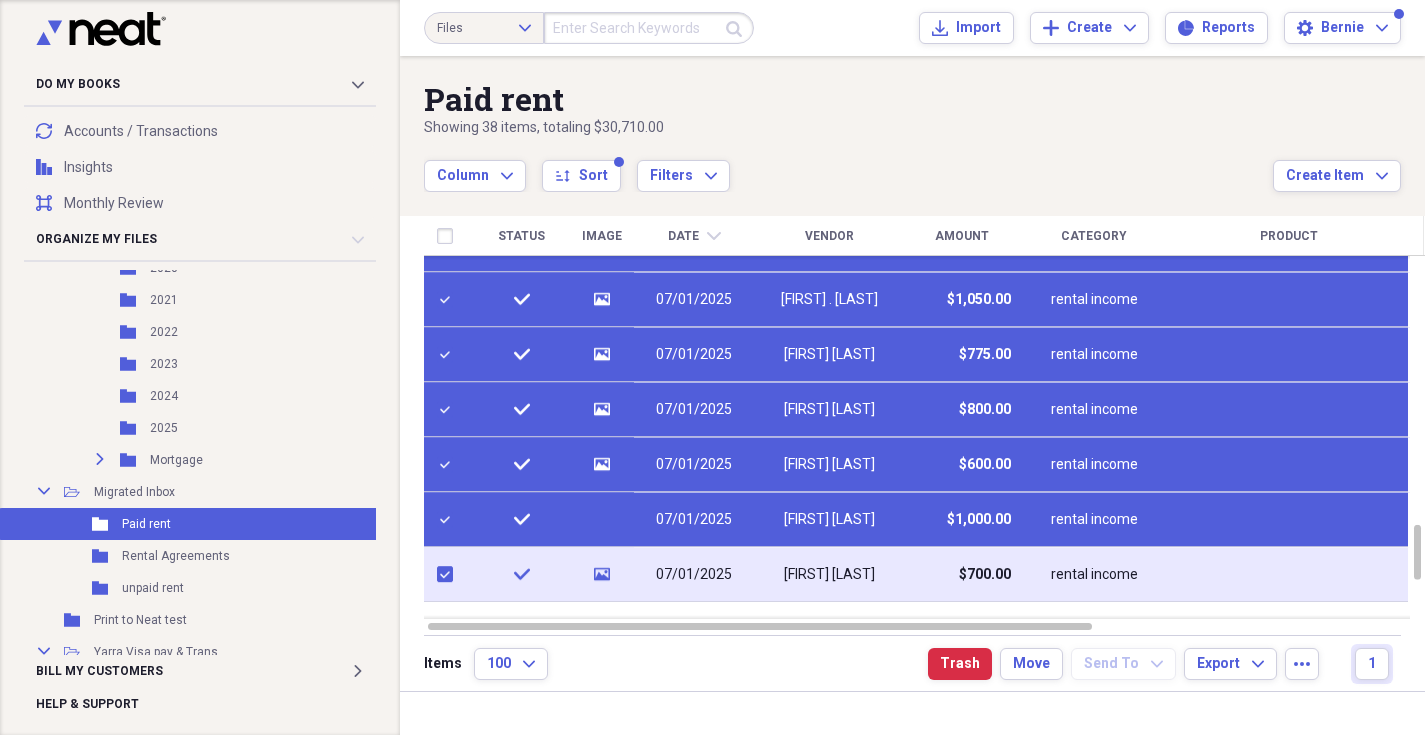 checkbox on "true" 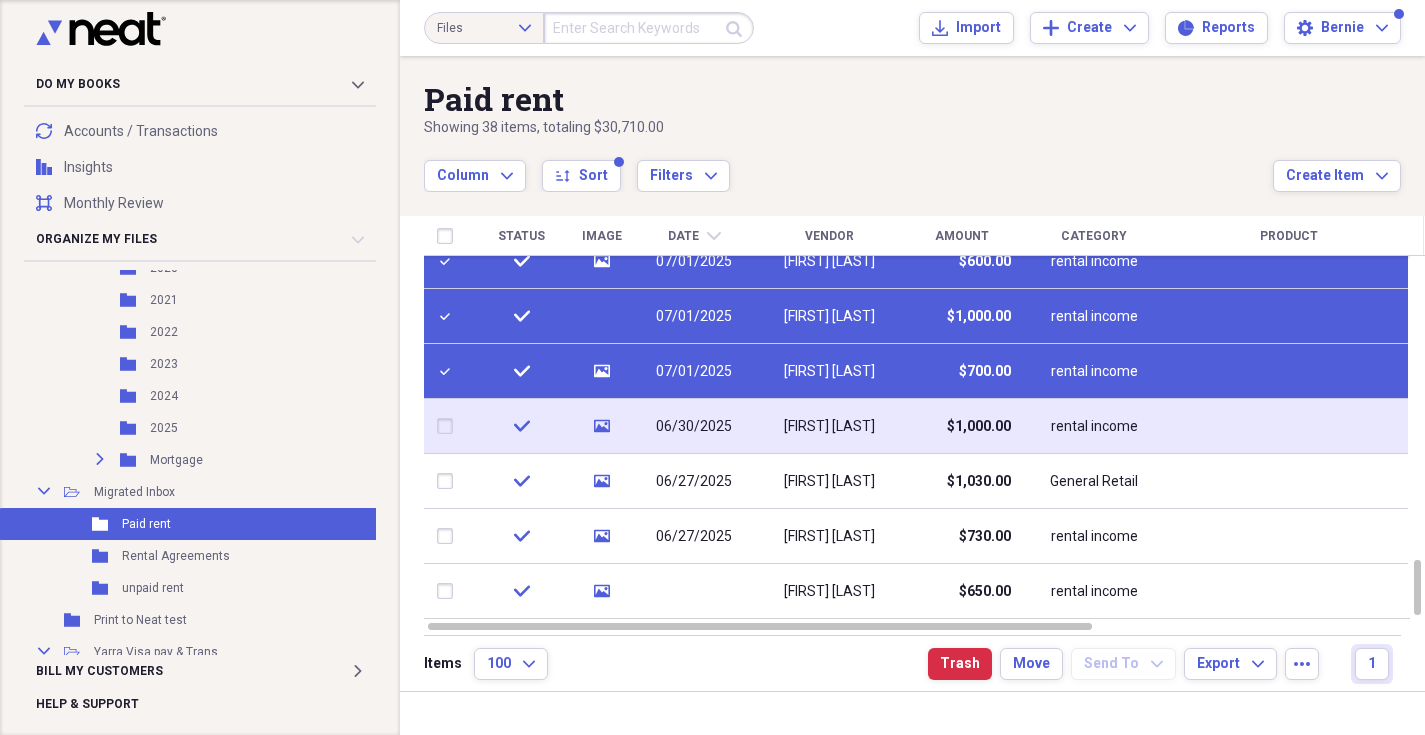 click at bounding box center [449, 426] 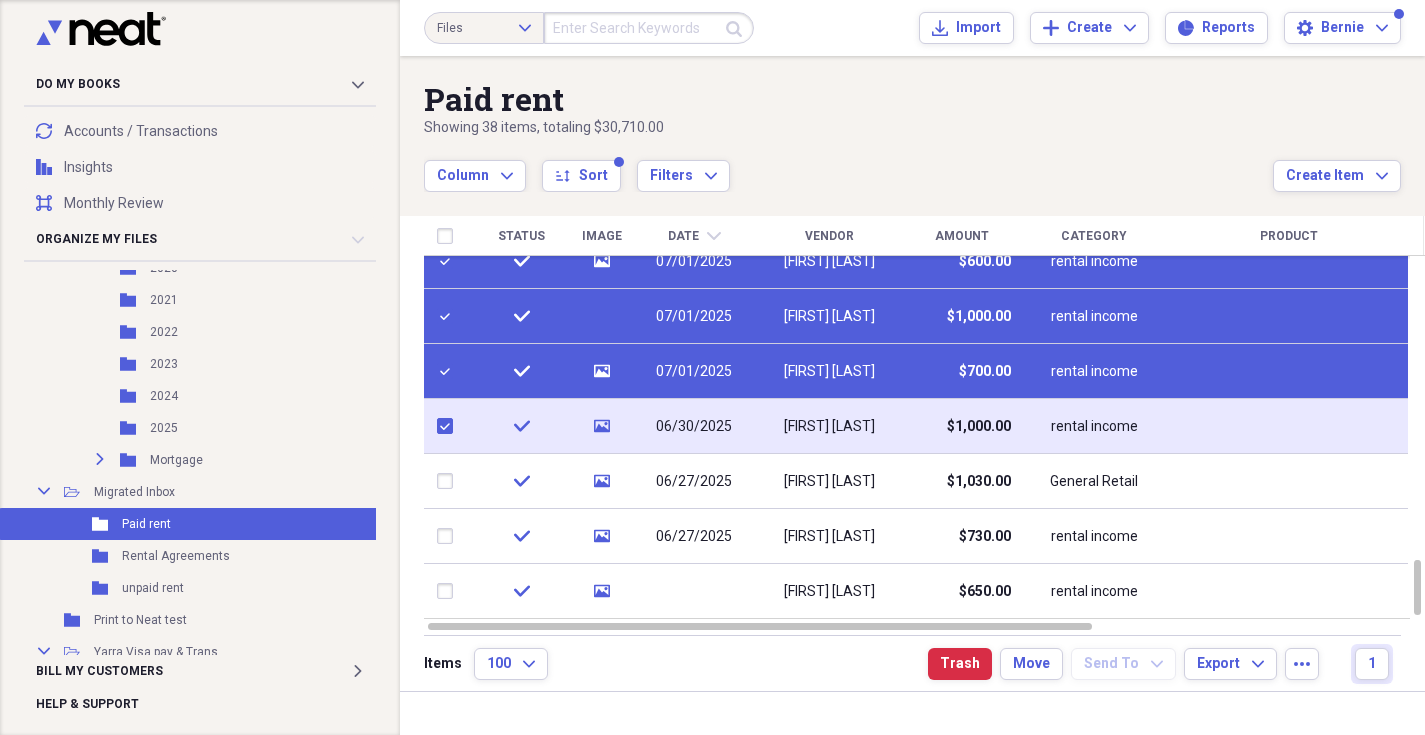 checkbox on "true" 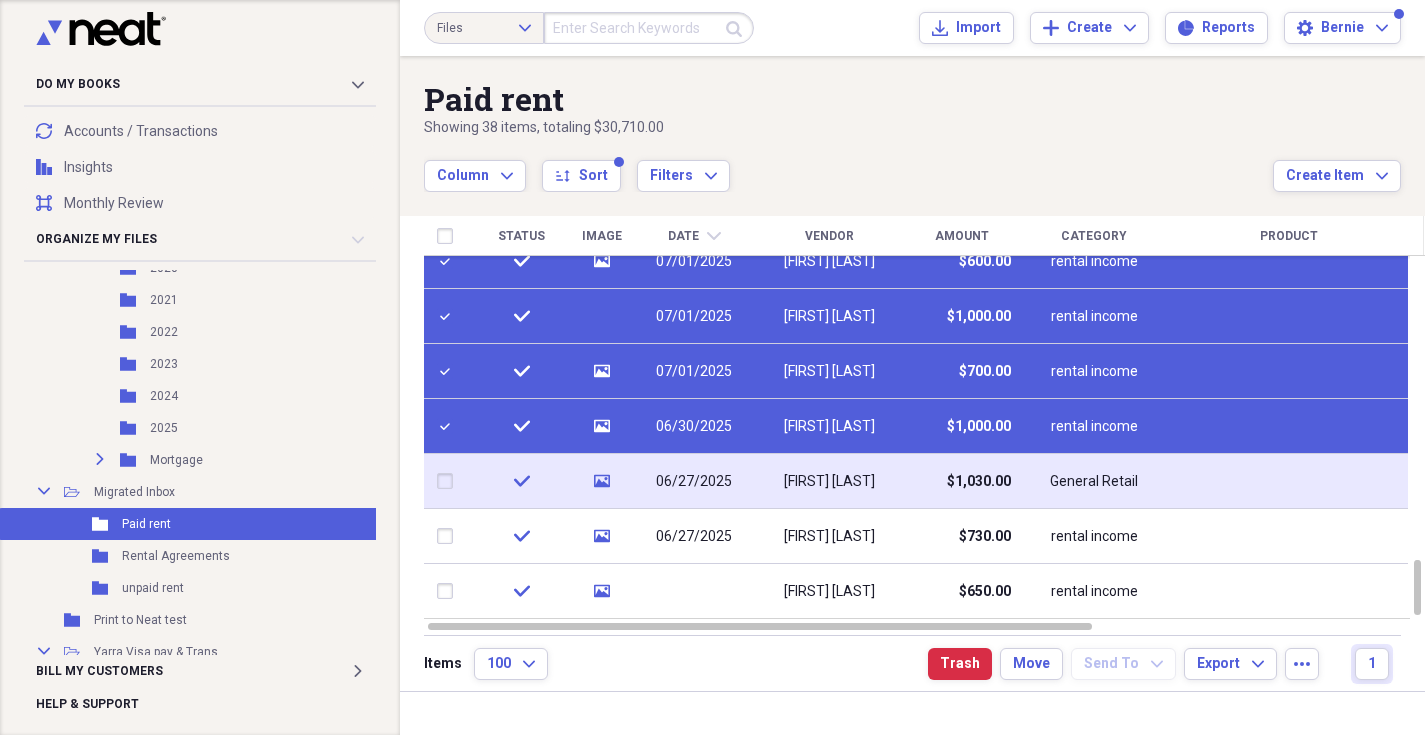 click at bounding box center (449, 481) 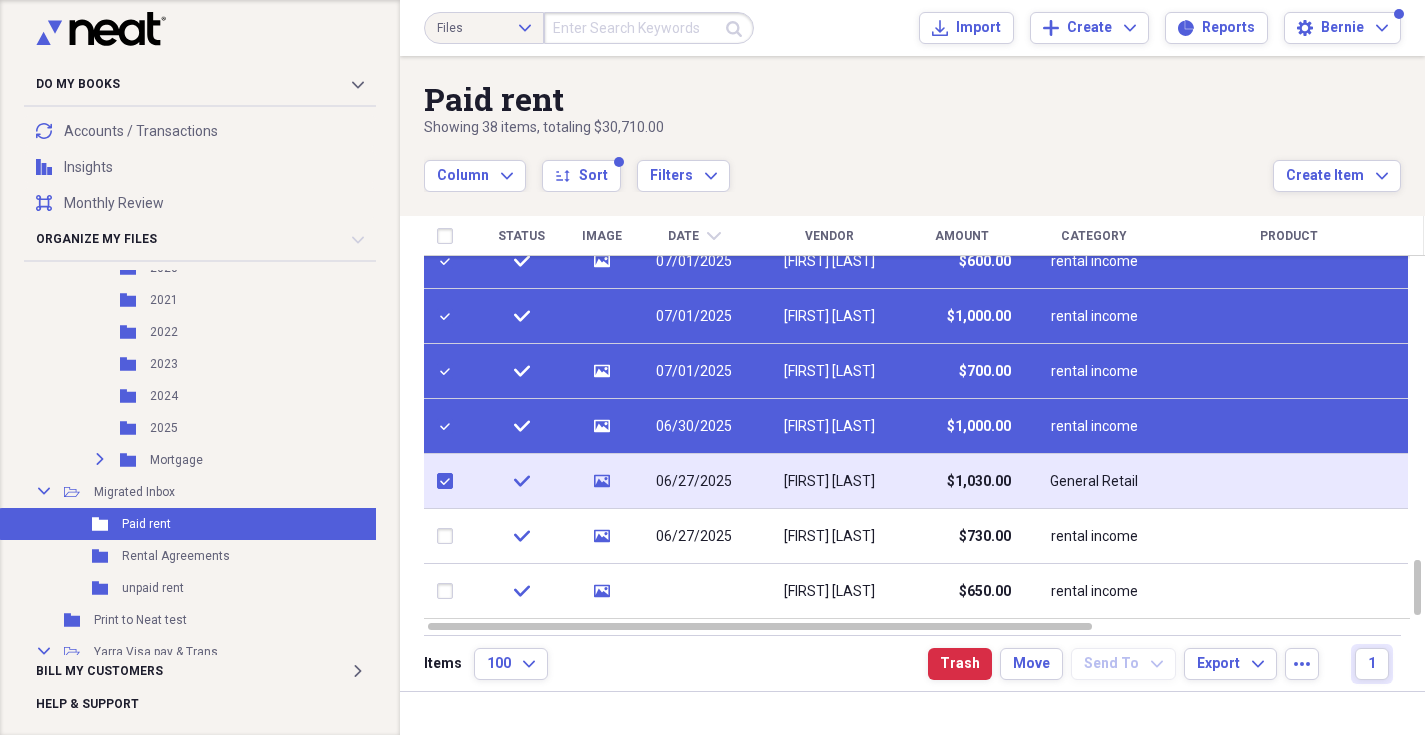 checkbox on "true" 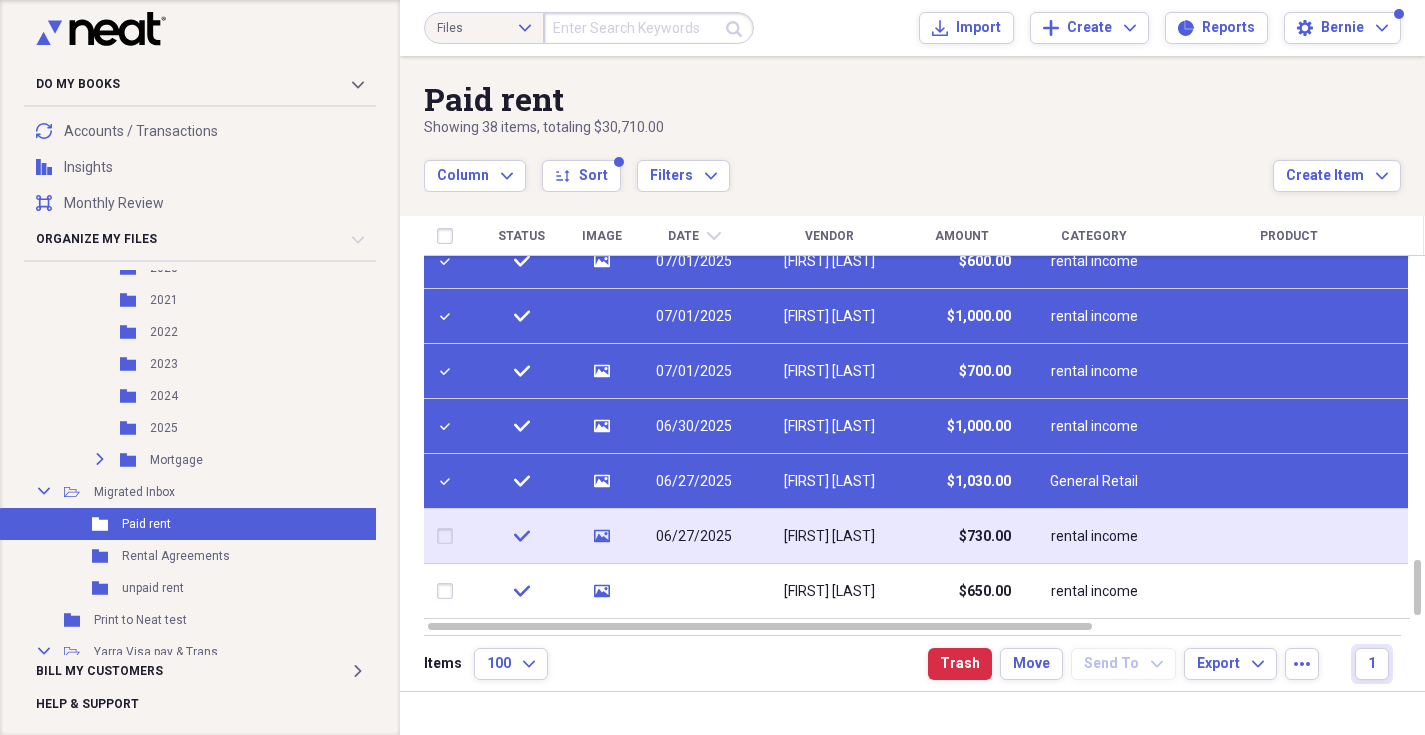 click at bounding box center (449, 536) 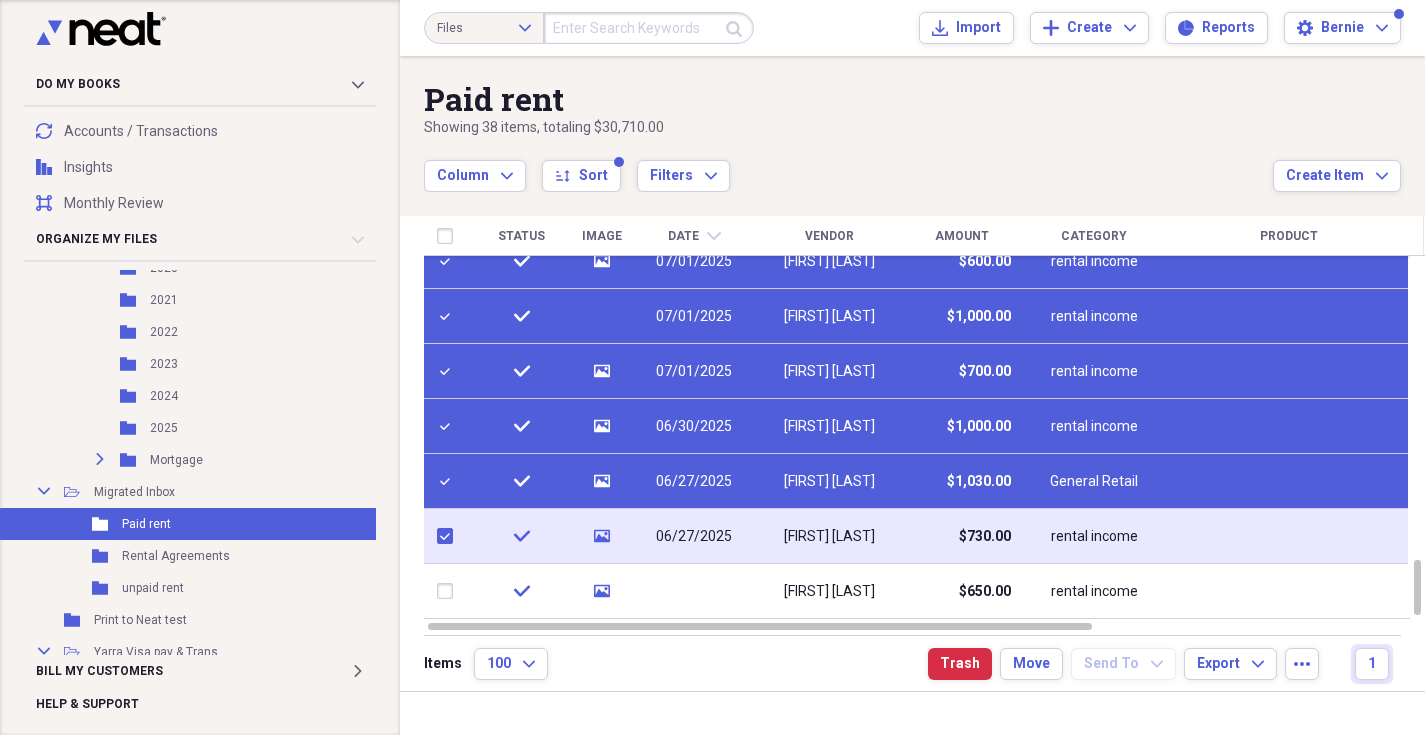 checkbox on "true" 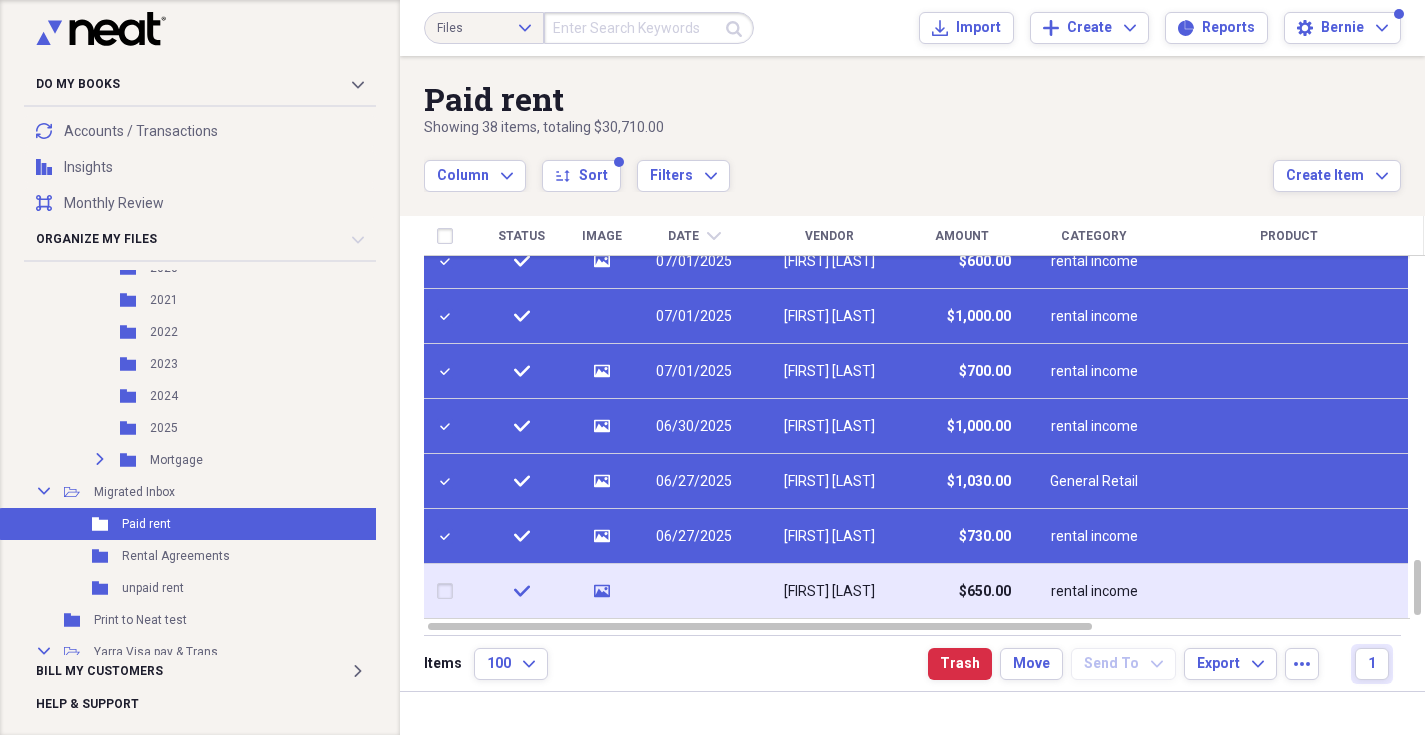click at bounding box center [449, 591] 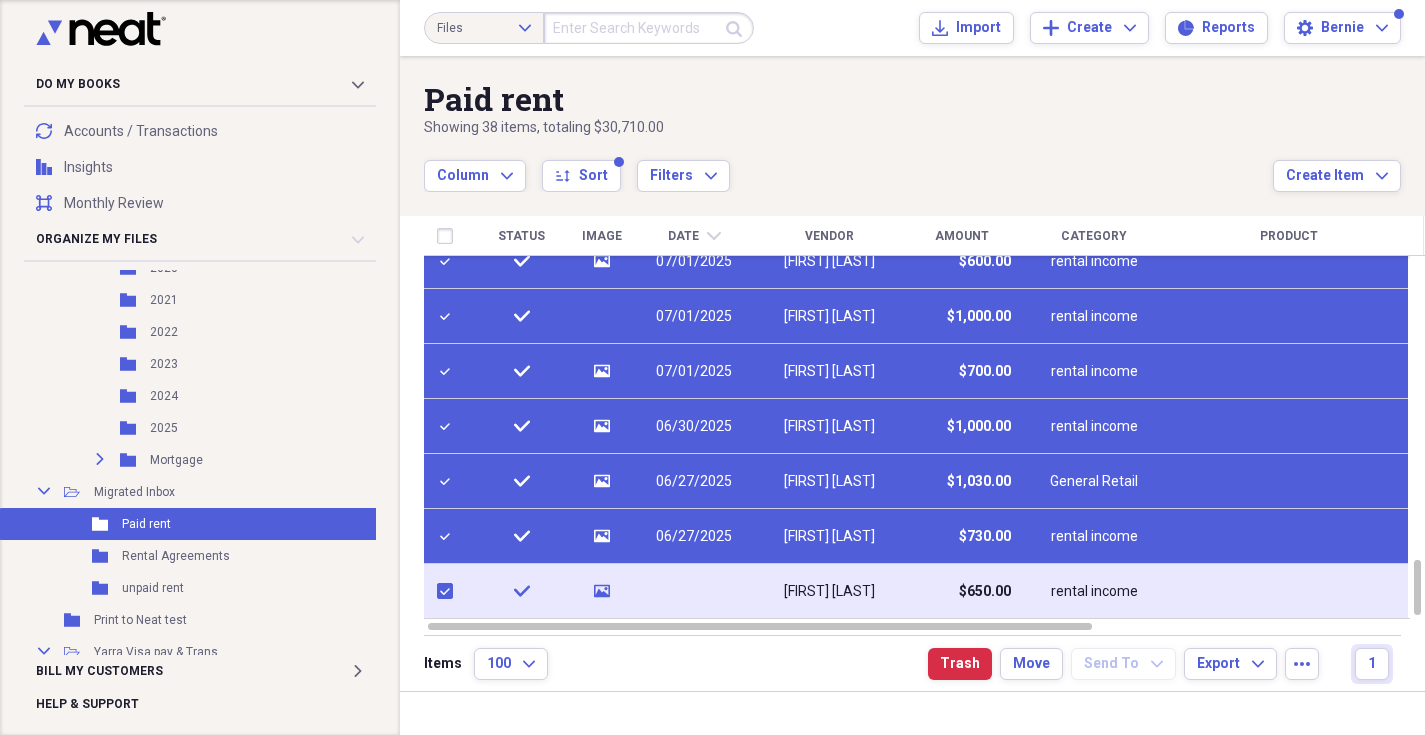 checkbox on "true" 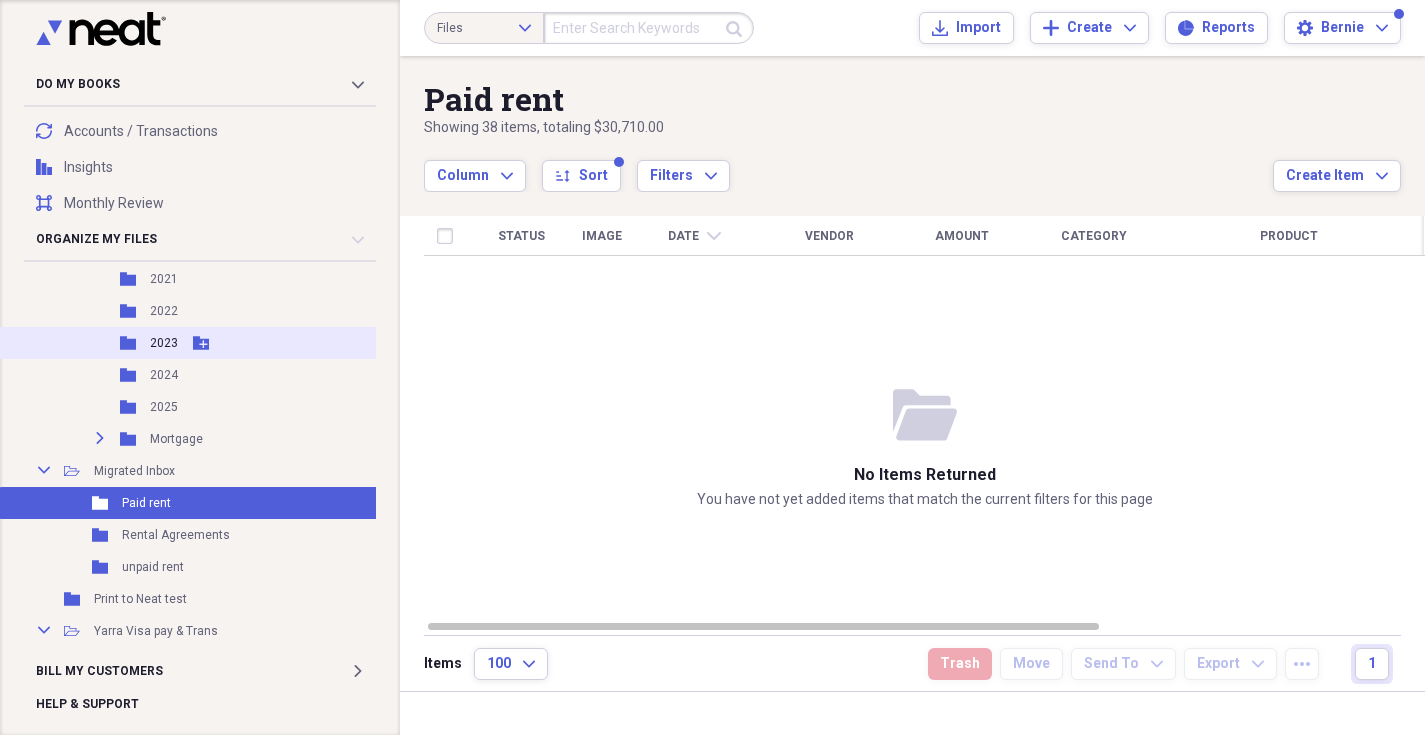 scroll, scrollTop: 578, scrollLeft: 0, axis: vertical 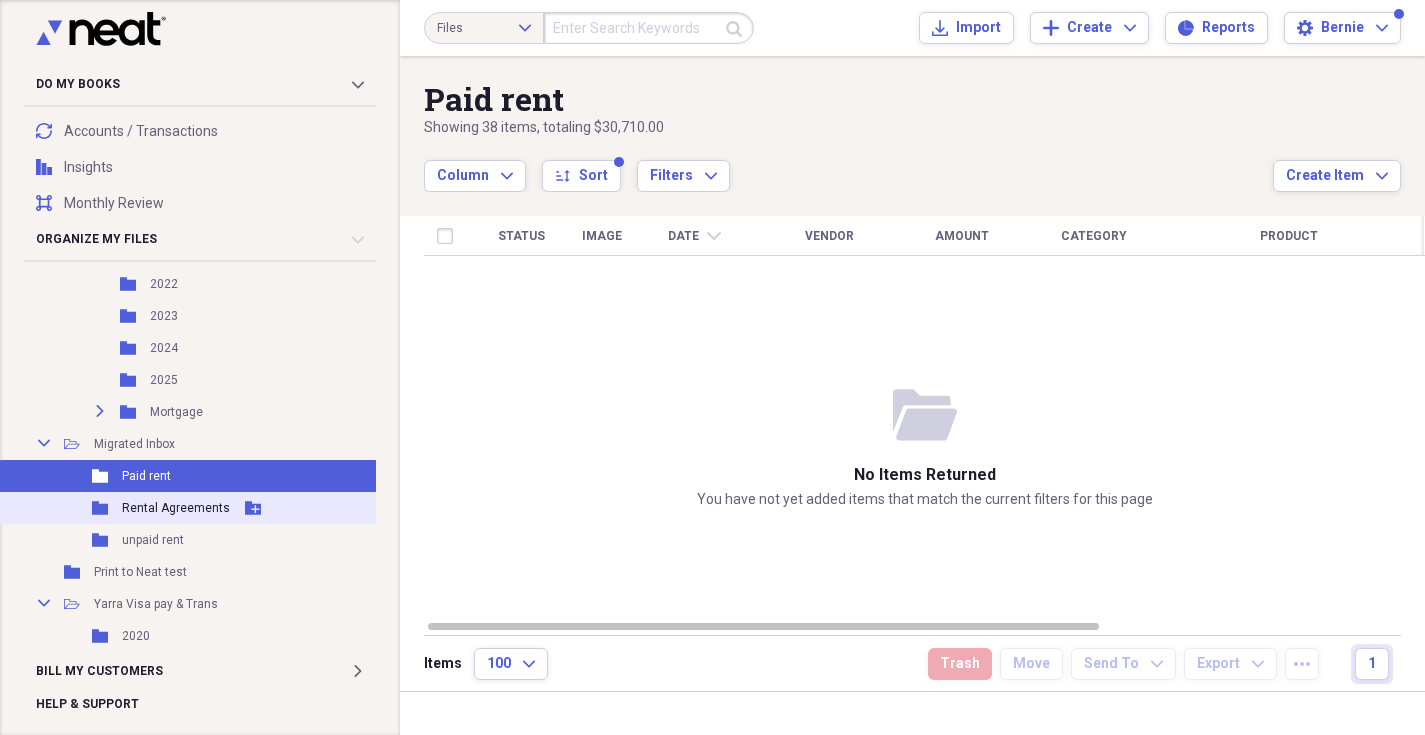 click on "Rental Agreements" at bounding box center [176, 508] 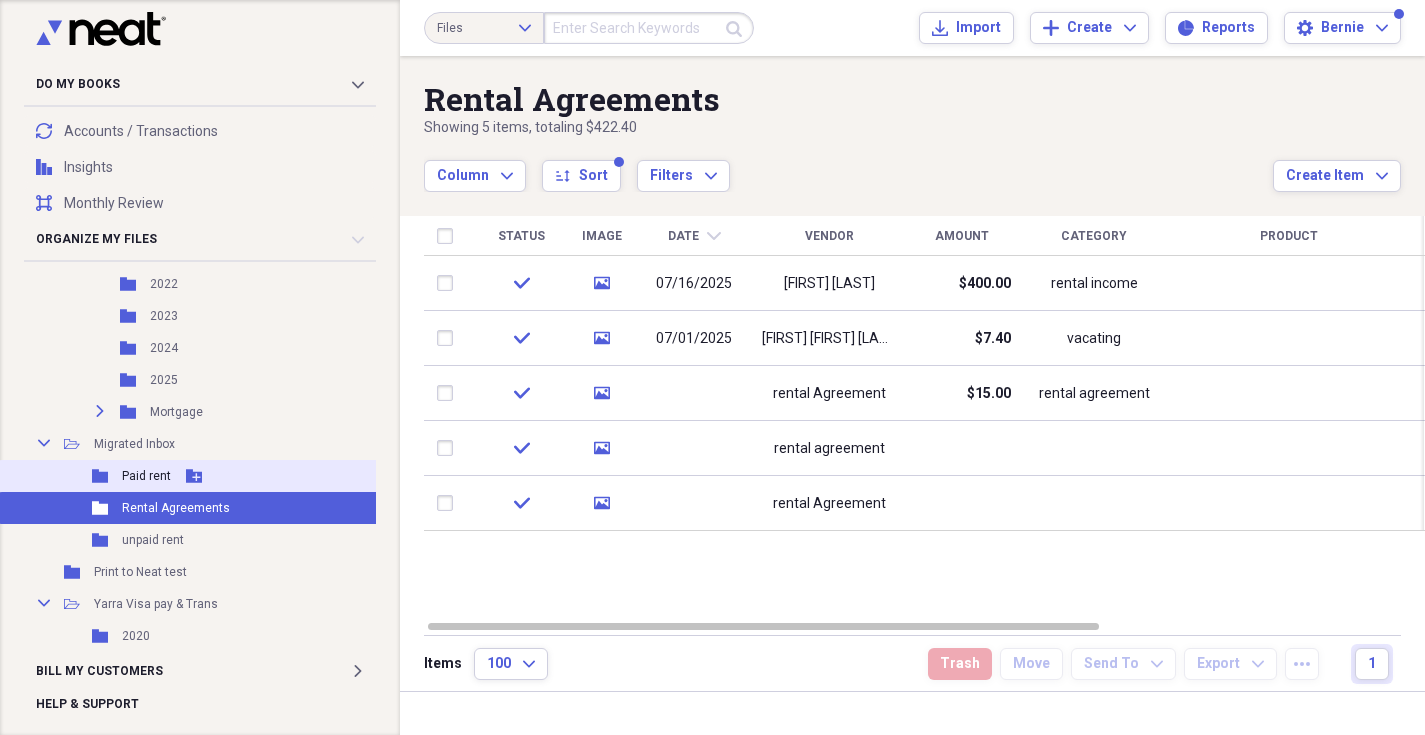 click on "Folder Paid rent Add Folder" at bounding box center [189, 476] 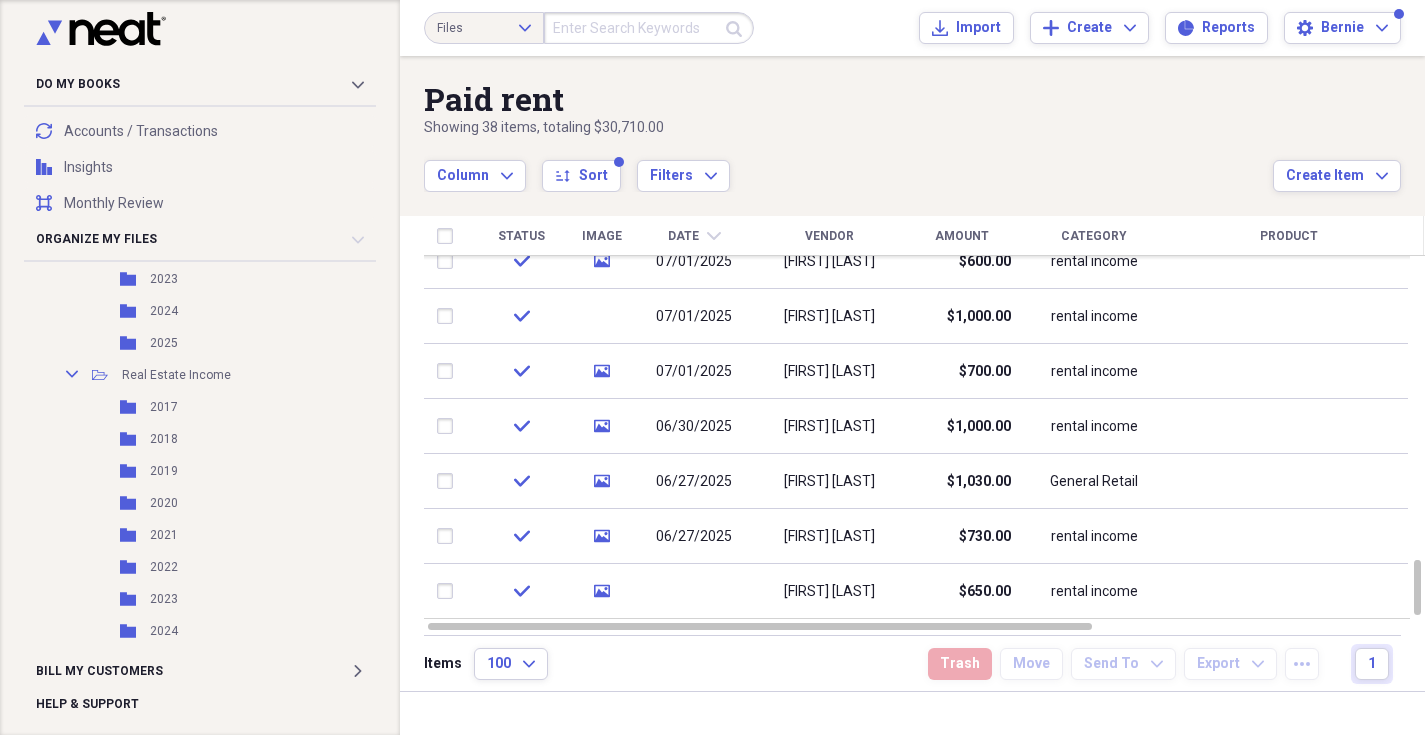 scroll, scrollTop: 8388, scrollLeft: 0, axis: vertical 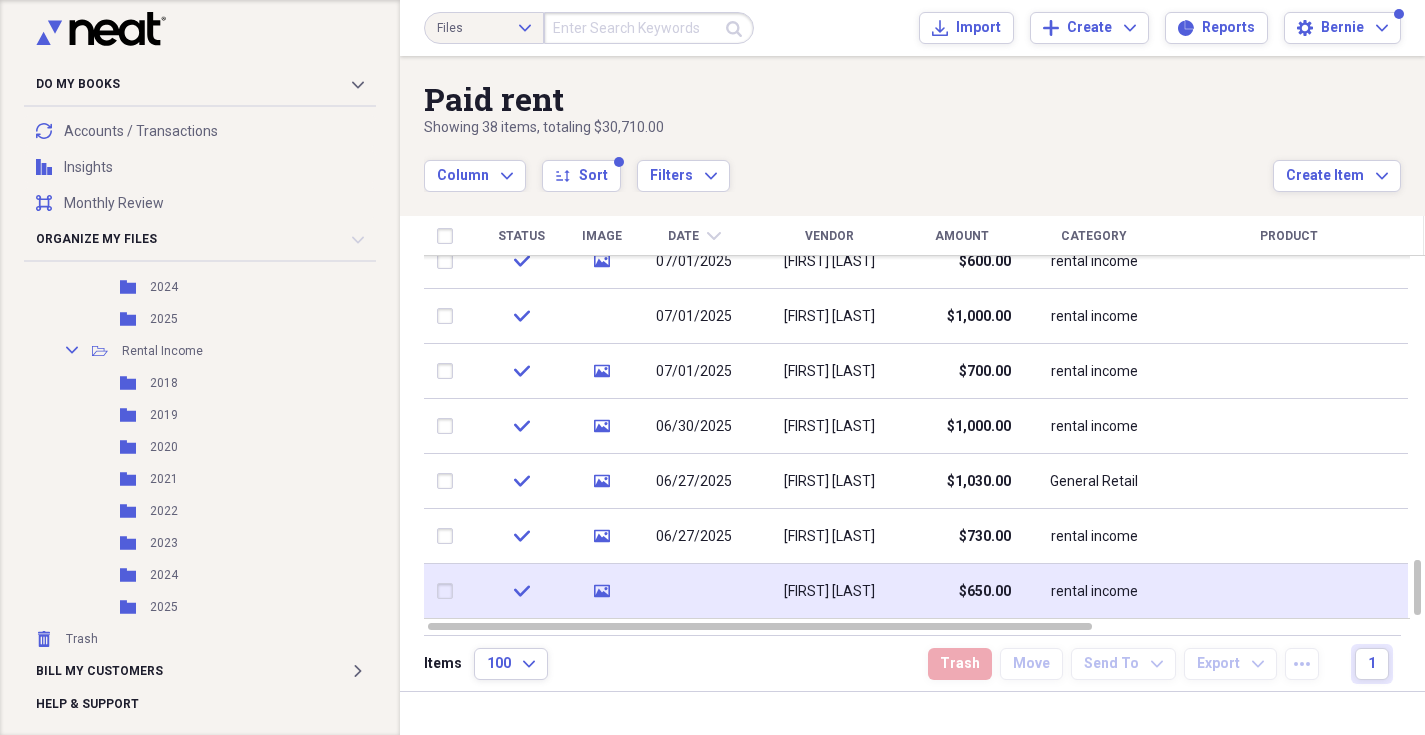 click at bounding box center (449, 591) 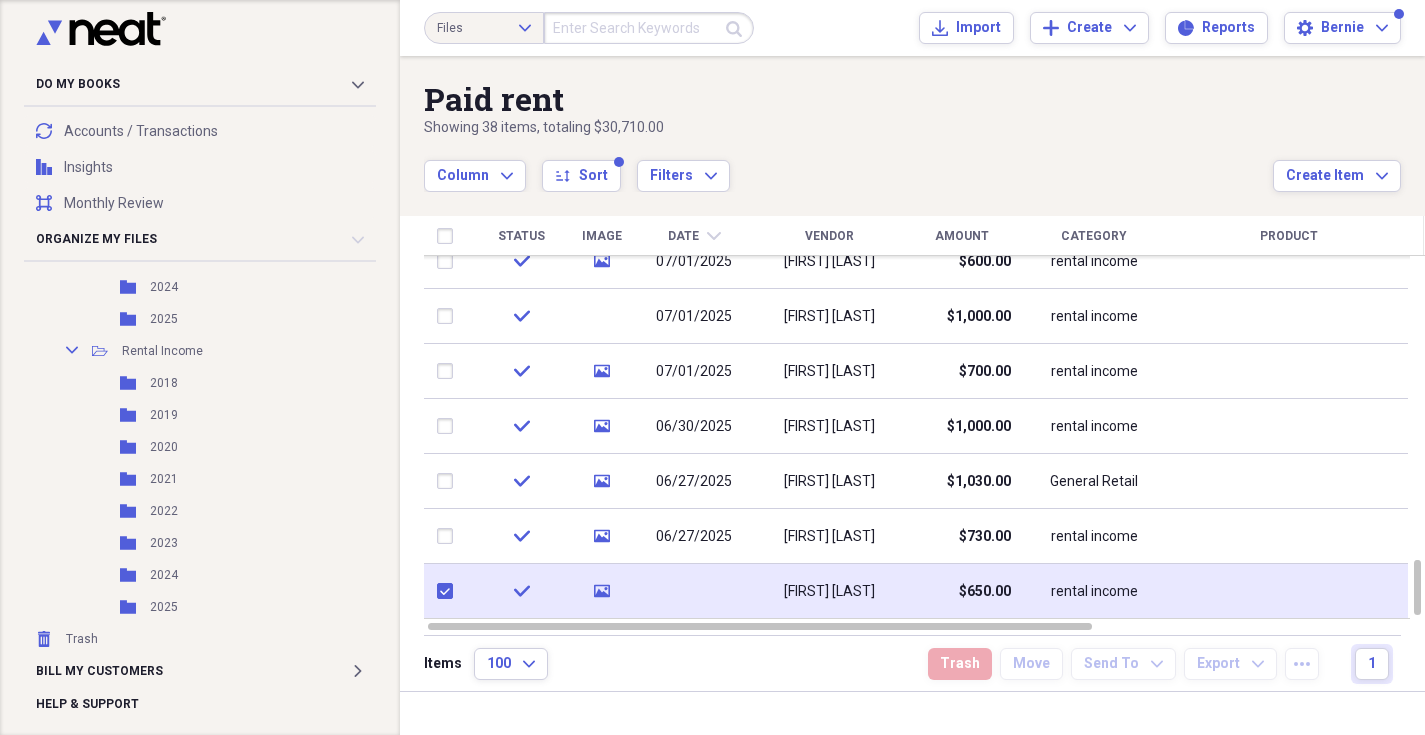checkbox on "true" 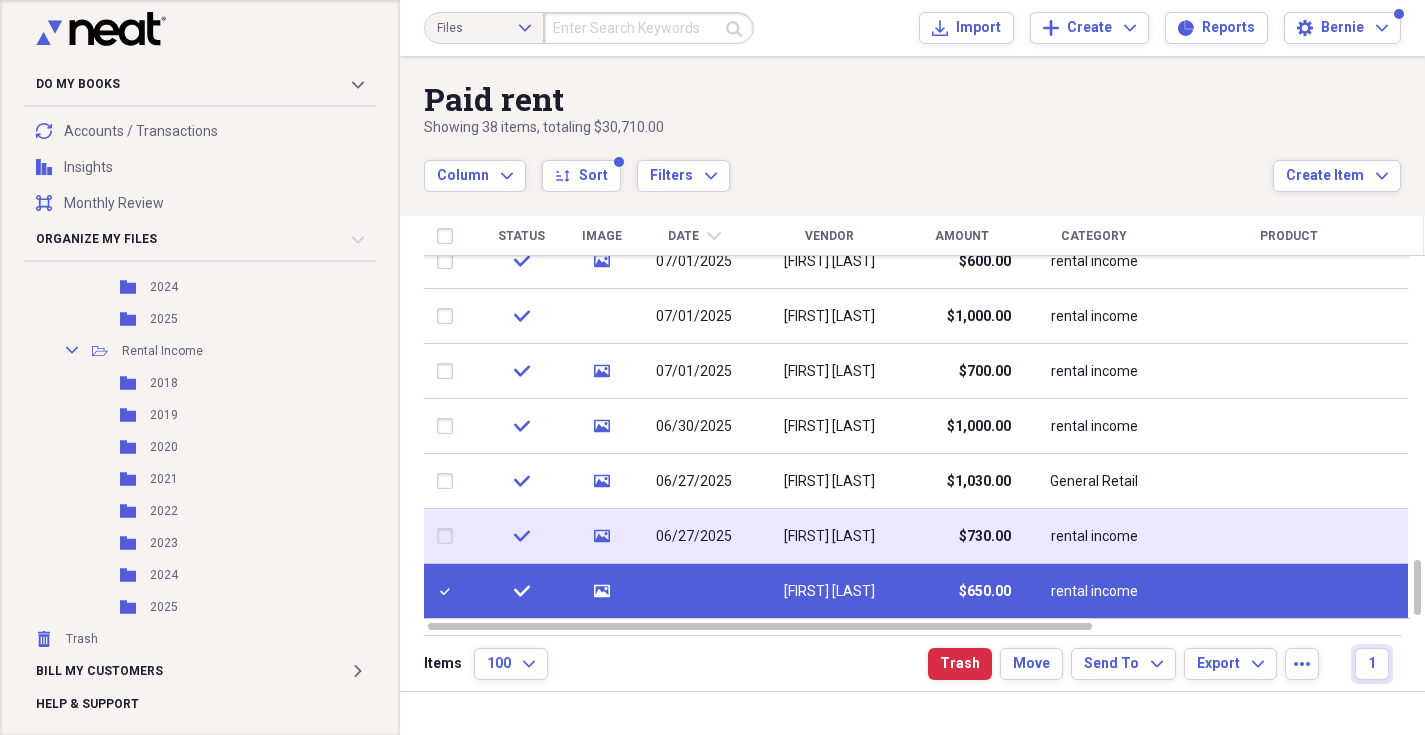click at bounding box center [449, 536] 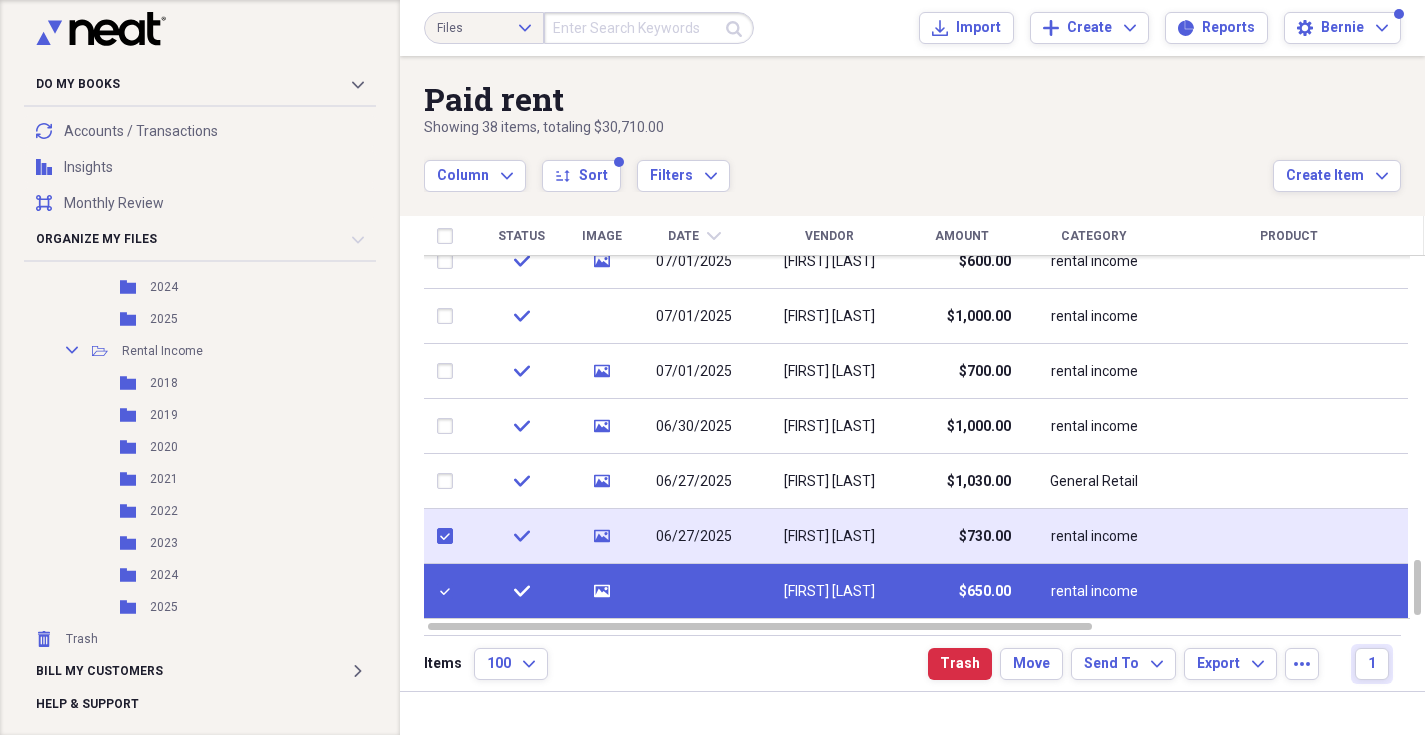 checkbox on "true" 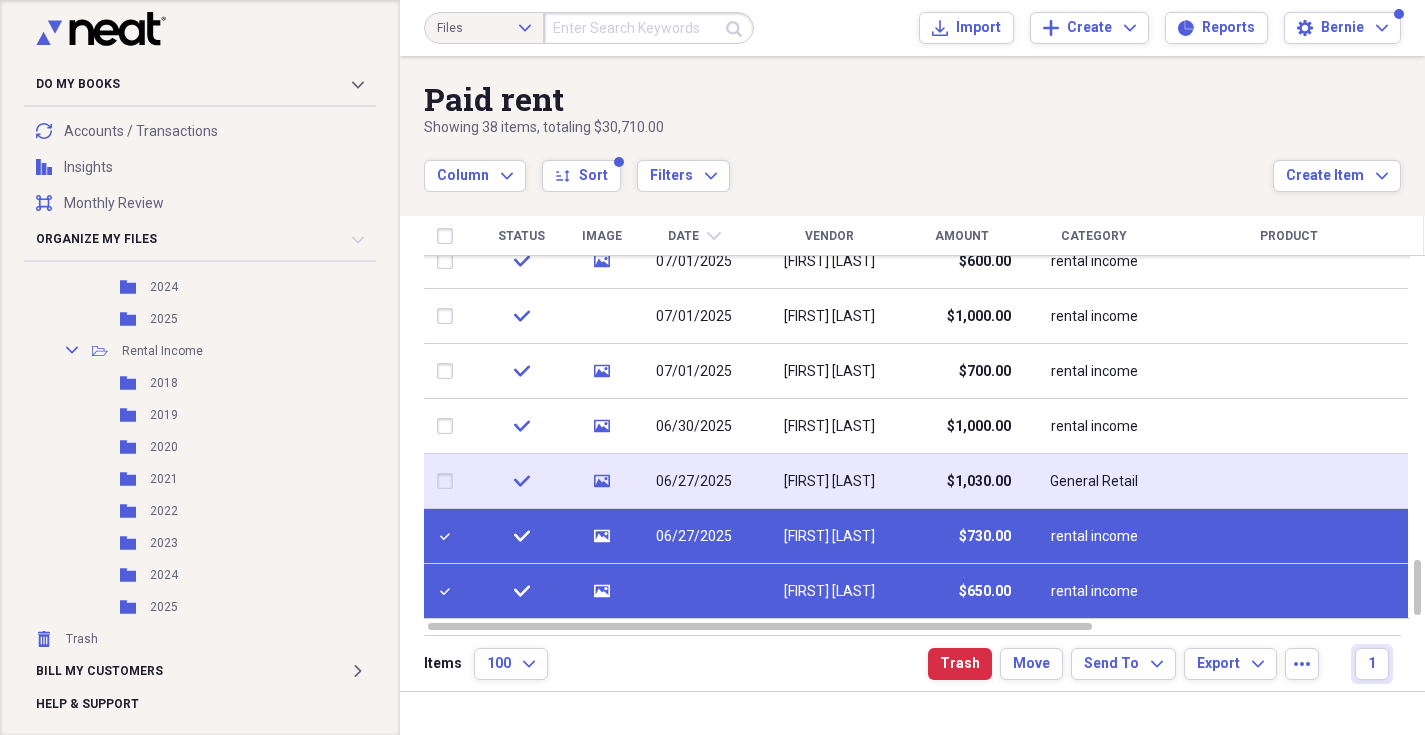 click at bounding box center (449, 481) 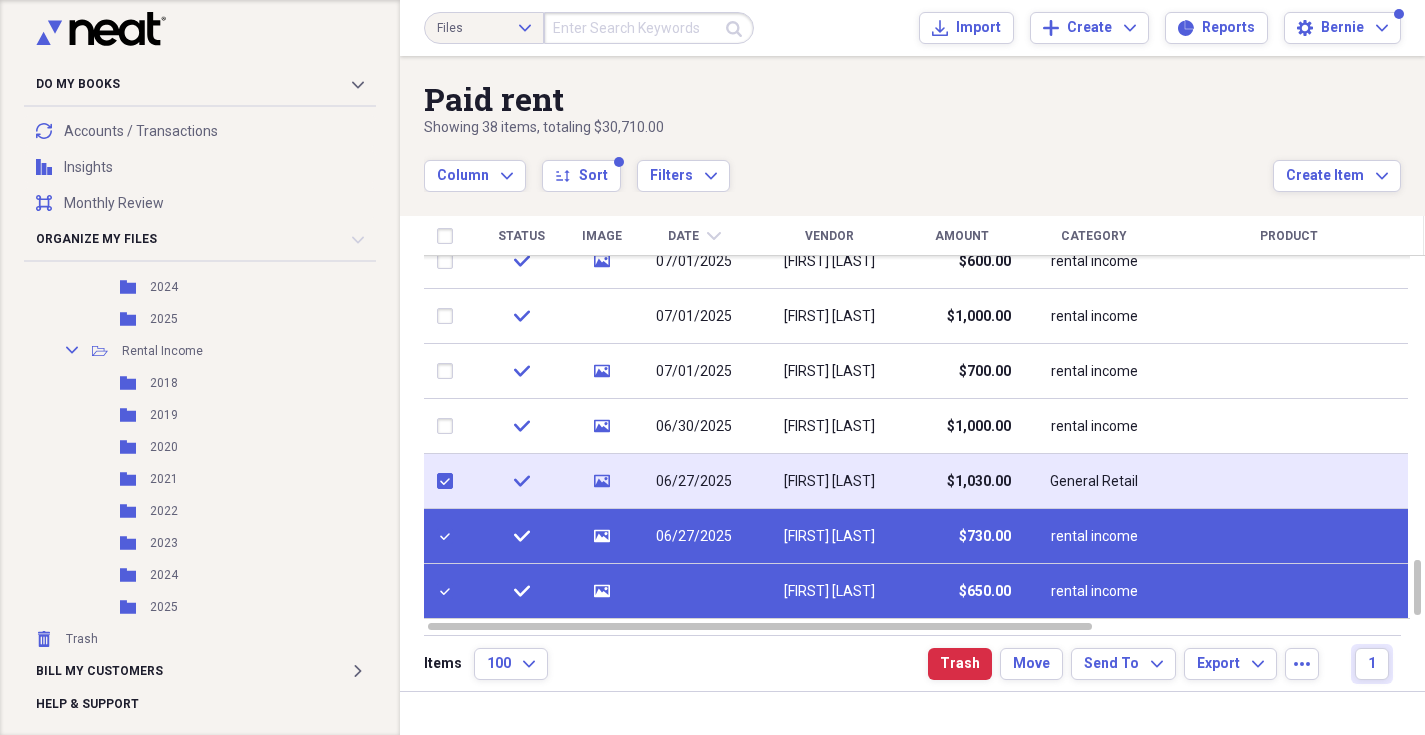 checkbox on "true" 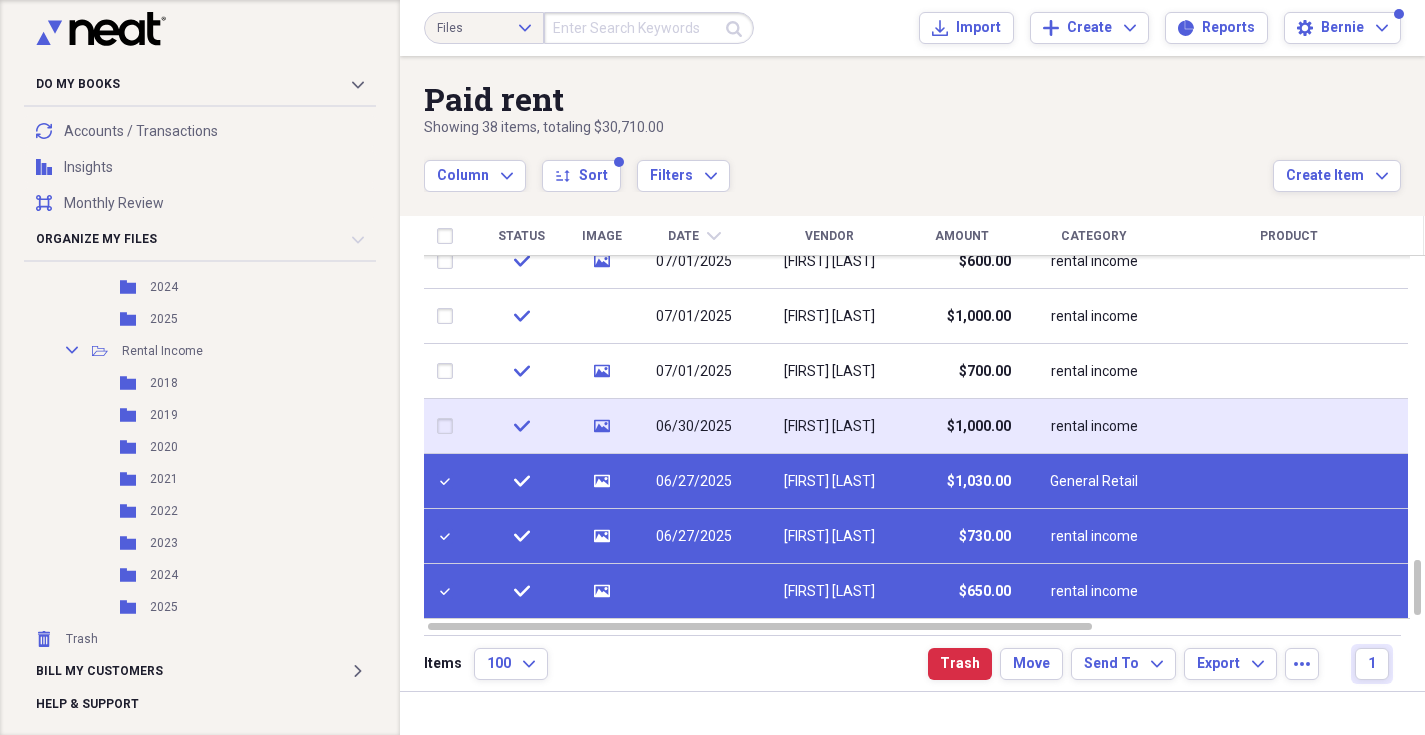 click at bounding box center [449, 426] 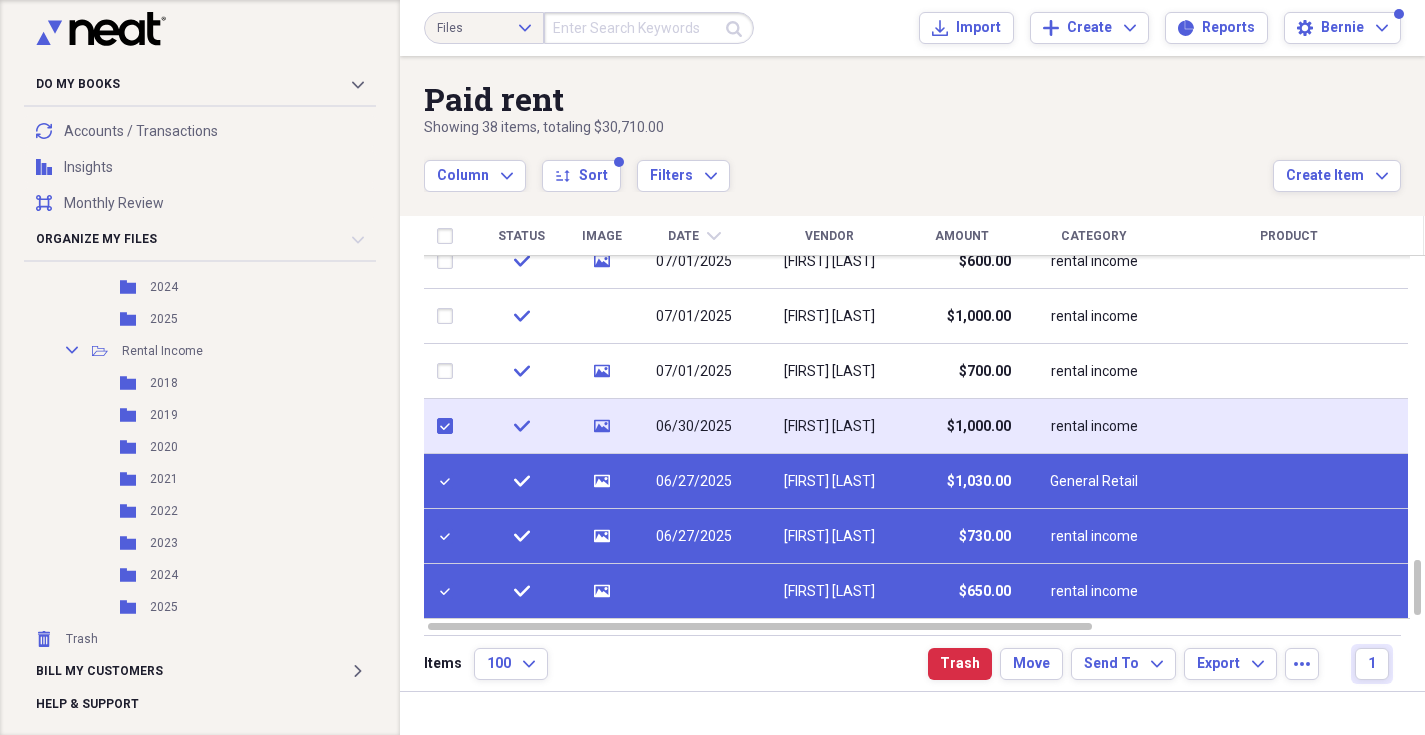 checkbox on "true" 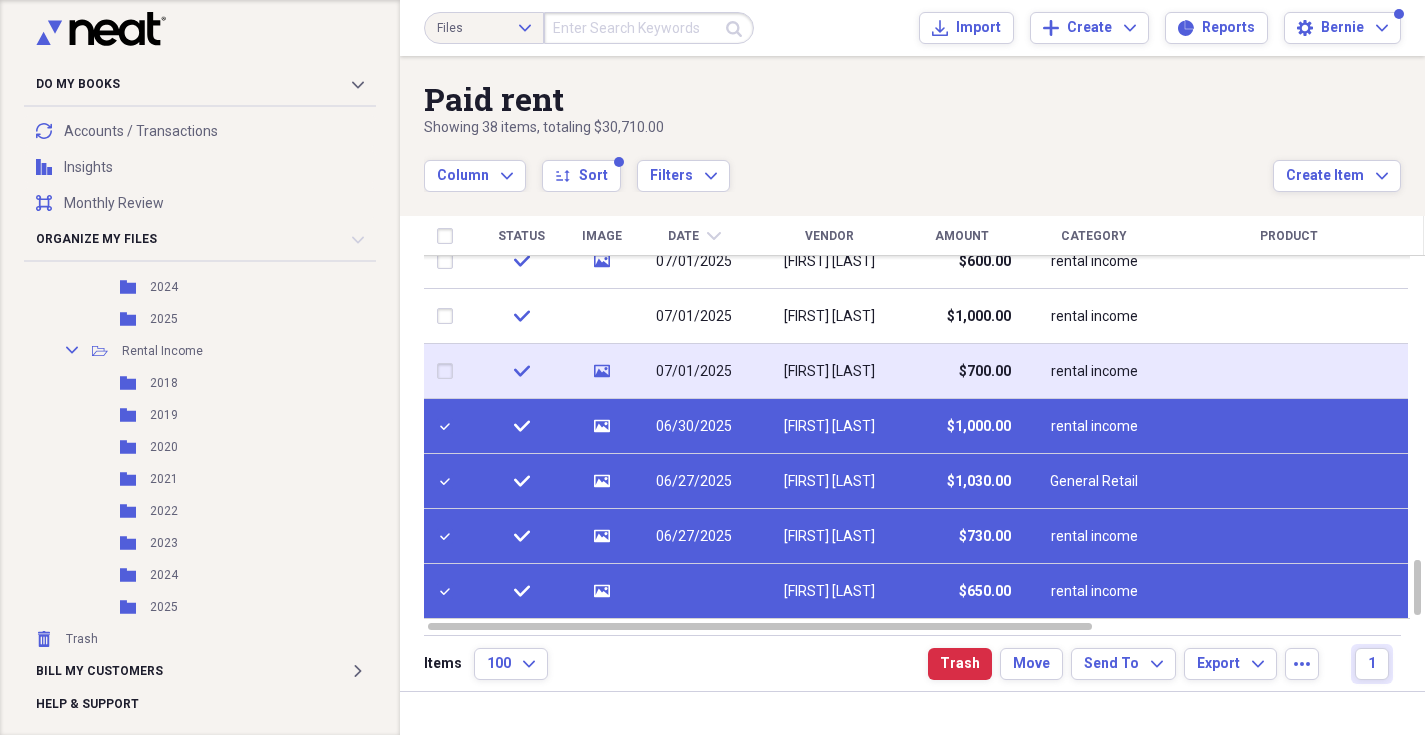 click at bounding box center (449, 371) 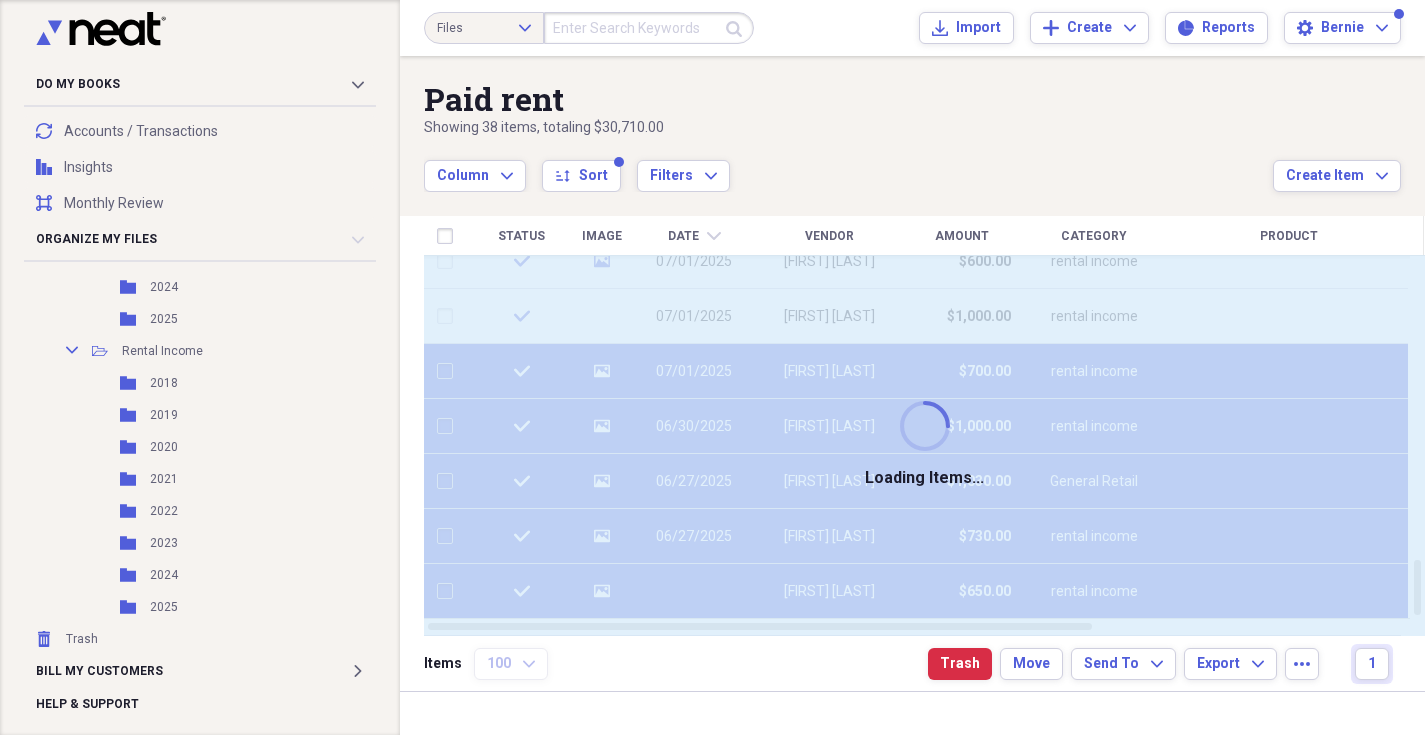 checkbox on "false" 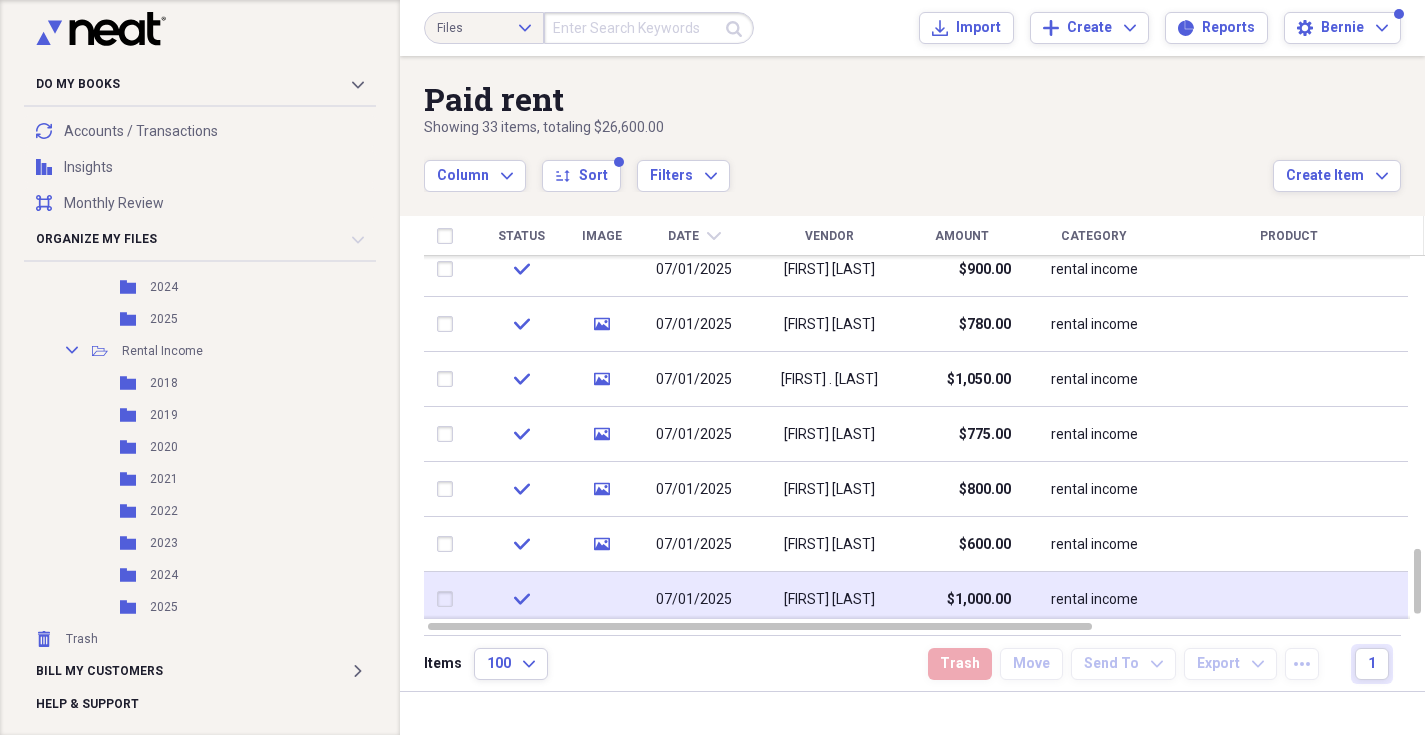 click at bounding box center (449, 599) 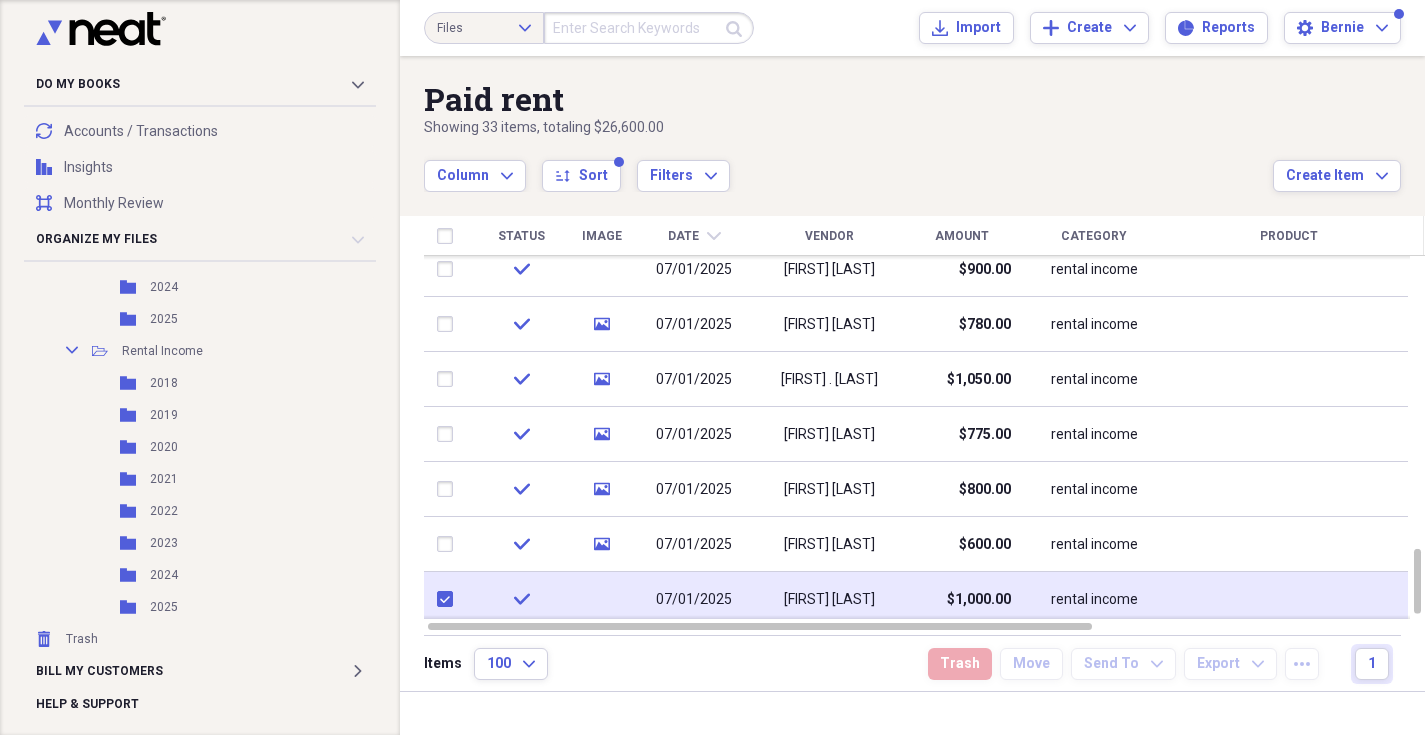 checkbox on "true" 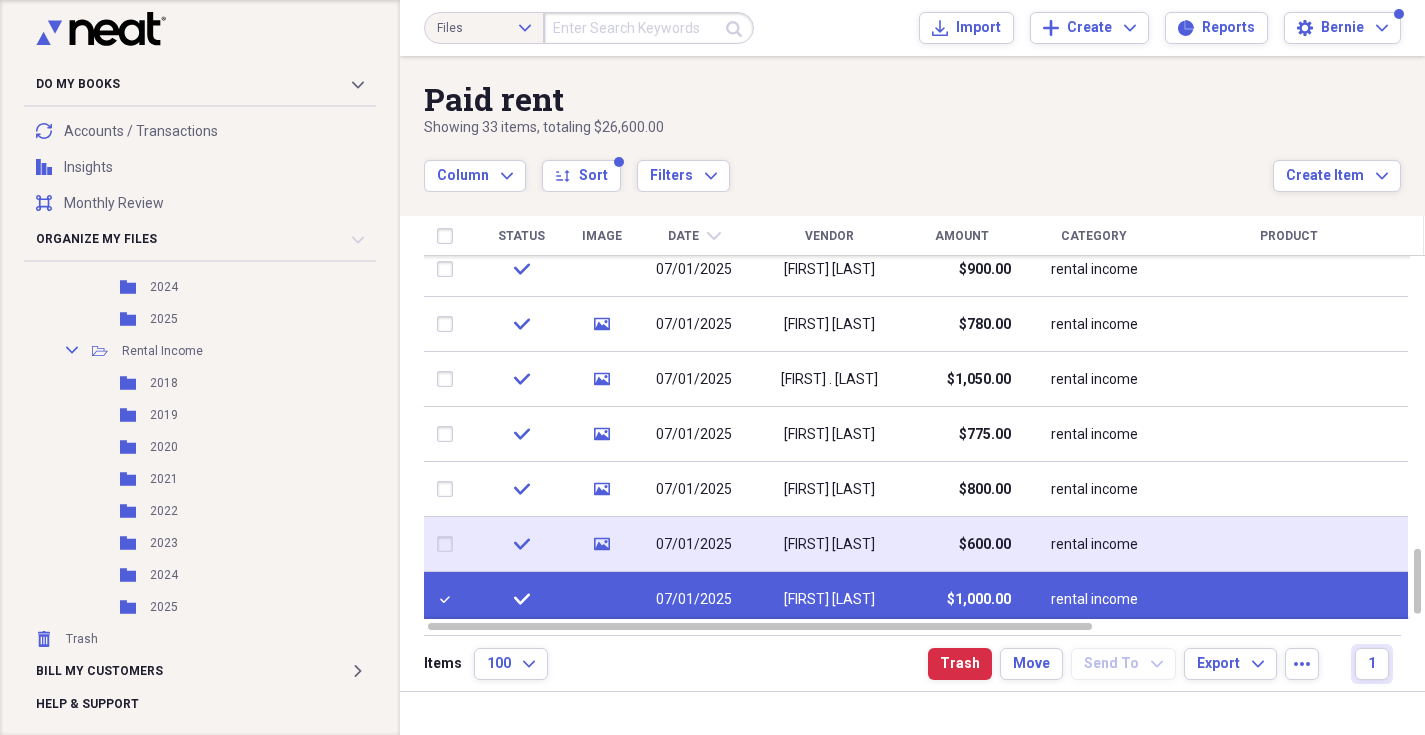 click at bounding box center [449, 544] 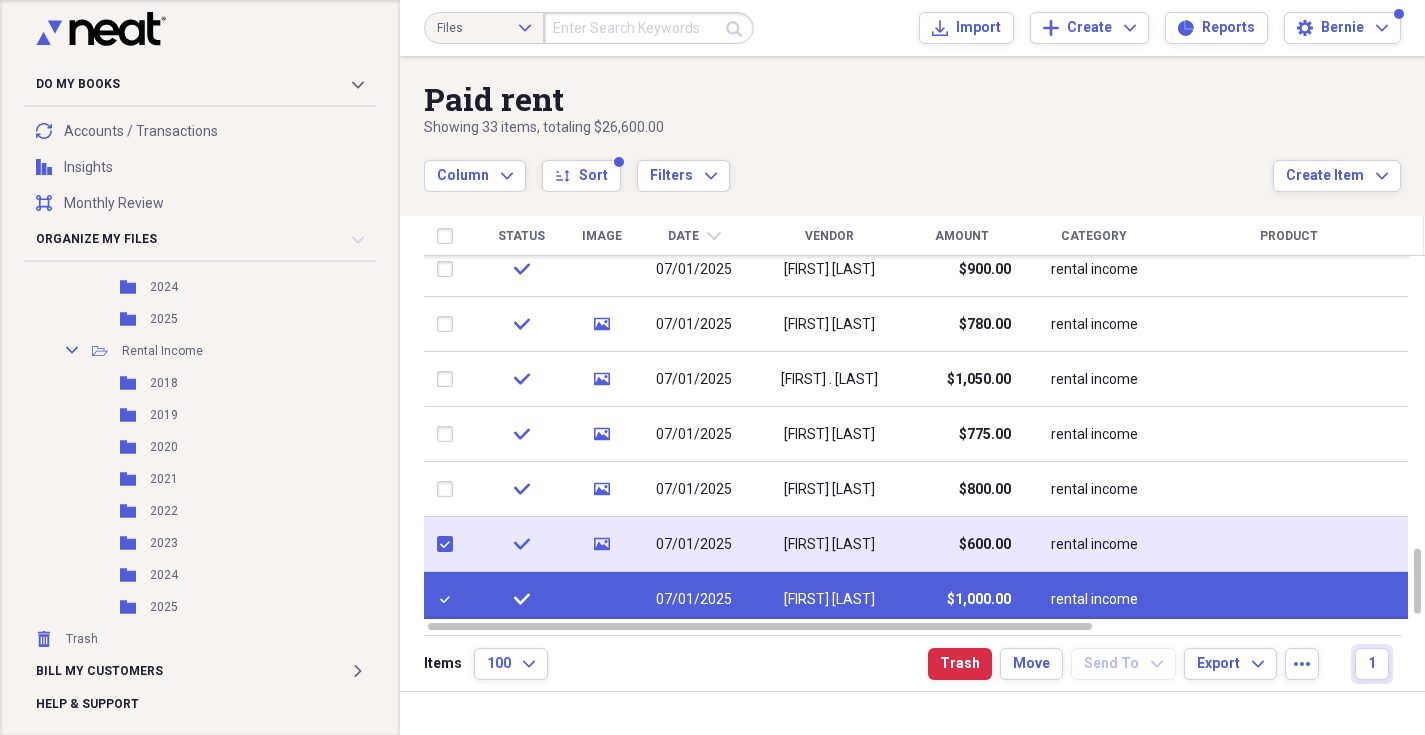 checkbox on "true" 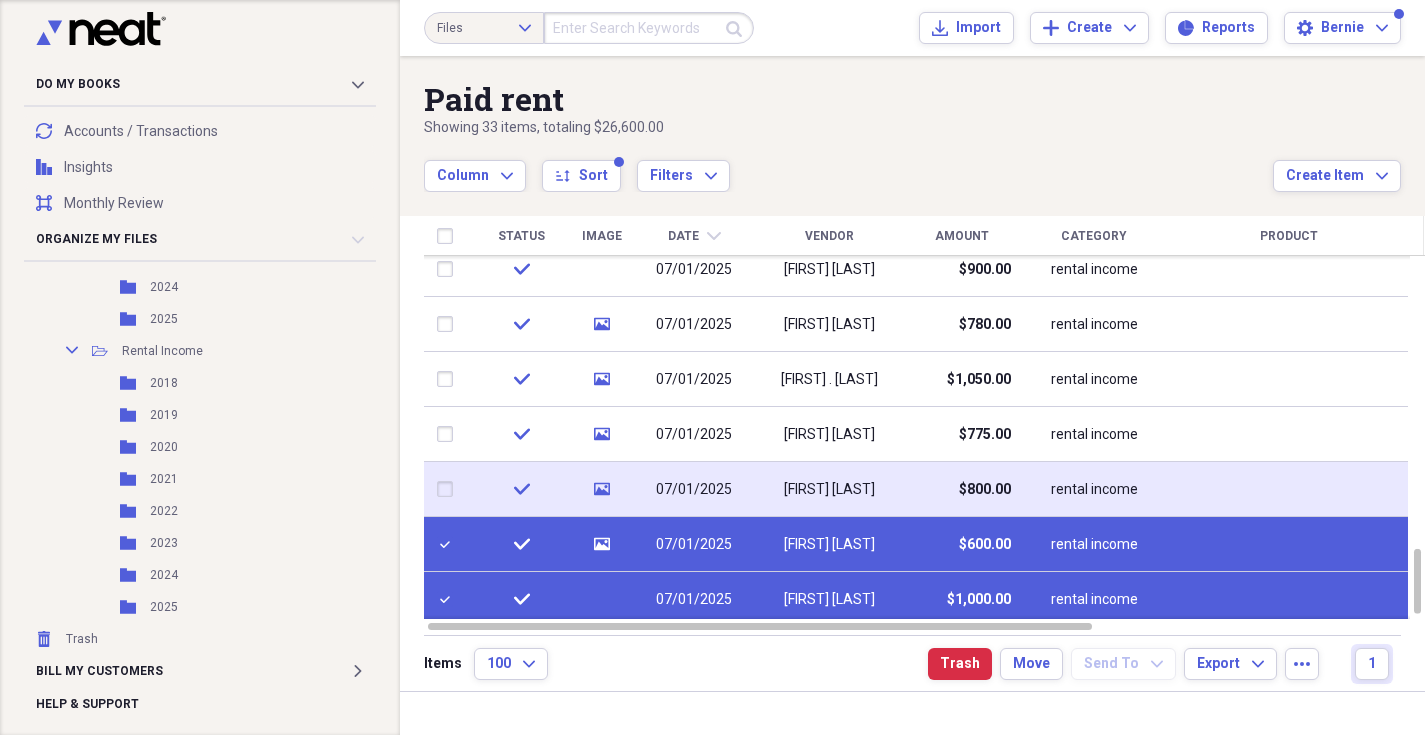 click at bounding box center (449, 489) 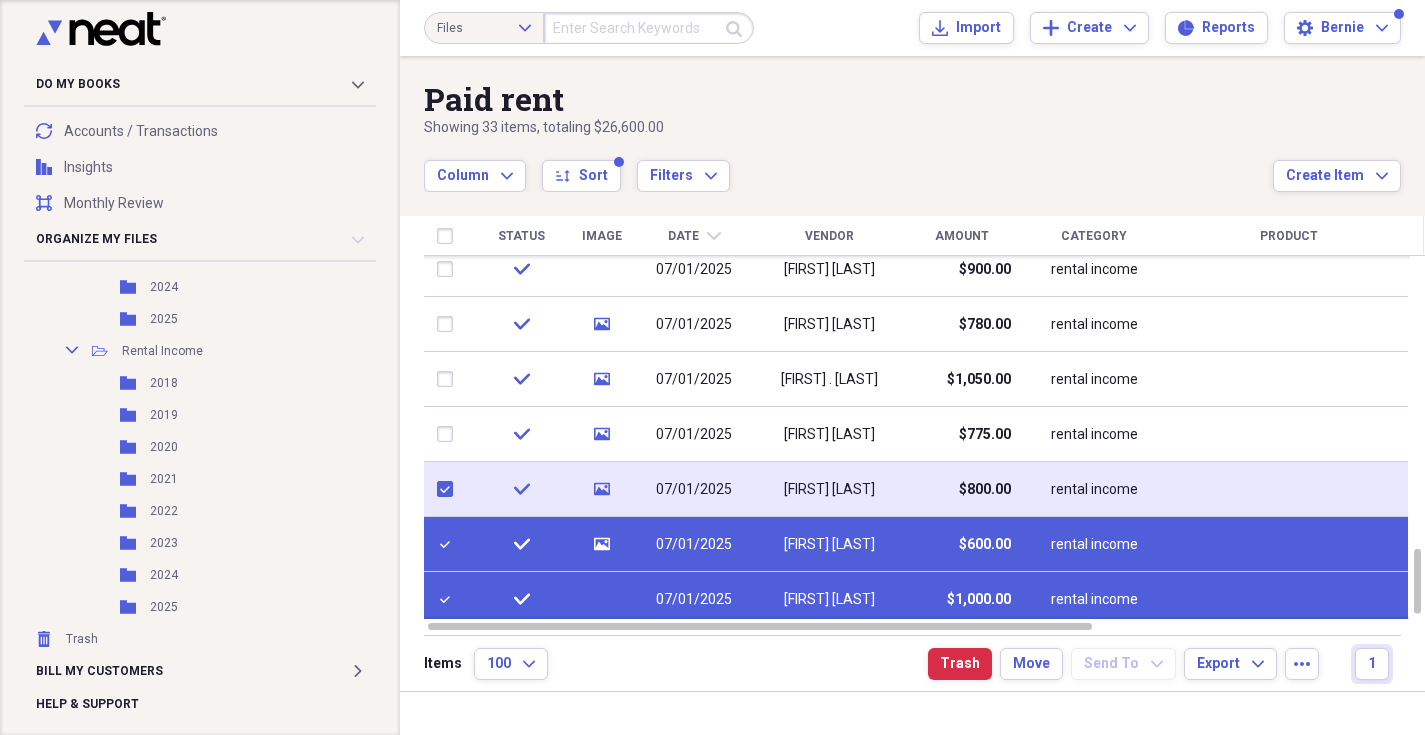 checkbox on "true" 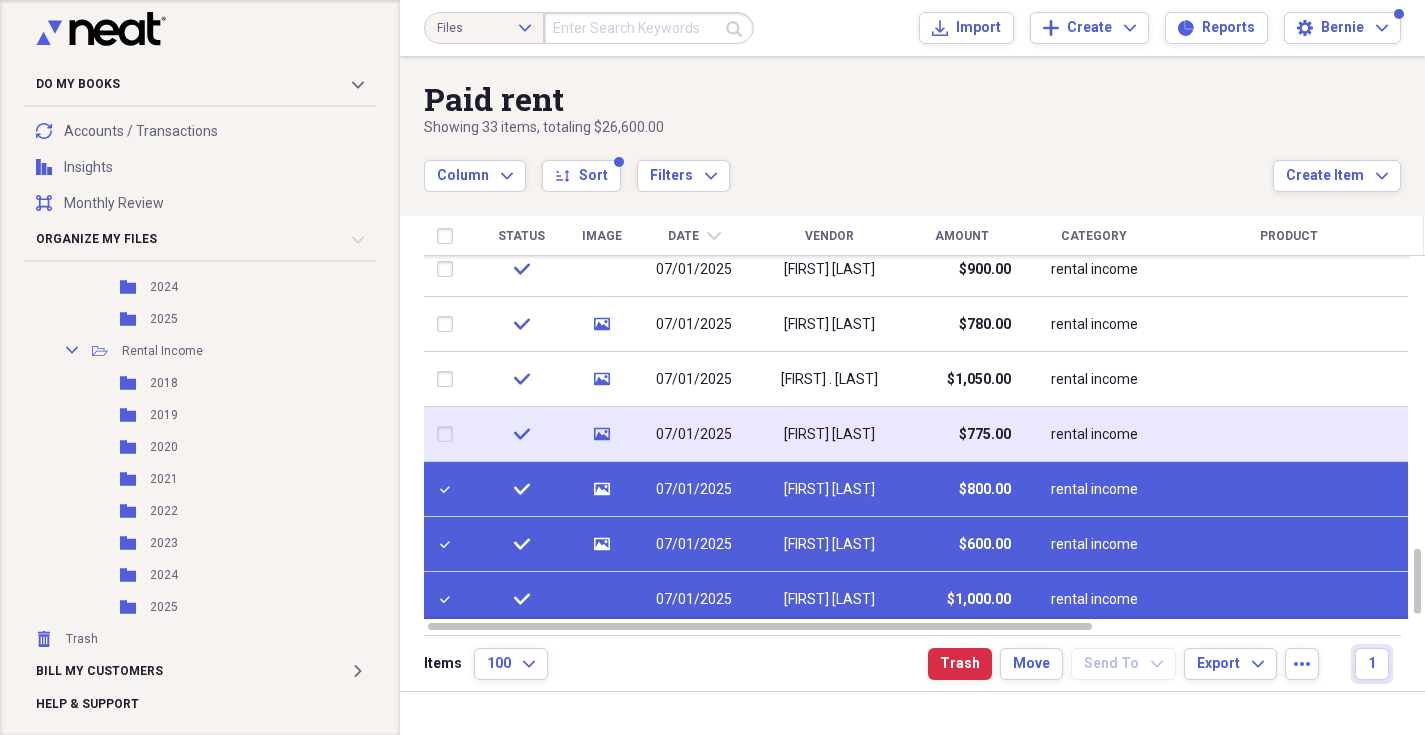 drag, startPoint x: 443, startPoint y: 433, endPoint x: 444, endPoint y: 423, distance: 10.049875 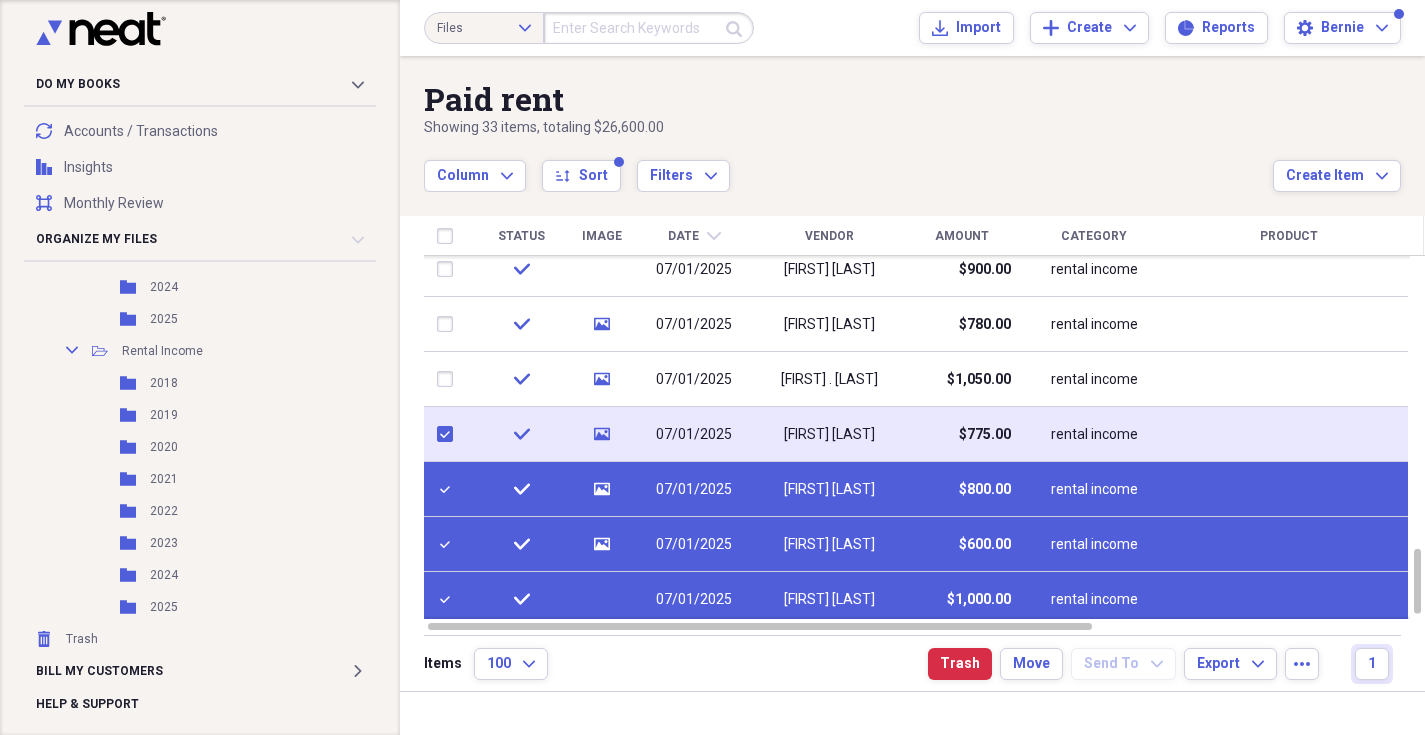 checkbox on "true" 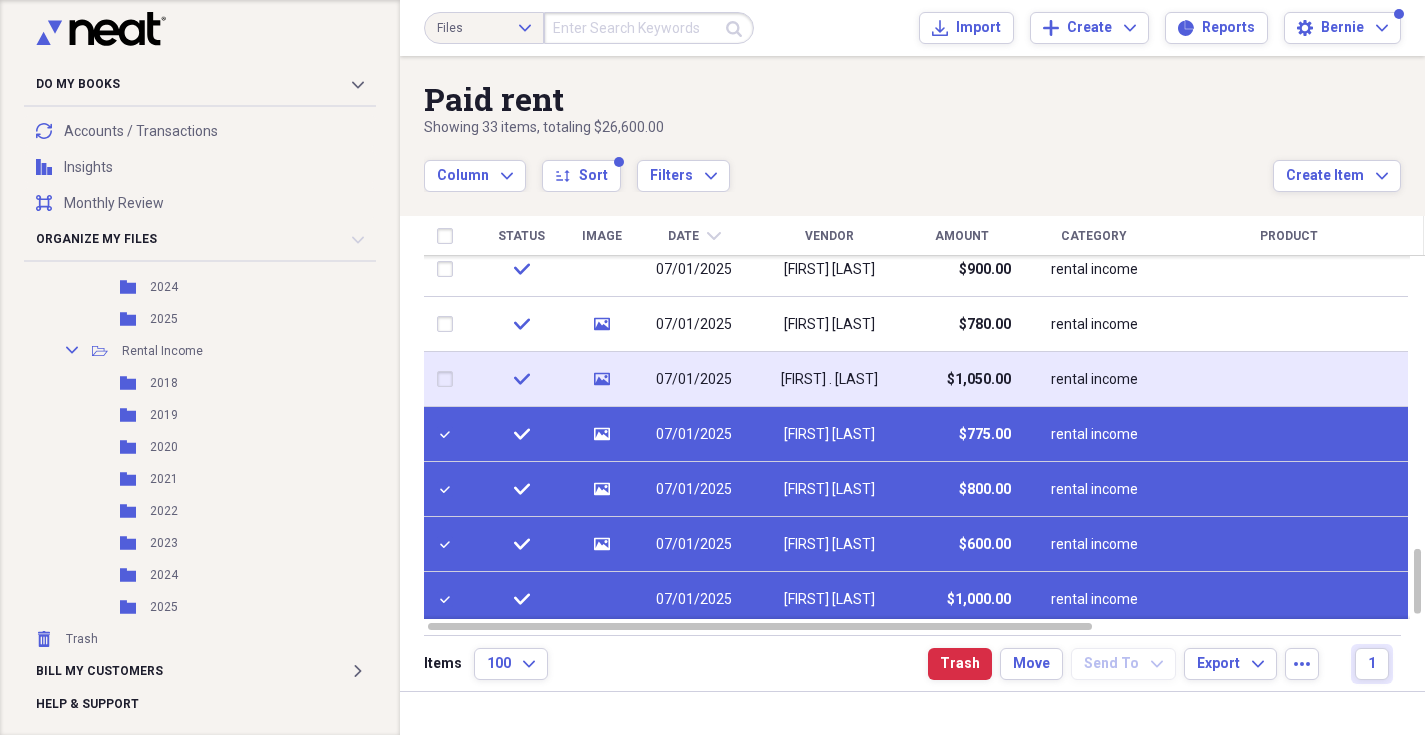 click at bounding box center [449, 379] 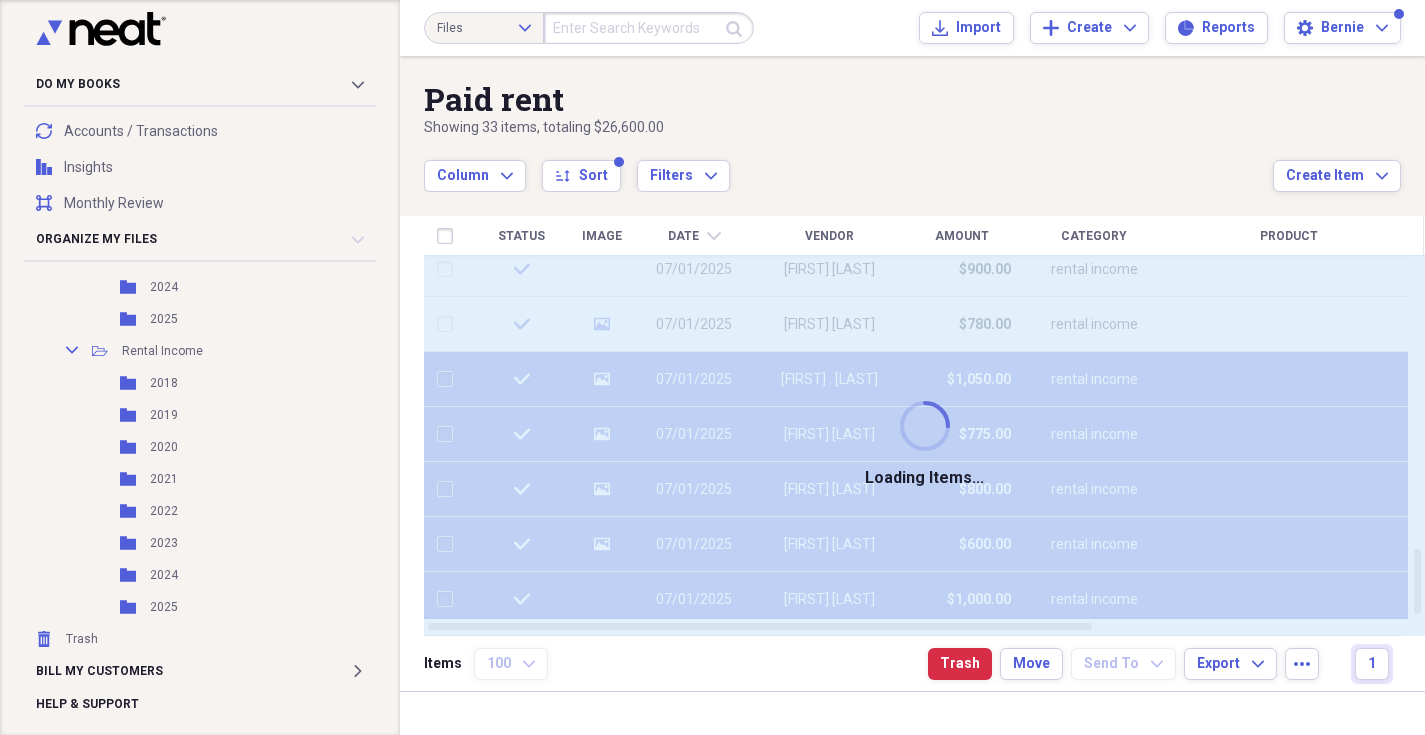 checkbox on "false" 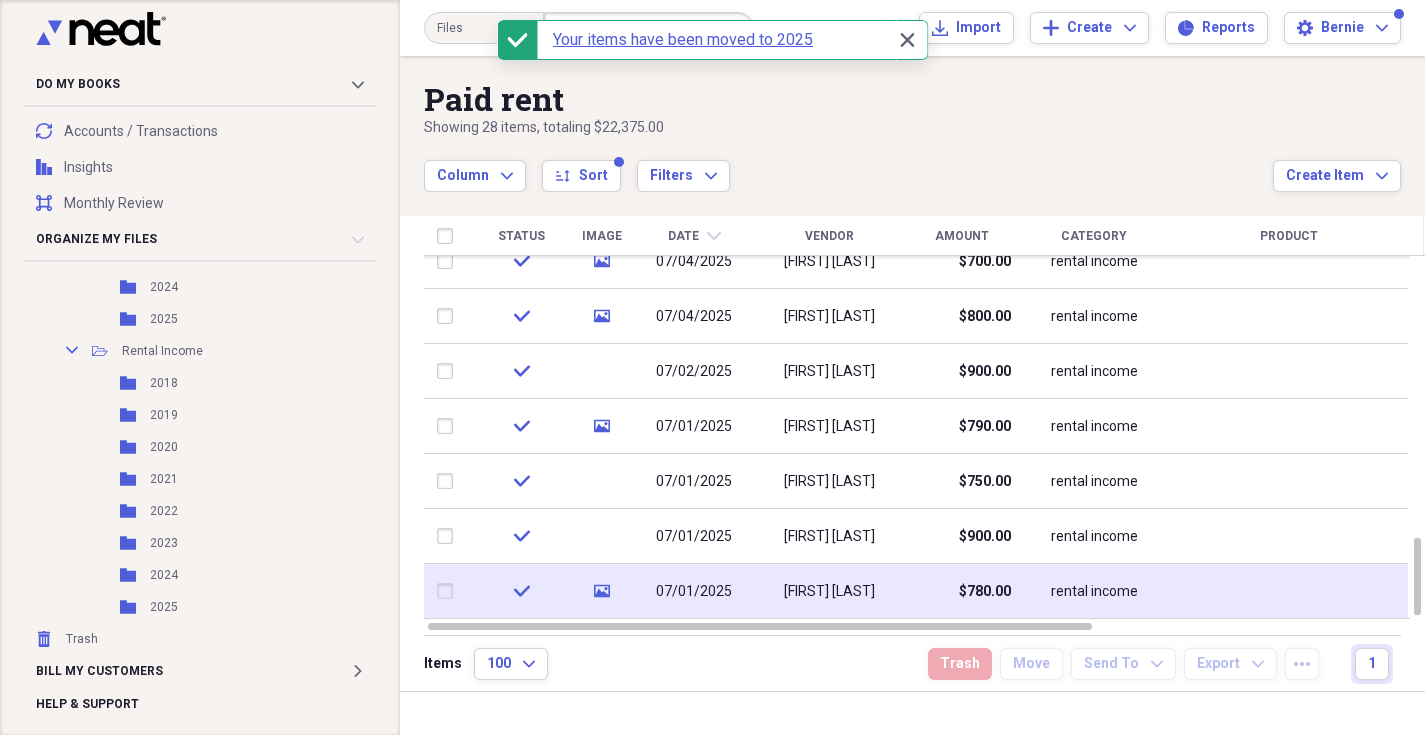 click at bounding box center [449, 591] 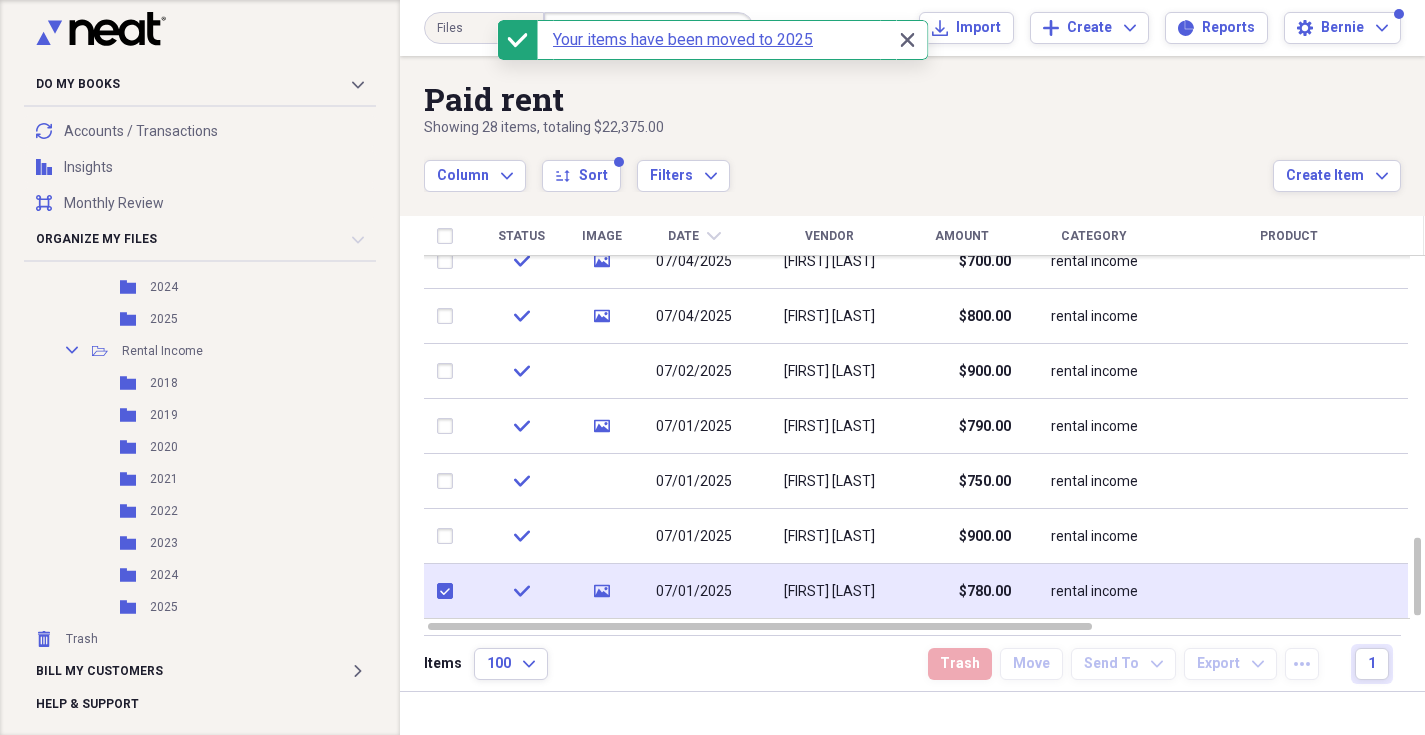checkbox on "true" 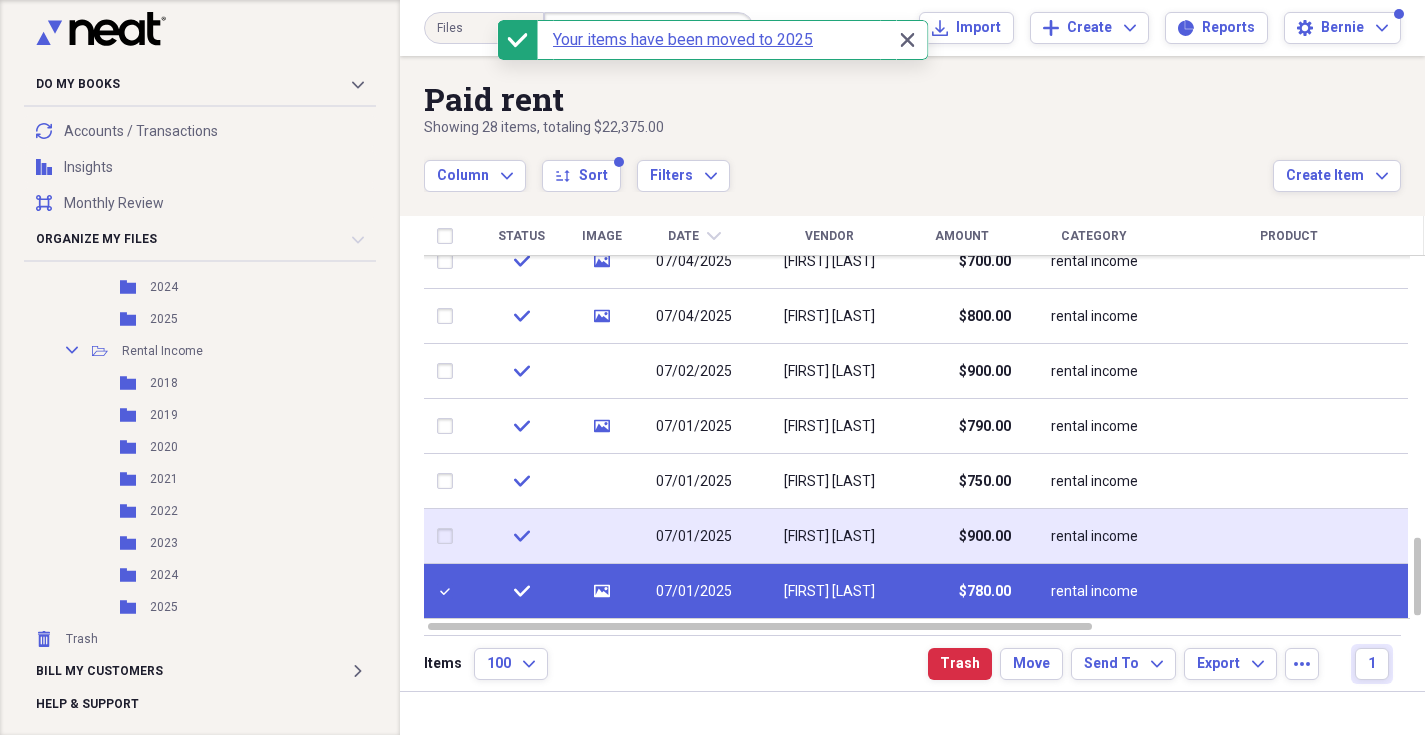 click at bounding box center (449, 536) 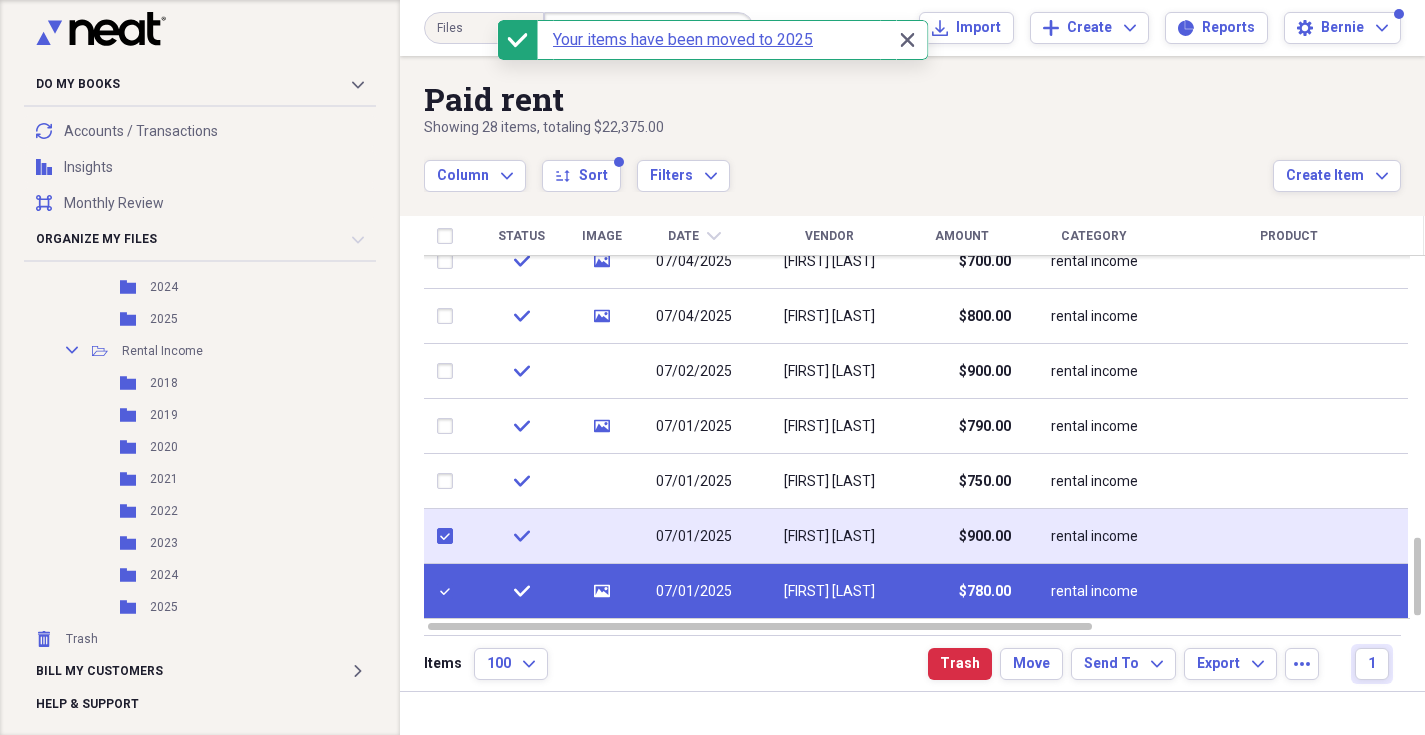 checkbox on "true" 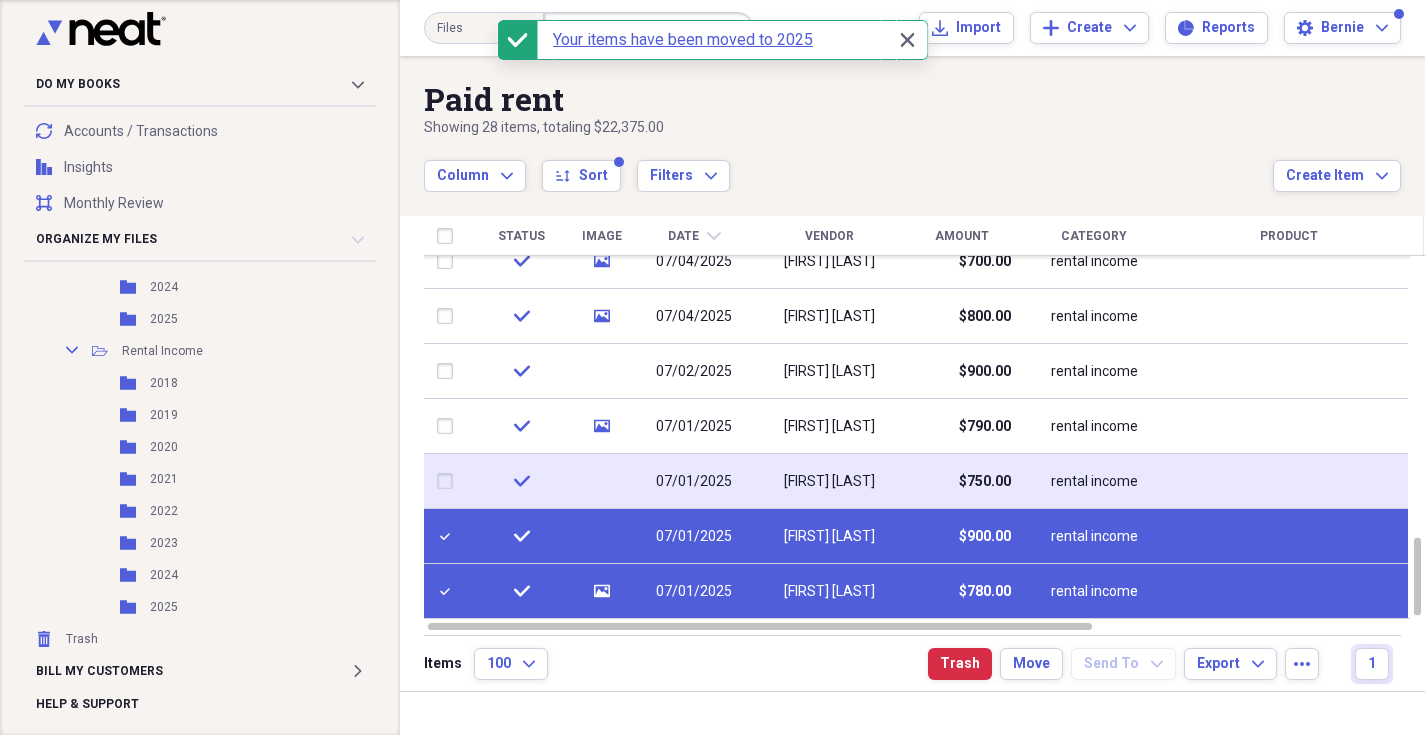 click at bounding box center (449, 481) 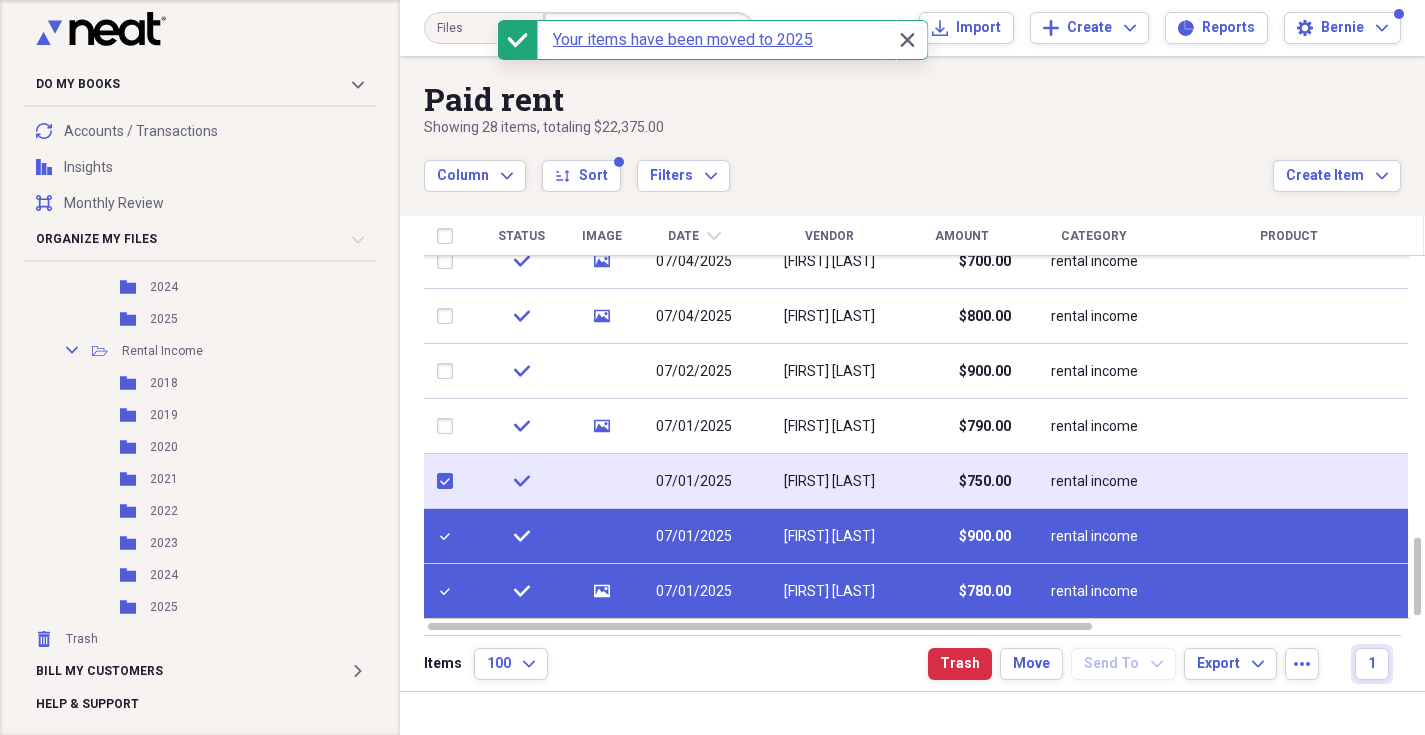 checkbox on "true" 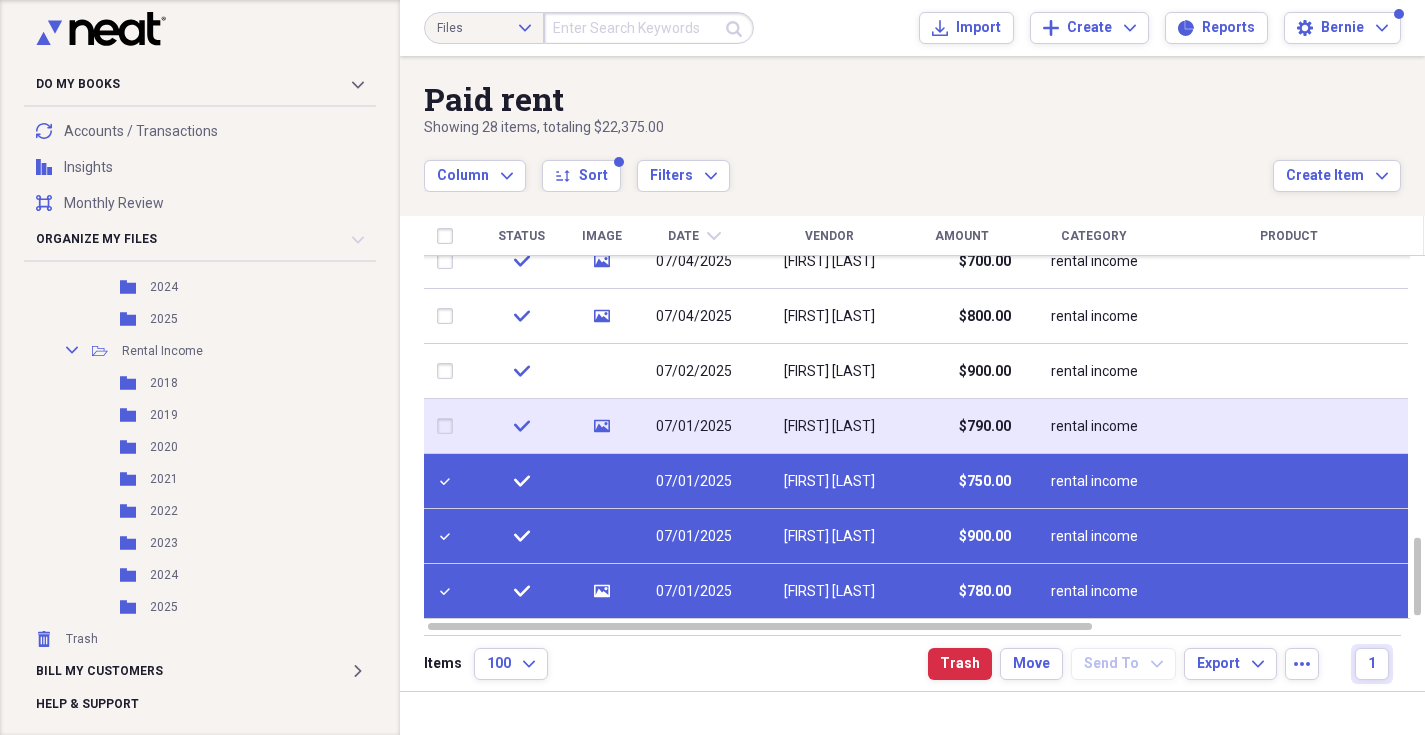 click at bounding box center [449, 426] 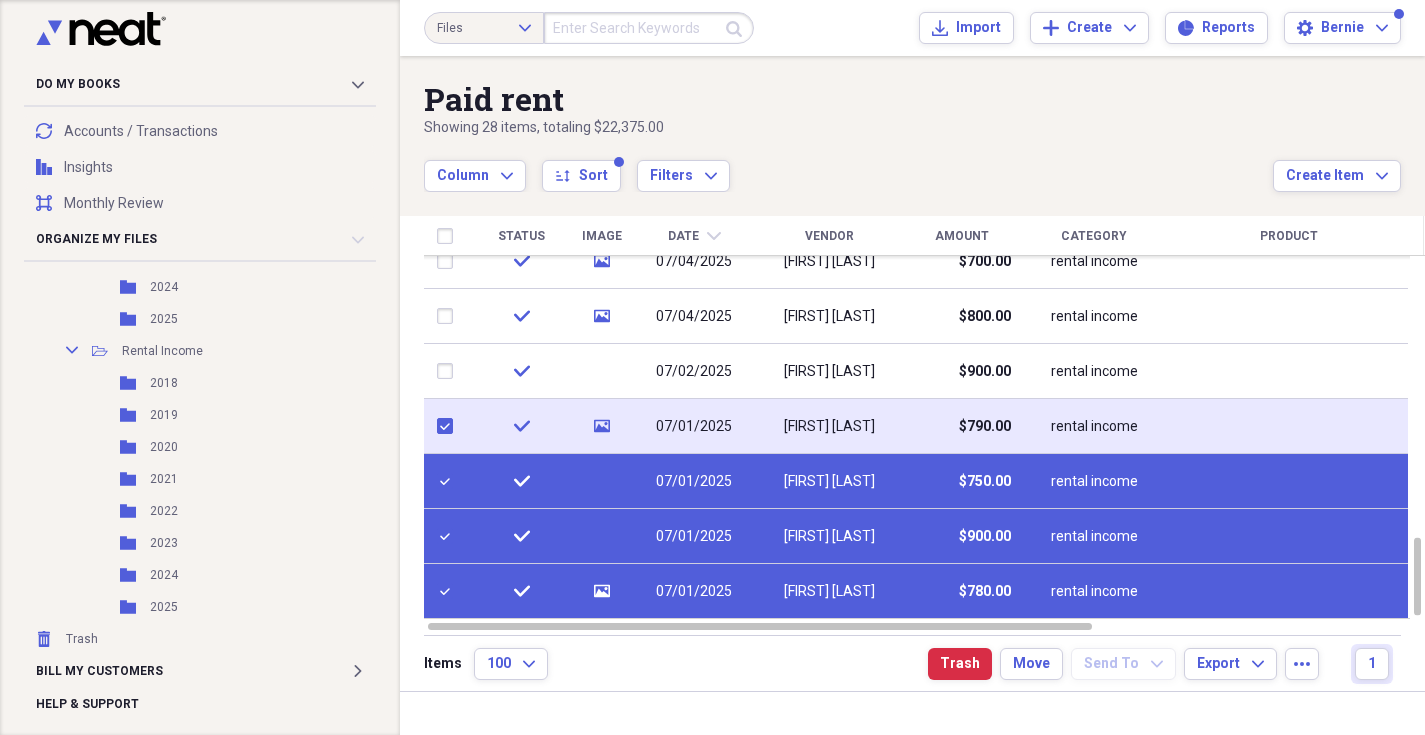 checkbox on "true" 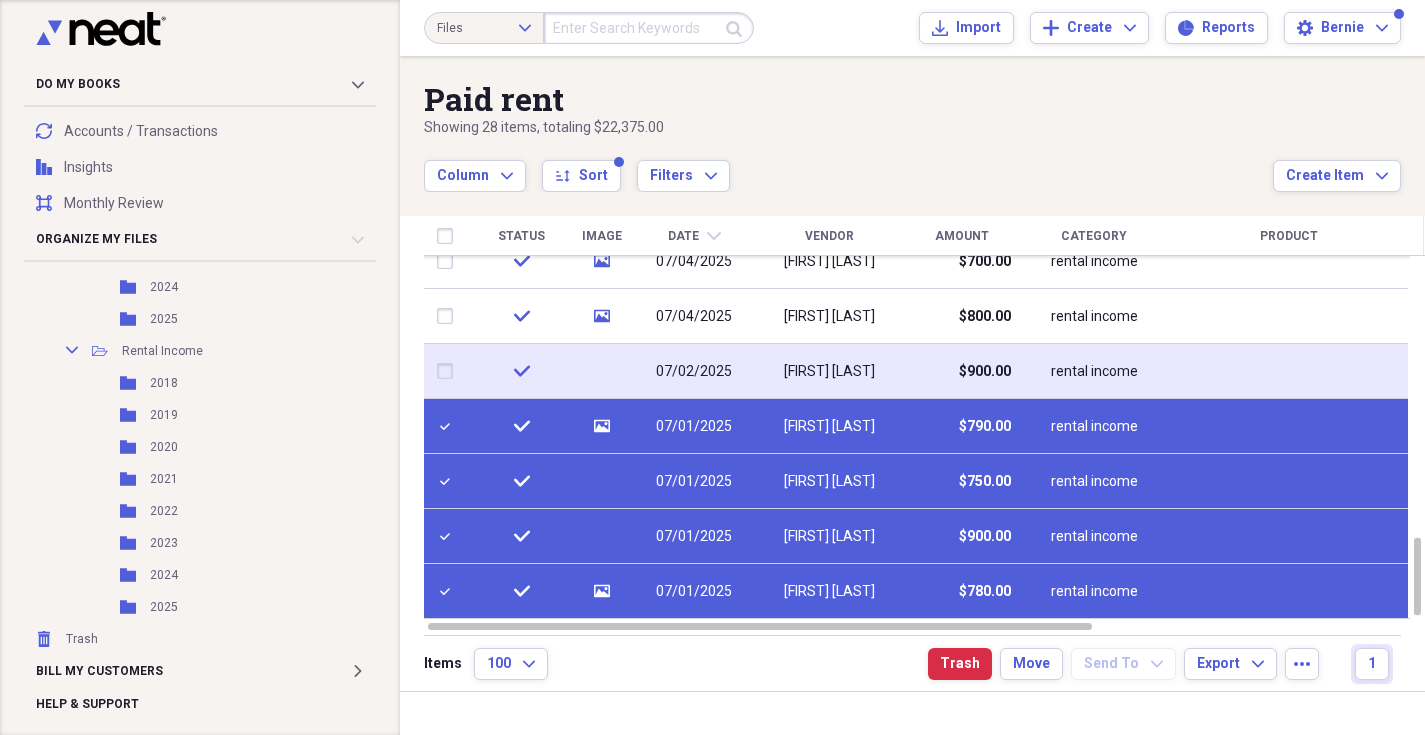 click at bounding box center [449, 371] 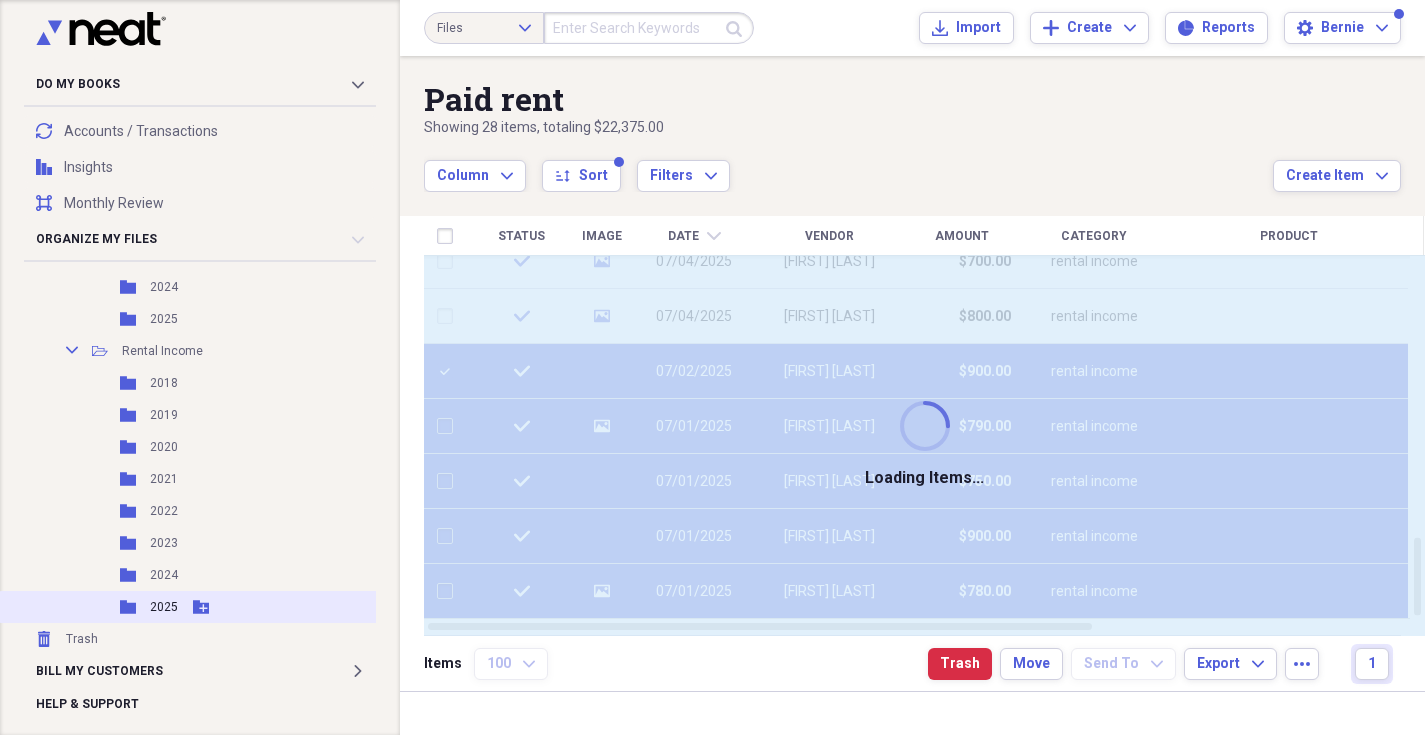 checkbox on "false" 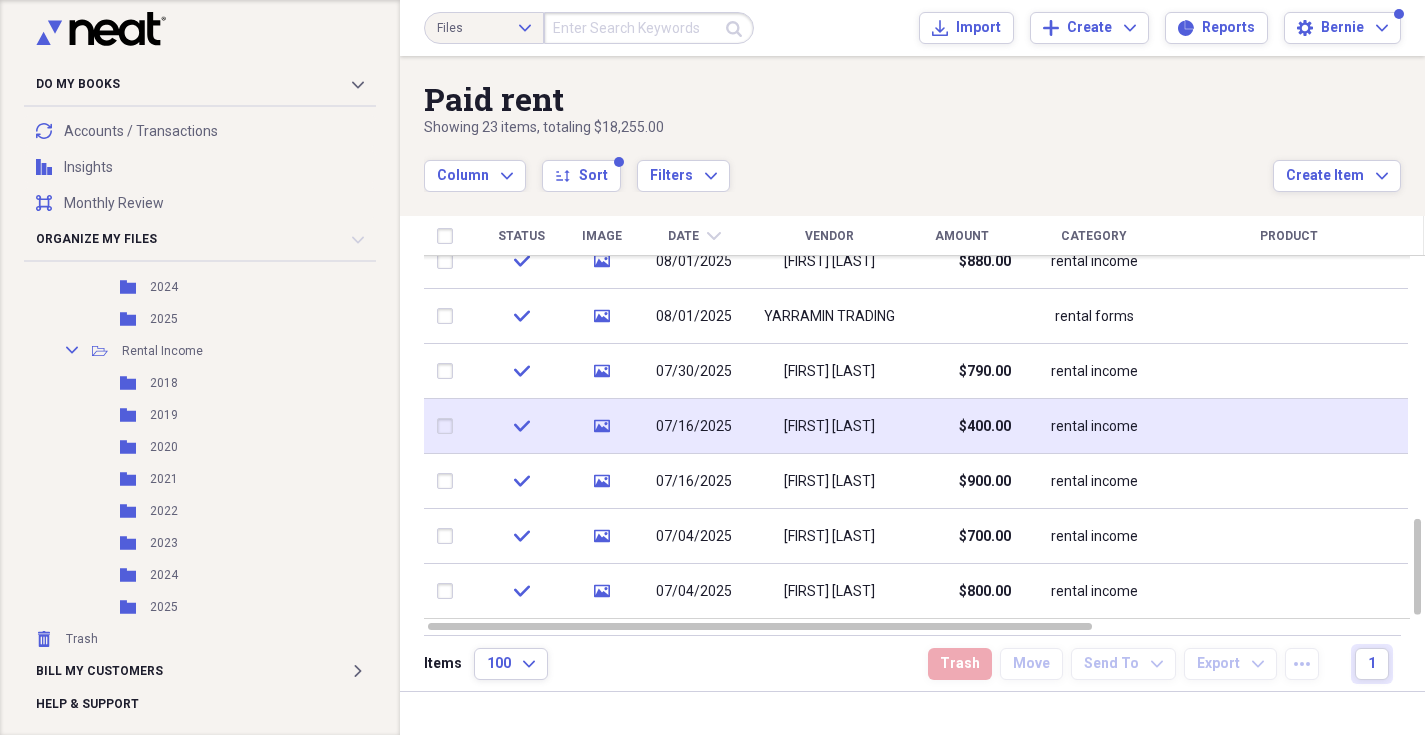 click at bounding box center [449, 426] 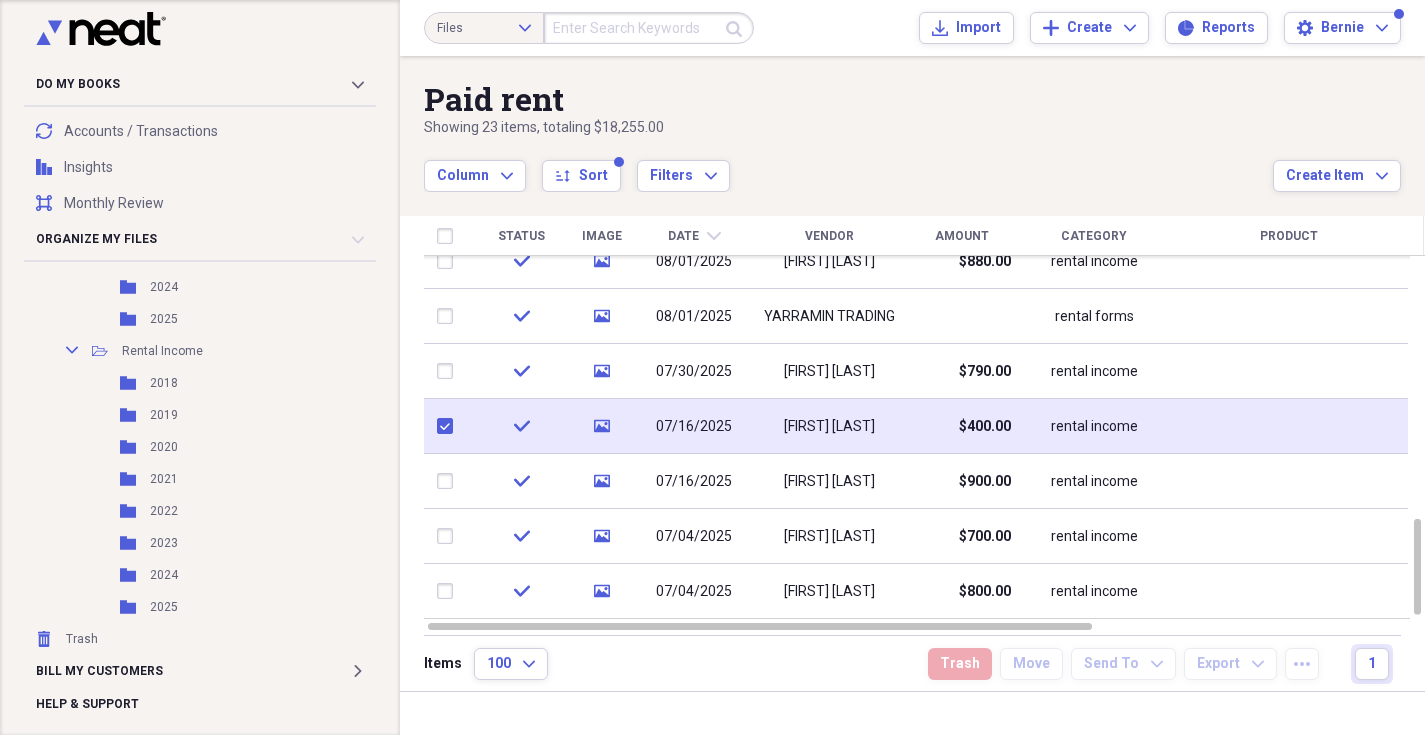 checkbox on "true" 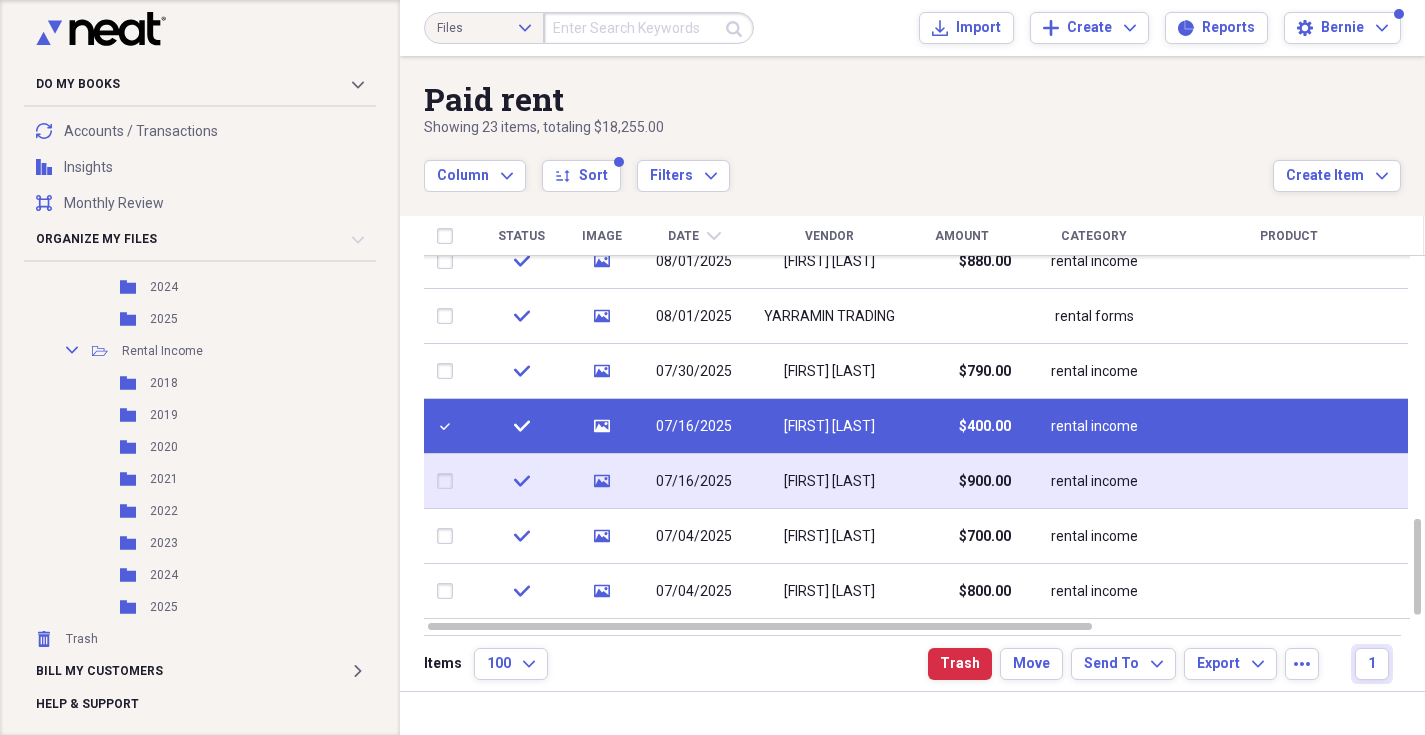 click at bounding box center [449, 481] 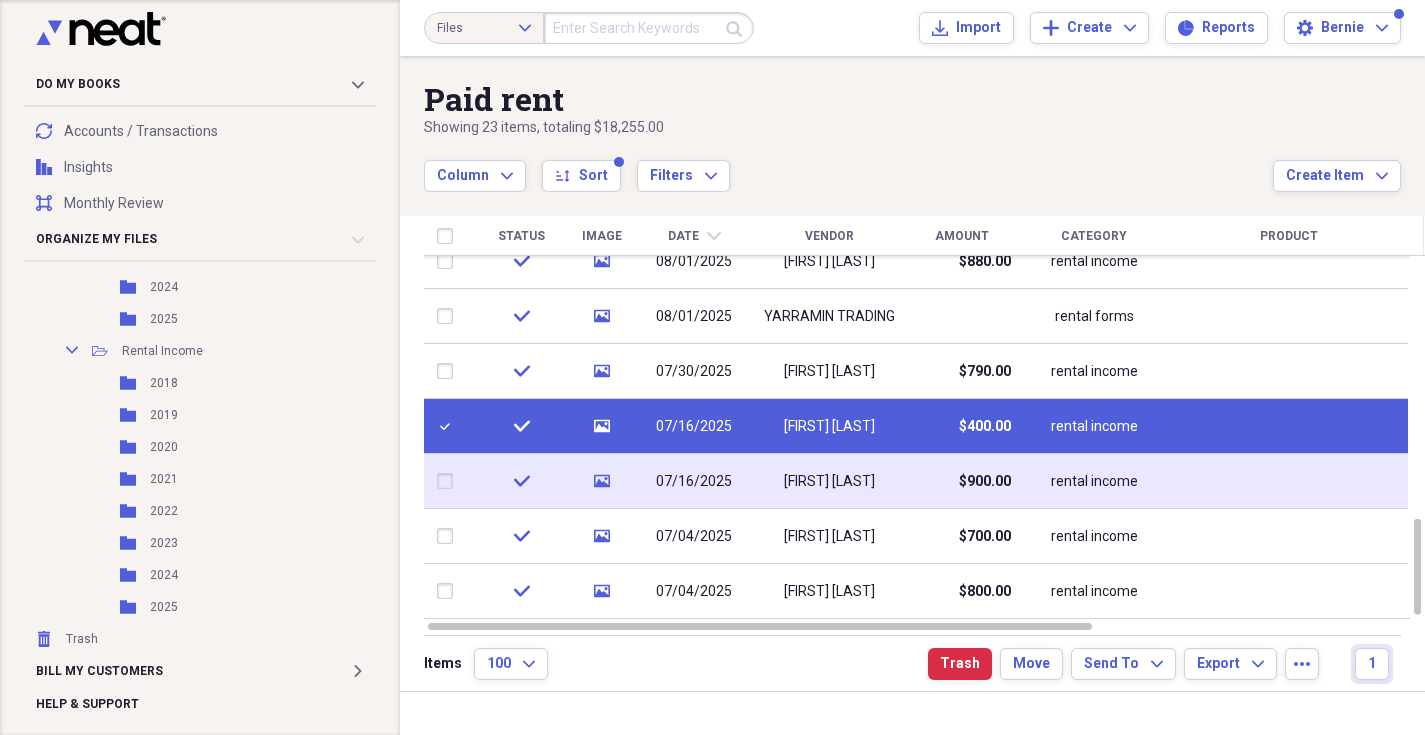 click at bounding box center [437, 481] 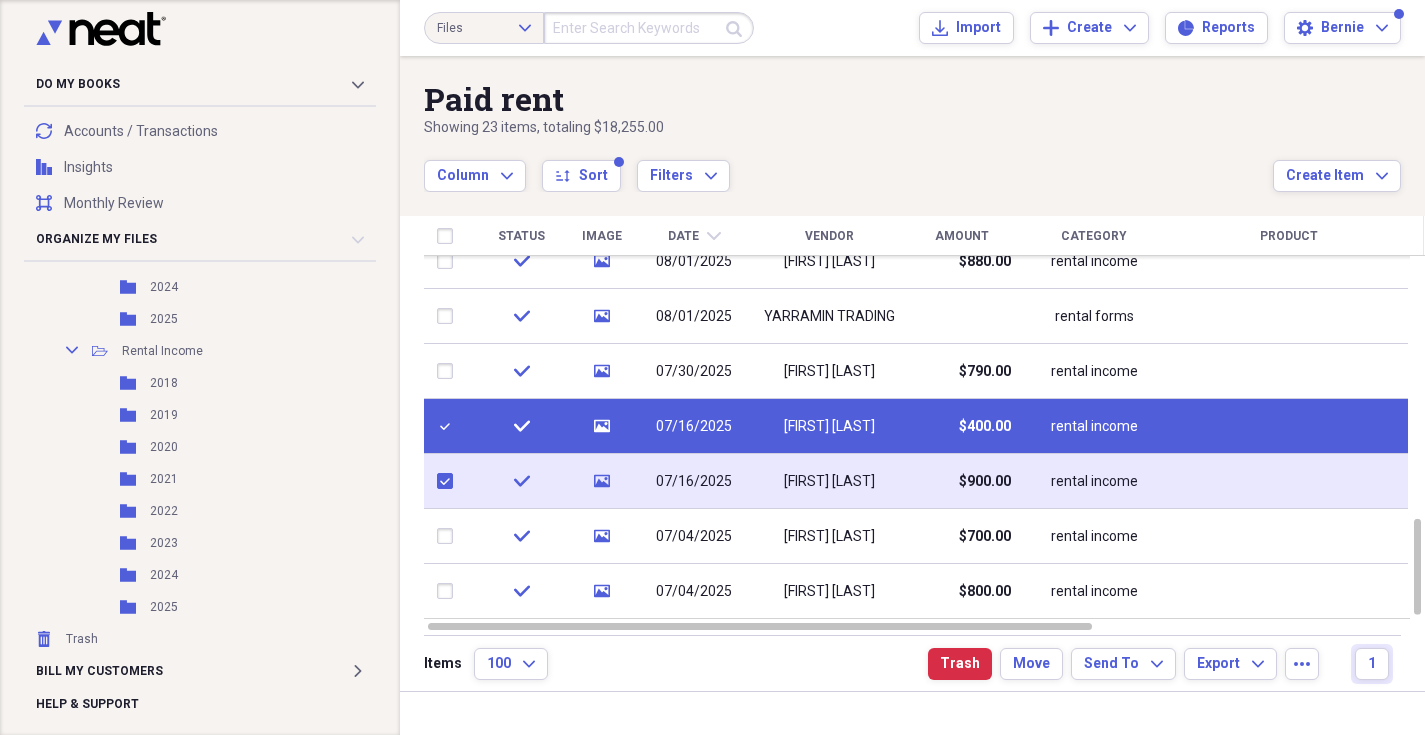 checkbox on "true" 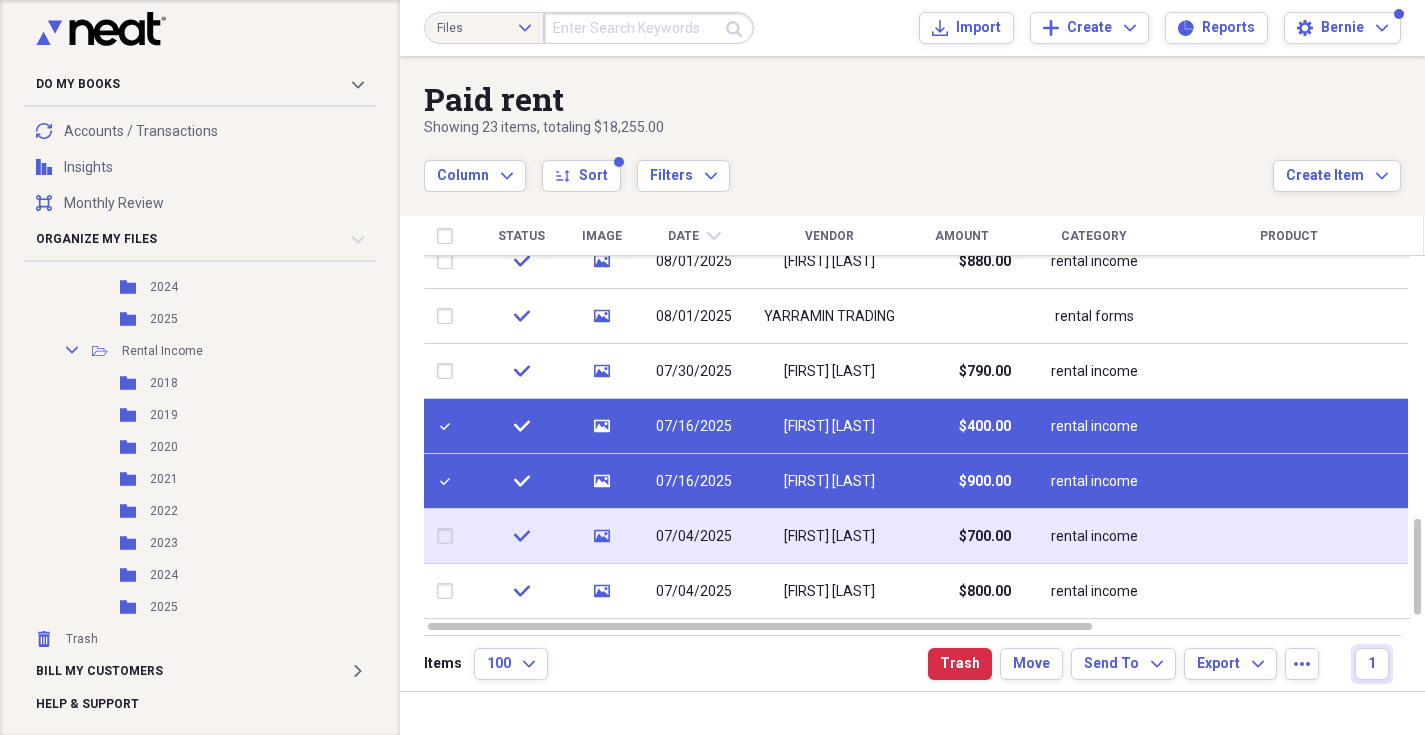 click at bounding box center (449, 536) 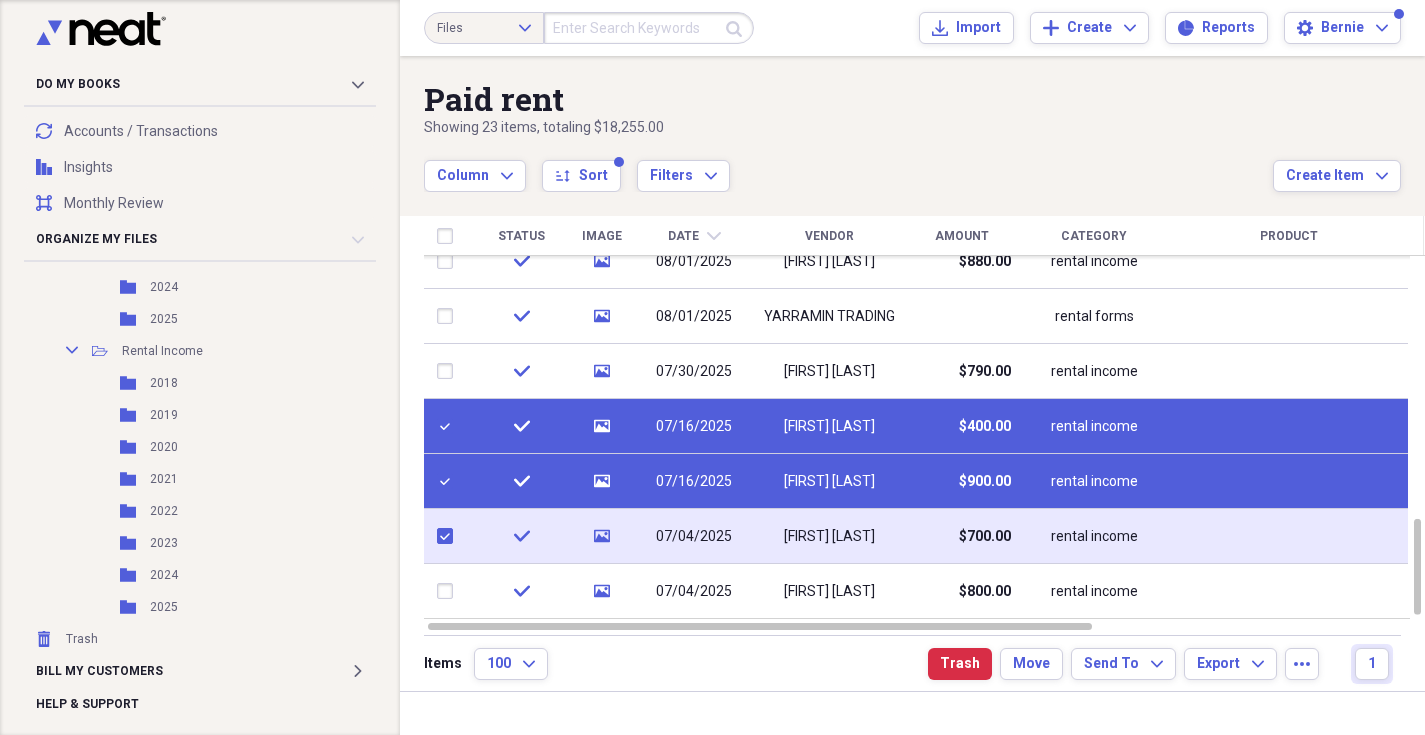 checkbox on "true" 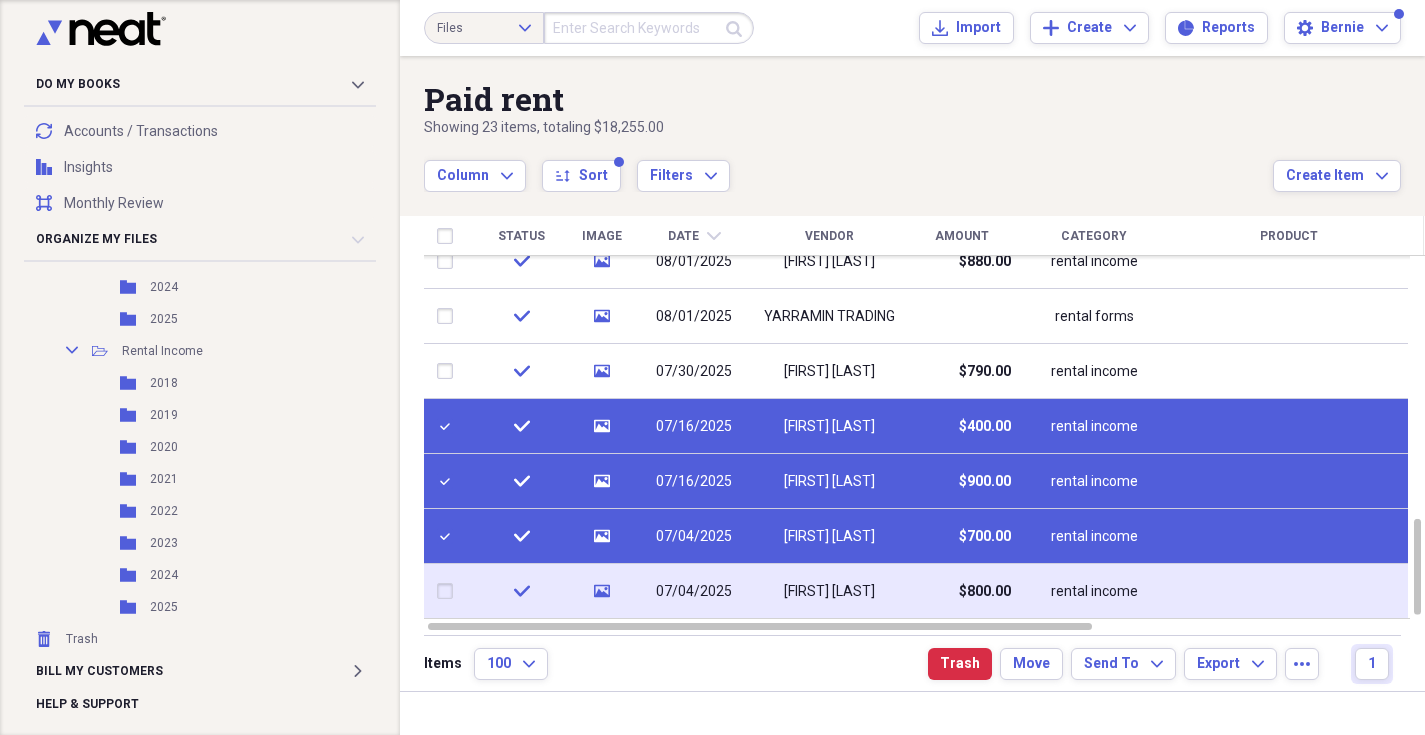 click at bounding box center [449, 591] 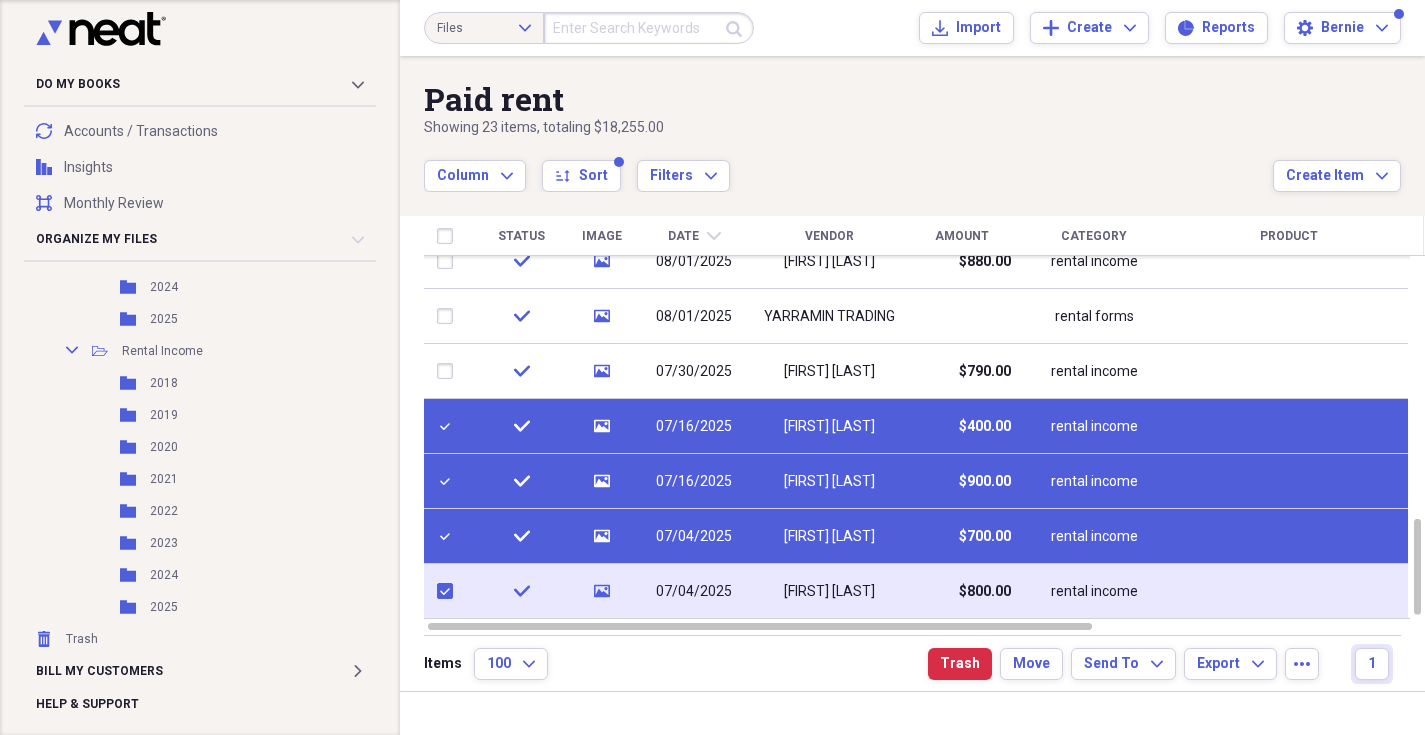 checkbox on "true" 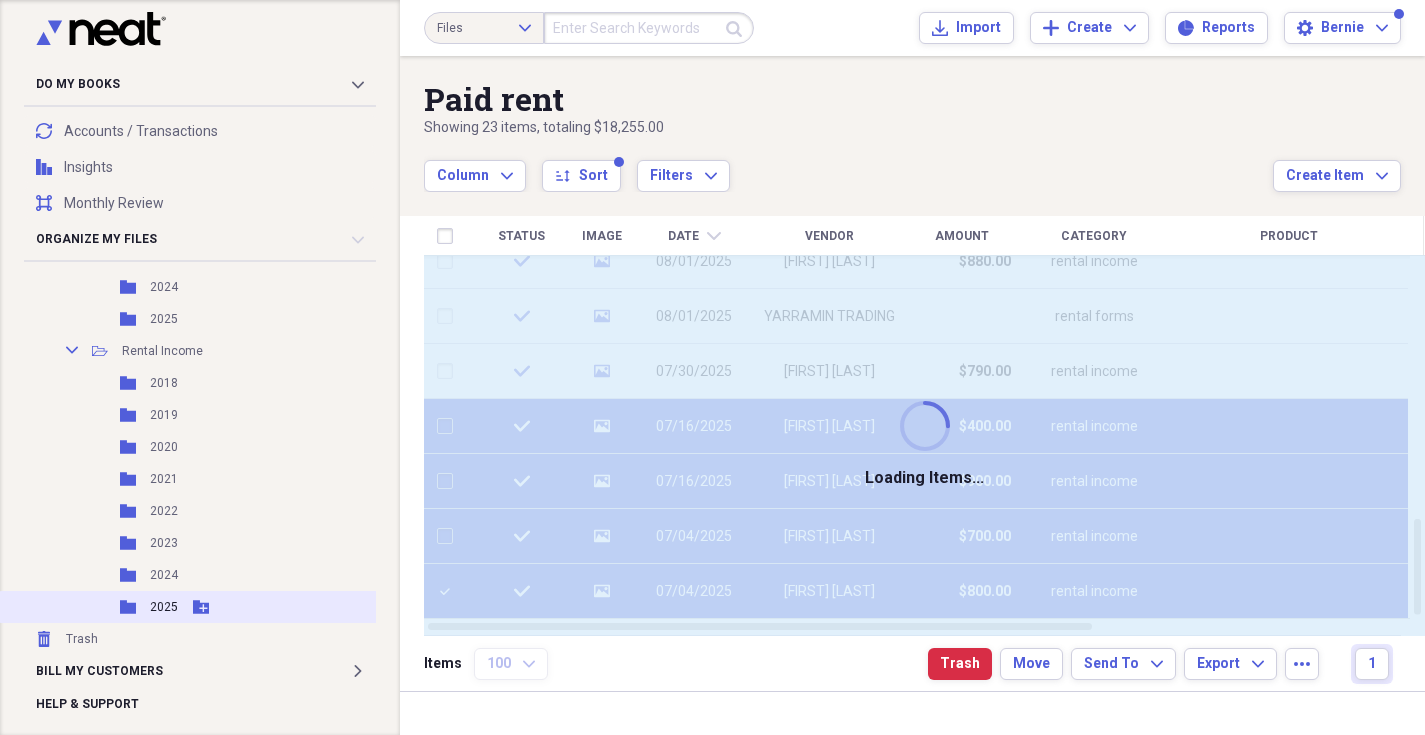 checkbox on "false" 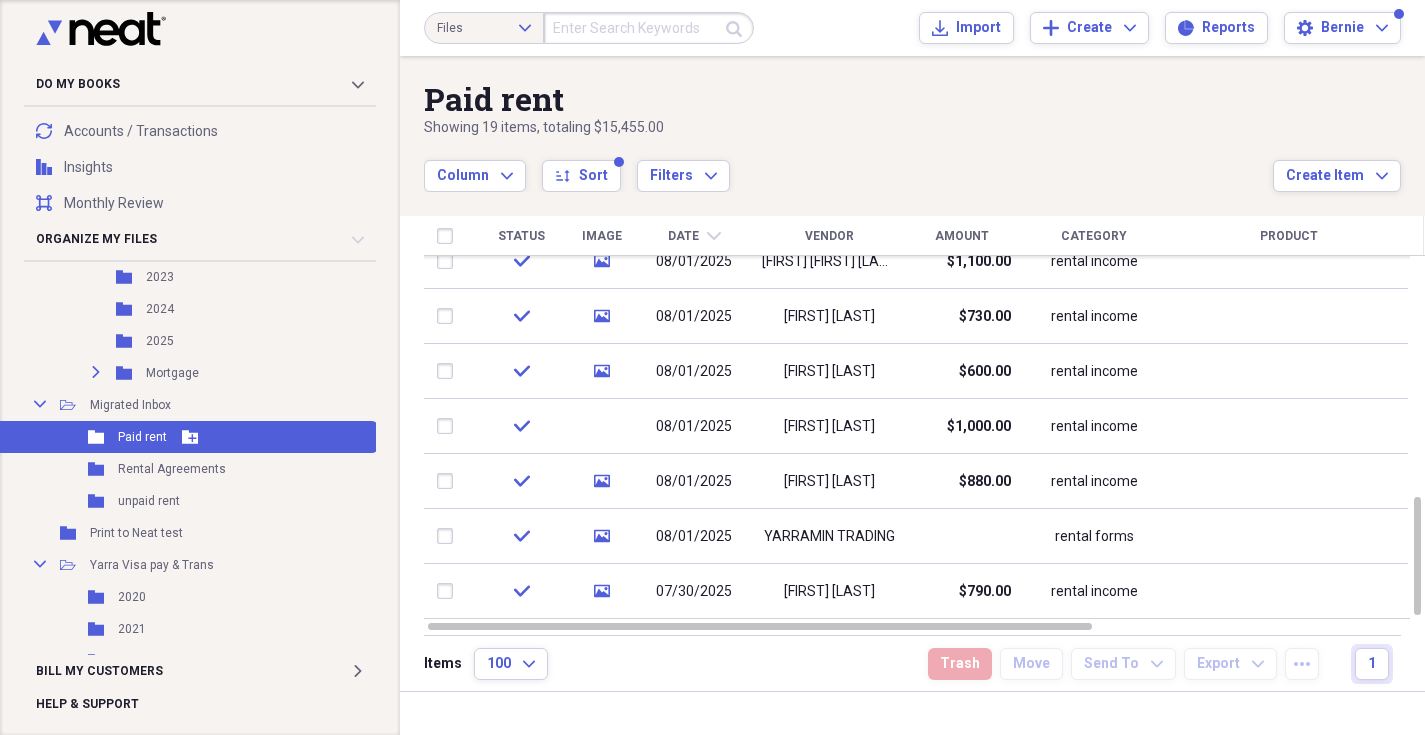 scroll, scrollTop: 645, scrollLeft: 4, axis: both 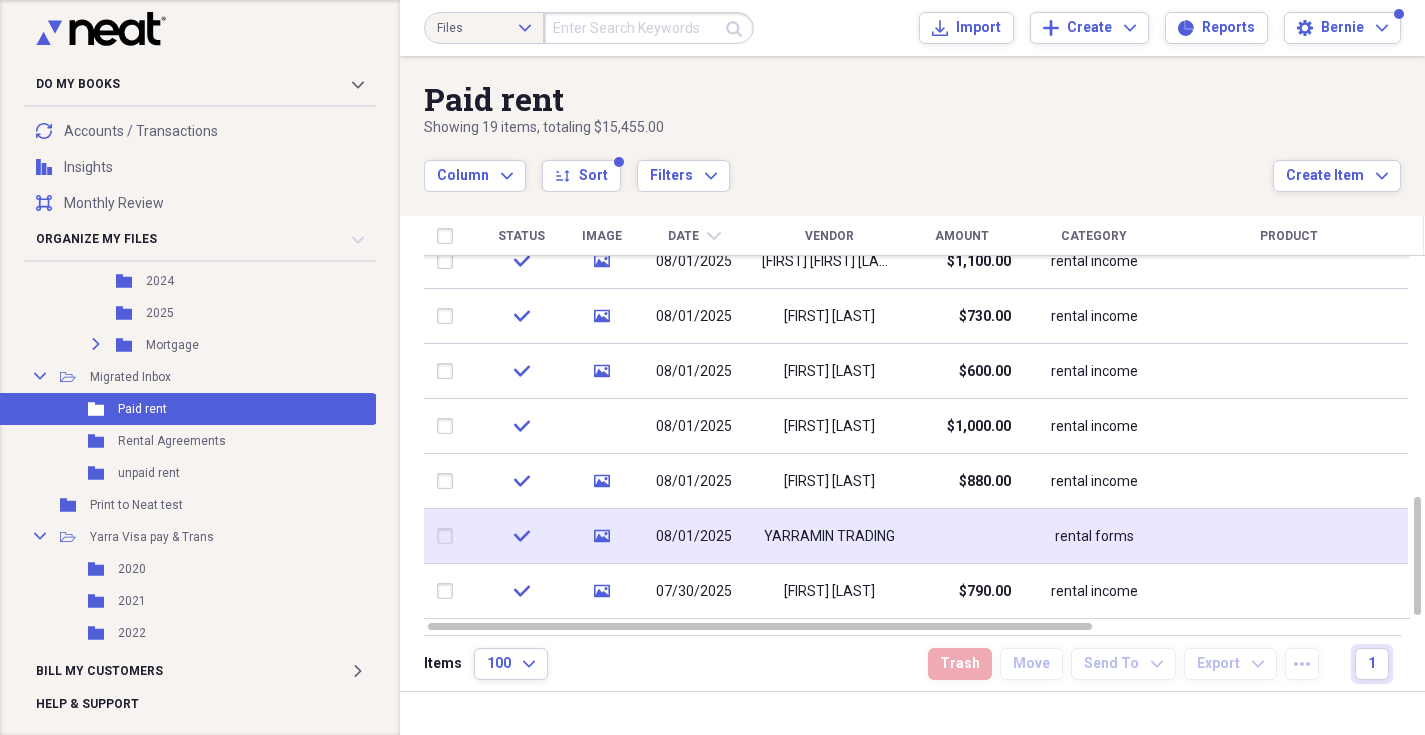 click at bounding box center [961, 536] 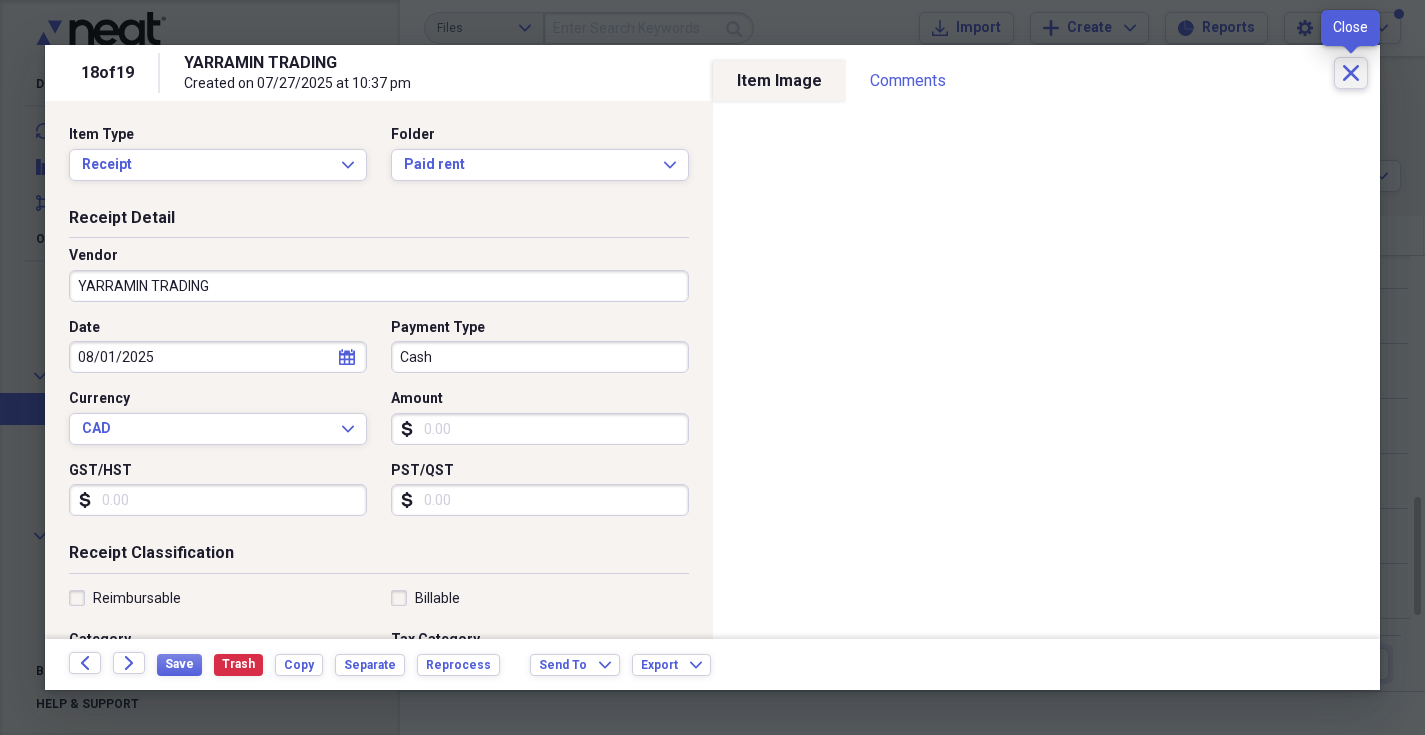 click on "Close" 